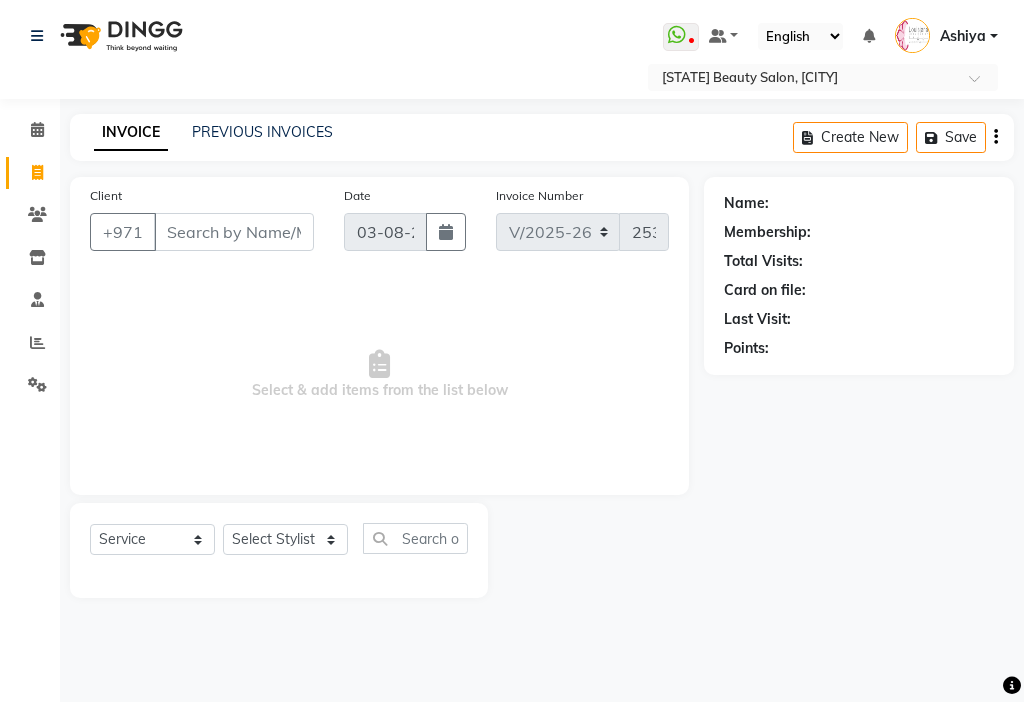 select on "637" 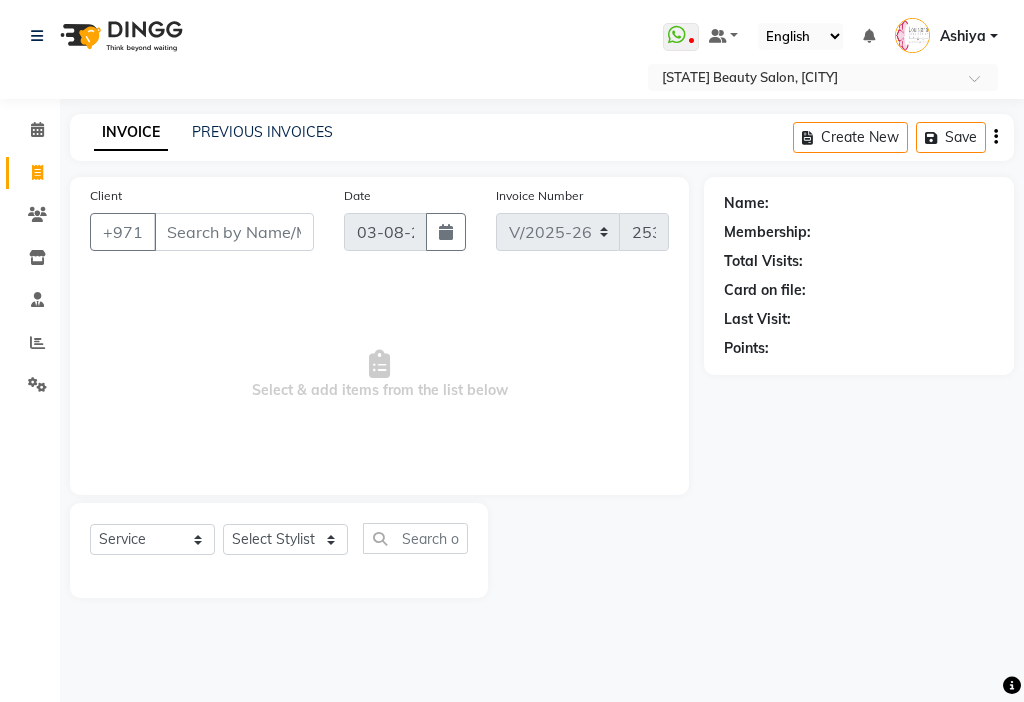drag, startPoint x: 785, startPoint y: 477, endPoint x: 792, endPoint y: 465, distance: 13.892444 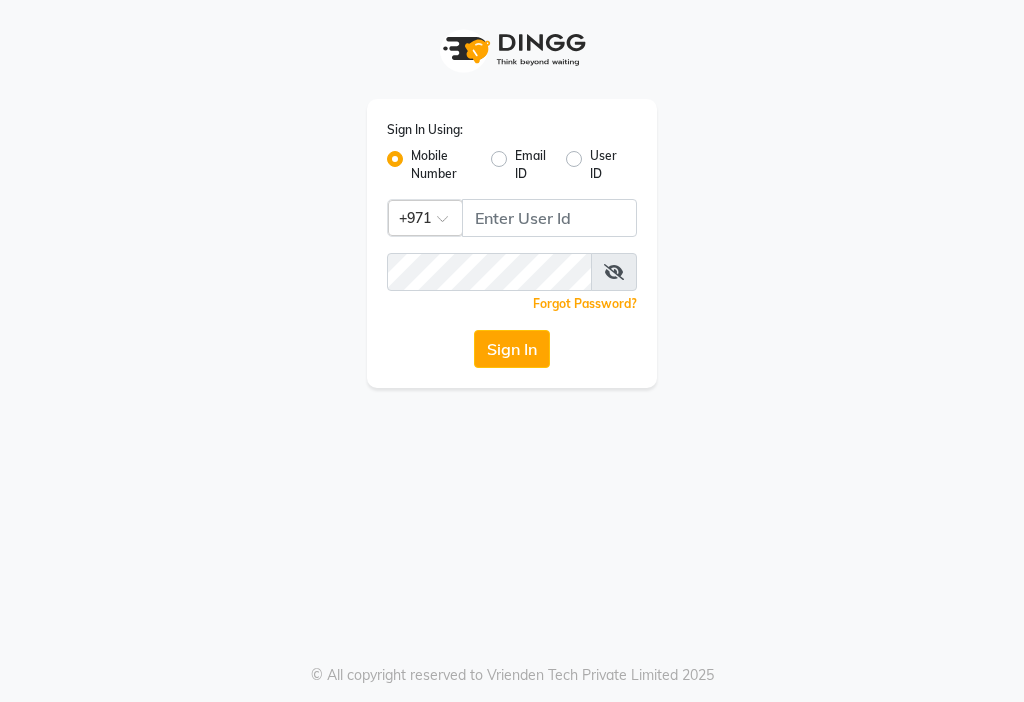 scroll, scrollTop: 0, scrollLeft: 0, axis: both 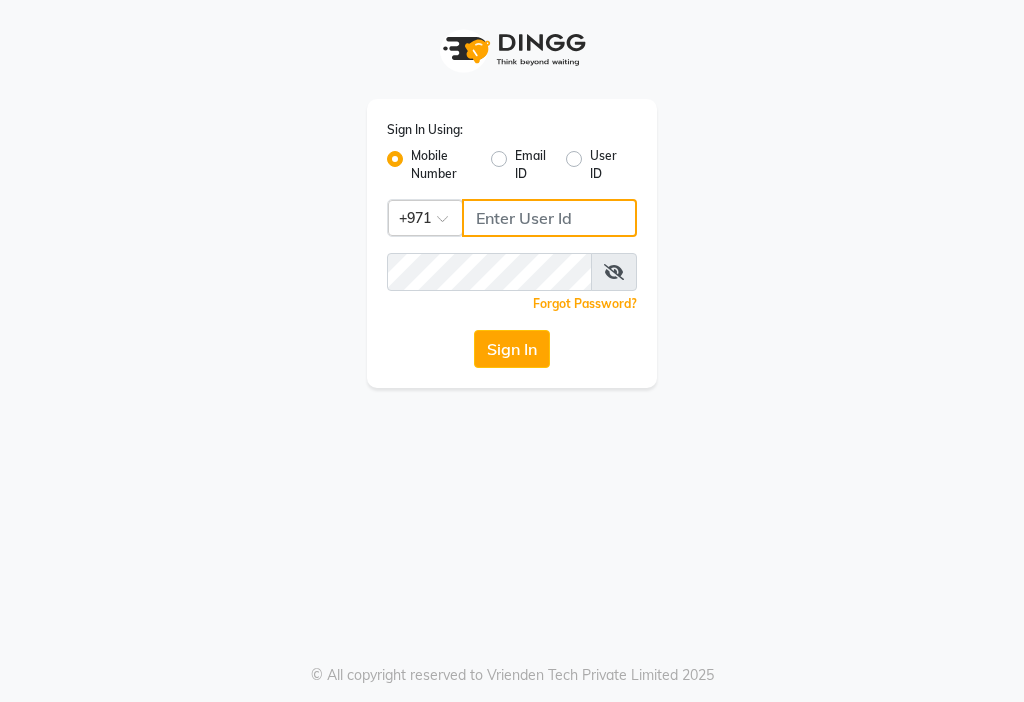 click 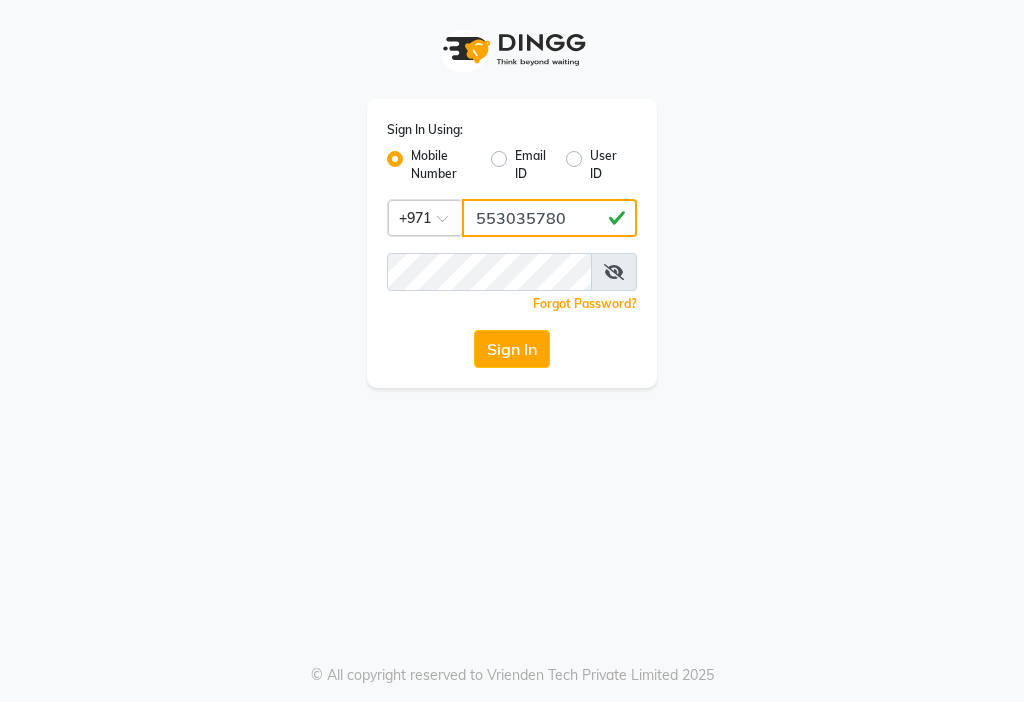 type on "553035780" 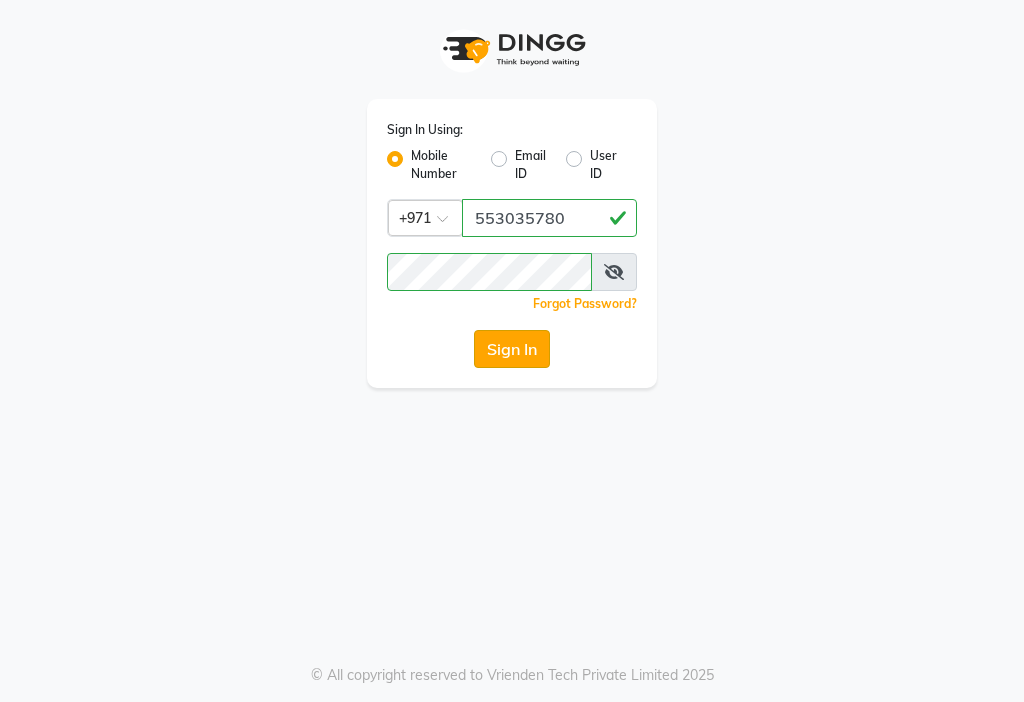 click on "Sign In" 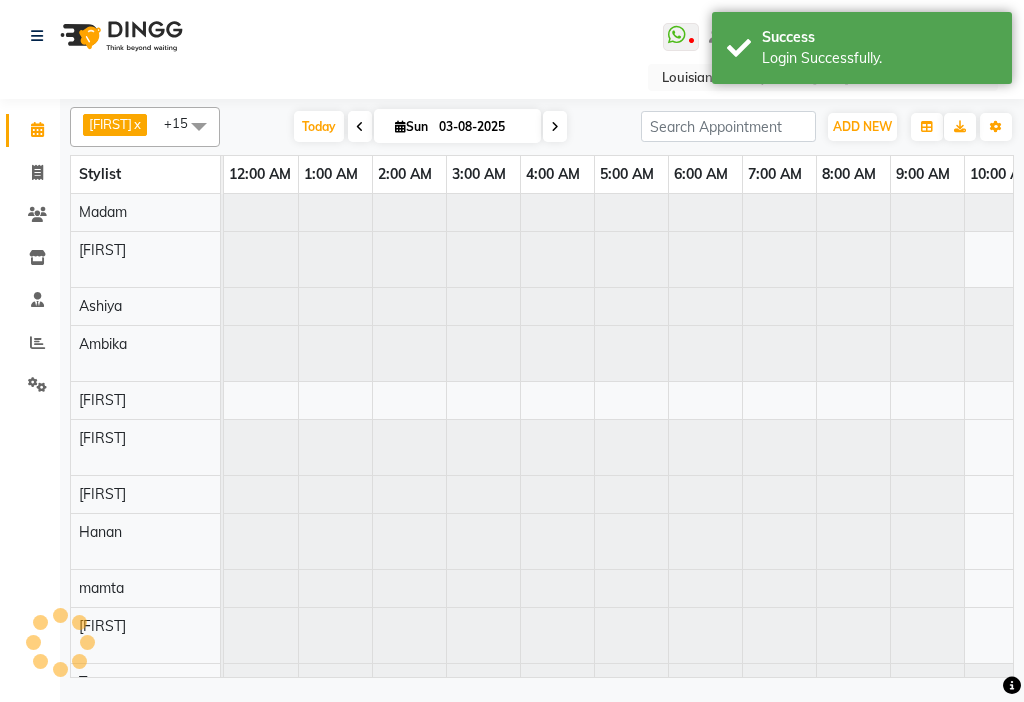 scroll, scrollTop: 0, scrollLeft: 987, axis: horizontal 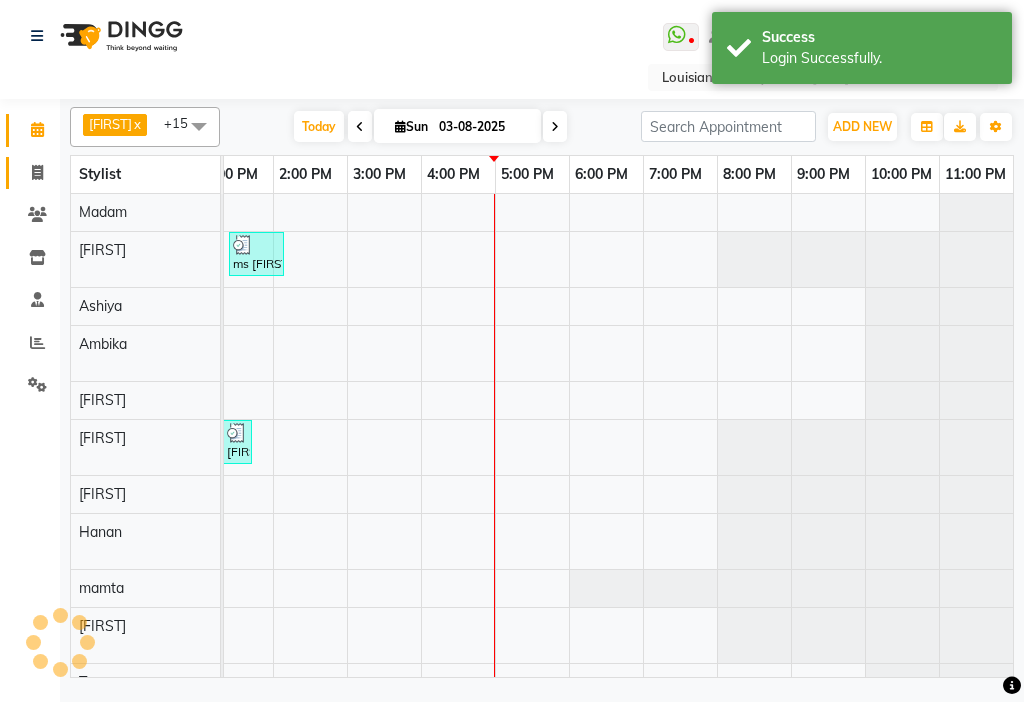 click 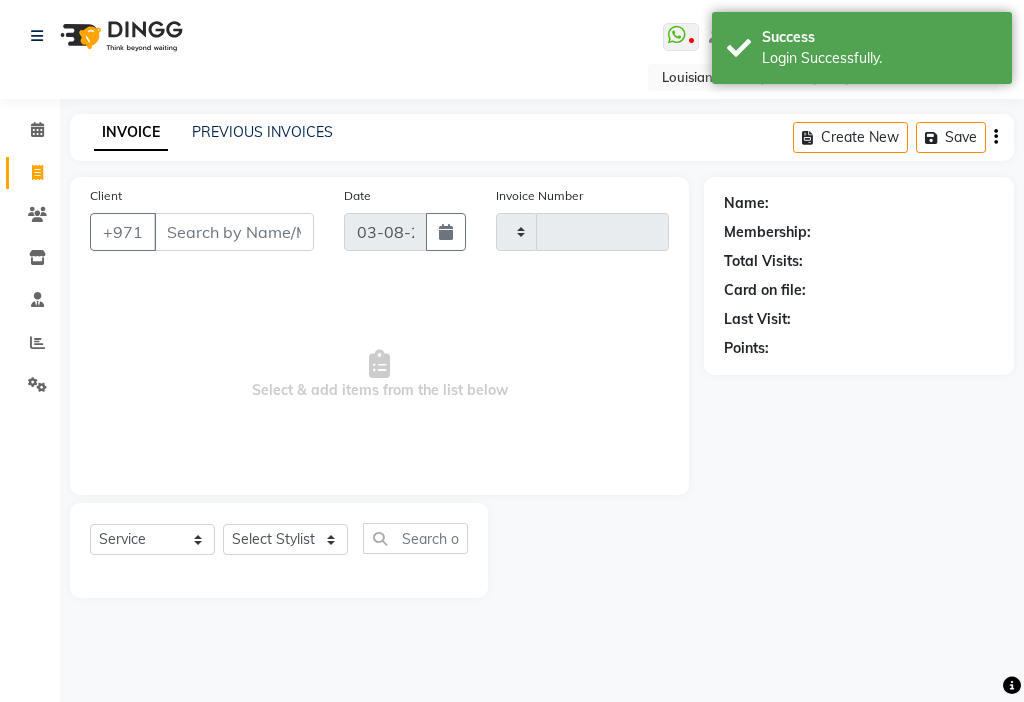 type on "2532" 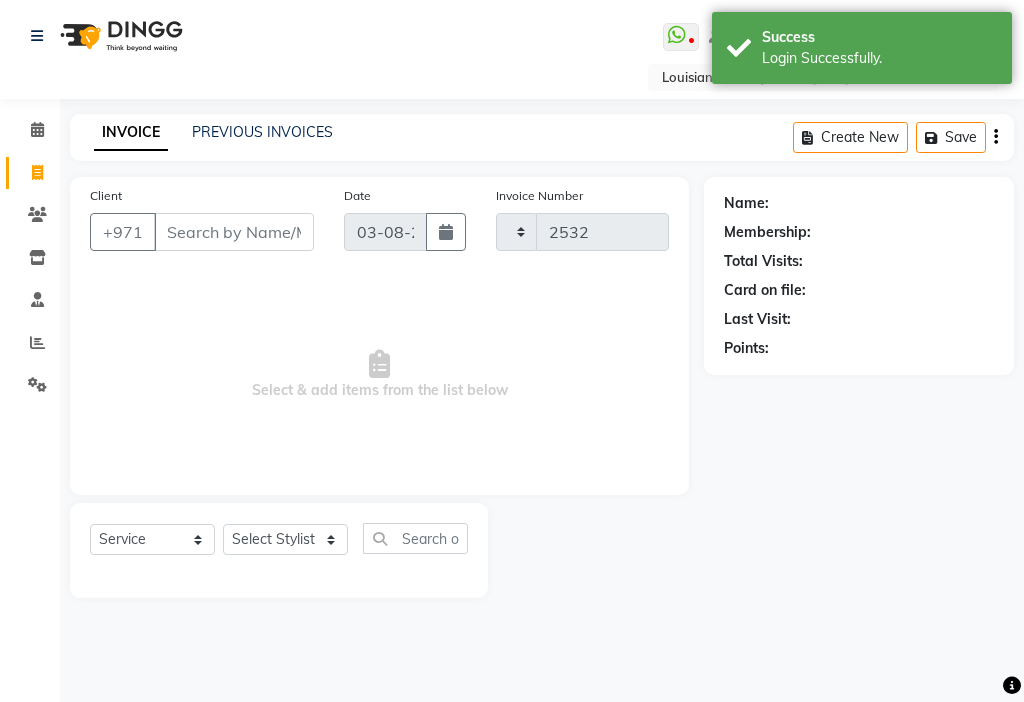 select on "637" 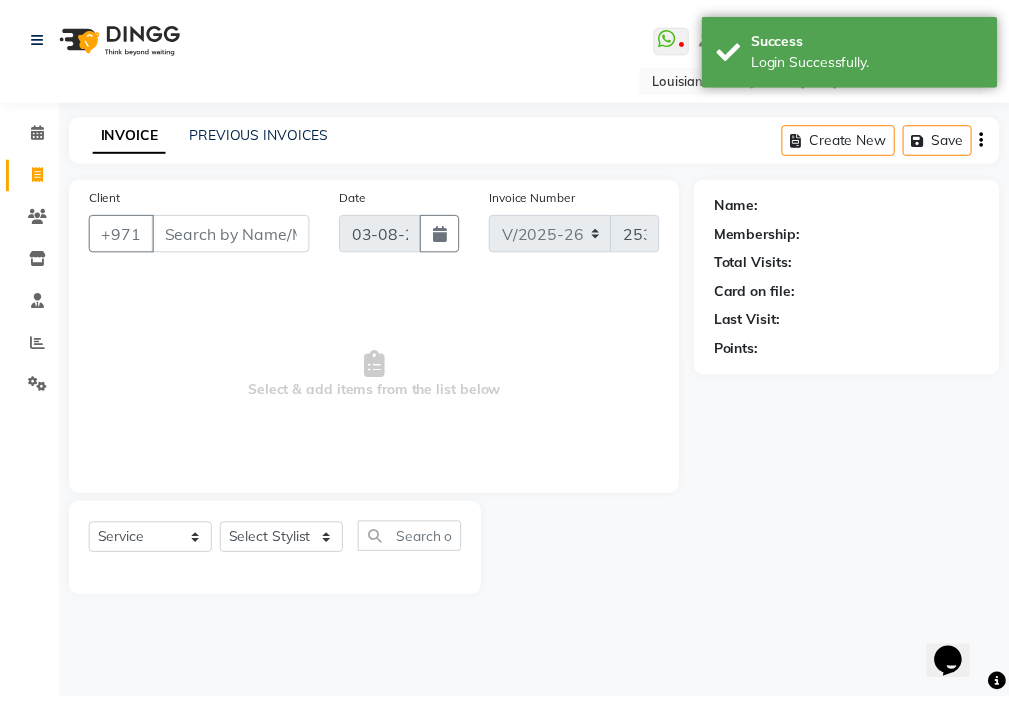 scroll, scrollTop: 0, scrollLeft: 0, axis: both 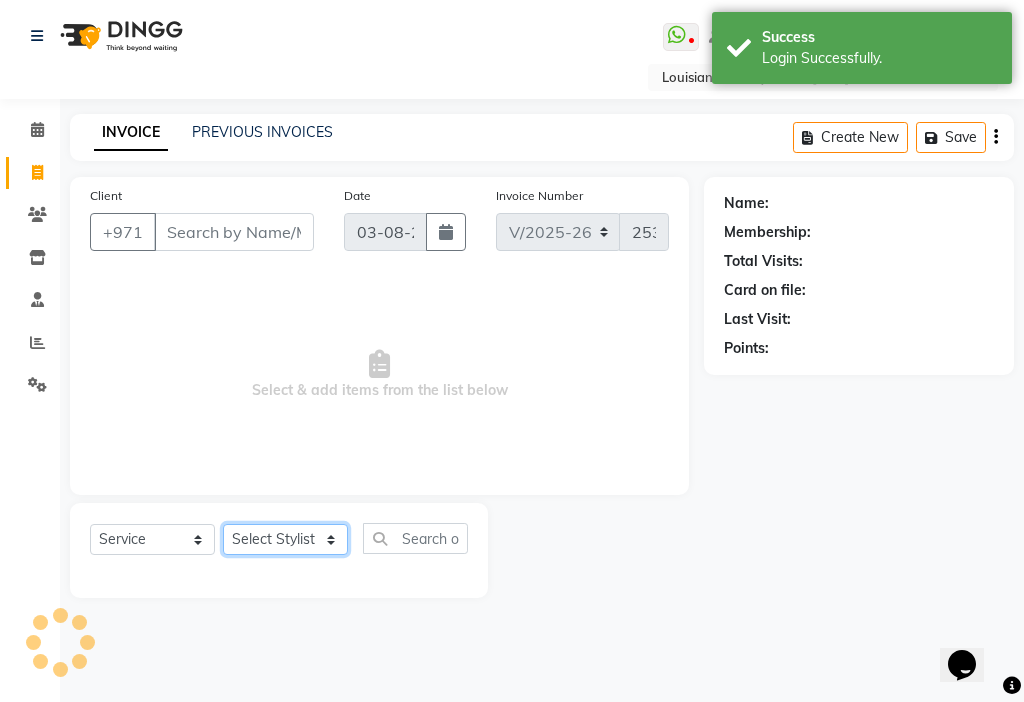 click on "Select Stylist" 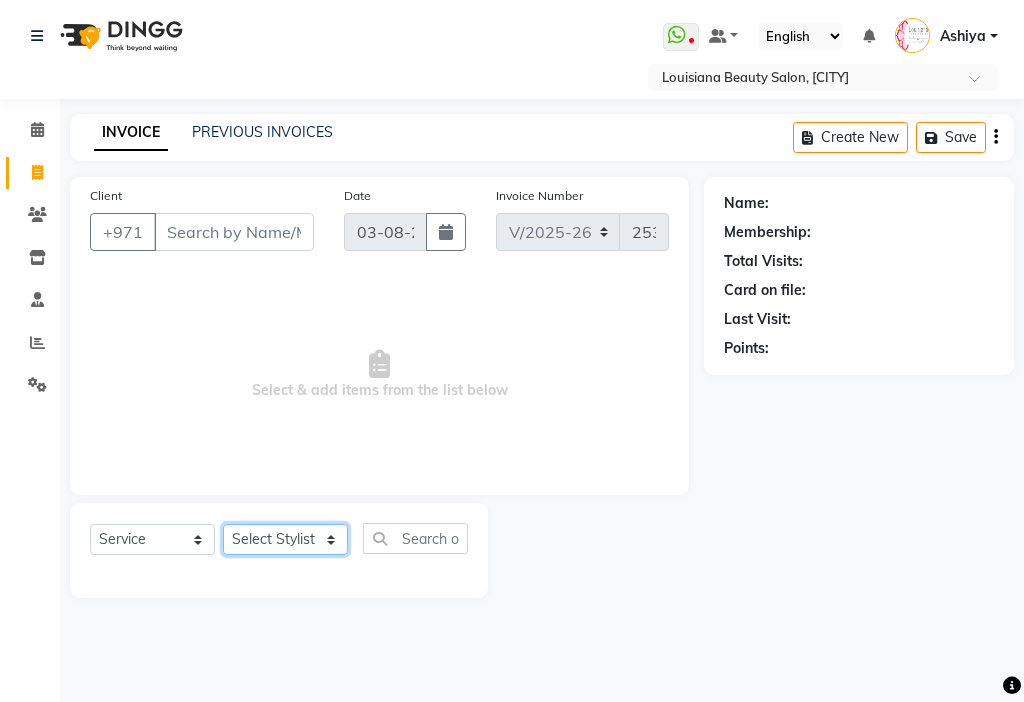 select on "33912" 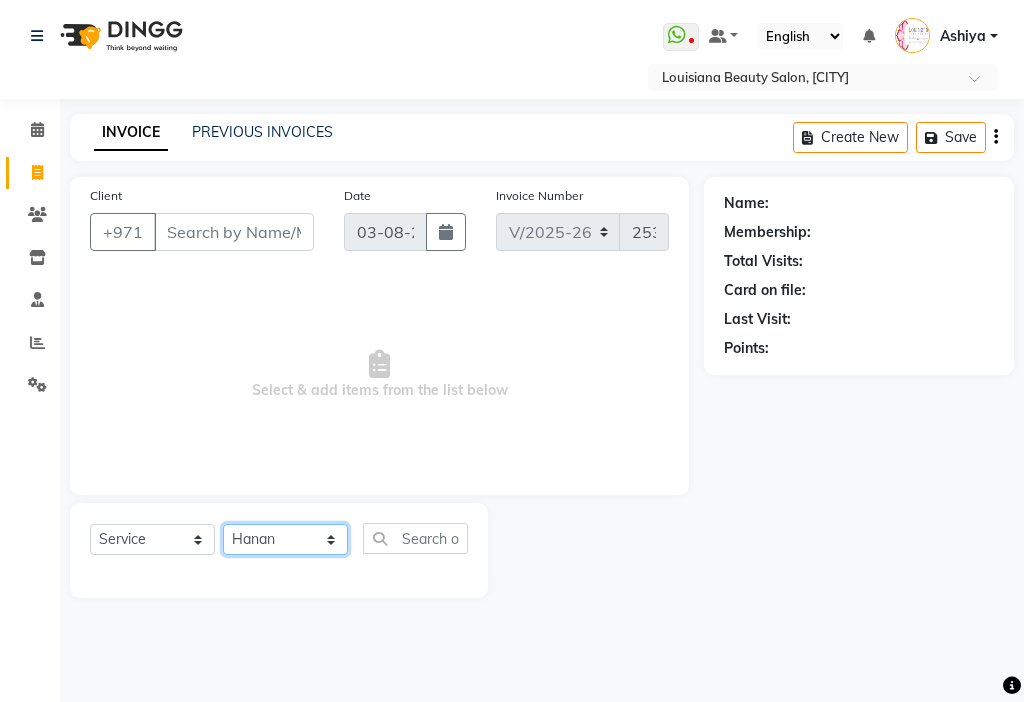 click on "Select Stylist [FIRST] [FIRST] [FIRST] [FIRST] Cashier [FIRST] [FIRST] [FIRST] [FIRST] Kbina Madam mamta Parina sabita [FIRST] [LAST] [FIRST] [FIRST] [FIRST] NORMAL COLOUR ART (DH50)  x Beauty Makeup (DH400) Beauty Facial (DH150) Beauty Face Shama (DH60) Beauty Face Bleach (DH60) Beauty Face Threading (DH50) Beauty Upper Lips Bleach (DH20) Forhead Waxing (DH10) Nose Waxing (DH10) Upper Lip Waxing (DH10) Hand Waxing Full (DH70) Beauty Eyelashes Adhesive (DH30) Beauty Eye Makeup (DH150) Beauty Hand Henna(حناء اليد) (DH50) Beauty Legs Henna(حناء الرجل) (DH50) paraffin wax hand (DH30) paraffin  wax leg  (DH50) chin threading (DH15) Extra Pin (DH20) ROOT HALF DYE (DH80) Beauty Gasha (DH50) Baby Start (DH20) Rinceage  (DH200) Enercose (DH200) Rosemary (DH80) Filler (DH0) Sedar (DH80) photo (DH10) Al mashat (DH80) Half leg Waxing (شمع نصف الرجل) (DH50) Half Hand Waxing (شمع اليدين) (DH40) Under Arms Waxing (شمع الابط) (DH20) Manicure  (المنكير) (DH50)" 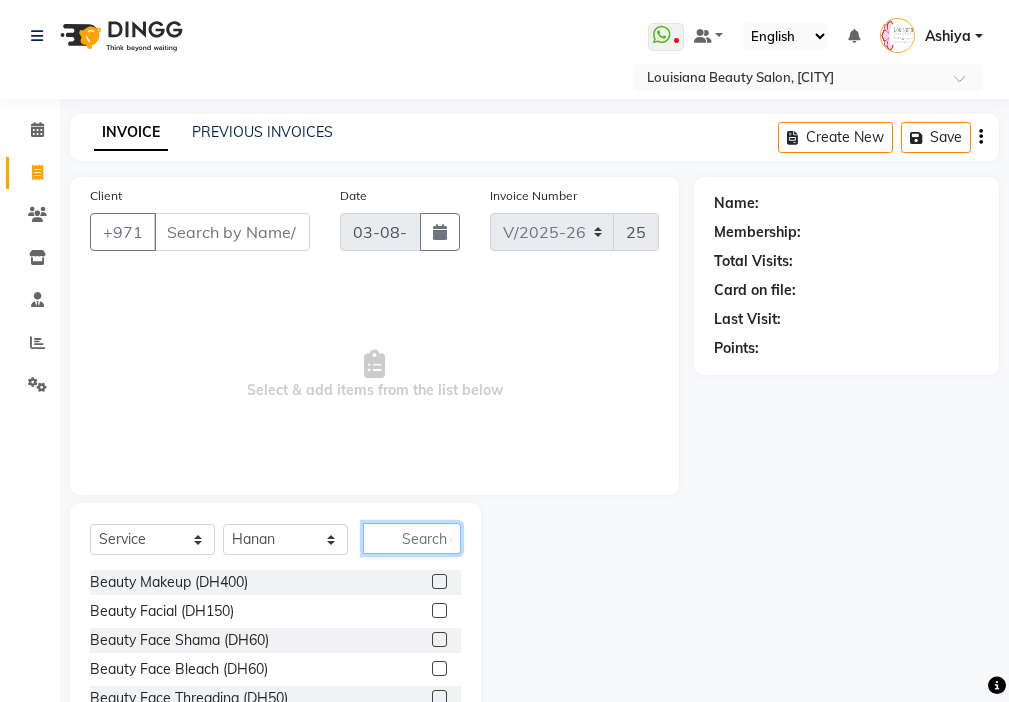 click 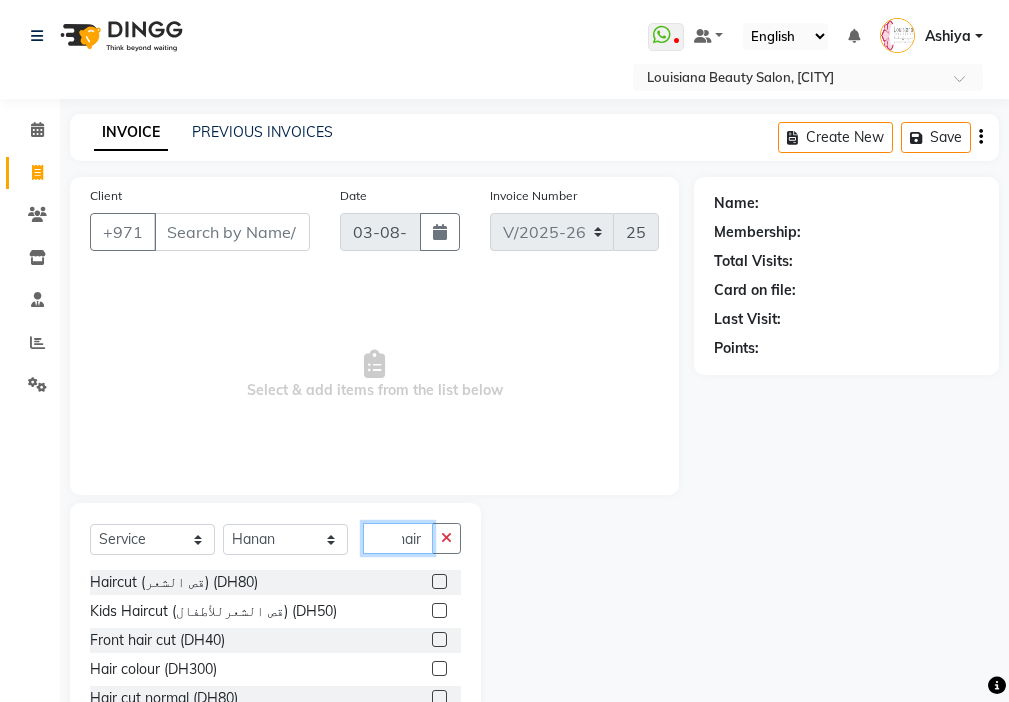 scroll, scrollTop: 0, scrollLeft: 12, axis: horizontal 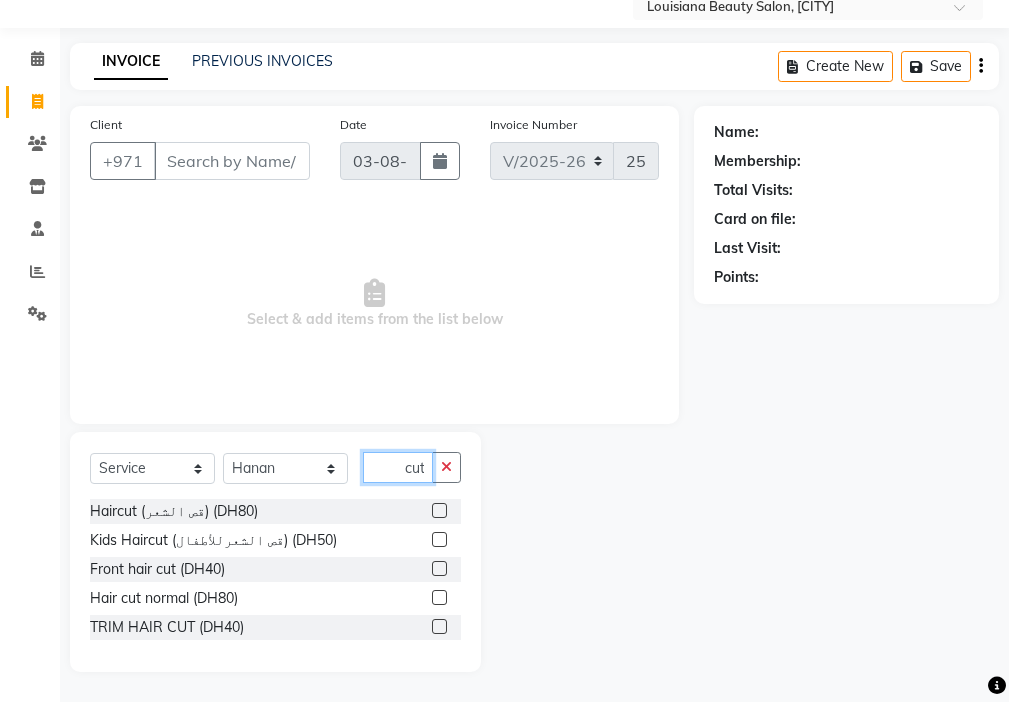 type on "hair cut" 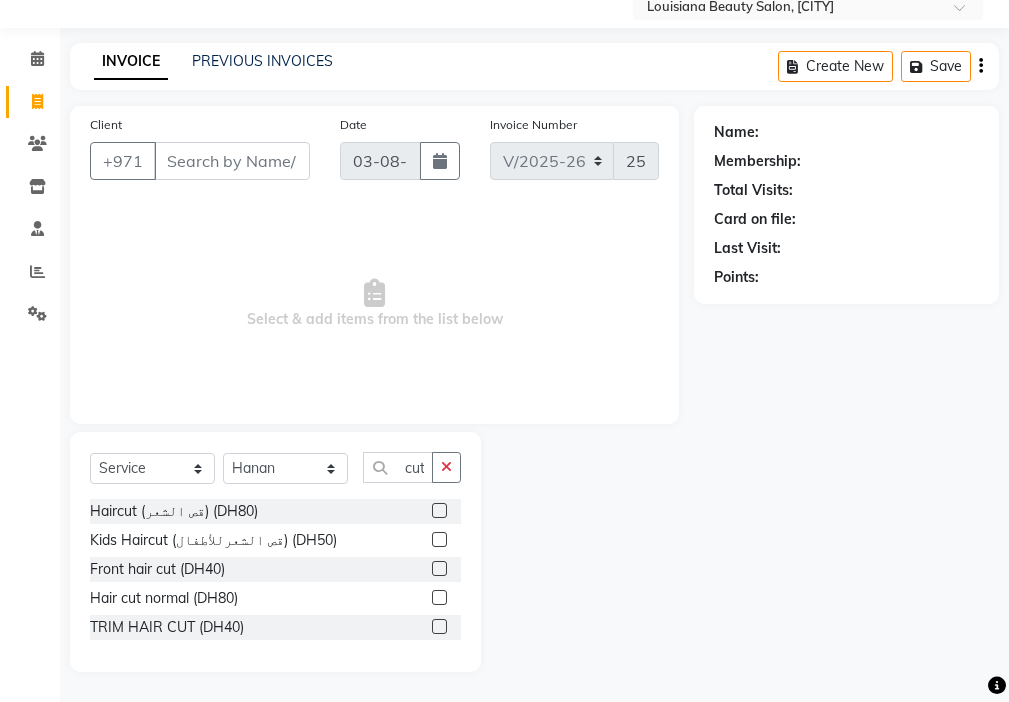 click 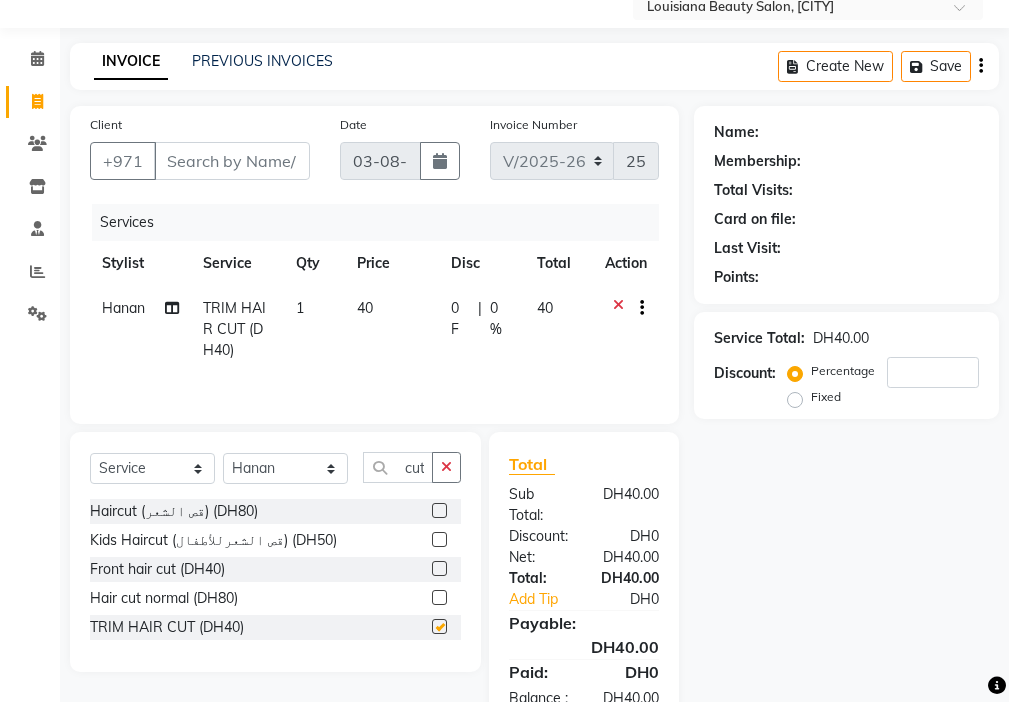 scroll, scrollTop: 0, scrollLeft: 0, axis: both 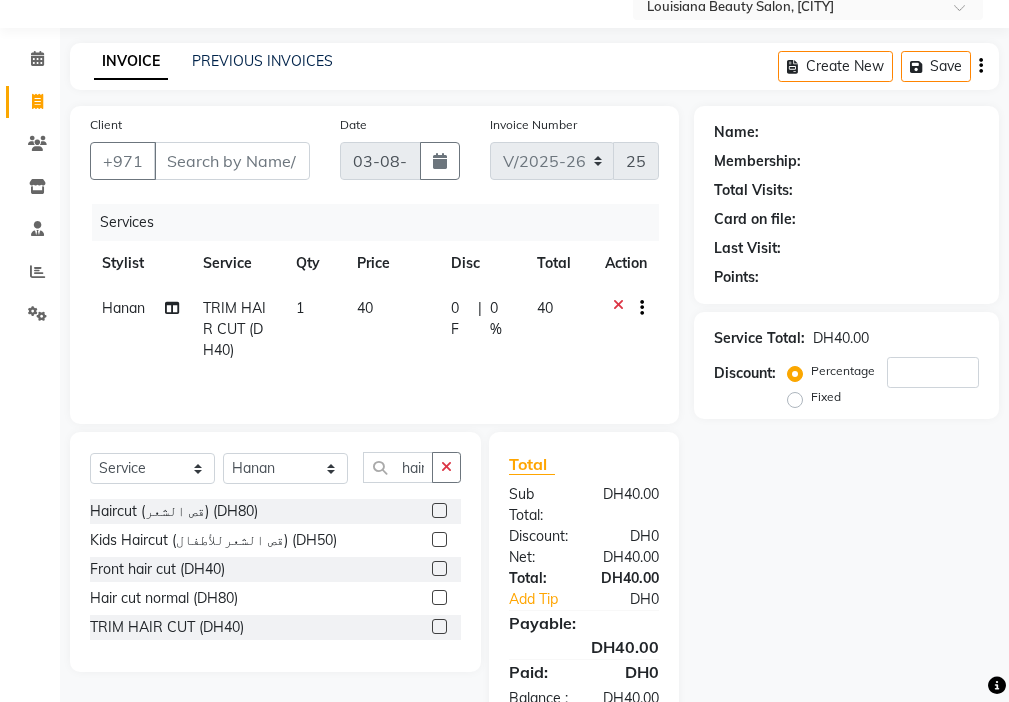 click 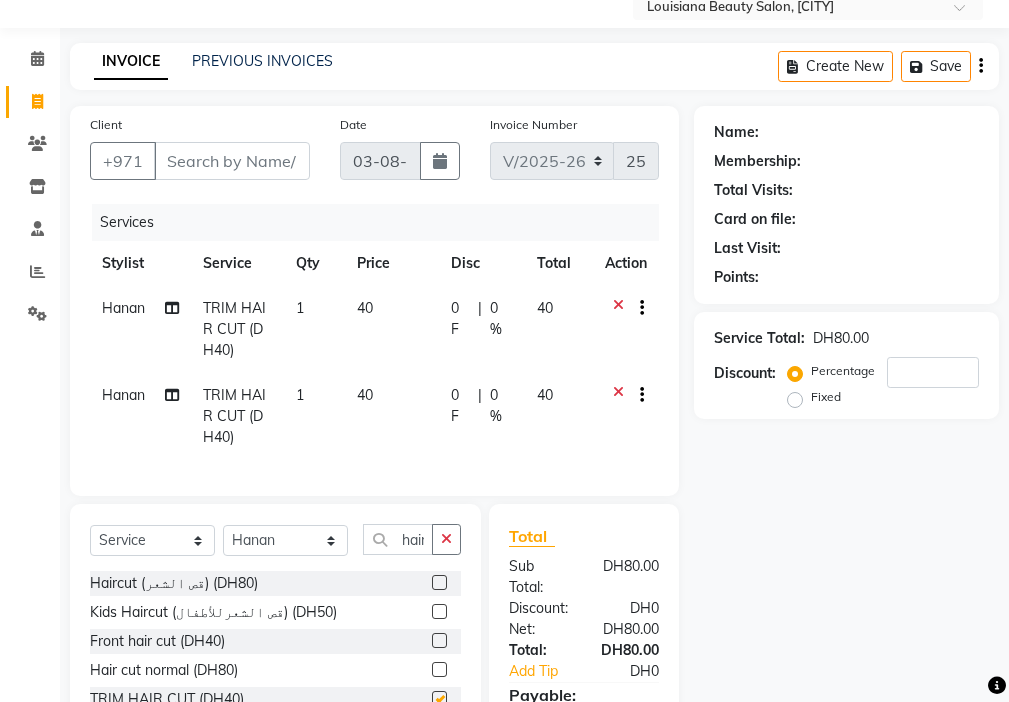 checkbox on "false" 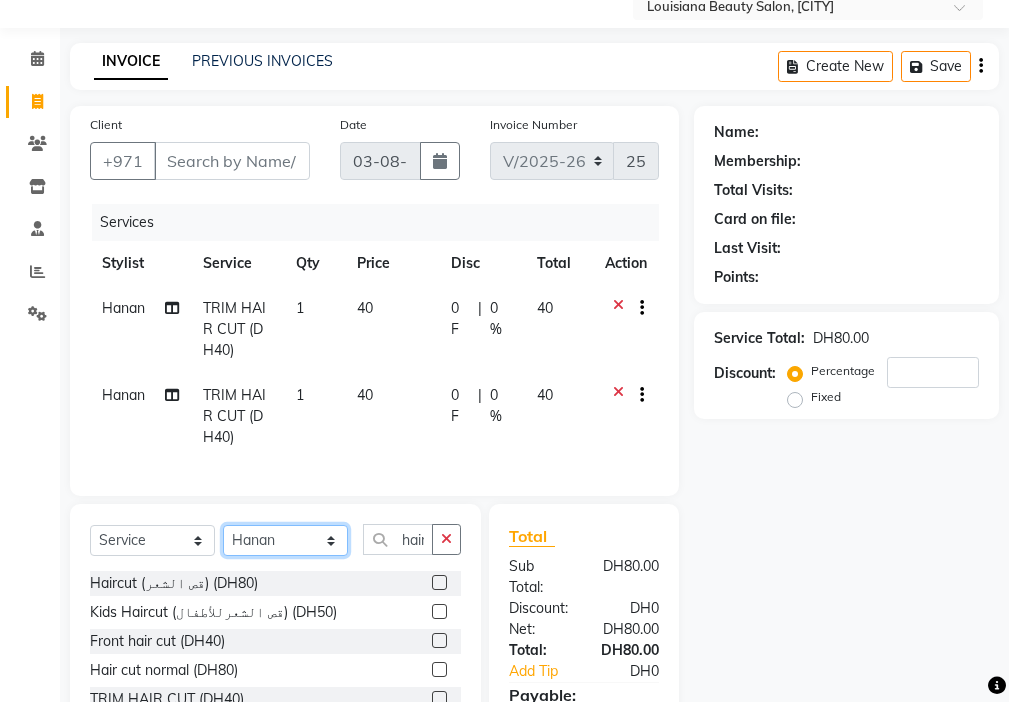 click on "Select Stylist [FIRST] [FIRST] [FIRST] [FIRST] Cashier [FIRST] [FIRST] [FIRST] [FIRST] Kbina Madam mamta Parina sabita [FIRST] [LAST] [FIRST] [FIRST] [FIRST] NORMAL COLOUR ART (DH50)  x Beauty Makeup (DH400) Beauty Facial (DH150) Beauty Face Shama (DH60) Beauty Face Bleach (DH60) Beauty Face Threading (DH50) Beauty Upper Lips Bleach (DH20) Forhead Waxing (DH10) Nose Waxing (DH10) Upper Lip Waxing (DH10) Hand Waxing Full (DH70) Beauty Eyelashes Adhesive (DH30) Beauty Eye Makeup (DH150) Beauty Hand Henna(حناء اليد) (DH50) Beauty Legs Henna(حناء الرجل) (DH50) paraffin wax hand (DH30) paraffin  wax leg  (DH50) chin threading (DH15) Extra Pin (DH20) ROOT HALF DYE (DH80) Beauty Gasha (DH50) Baby Start (DH20) Rinceage  (DH200) Enercose (DH200) Rosemary (DH80) Filler (DH0) Sedar (DH80) photo (DH10) Al mashat (DH80) Half leg Waxing (شمع نصف الرجل) (DH50) Half Hand Waxing (شمع اليدين) (DH40) Under Arms Waxing (شمع الابط) (DH20) Manicure  (المنكير) (DH50)" 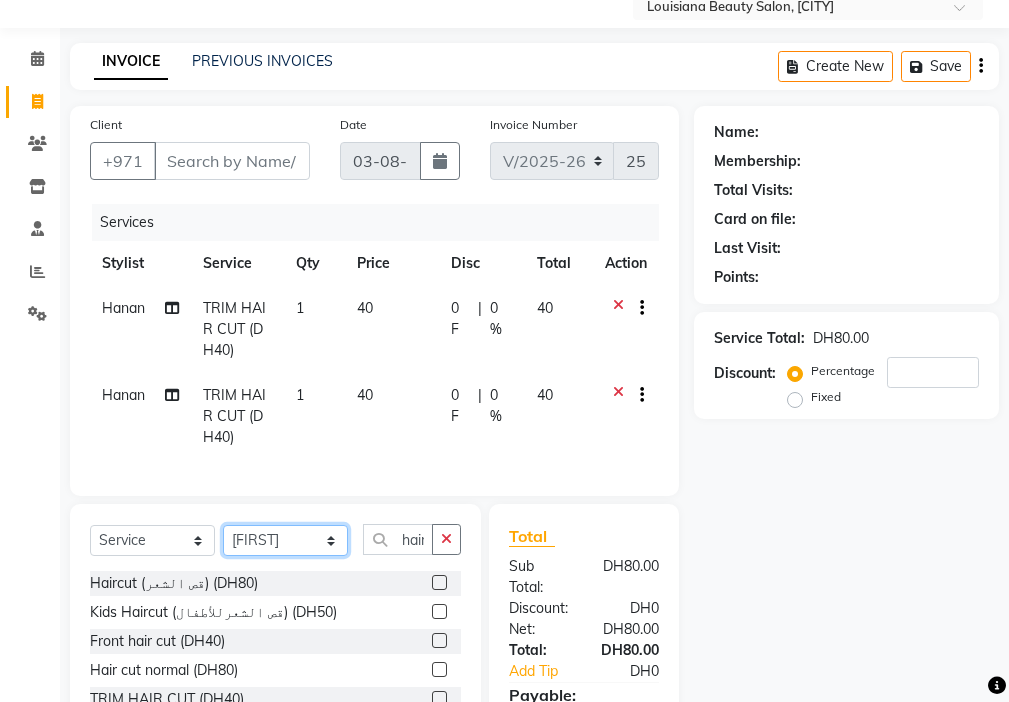 click on "Select Stylist [FIRST] [FIRST] [FIRST] [FIRST] Cashier [FIRST] [FIRST] [FIRST] [FIRST] Kbina Madam mamta Parina sabita [FIRST] [LAST] [FIRST] [FIRST] [FIRST] NORMAL COLOUR ART (DH50)  x Beauty Makeup (DH400) Beauty Facial (DH150) Beauty Face Shama (DH60) Beauty Face Bleach (DH60) Beauty Face Threading (DH50) Beauty Upper Lips Bleach (DH20) Forhead Waxing (DH10) Nose Waxing (DH10) Upper Lip Waxing (DH10) Hand Waxing Full (DH70) Beauty Eyelashes Adhesive (DH30) Beauty Eye Makeup (DH150) Beauty Hand Henna(حناء اليد) (DH50) Beauty Legs Henna(حناء الرجل) (DH50) paraffin wax hand (DH30) paraffin  wax leg  (DH50) chin threading (DH15) Extra Pin (DH20) ROOT HALF DYE (DH80) Beauty Gasha (DH50) Baby Start (DH20) Rinceage  (DH200) Enercose (DH200) Rosemary (DH80) Filler (DH0) Sedar (DH80) photo (DH10) Al mashat (DH80) Half leg Waxing (شمع نصف الرجل) (DH50) Half Hand Waxing (شمع اليدين) (DH40) Under Arms Waxing (شمع الابط) (DH20) Manicure  (المنكير) (DH50)" 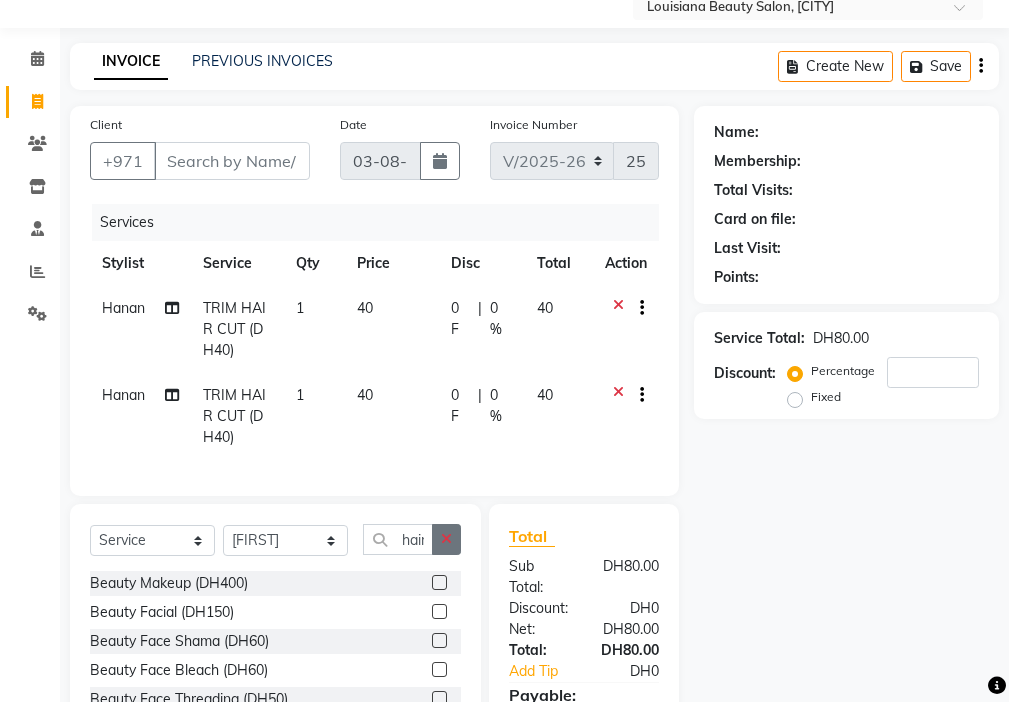 click 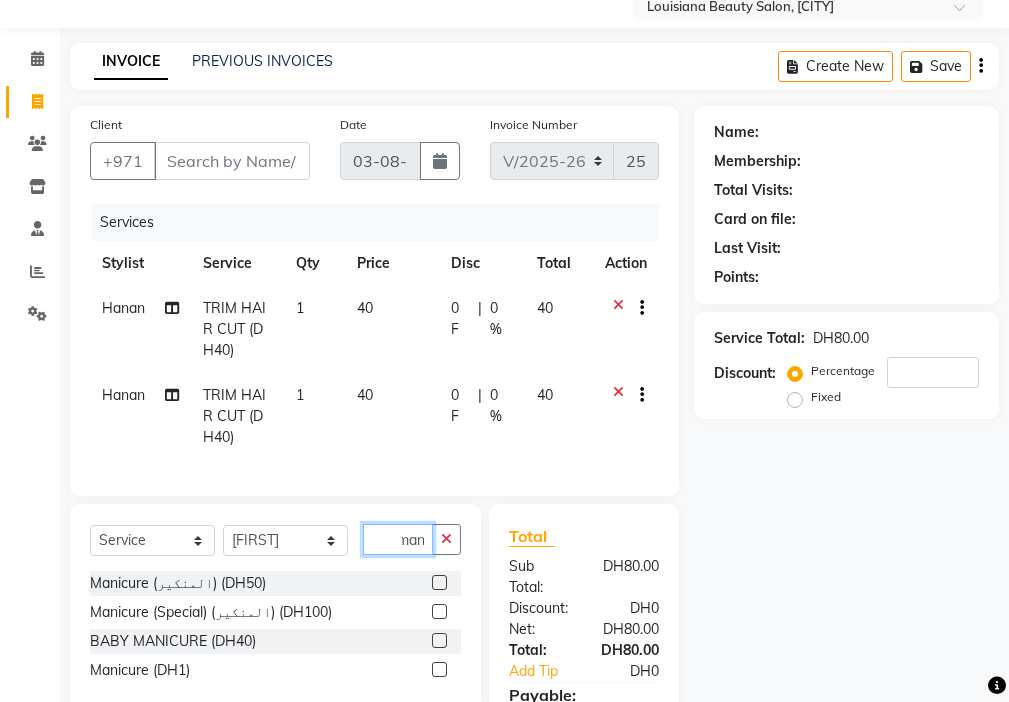 scroll, scrollTop: 0, scrollLeft: 9, axis: horizontal 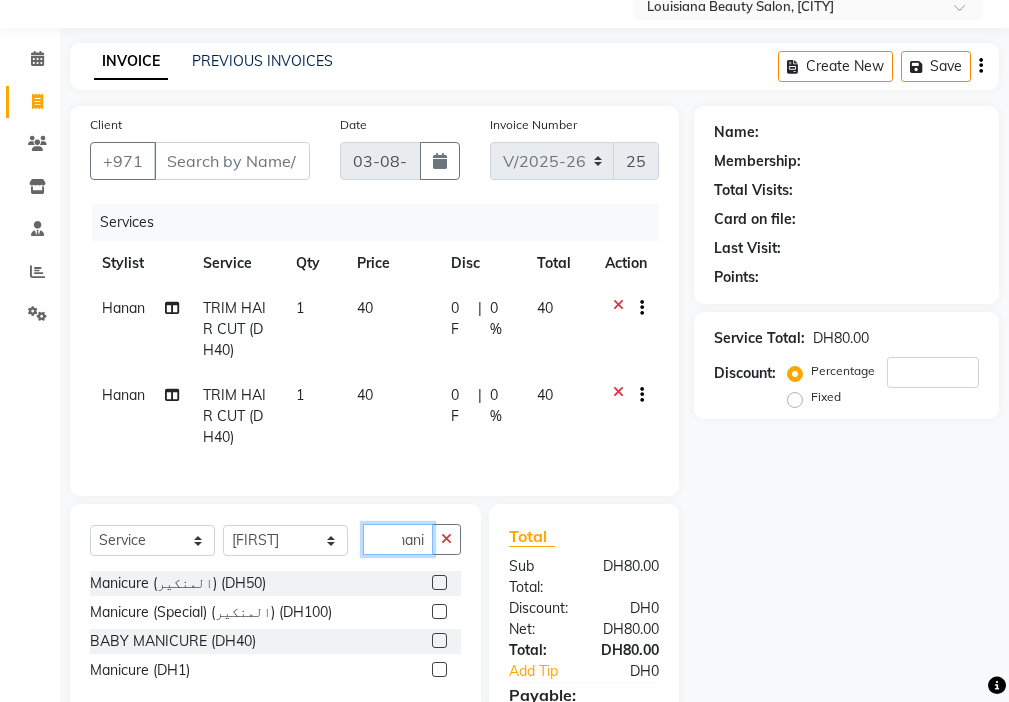 type on "mani" 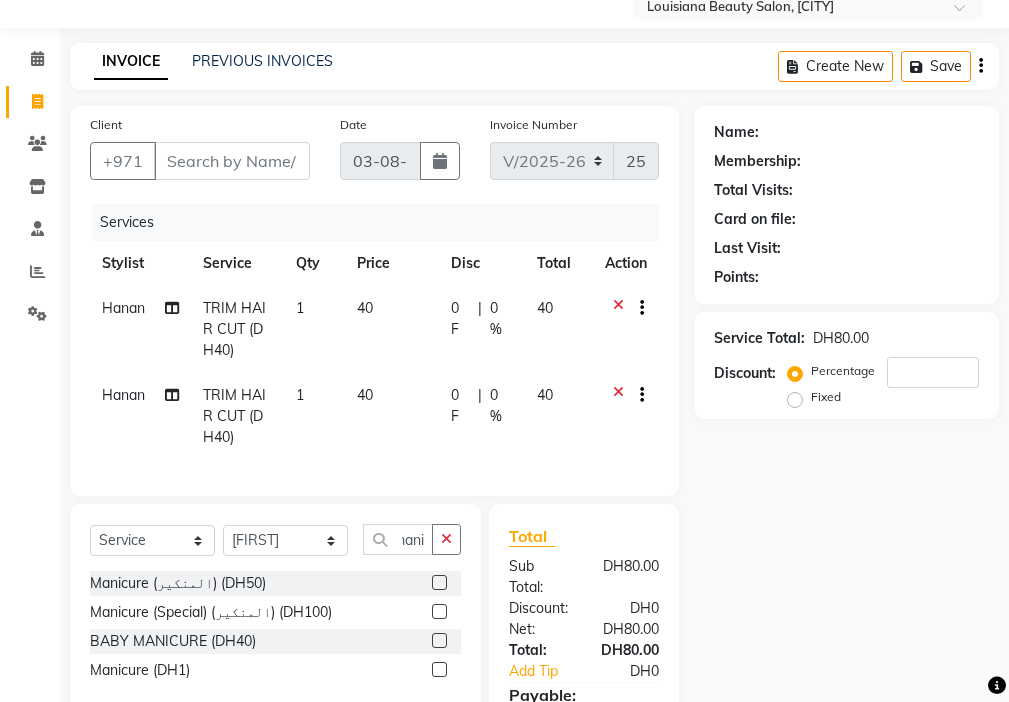 click 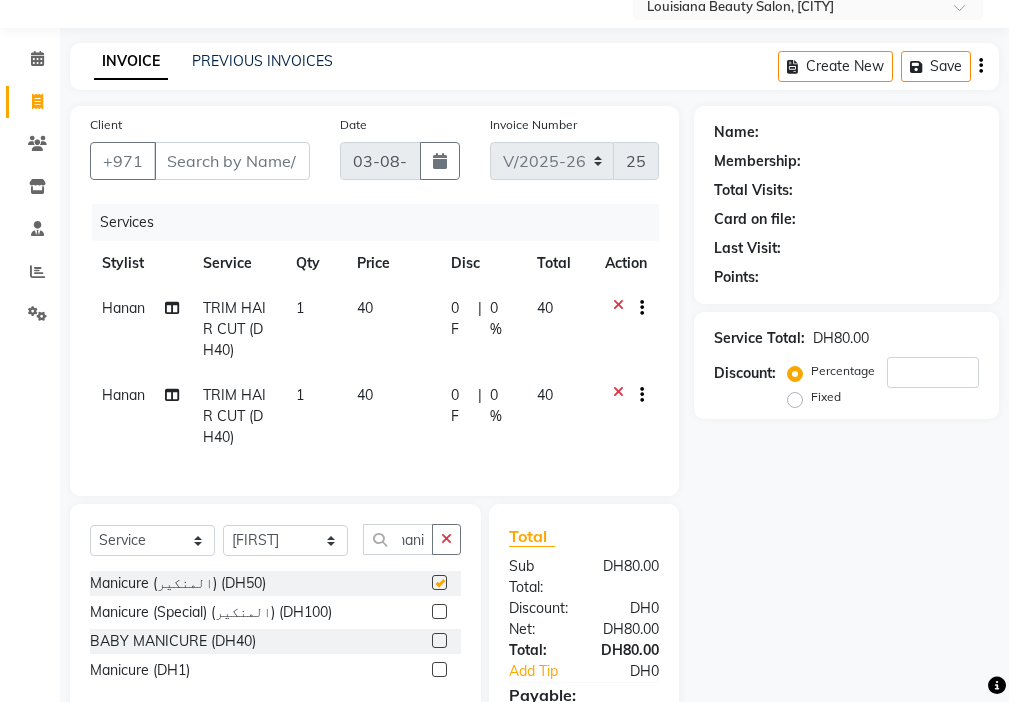scroll, scrollTop: 0, scrollLeft: 0, axis: both 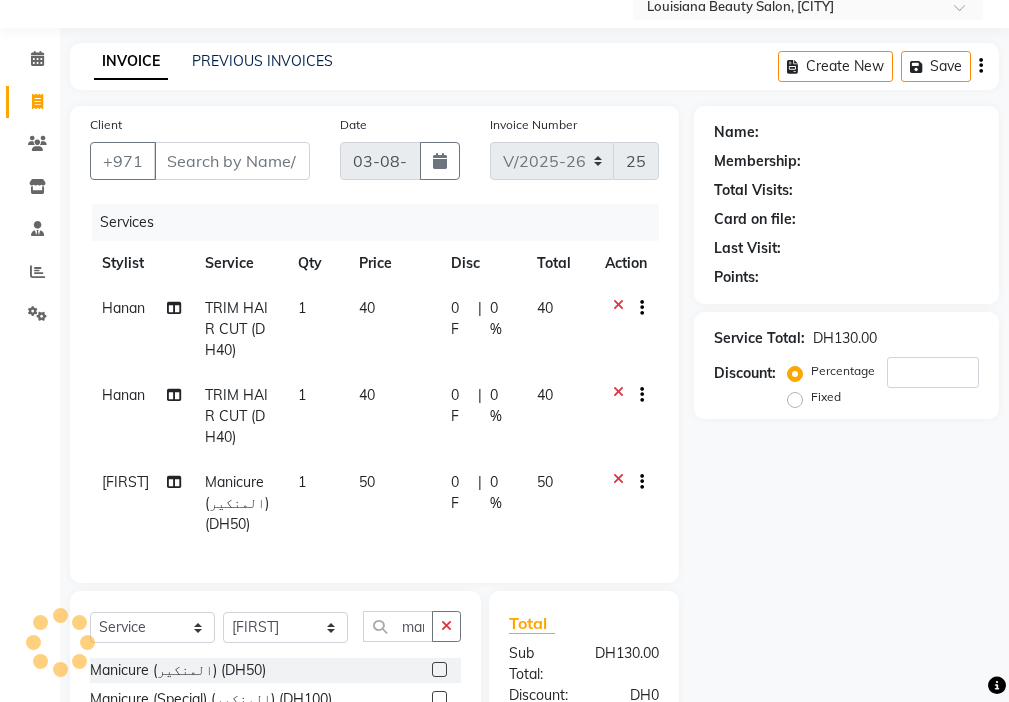 checkbox on "false" 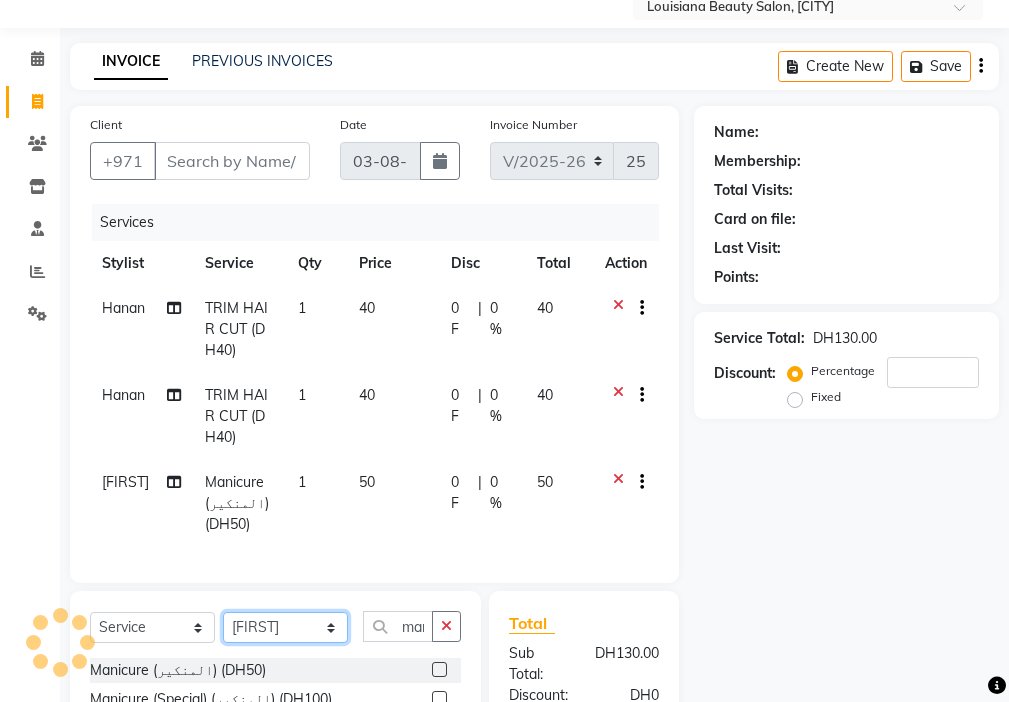 click on "Select Stylist [FIRST] [FIRST] [FIRST] [FIRST] Cashier [FIRST] [FIRST] [FIRST] [FIRST] Kbina Madam mamta Parina sabita [FIRST] [LAST] [FIRST] [FIRST] [FIRST] NORMAL COLOUR ART (DH50)  x Beauty Makeup (DH400) Beauty Facial (DH150) Beauty Face Shama (DH60) Beauty Face Bleach (DH60) Beauty Face Threading (DH50) Beauty Upper Lips Bleach (DH20) Forhead Waxing (DH10) Nose Waxing (DH10) Upper Lip Waxing (DH10) Hand Waxing Full (DH70) Beauty Eyelashes Adhesive (DH30) Beauty Eye Makeup (DH150) Beauty Hand Henna(حناء اليد) (DH50) Beauty Legs Henna(حناء الرجل) (DH50) paraffin wax hand (DH30) paraffin  wax leg  (DH50) chin threading (DH15) Extra Pin (DH20) ROOT HALF DYE (DH80) Beauty Gasha (DH50) Baby Start (DH20) Rinceage  (DH200) Enercose (DH200) Rosemary (DH80) Filler (DH0) Sedar (DH80) photo (DH10) Al mashat (DH80) Half leg Waxing (شمع نصف الرجل) (DH50) Half Hand Waxing (شمع اليدين) (DH40) Under Arms Waxing (شمع الابط) (DH20) Manicure  (المنكير) (DH50)" 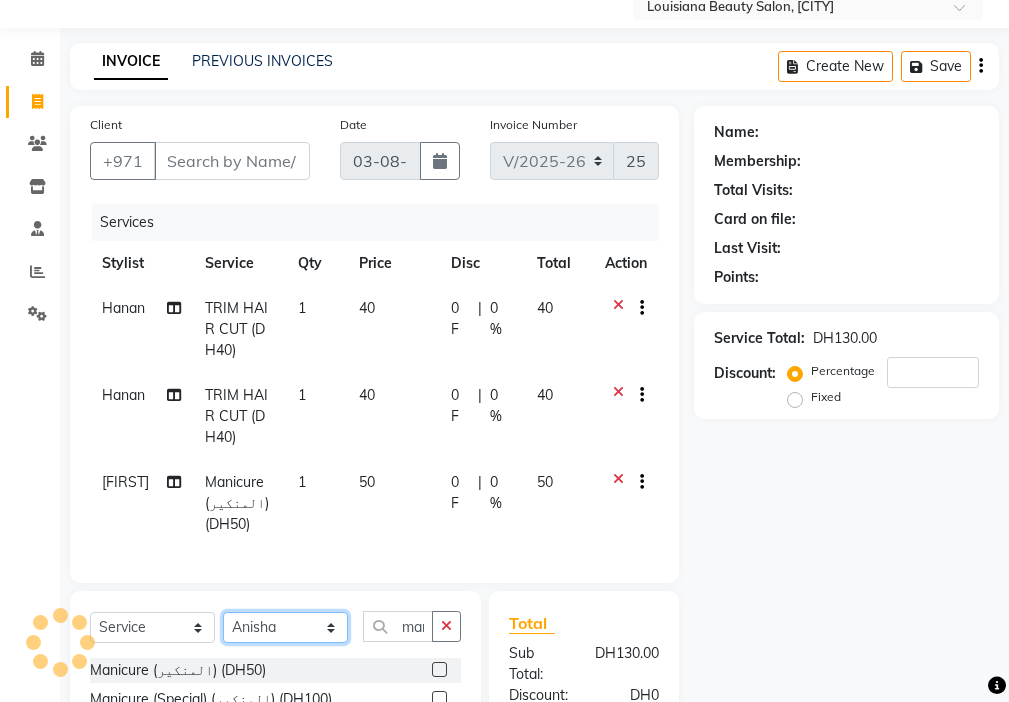 click on "Select Stylist [FIRST] [FIRST] [FIRST] [FIRST] Cashier [FIRST] [FIRST] [FIRST] [FIRST] Kbina Madam mamta Parina sabita [FIRST] [LAST] [FIRST] [FIRST] [FIRST] NORMAL COLOUR ART (DH50)  x Beauty Makeup (DH400) Beauty Facial (DH150) Beauty Face Shama (DH60) Beauty Face Bleach (DH60) Beauty Face Threading (DH50) Beauty Upper Lips Bleach (DH20) Forhead Waxing (DH10) Nose Waxing (DH10) Upper Lip Waxing (DH10) Hand Waxing Full (DH70) Beauty Eyelashes Adhesive (DH30) Beauty Eye Makeup (DH150) Beauty Hand Henna(حناء اليد) (DH50) Beauty Legs Henna(حناء الرجل) (DH50) paraffin wax hand (DH30) paraffin  wax leg  (DH50) chin threading (DH15) Extra Pin (DH20) ROOT HALF DYE (DH80) Beauty Gasha (DH50) Baby Start (DH20) Rinceage  (DH200) Enercose (DH200) Rosemary (DH80) Filler (DH0) Sedar (DH80) photo (DH10) Al mashat (DH80) Half leg Waxing (شمع نصف الرجل) (DH50) Half Hand Waxing (شمع اليدين) (DH40) Under Arms Waxing (شمع الابط) (DH20) Manicure  (المنكير) (DH50)" 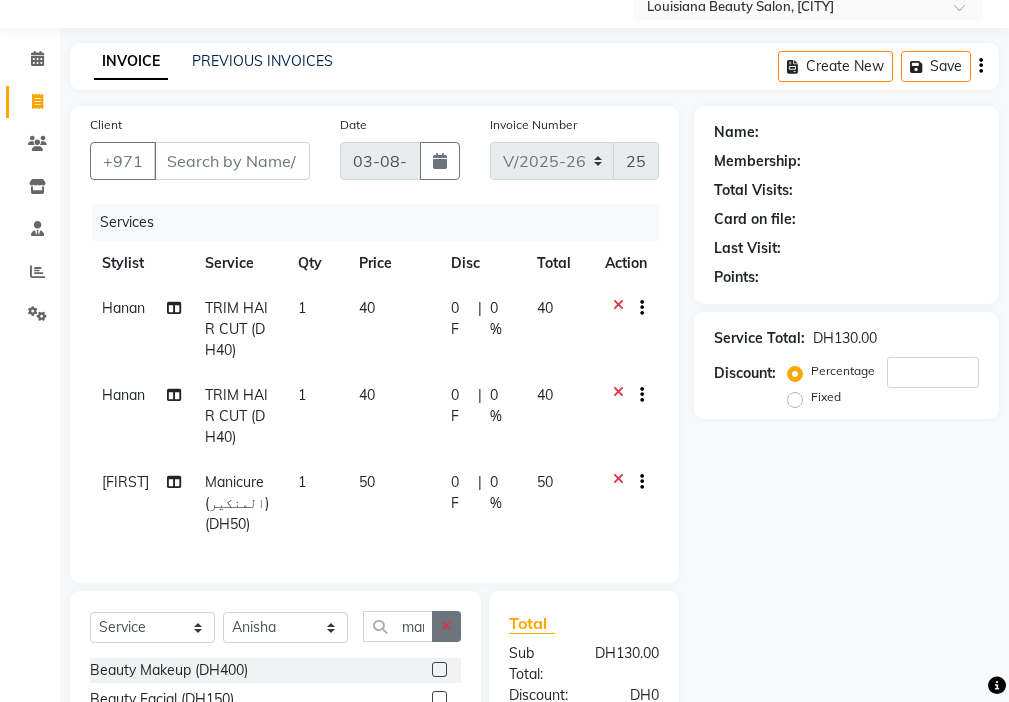 click 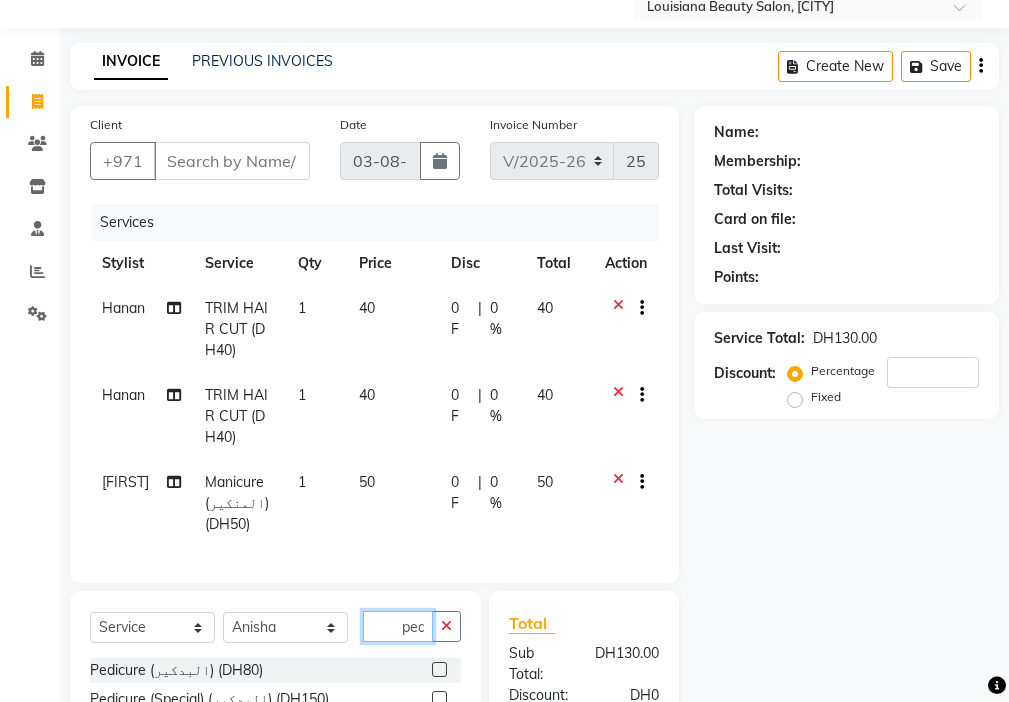 scroll, scrollTop: 0, scrollLeft: 1, axis: horizontal 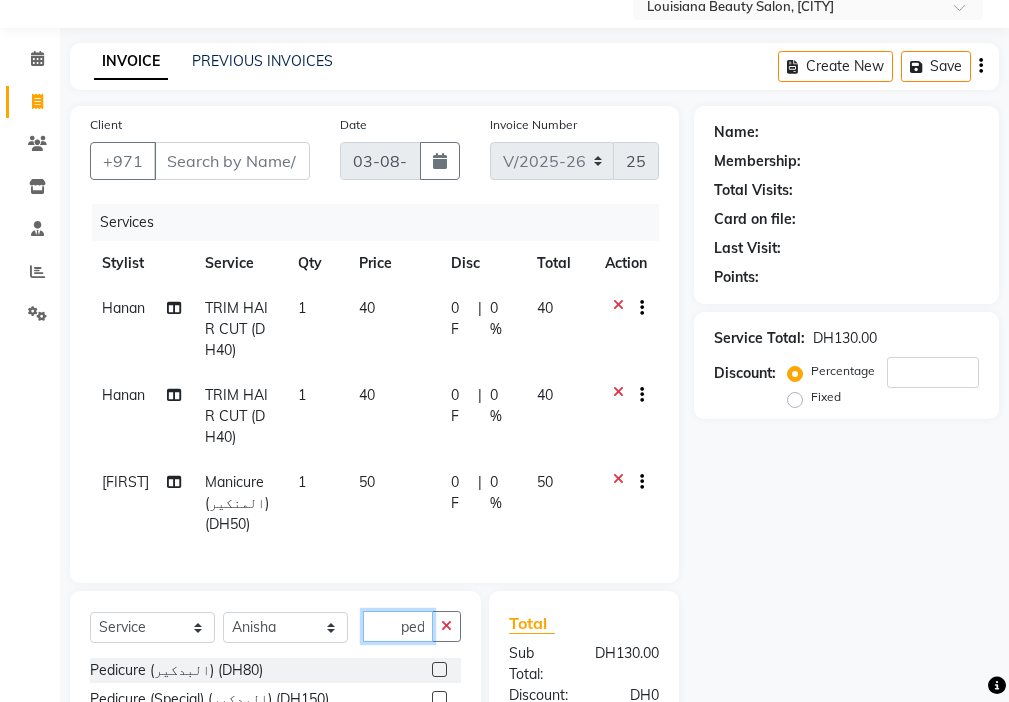 type on "ped" 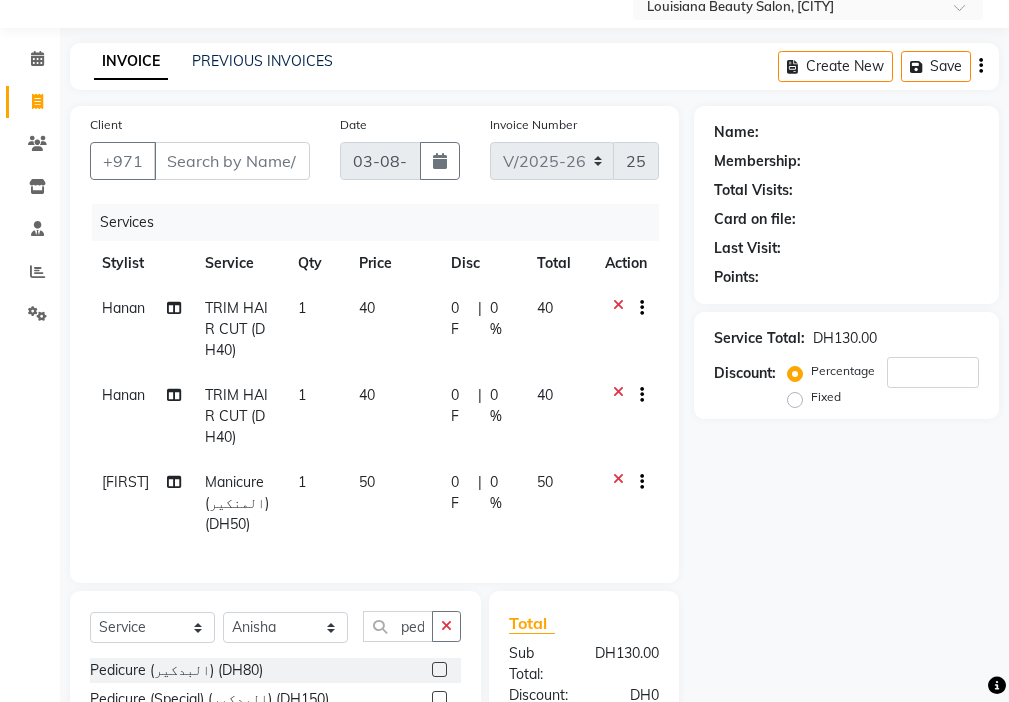 click 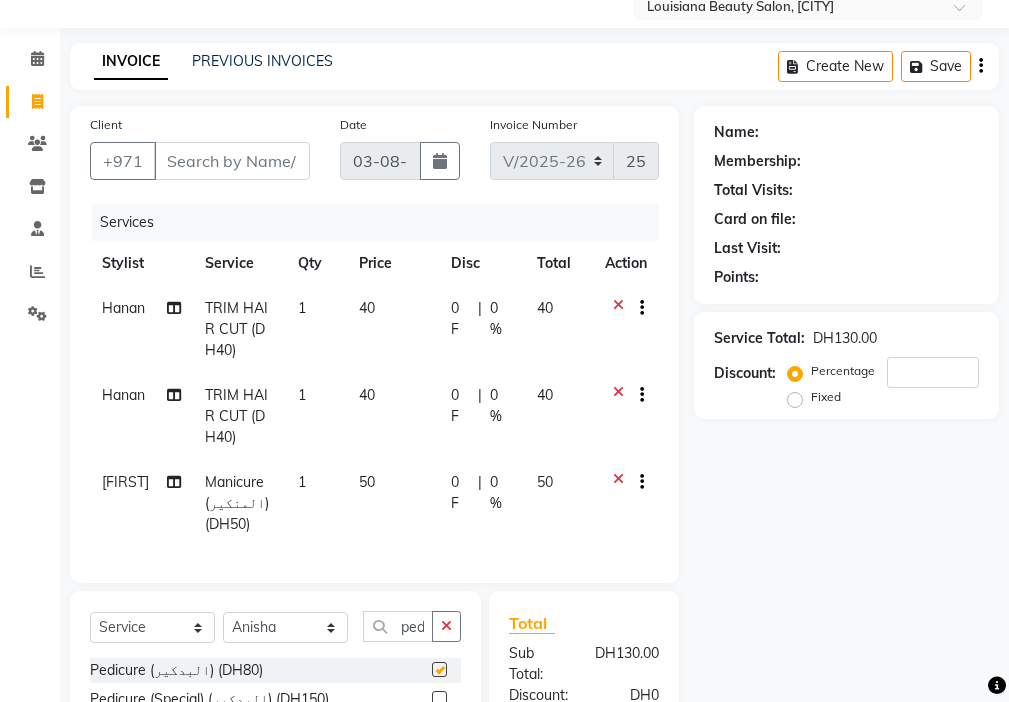 scroll, scrollTop: 0, scrollLeft: 0, axis: both 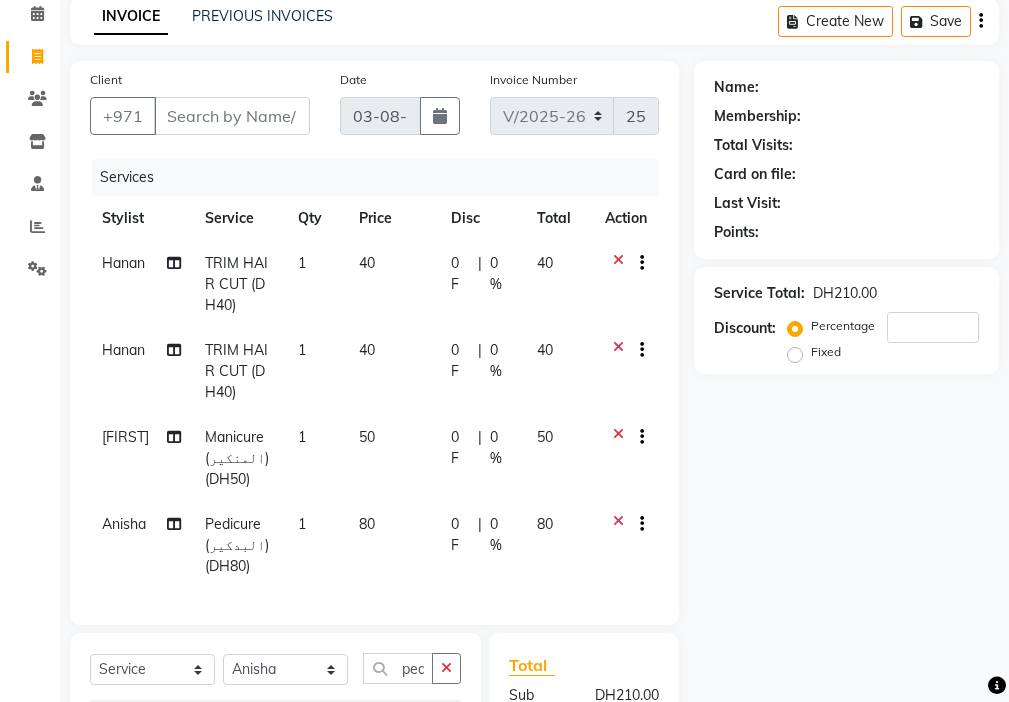 checkbox on "false" 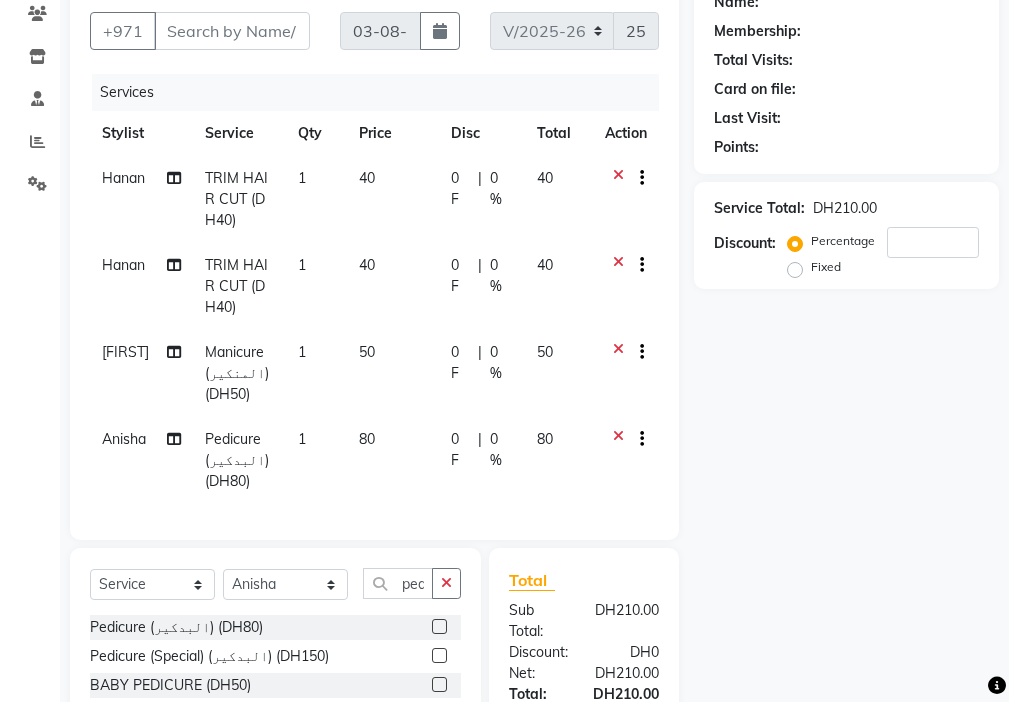 scroll, scrollTop: 199, scrollLeft: 0, axis: vertical 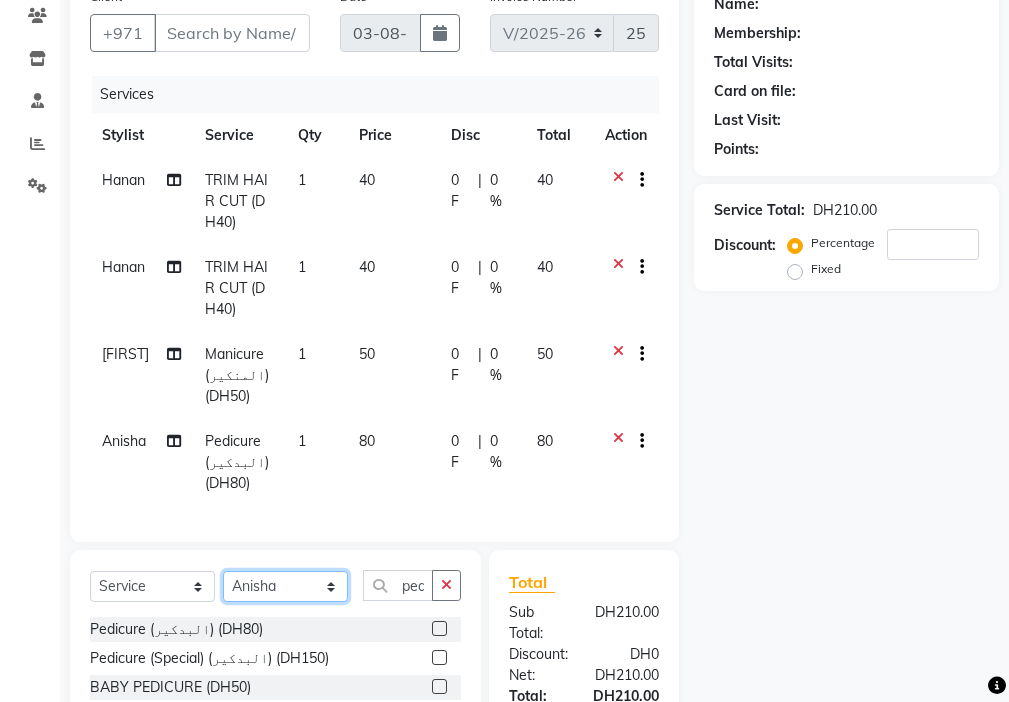 click on "Select Stylist [FIRST] [FIRST] [FIRST] [FIRST] Cashier [FIRST] [FIRST] [FIRST] [FIRST] Kbina Madam mamta Parina sabita [FIRST] [LAST] [FIRST] [FIRST] [FIRST] NORMAL COLOUR ART (DH50)  x Beauty Makeup (DH400) Beauty Facial (DH150) Beauty Face Shama (DH60) Beauty Face Bleach (DH60) Beauty Face Threading (DH50) Beauty Upper Lips Bleach (DH20) Forhead Waxing (DH10) Nose Waxing (DH10) Upper Lip Waxing (DH10) Hand Waxing Full (DH70) Beauty Eyelashes Adhesive (DH30) Beauty Eye Makeup (DH150) Beauty Hand Henna(حناء اليد) (DH50) Beauty Legs Henna(حناء الرجل) (DH50) paraffin wax hand (DH30) paraffin  wax leg  (DH50) chin threading (DH15) Extra Pin (DH20) ROOT HALF DYE (DH80) Beauty Gasha (DH50) Baby Start (DH20) Rinceage  (DH200) Enercose (DH200) Rosemary (DH80) Filler (DH0) Sedar (DH80) photo (DH10) Al mashat (DH80) Half leg Waxing (شمع نصف الرجل) (DH50) Half Hand Waxing (شمع اليدين) (DH40) Under Arms Waxing (شمع الابط) (DH20) Manicure  (المنكير) (DH50)" 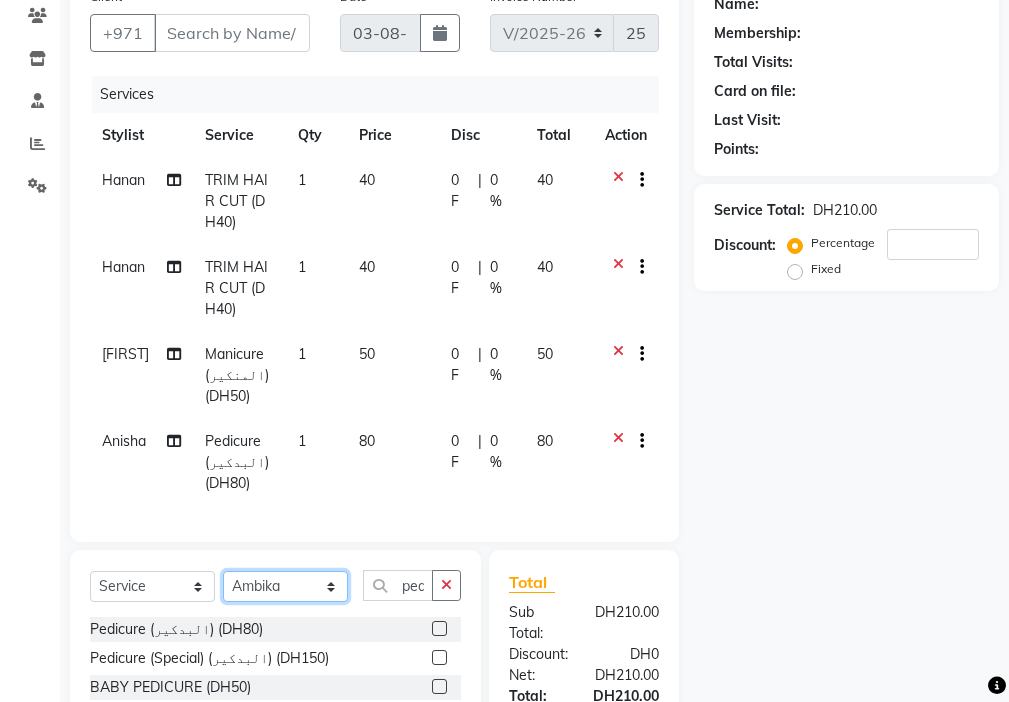 click on "Select Stylist [FIRST] [FIRST] [FIRST] [FIRST] Cashier [FIRST] [FIRST] [FIRST] [FIRST] Kbina Madam mamta Parina sabita [FIRST] [LAST] [FIRST] [FIRST] [FIRST] NORMAL COLOUR ART (DH50)  x Beauty Makeup (DH400) Beauty Facial (DH150) Beauty Face Shama (DH60) Beauty Face Bleach (DH60) Beauty Face Threading (DH50) Beauty Upper Lips Bleach (DH20) Forhead Waxing (DH10) Nose Waxing (DH10) Upper Lip Waxing (DH10) Hand Waxing Full (DH70) Beauty Eyelashes Adhesive (DH30) Beauty Eye Makeup (DH150) Beauty Hand Henna(حناء اليد) (DH50) Beauty Legs Henna(حناء الرجل) (DH50) paraffin wax hand (DH30) paraffin  wax leg  (DH50) chin threading (DH15) Extra Pin (DH20) ROOT HALF DYE (DH80) Beauty Gasha (DH50) Baby Start (DH20) Rinceage  (DH200) Enercose (DH200) Rosemary (DH80) Filler (DH0) Sedar (DH80) photo (DH10) Al mashat (DH80) Half leg Waxing (شمع نصف الرجل) (DH50) Half Hand Waxing (شمع اليدين) (DH40) Under Arms Waxing (شمع الابط) (DH20) Manicure  (المنكير) (DH50)" 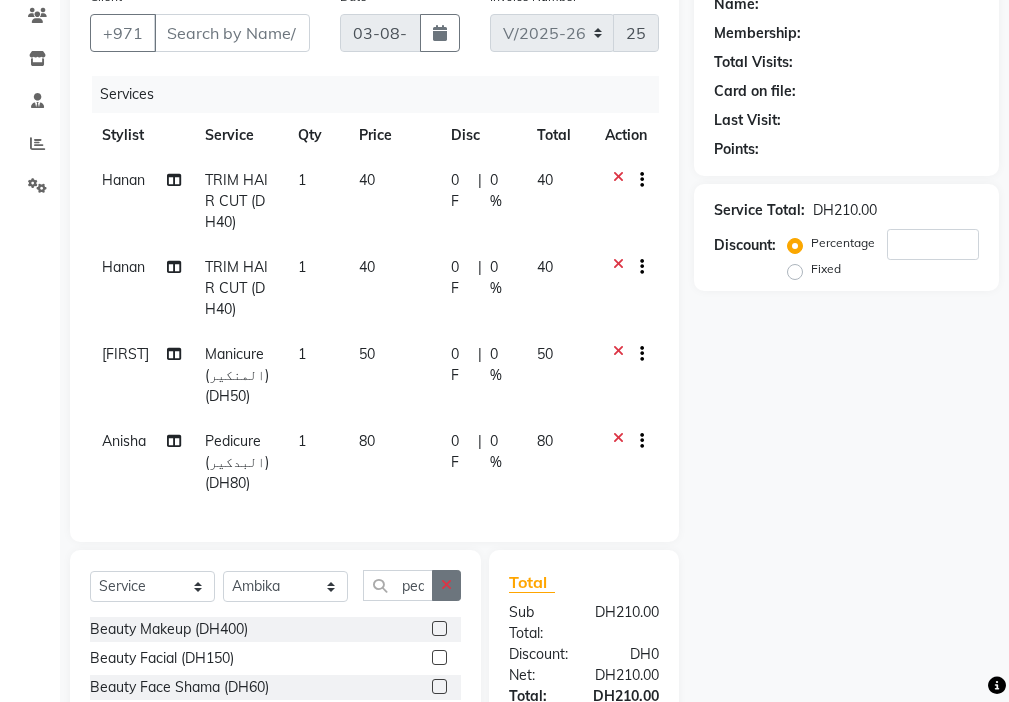 click 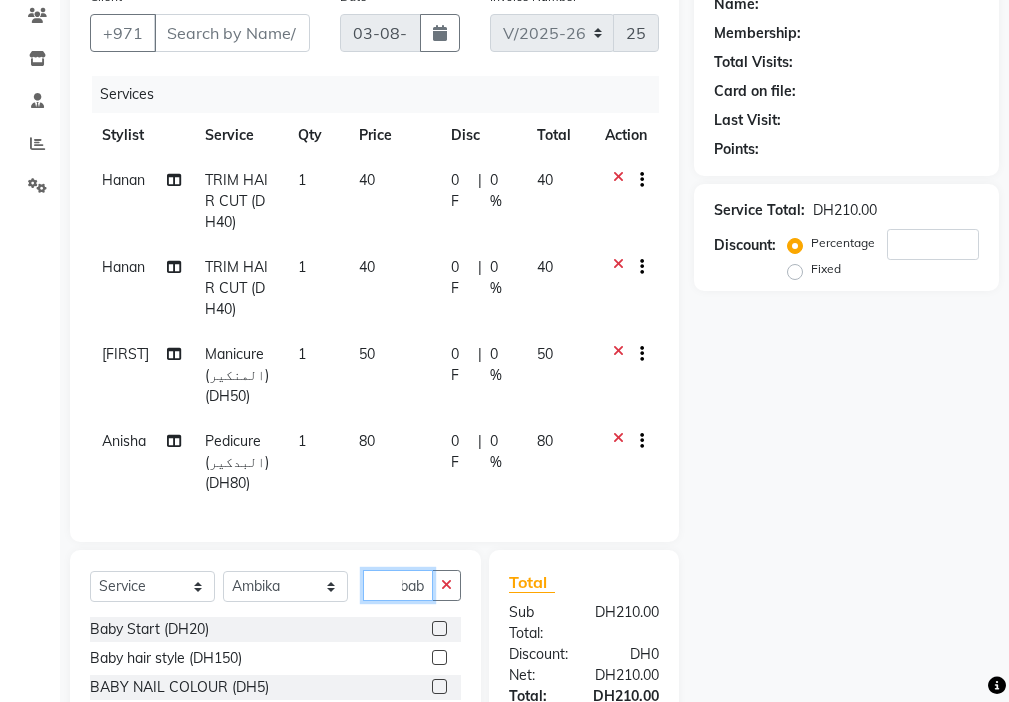 scroll, scrollTop: 0, scrollLeft: 9, axis: horizontal 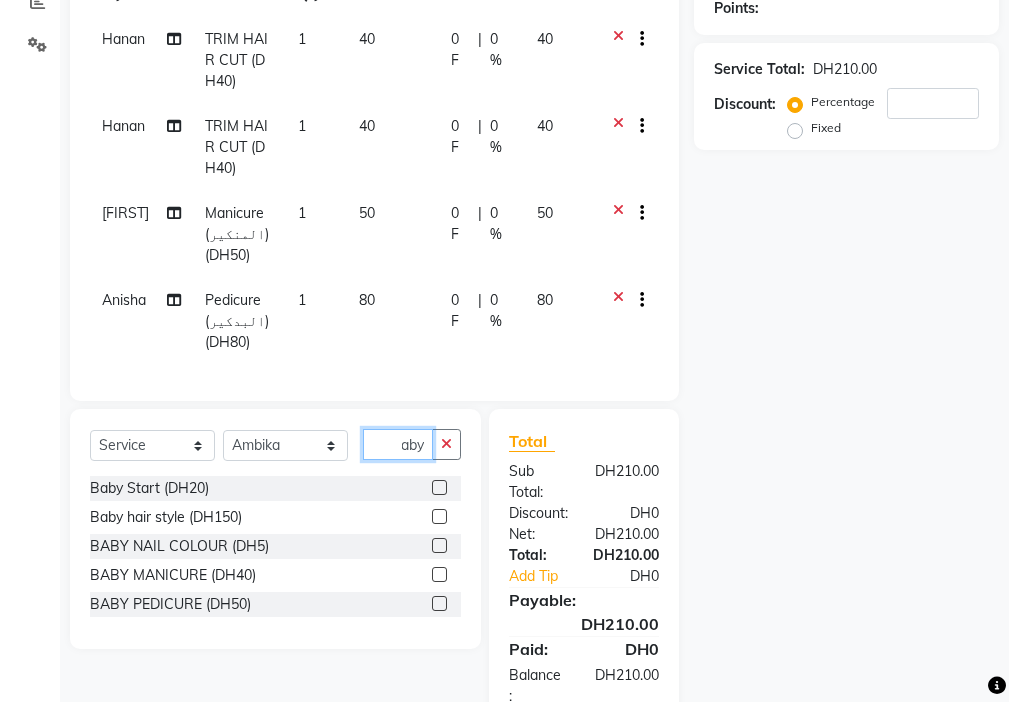 type on "baby" 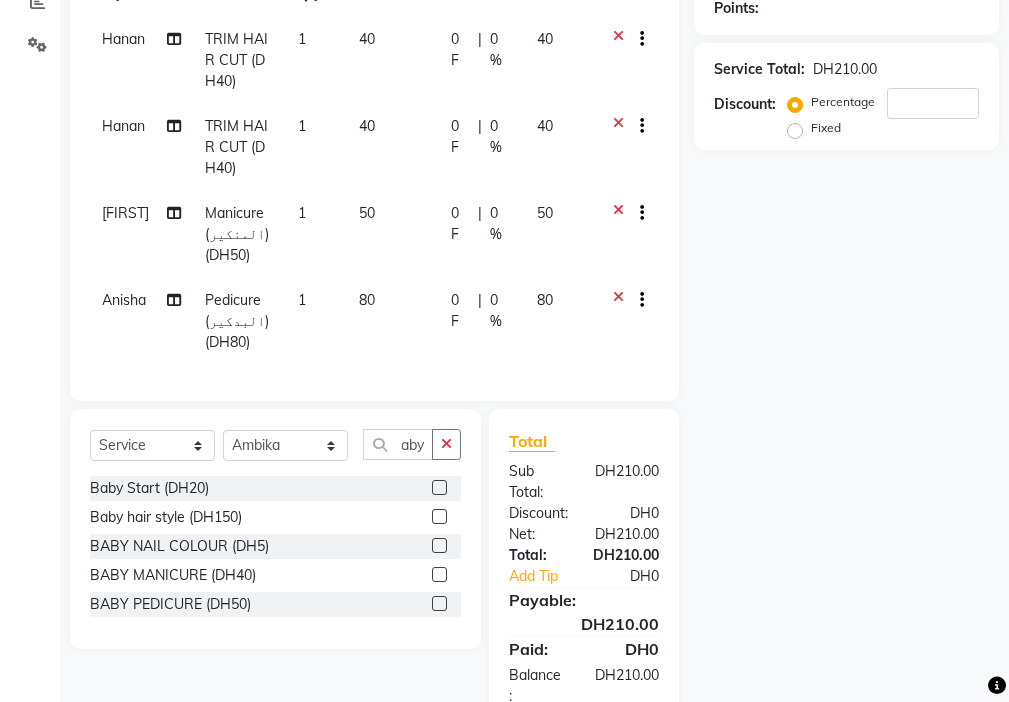 click 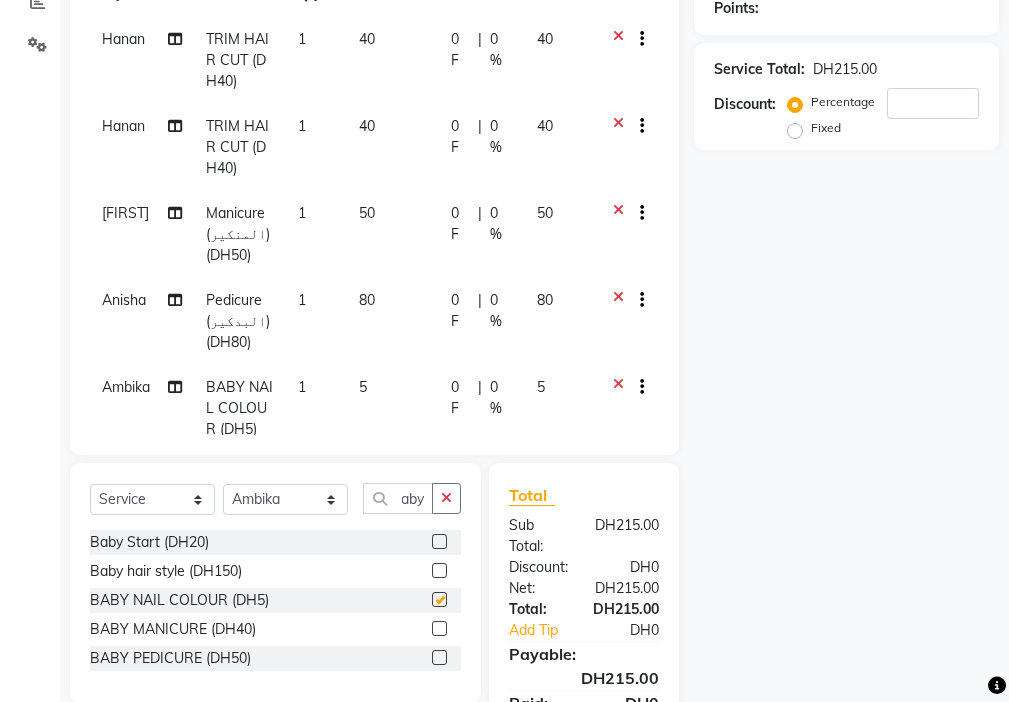 scroll, scrollTop: 0, scrollLeft: 0, axis: both 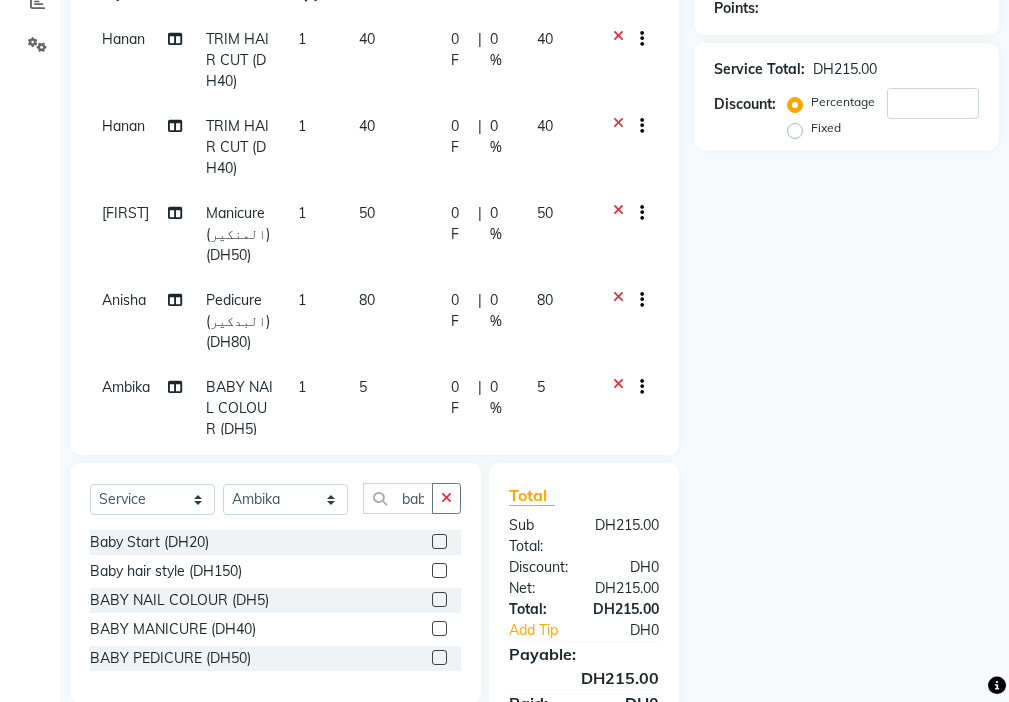 checkbox on "false" 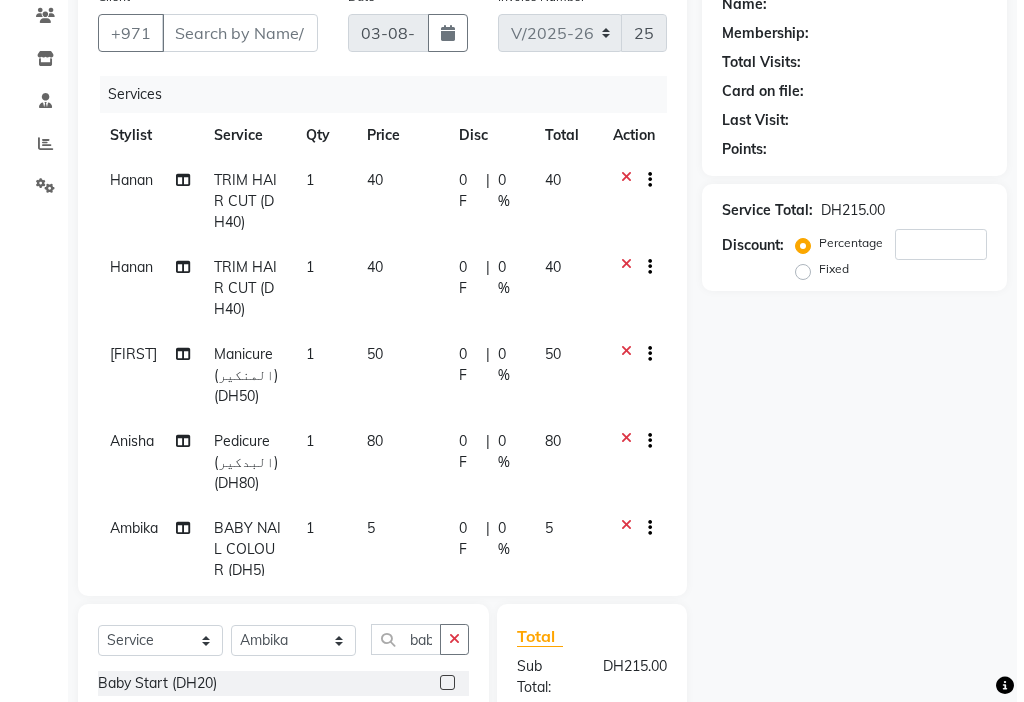 scroll, scrollTop: 194, scrollLeft: 0, axis: vertical 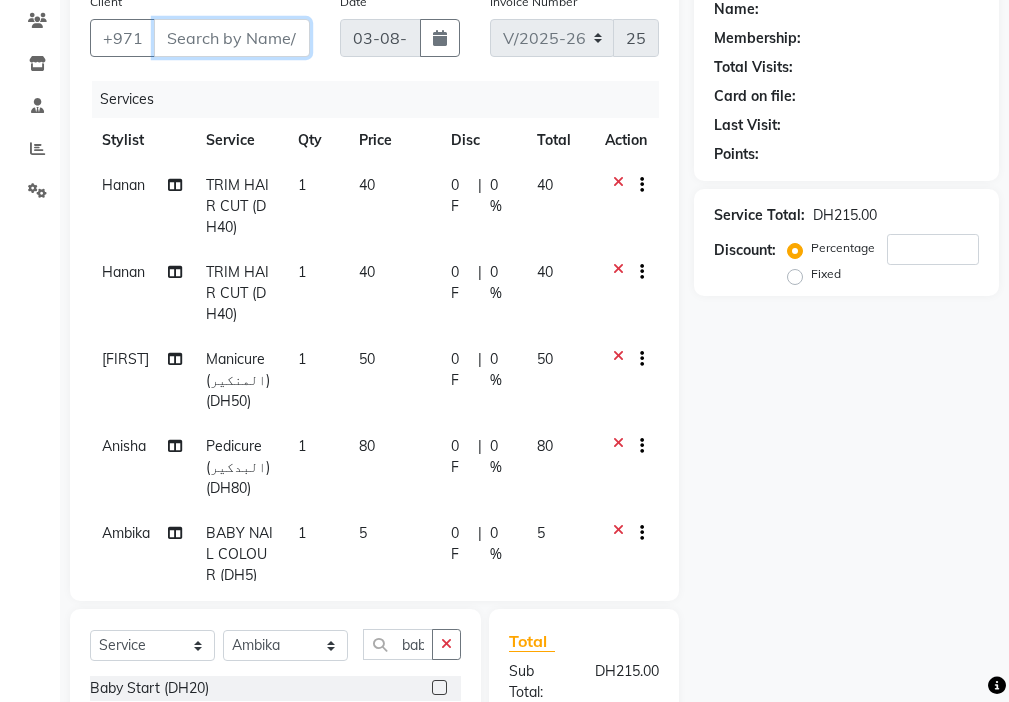 click on "Client" at bounding box center [232, 38] 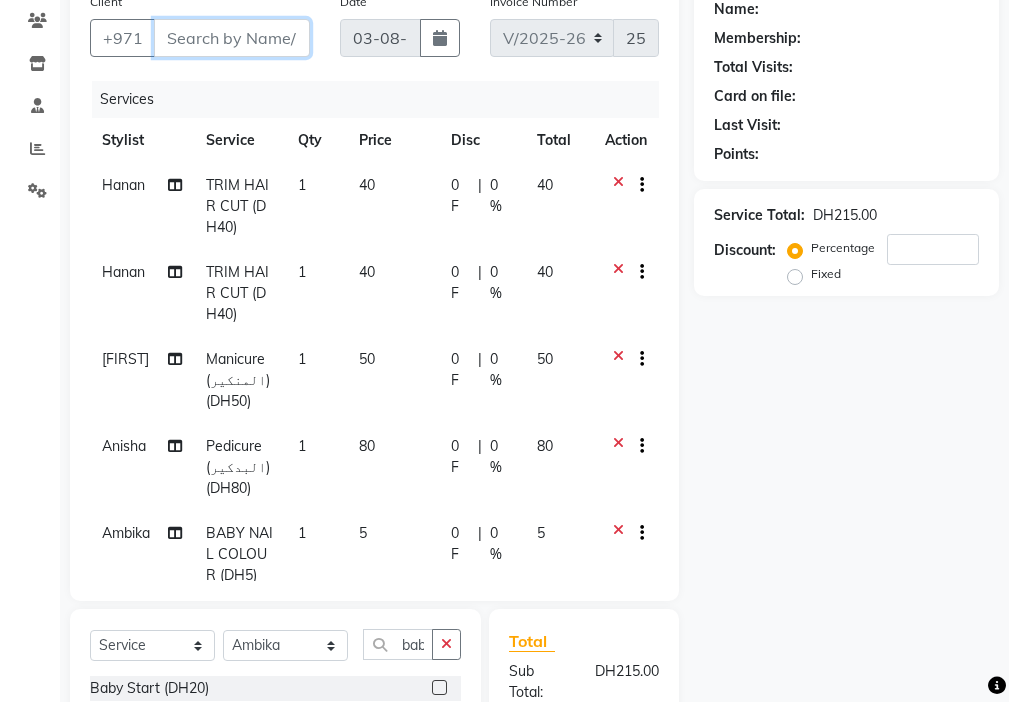 type on "5" 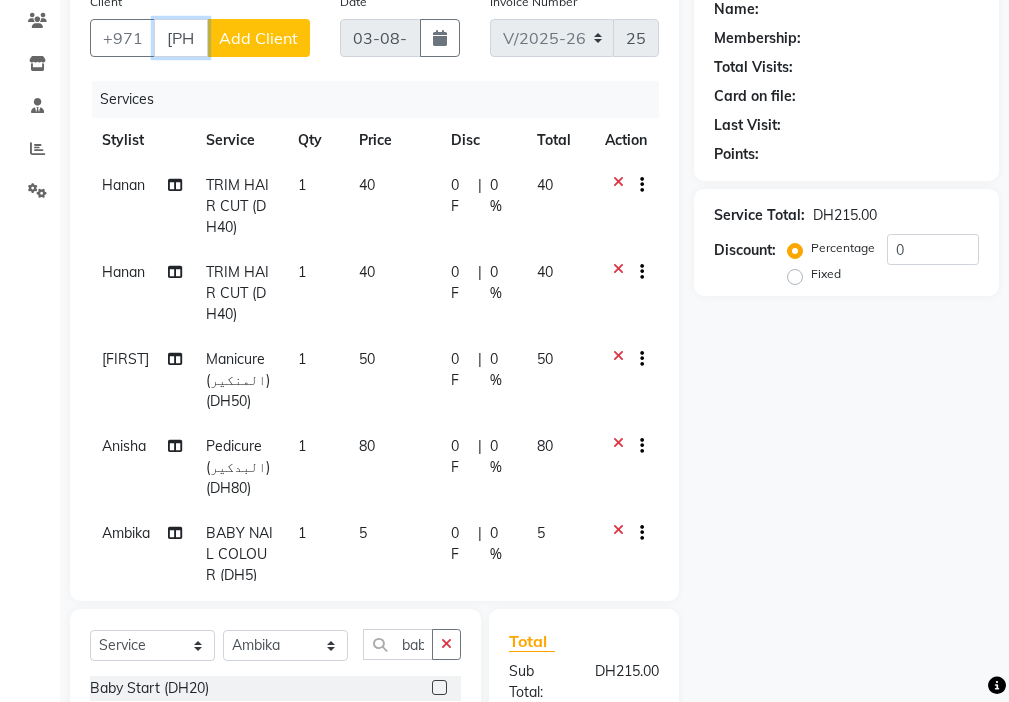 type on "[PHONE]" 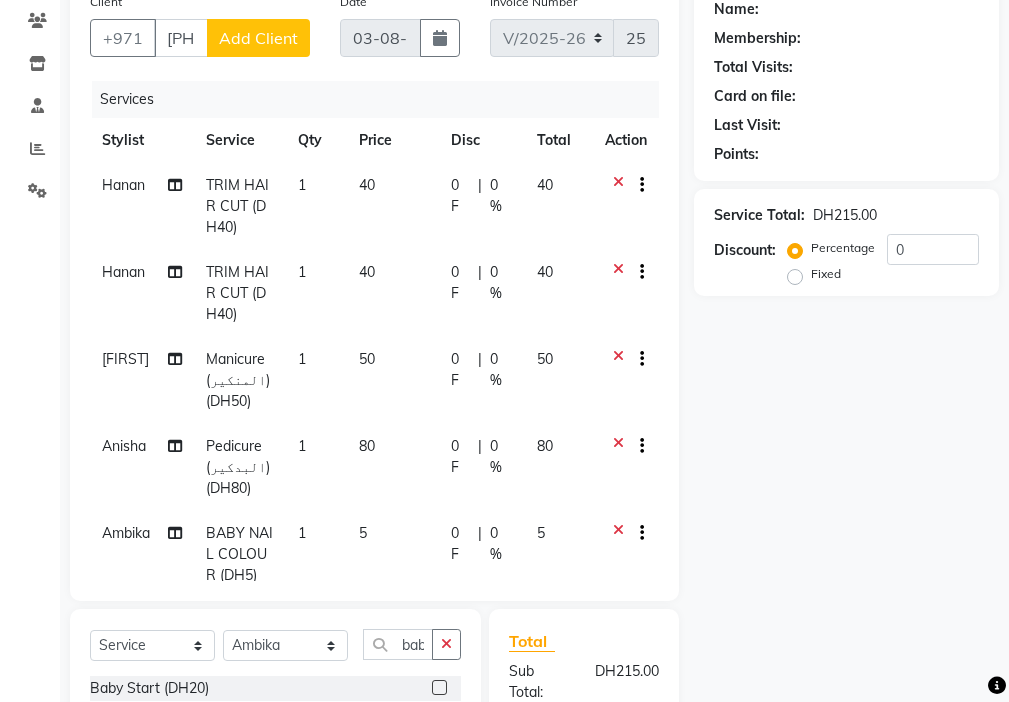 click on "Add Client" 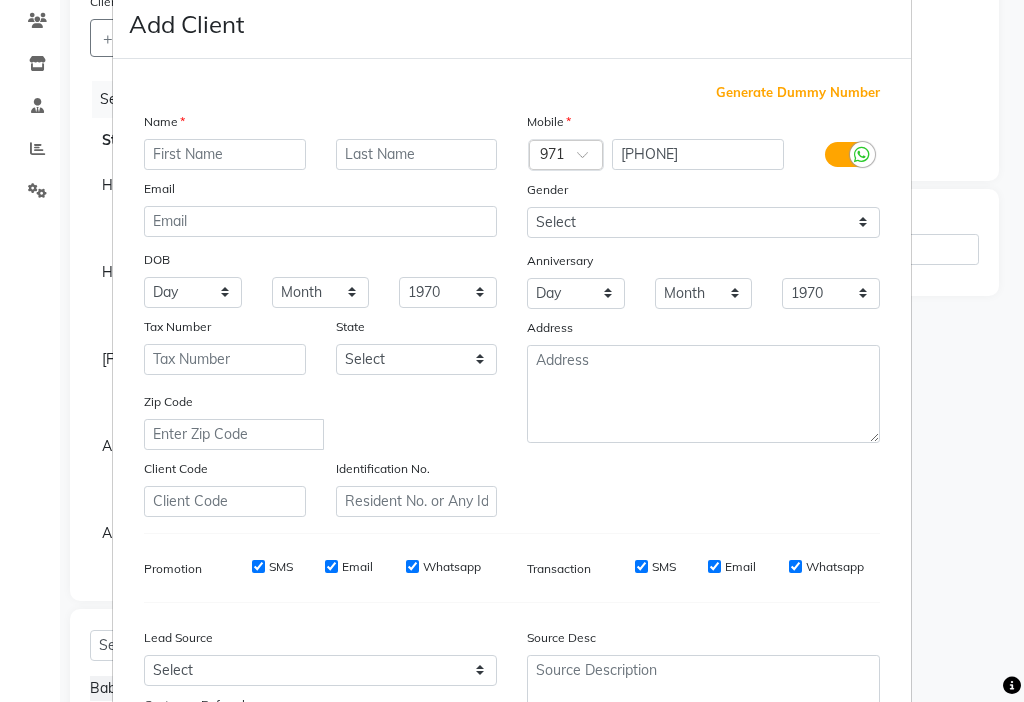 scroll, scrollTop: 221, scrollLeft: 0, axis: vertical 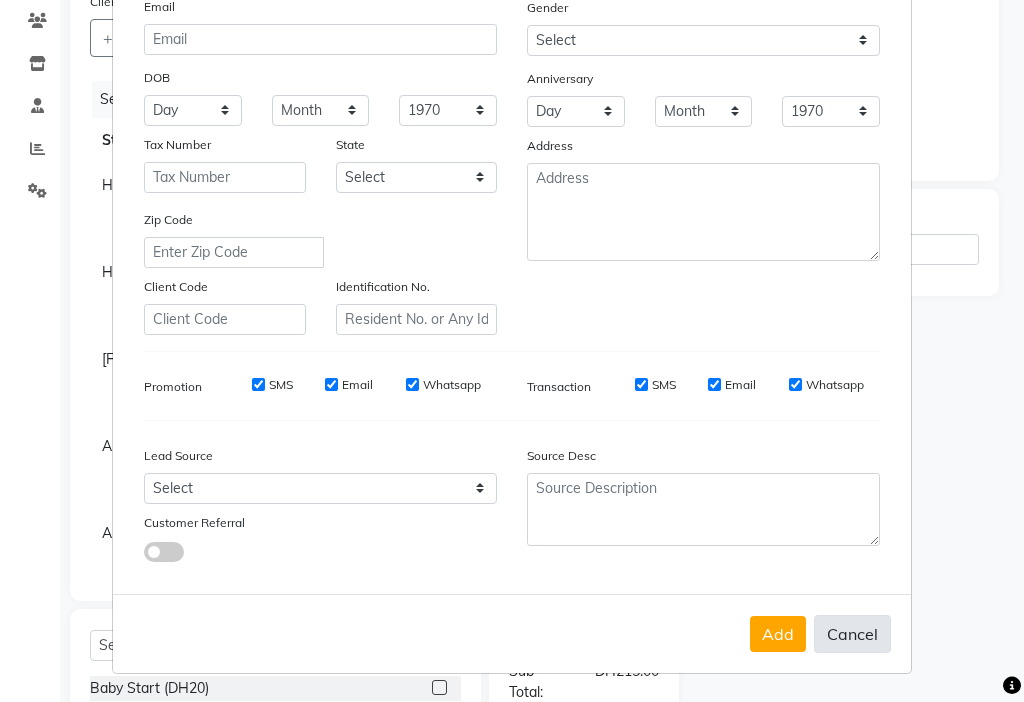 click on "Cancel" at bounding box center (852, 634) 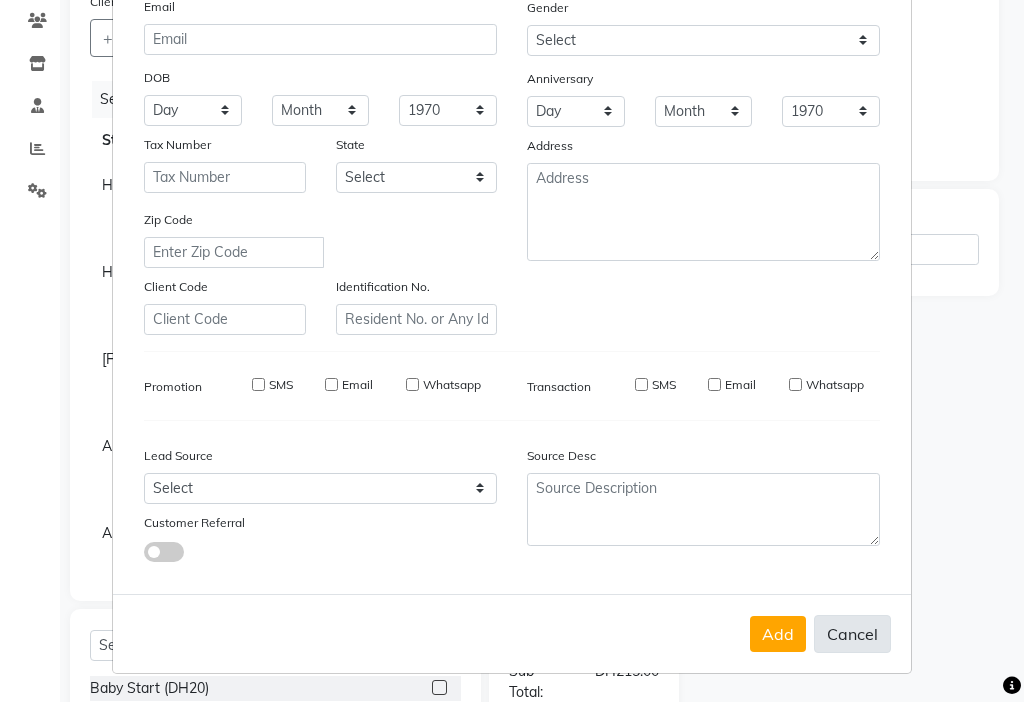 select 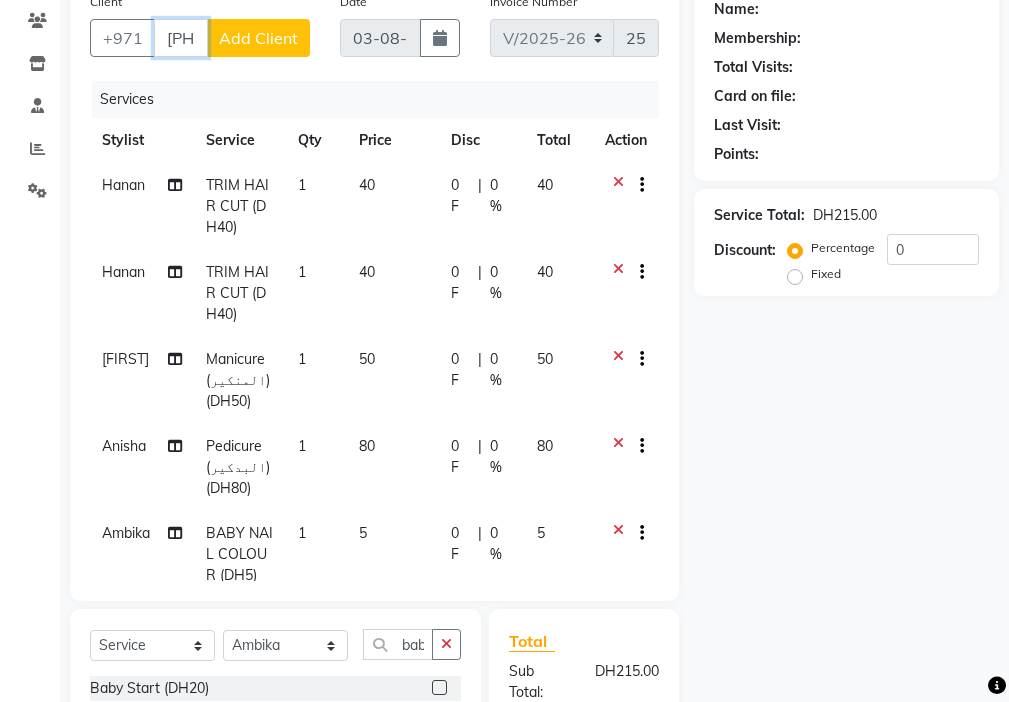click on "[PHONE]" at bounding box center [181, 38] 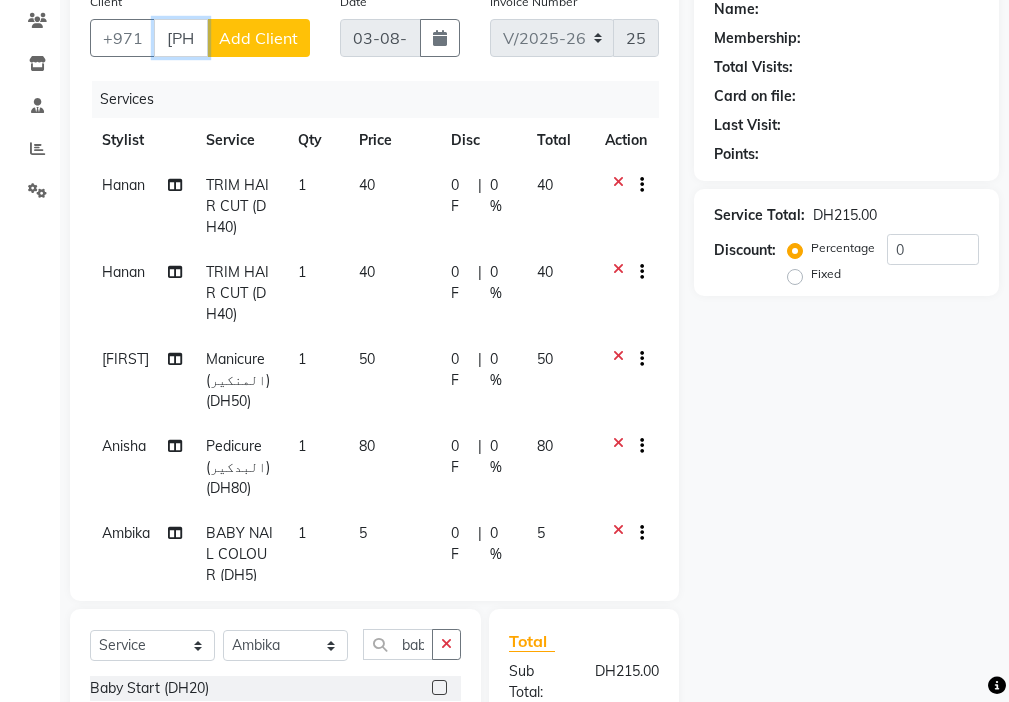 type on "[PHONE]" 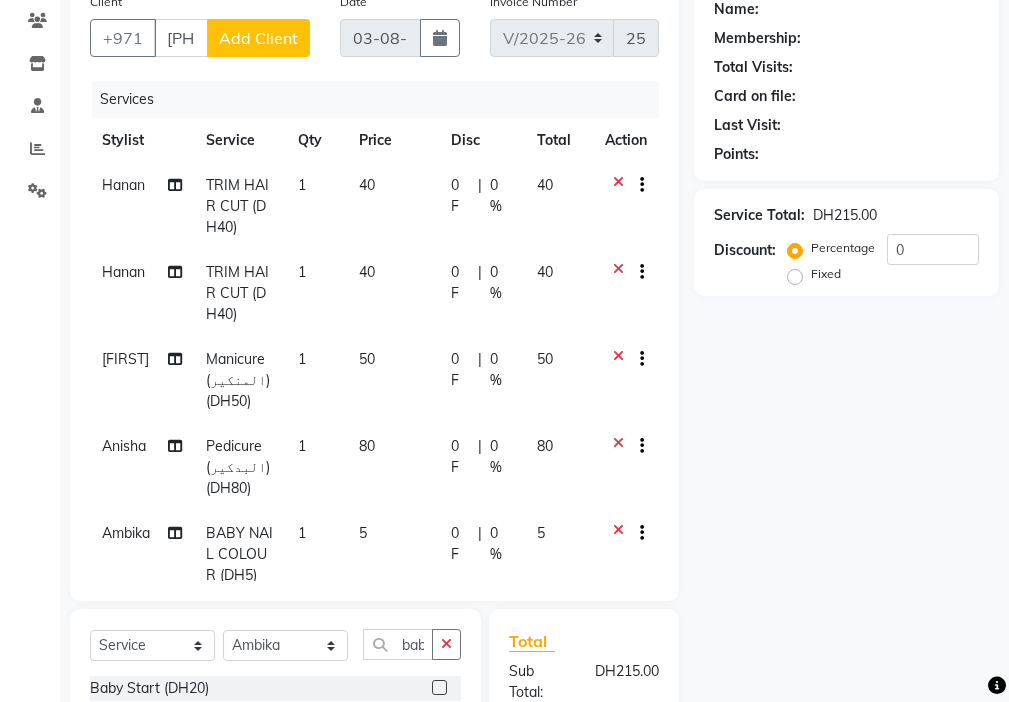 click on "Add Client" 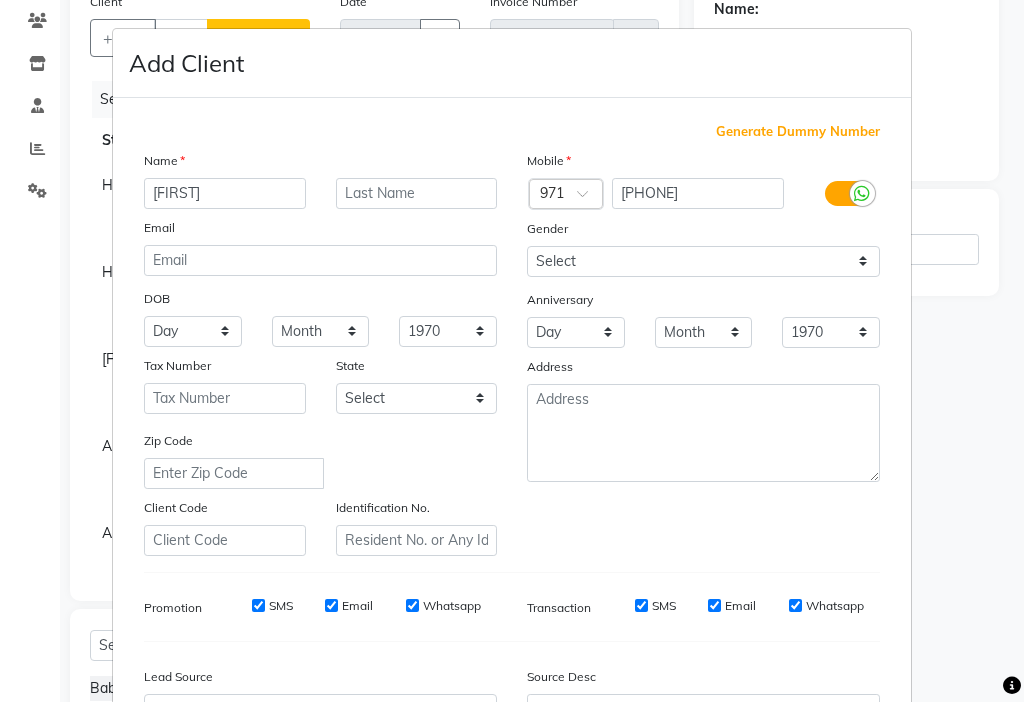 type on "[FIRST]" 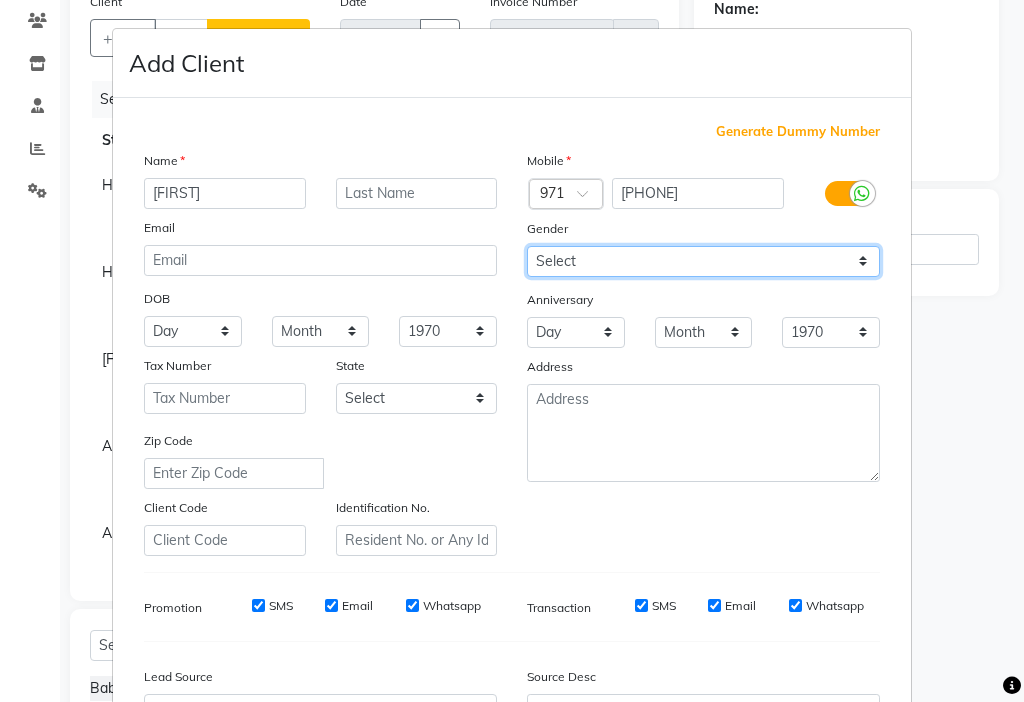 click on "Select Male Female Other Prefer Not To Say" at bounding box center [703, 261] 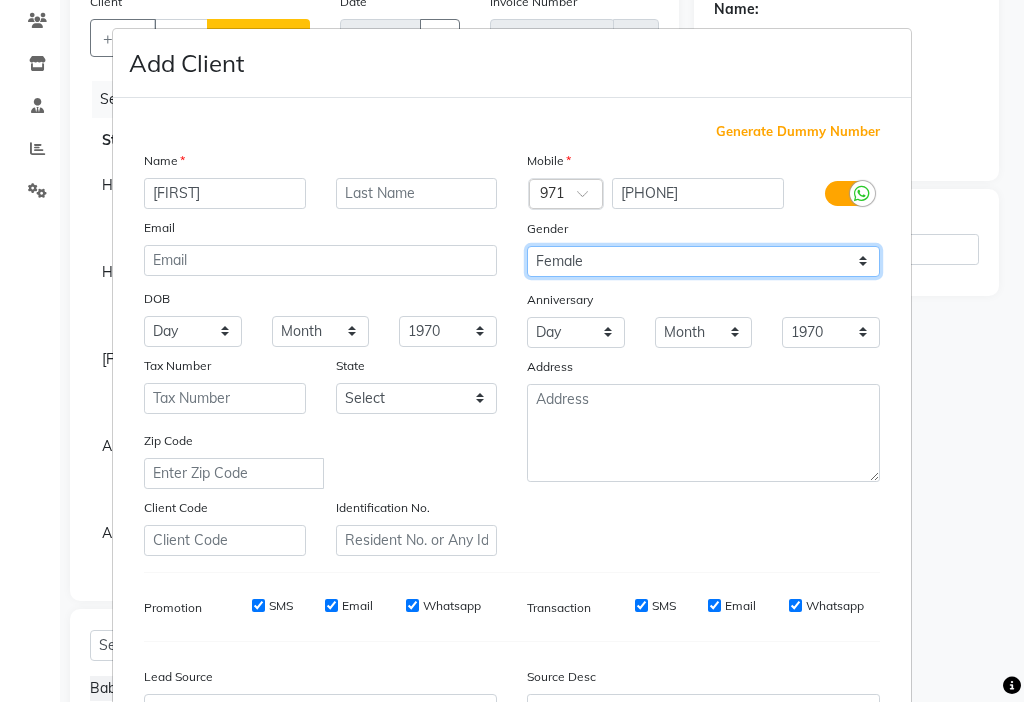 click on "Select Male Female Other Prefer Not To Say" at bounding box center (703, 261) 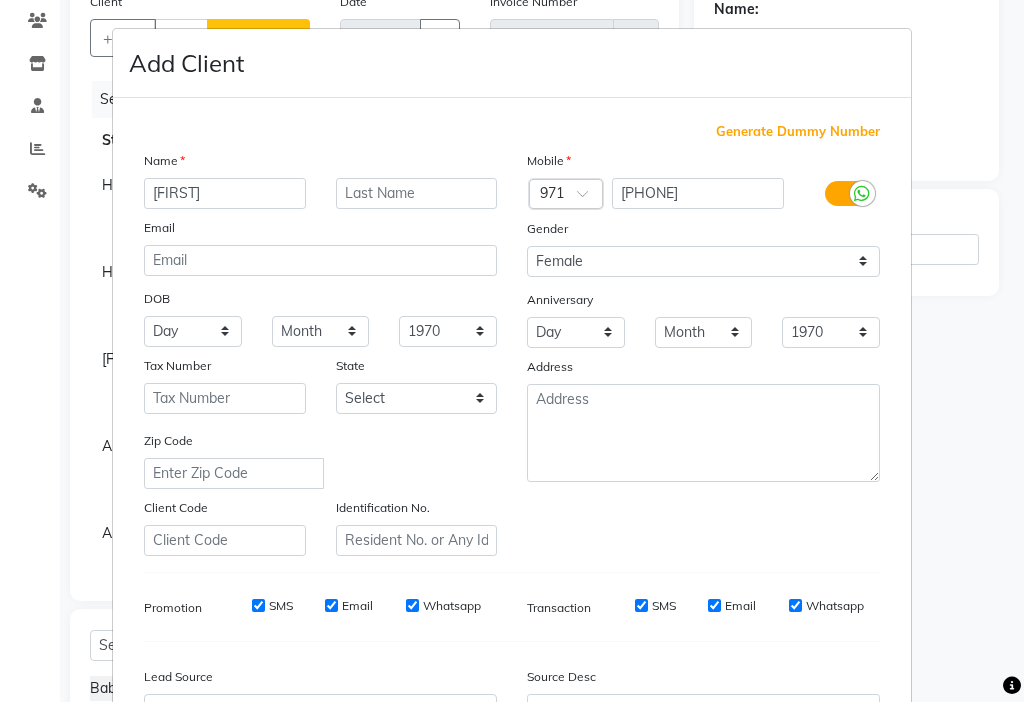 click on "SMS" at bounding box center [281, 606] 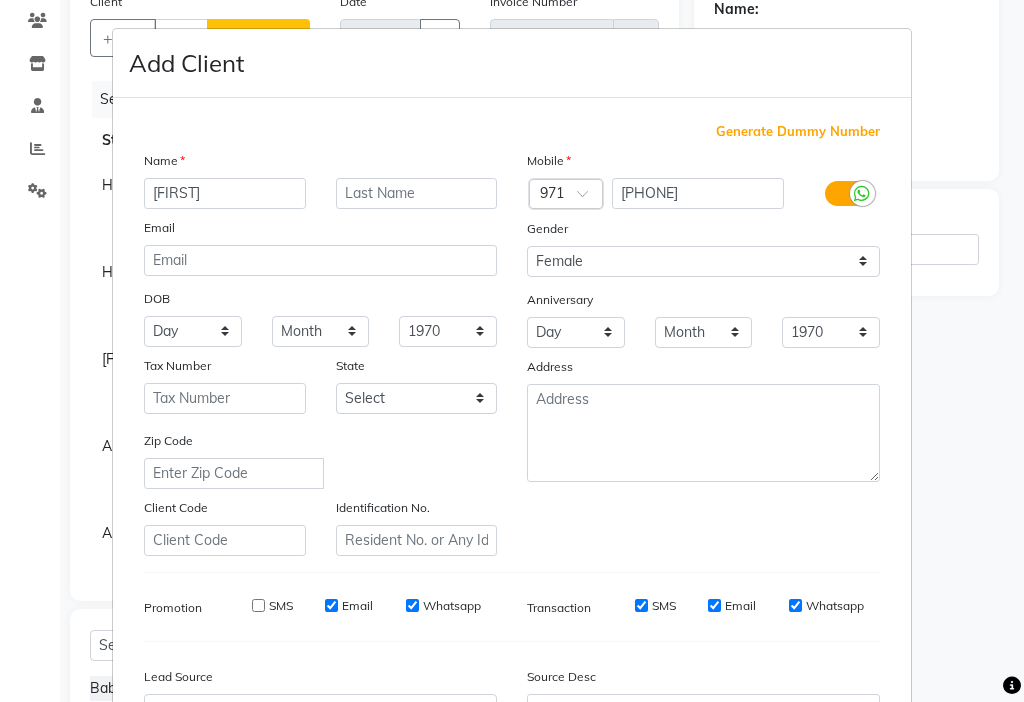 click on "Email" at bounding box center (331, 605) 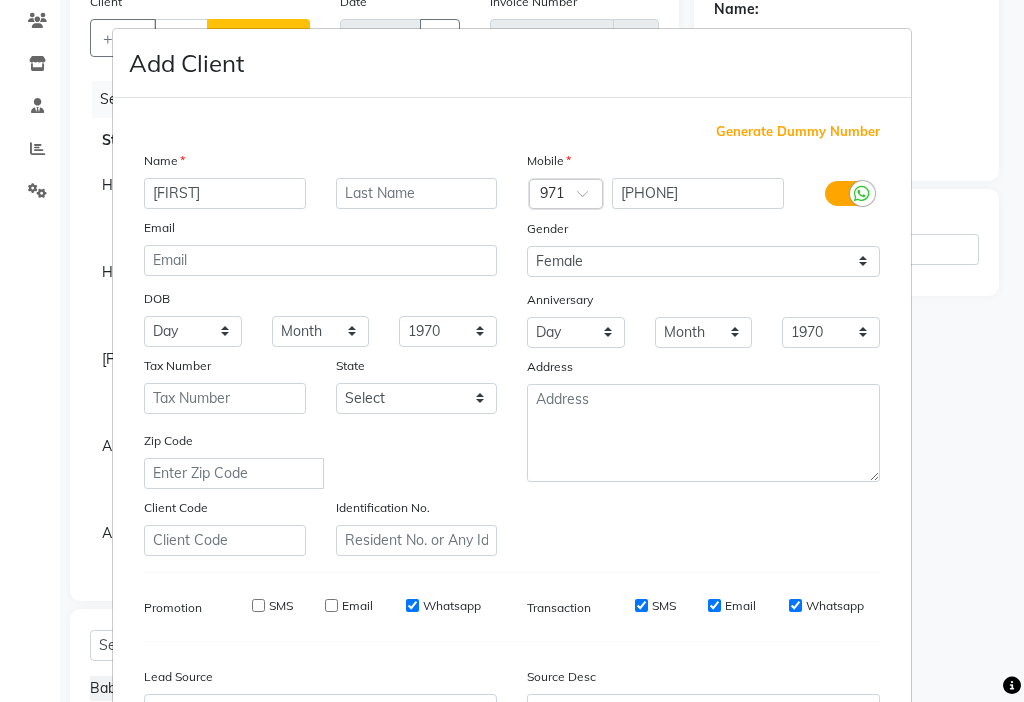 click on "SMS" at bounding box center [641, 605] 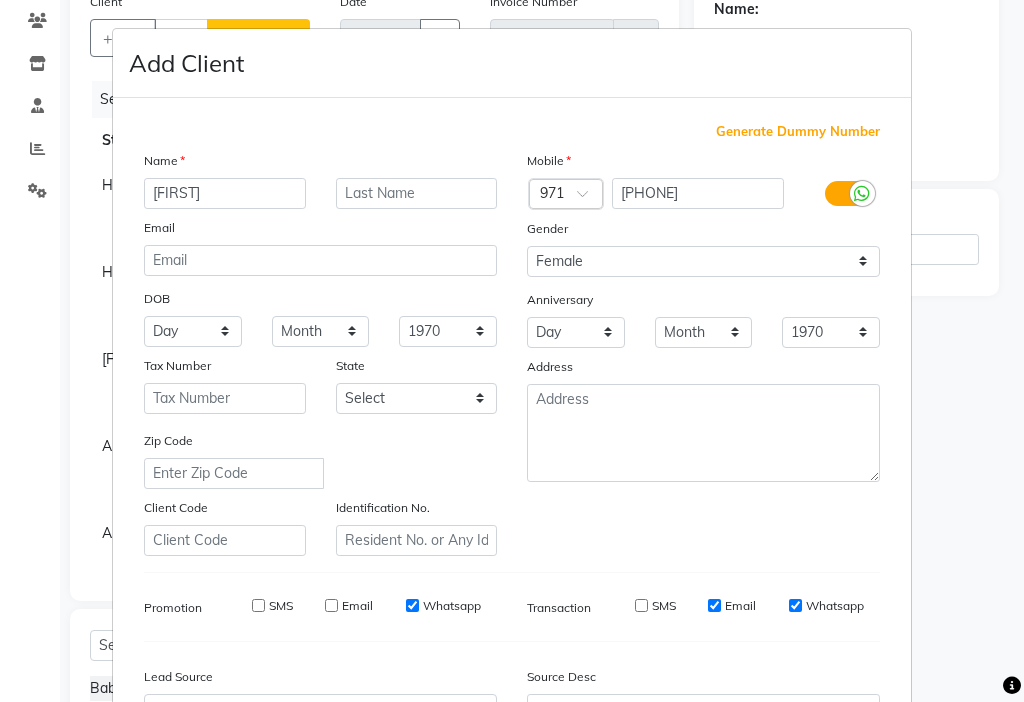 click on "Email" at bounding box center (714, 605) 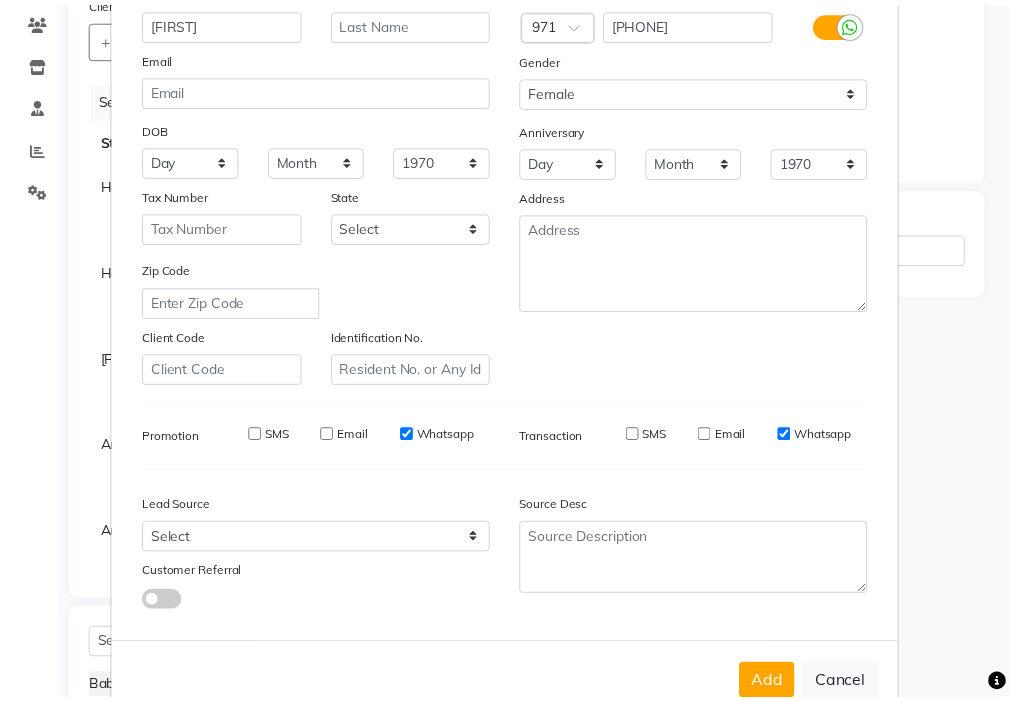 scroll, scrollTop: 177, scrollLeft: 0, axis: vertical 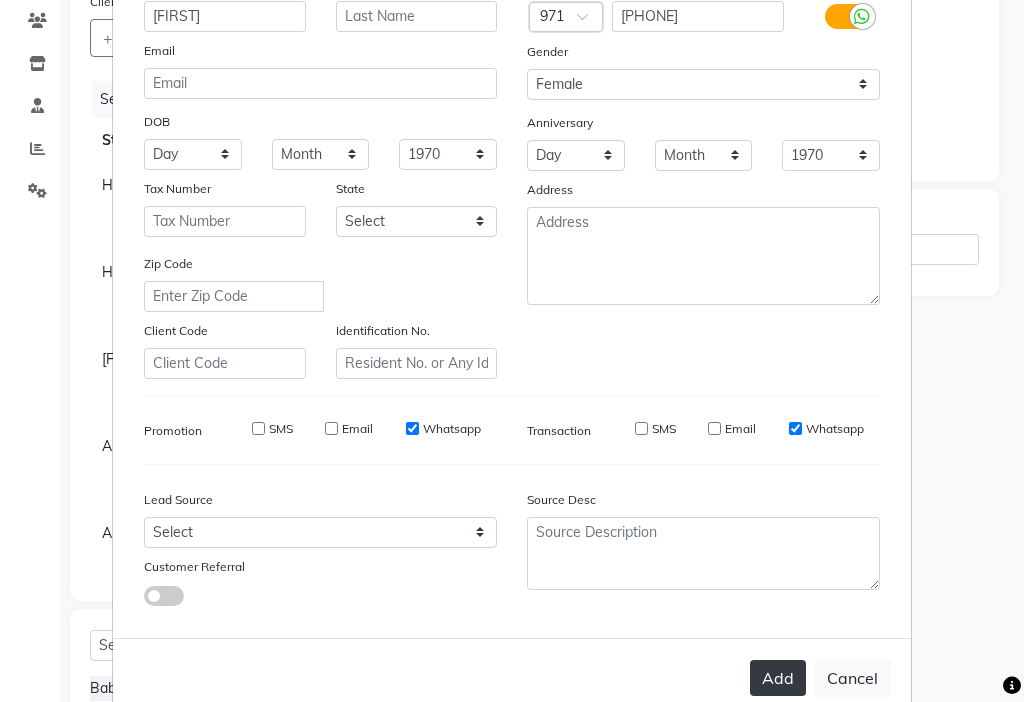 click on "Add" at bounding box center (778, 678) 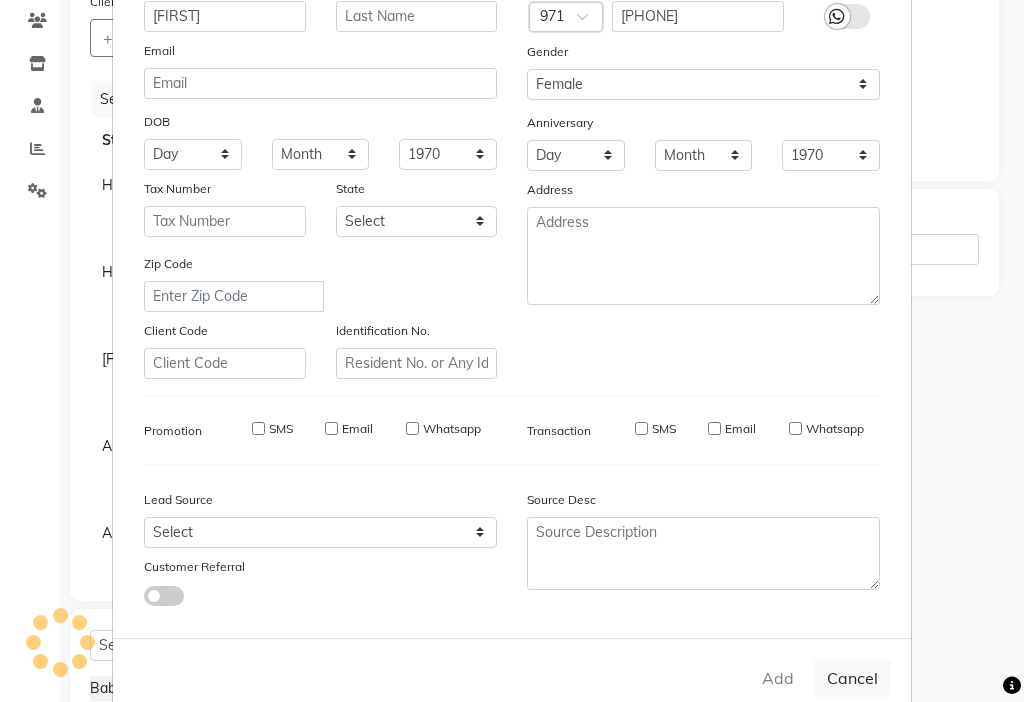 type 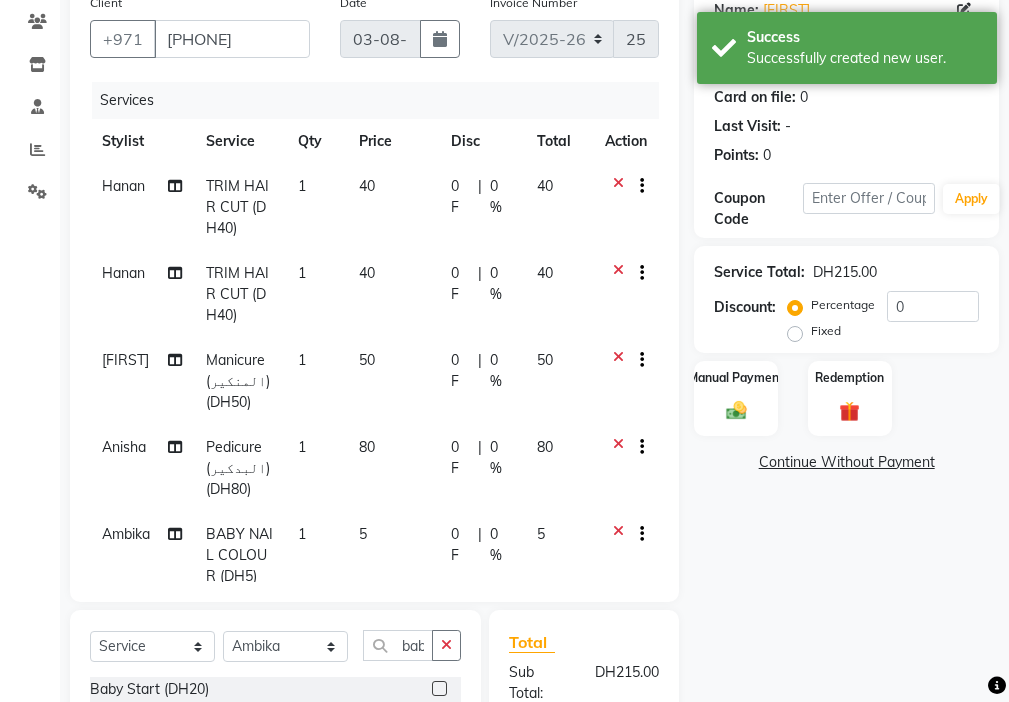 scroll, scrollTop: 189, scrollLeft: 0, axis: vertical 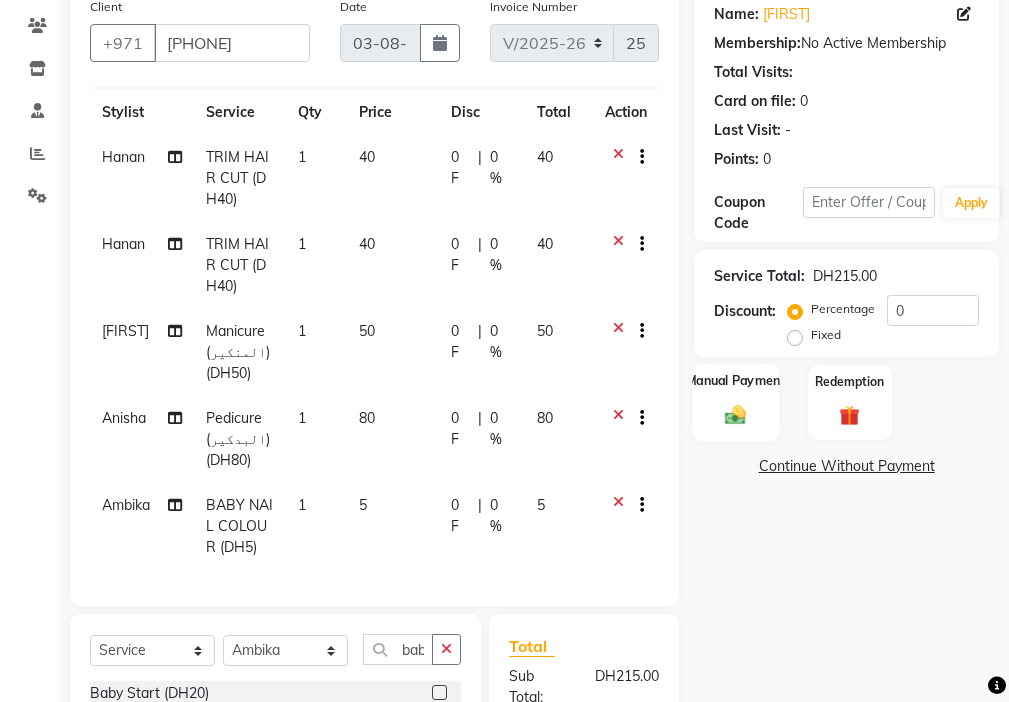 click on "Manual Payment" 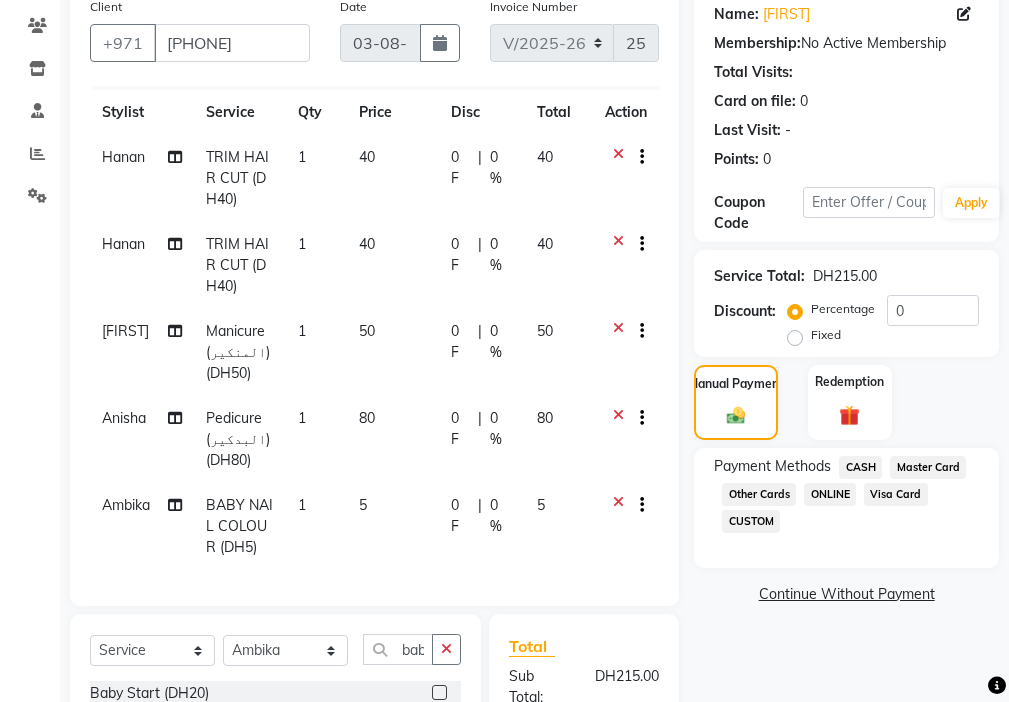 click on "Visa Card" 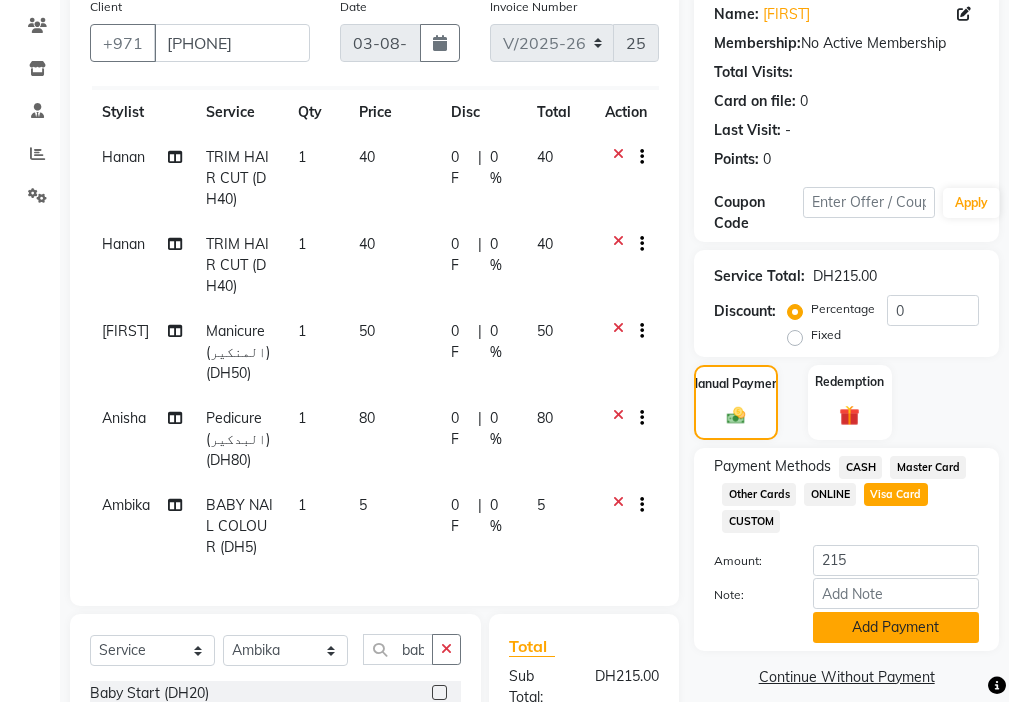 click on "Add Payment" 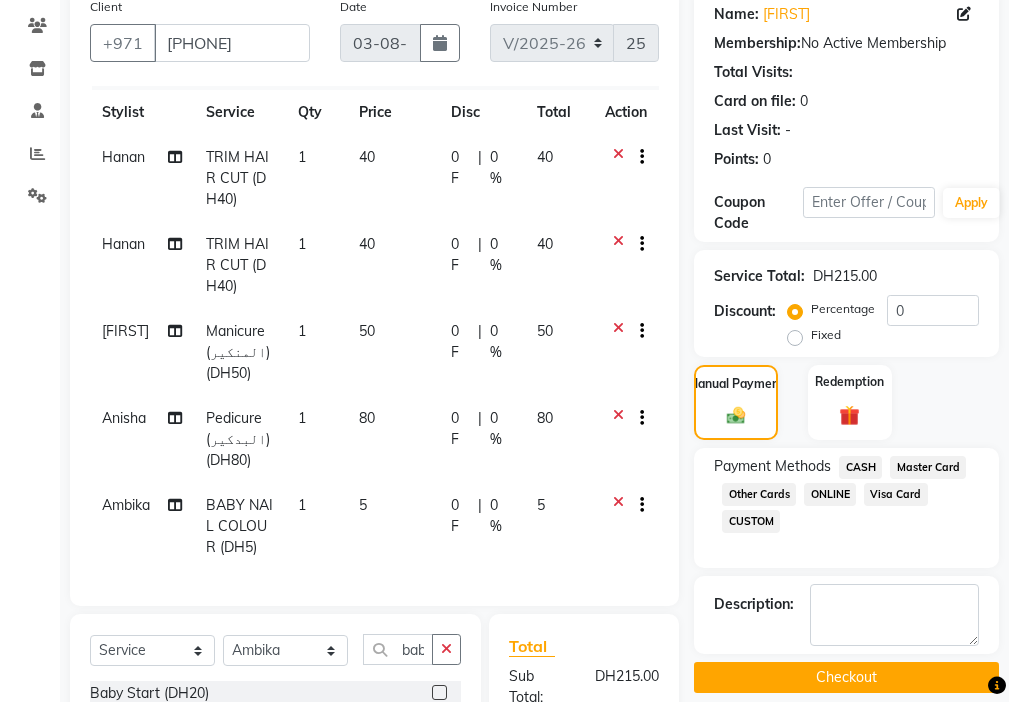 click on "Checkout" 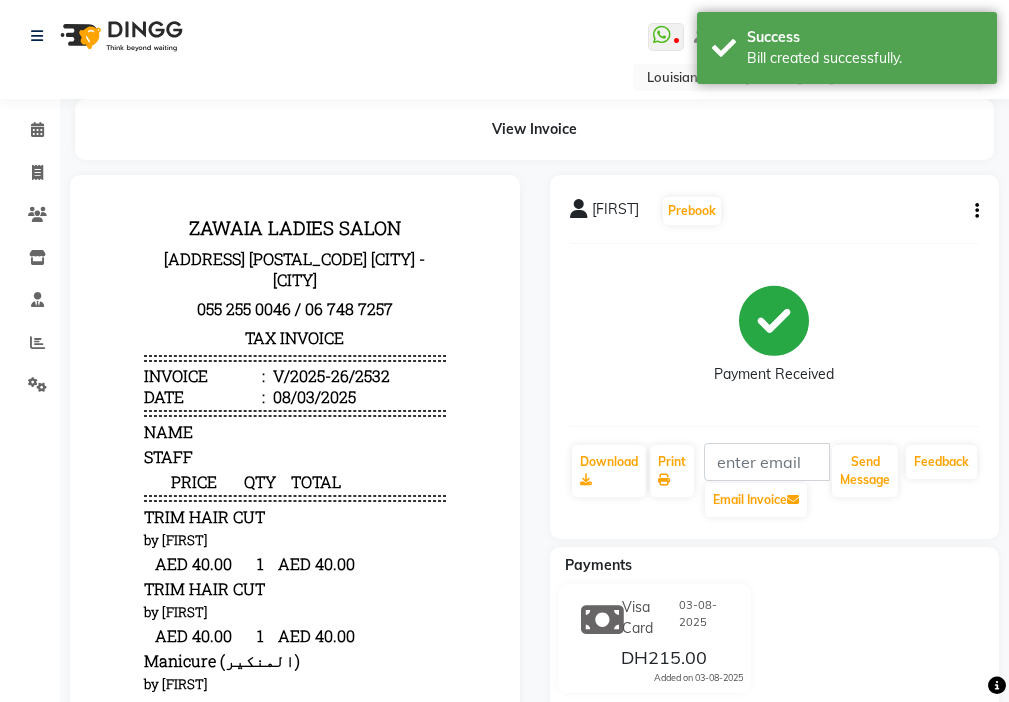 scroll, scrollTop: 0, scrollLeft: 0, axis: both 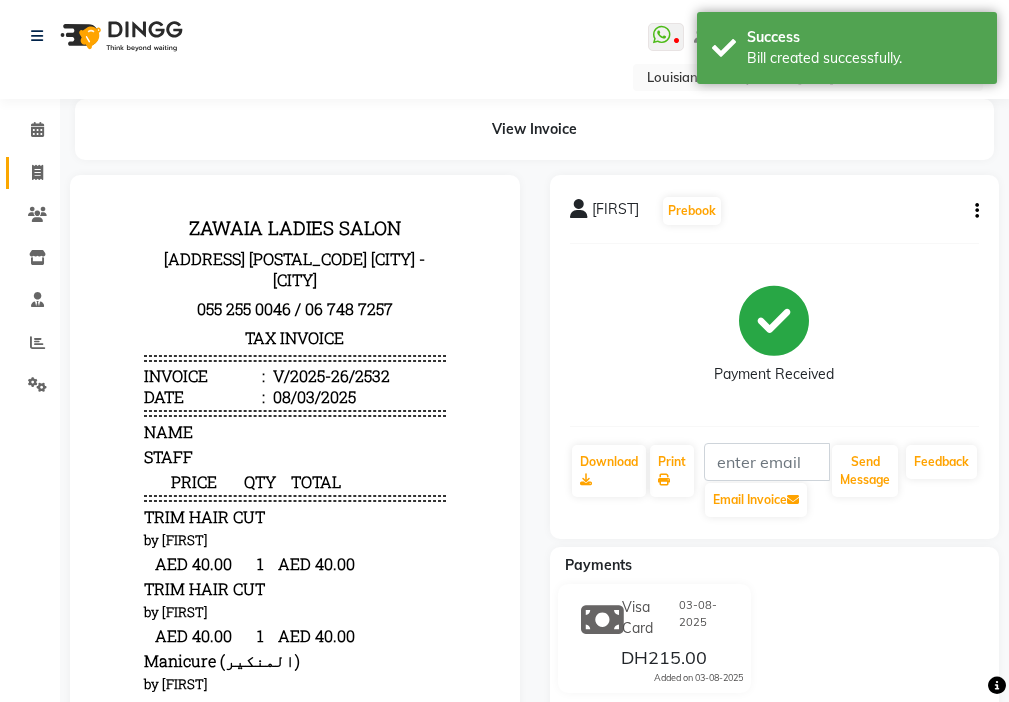 click 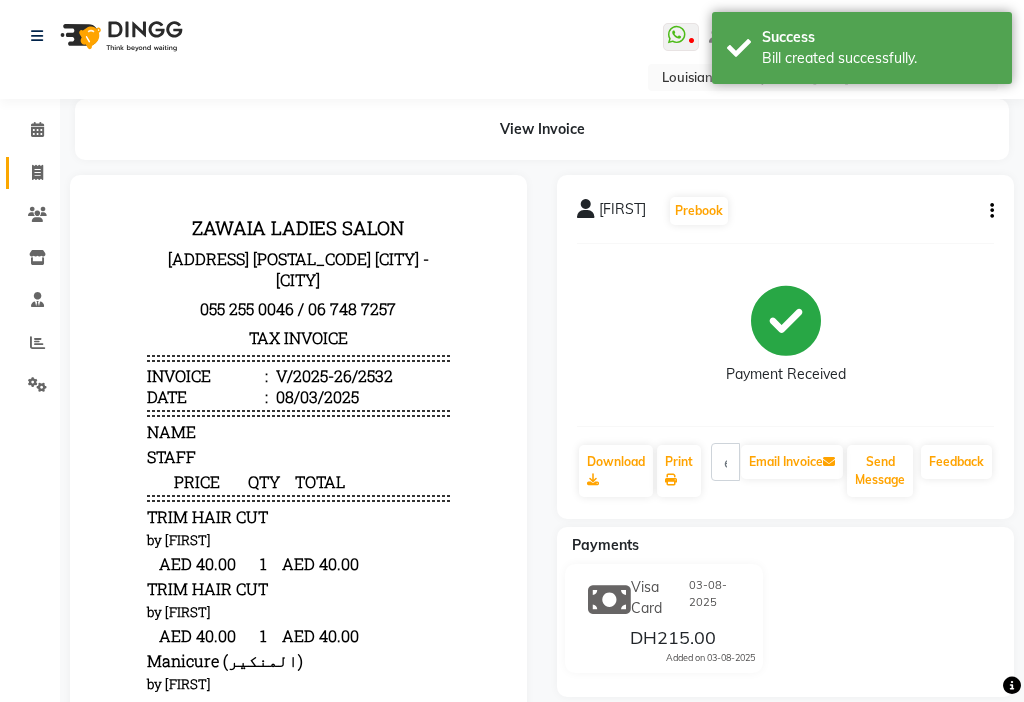 select on "service" 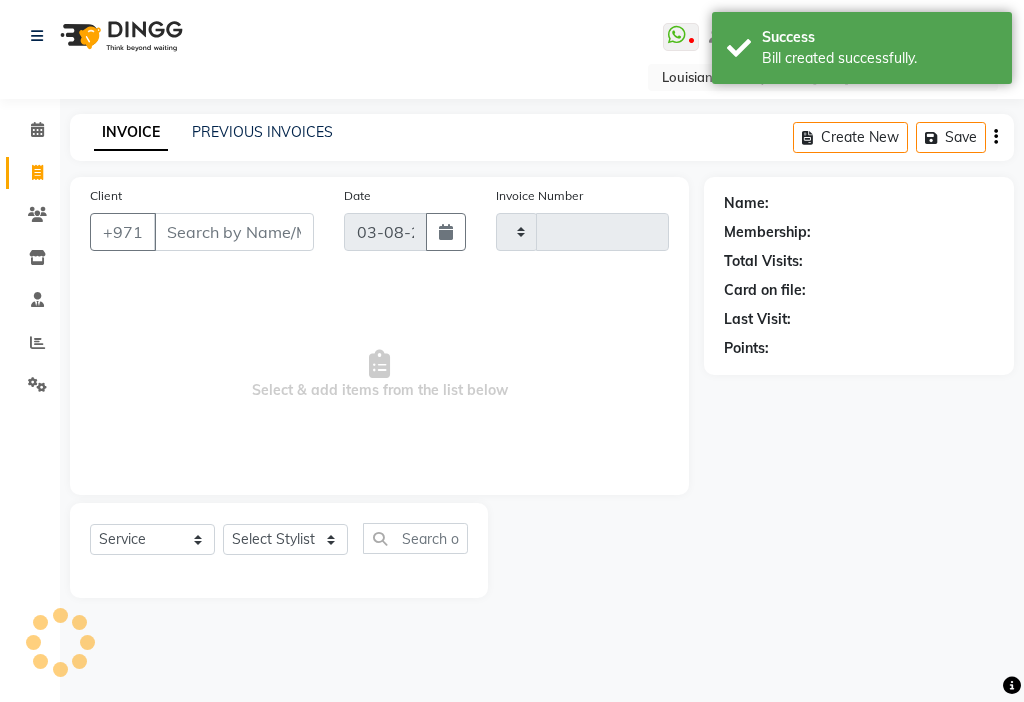 type on "2533" 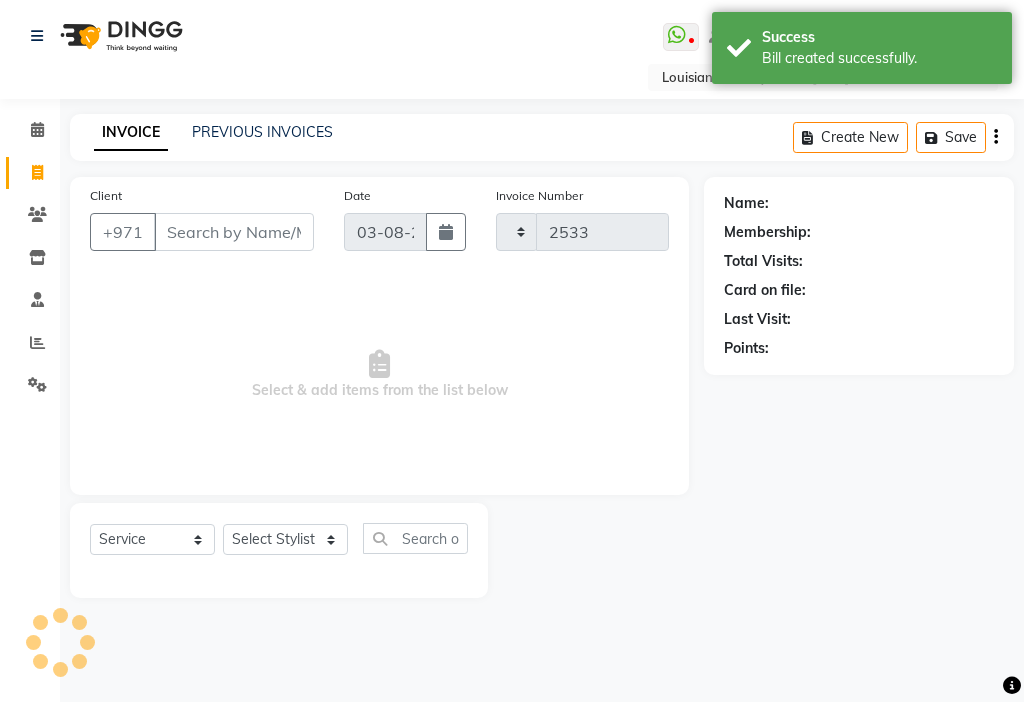 select on "637" 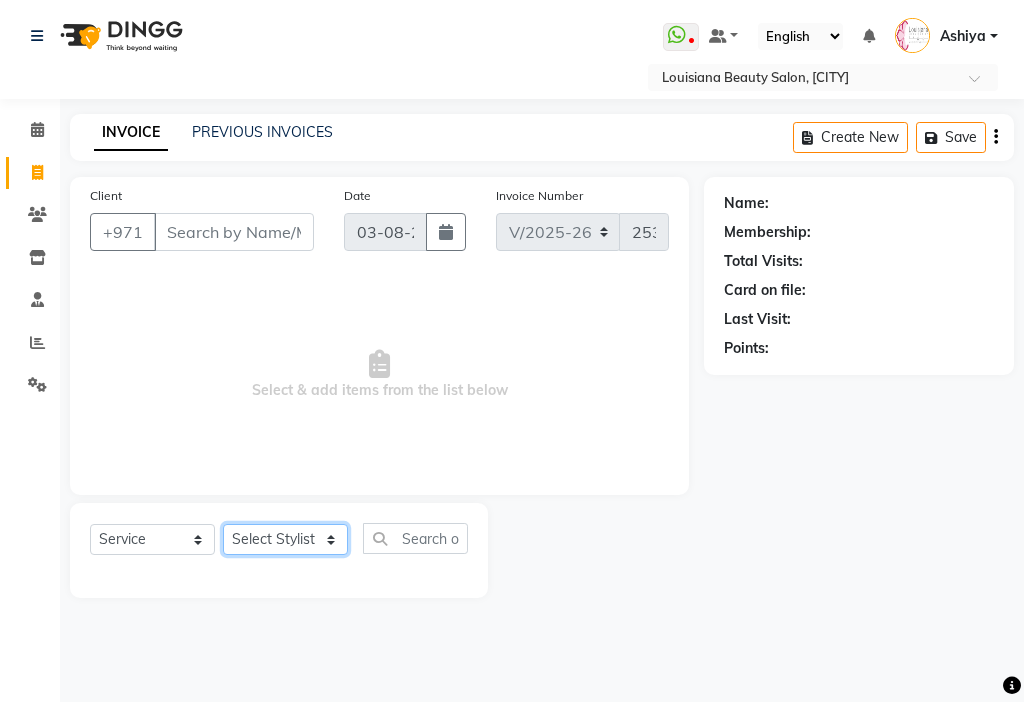 click on "Select Stylist [FIRST] [FIRST] [FIRST] [FIRST] Cashier [FIRST] [FIRST] [FIRST] [FIRST] Kbina Madam mamta Parina sabita [FIRST] [LAST] [FIRST] [FIRST] [FIRST] NORMAL COLOUR ART (DH50)  x Beauty Makeup (DH400) Beauty Facial (DH150) Beauty Face Shama (DH60) Beauty Face Bleach (DH60) Beauty Face Threading (DH50) Beauty Upper Lips Bleach (DH20) Forhead Waxing (DH10) Nose Waxing (DH10) Upper Lip Waxing (DH10) Hand Waxing Full (DH70) Beauty Eyelashes Adhesive (DH30) Beauty Eye Makeup (DH150) Beauty Hand Henna(حناء اليد) (DH50) Beauty Legs Henna(حناء الرجل) (DH50) paraffin wax hand (DH30) paraffin  wax leg  (DH50) chin threading (DH15) Extra Pin (DH20) ROOT HALF DYE (DH80) Beauty Gasha (DH50) Baby Start (DH20) Rinceage  (DH200) Enercose (DH200) Rosemary (DH80) Filler (DH0) Sedar (DH80) photo (DH10) Al mashat (DH80) Half leg Waxing (شمع نصف الرجل) (DH50) Half Hand Waxing (شمع اليدين) (DH40) Under Arms Waxing (شمع الابط) (DH20) Manicure  (المنكير) (DH50)" 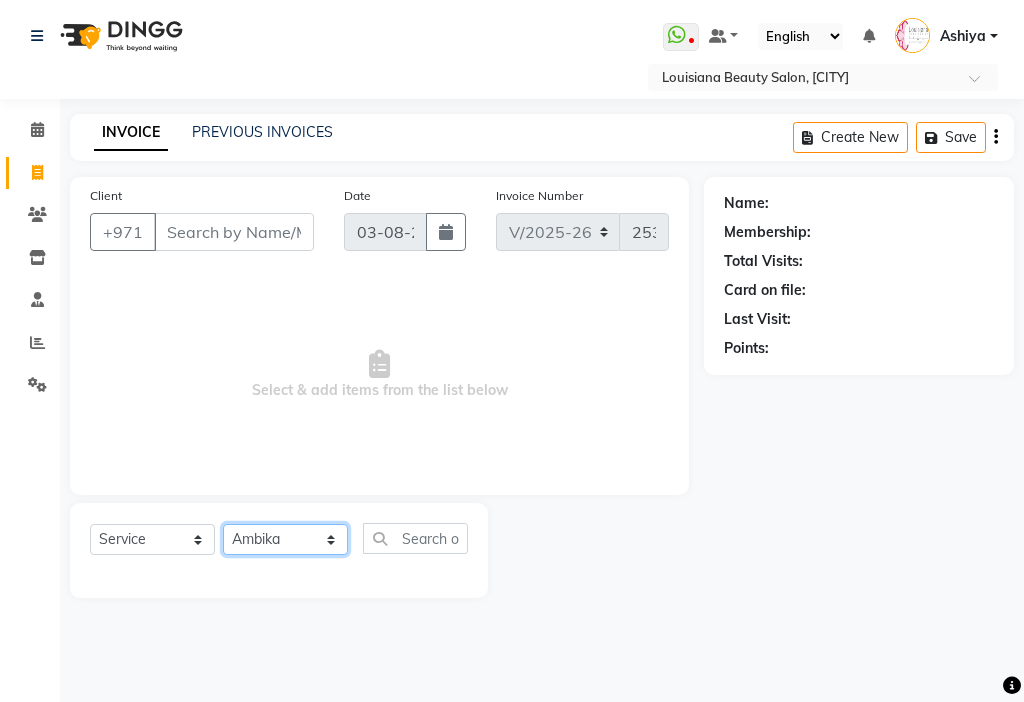 click on "Select Stylist [FIRST] [FIRST] [FIRST] [FIRST] Cashier [FIRST] [FIRST] [FIRST] [FIRST] Kbina Madam mamta Parina sabita [FIRST] [LAST] [FIRST] [FIRST] [FIRST] NORMAL COLOUR ART (DH50)  x Beauty Makeup (DH400) Beauty Facial (DH150) Beauty Face Shama (DH60) Beauty Face Bleach (DH60) Beauty Face Threading (DH50) Beauty Upper Lips Bleach (DH20) Forhead Waxing (DH10) Nose Waxing (DH10) Upper Lip Waxing (DH10) Hand Waxing Full (DH70) Beauty Eyelashes Adhesive (DH30) Beauty Eye Makeup (DH150) Beauty Hand Henna(حناء اليد) (DH50) Beauty Legs Henna(حناء الرجل) (DH50) paraffin wax hand (DH30) paraffin  wax leg  (DH50) chin threading (DH15) Extra Pin (DH20) ROOT HALF DYE (DH80) Beauty Gasha (DH50) Baby Start (DH20) Rinceage  (DH200) Enercose (DH200) Rosemary (DH80) Filler (DH0) Sedar (DH80) photo (DH10) Al mashat (DH80) Half leg Waxing (شمع نصف الرجل) (DH50) Half Hand Waxing (شمع اليدين) (DH40) Under Arms Waxing (شمع الابط) (DH20) Manicure  (المنكير) (DH50)" 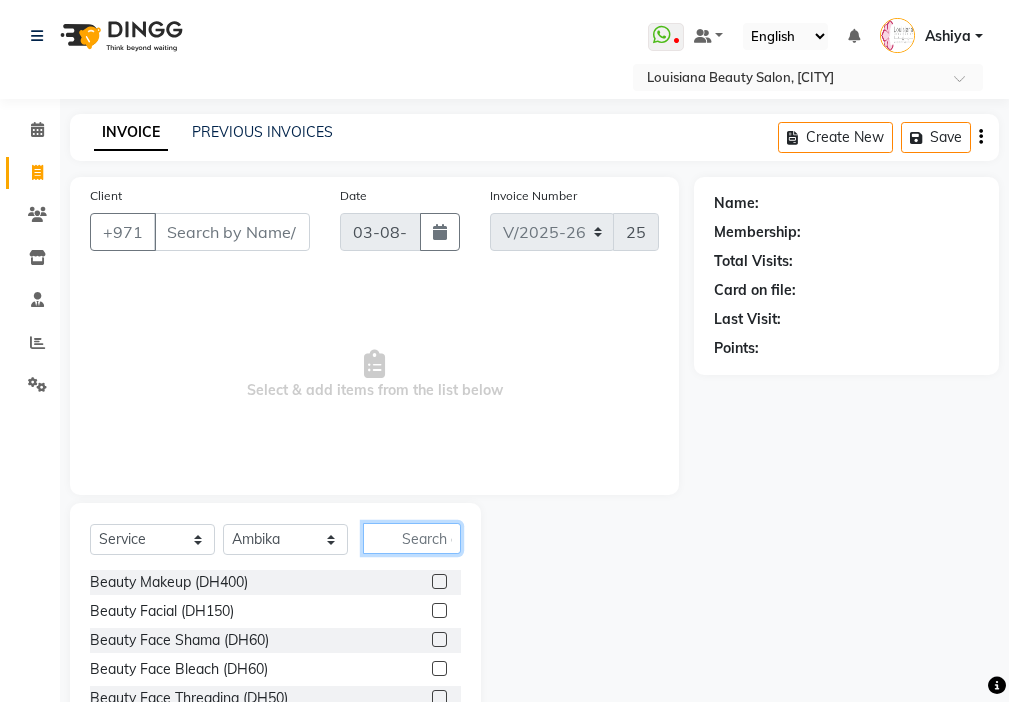 click 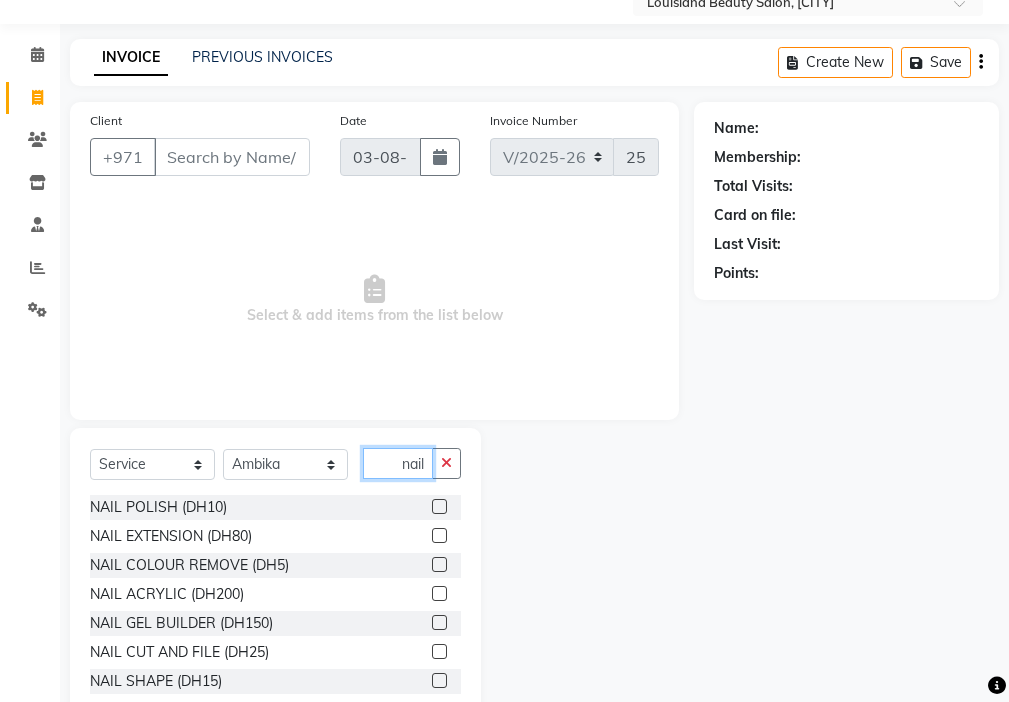 scroll, scrollTop: 126, scrollLeft: 0, axis: vertical 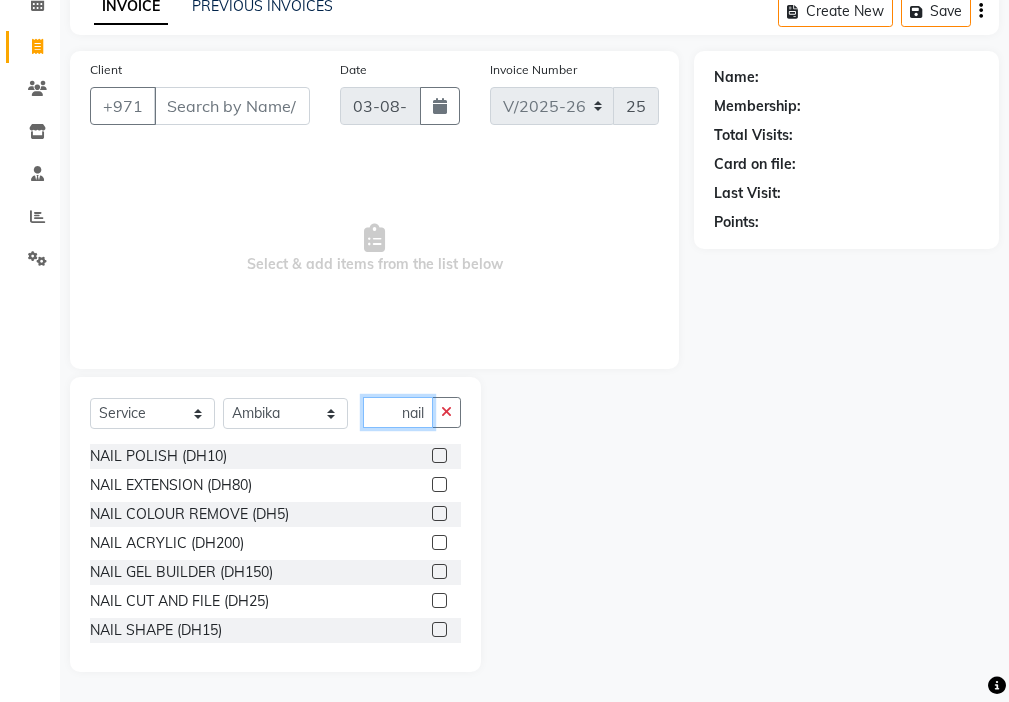 type on "nail" 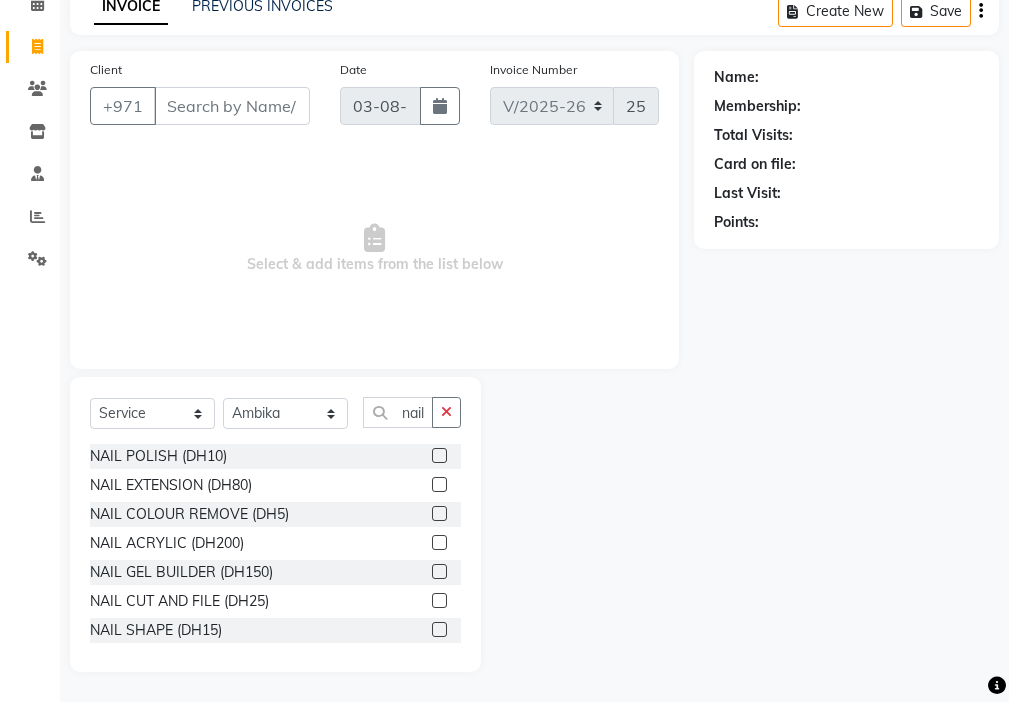 click 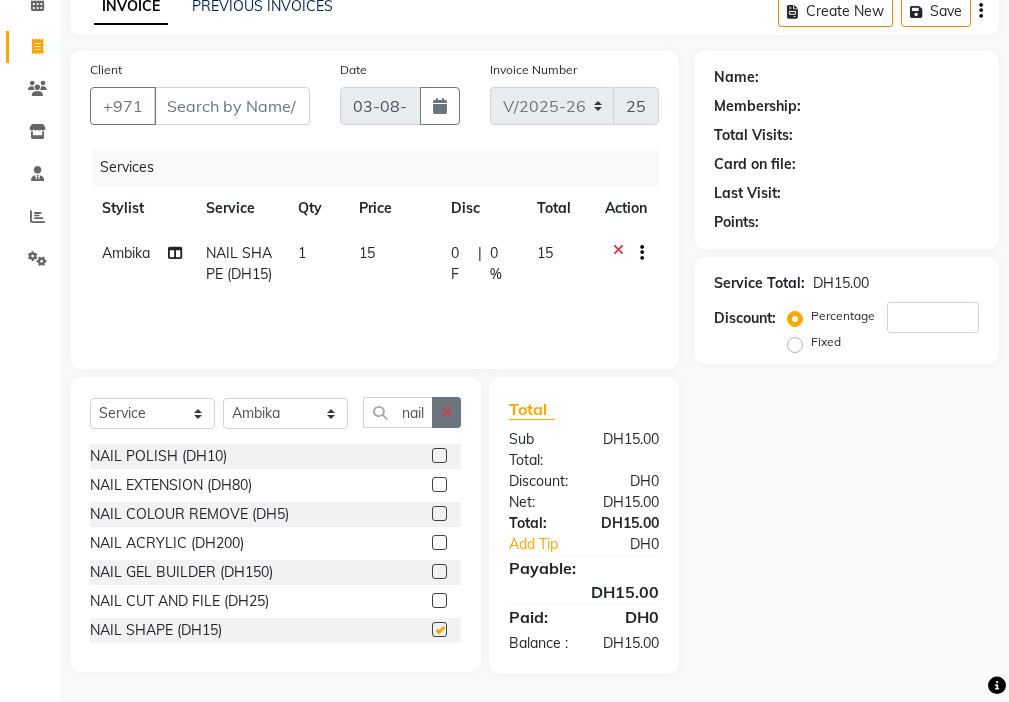 click 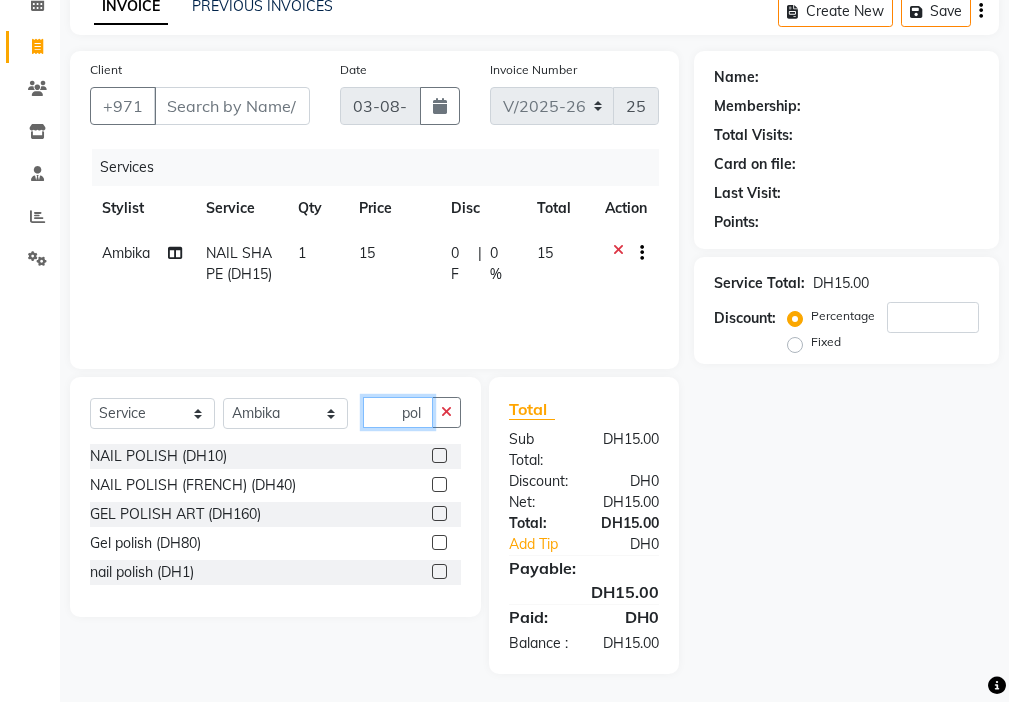 type on "pol" 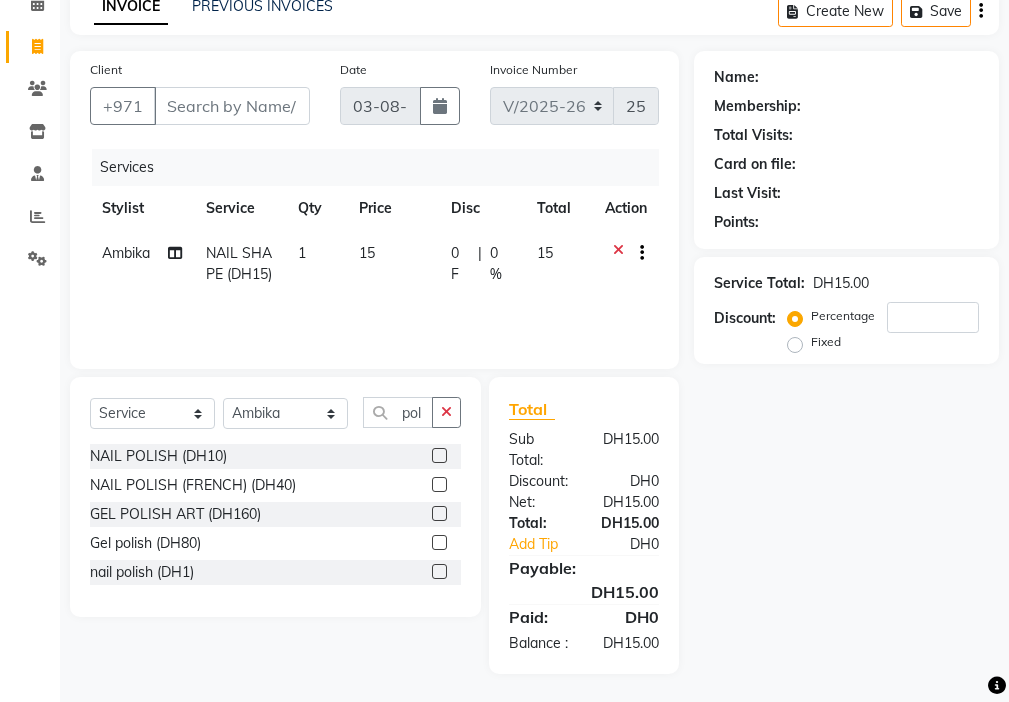 click 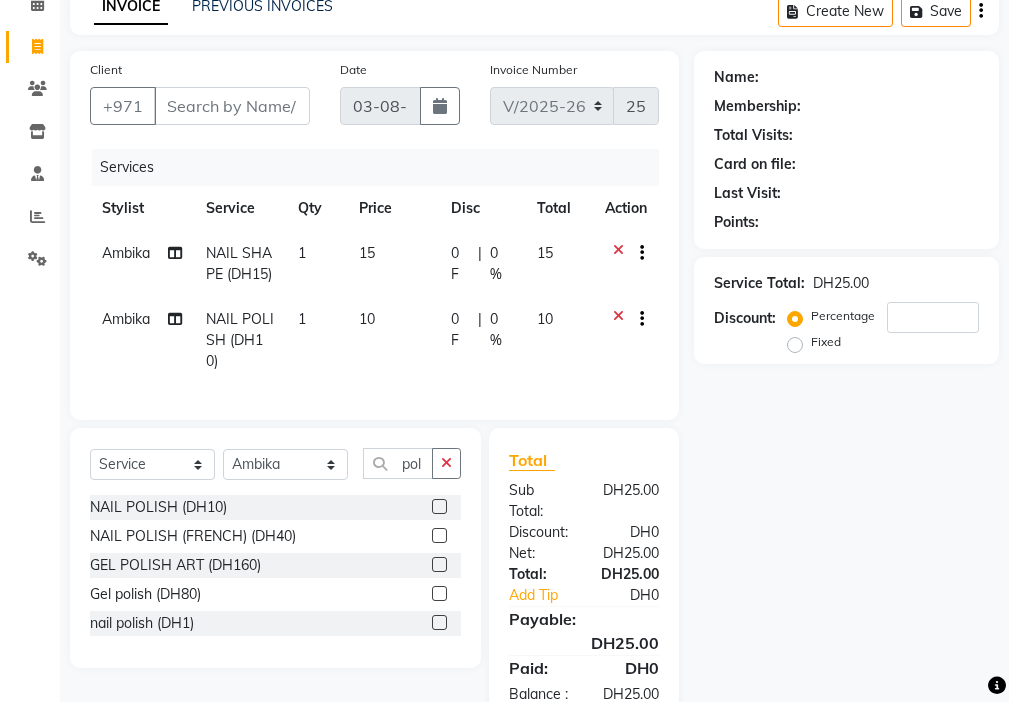 click 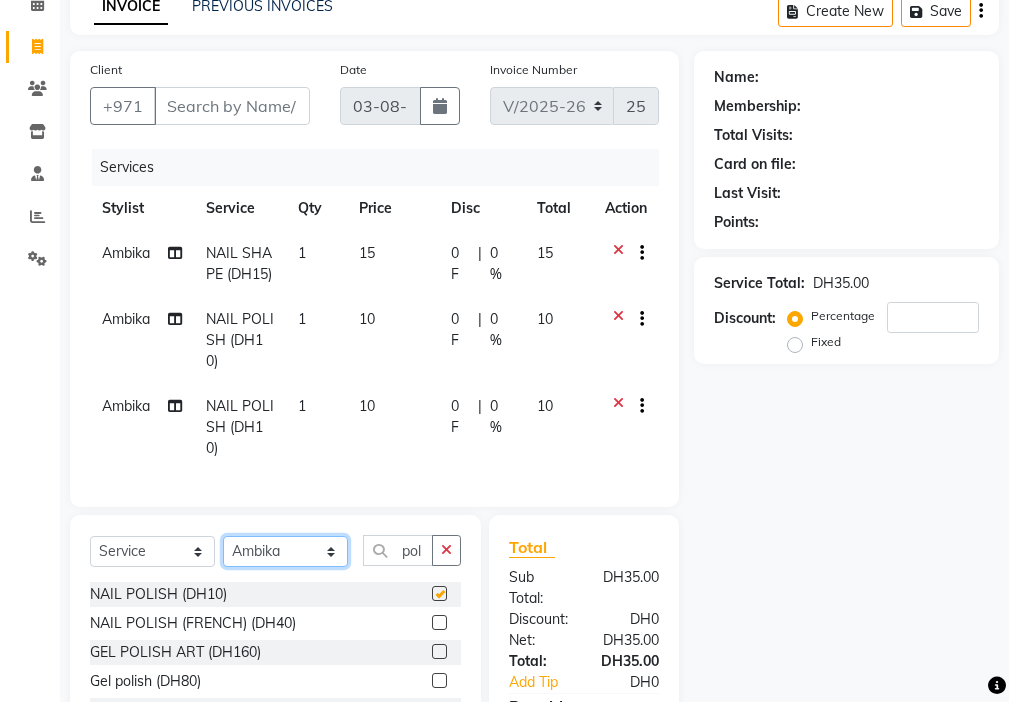click on "Select Stylist [FIRST] [FIRST] [FIRST] [FIRST] Cashier [FIRST] [FIRST] [FIRST] [FIRST] Kbina Madam mamta Parina sabita [FIRST] [LAST] [FIRST] [FIRST] [FIRST] NORMAL COLOUR ART (DH50)  x Beauty Makeup (DH400) Beauty Facial (DH150) Beauty Face Shama (DH60) Beauty Face Bleach (DH60) Beauty Face Threading (DH50) Beauty Upper Lips Bleach (DH20) Forhead Waxing (DH10) Nose Waxing (DH10) Upper Lip Waxing (DH10) Hand Waxing Full (DH70) Beauty Eyelashes Adhesive (DH30) Beauty Eye Makeup (DH150) Beauty Hand Henna(حناء اليد) (DH50) Beauty Legs Henna(حناء الرجل) (DH50) paraffin wax hand (DH30) paraffin  wax leg  (DH50) chin threading (DH15) Extra Pin (DH20) ROOT HALF DYE (DH80) Beauty Gasha (DH50) Baby Start (DH20) Rinceage  (DH200) Enercose (DH200) Rosemary (DH80) Filler (DH0) Sedar (DH80) photo (DH10) Al mashat (DH80) Half leg Waxing (شمع نصف الرجل) (DH50) Half Hand Waxing (شمع اليدين) (DH40) Under Arms Waxing (شمع الابط) (DH20) Manicure  (المنكير) (DH50)" 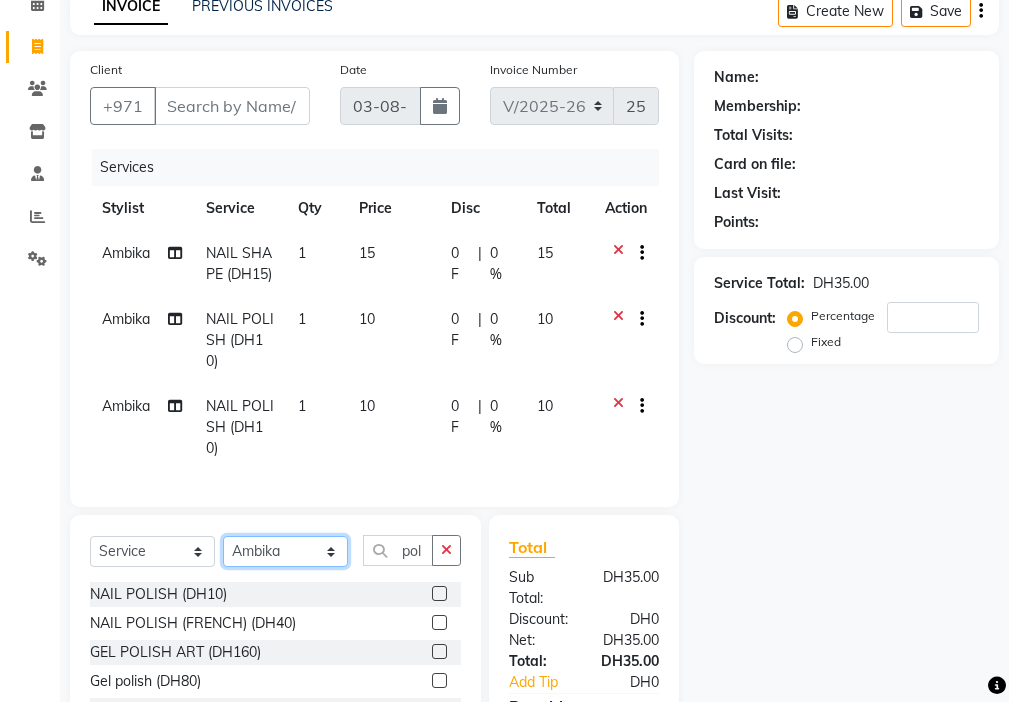 select on "69766" 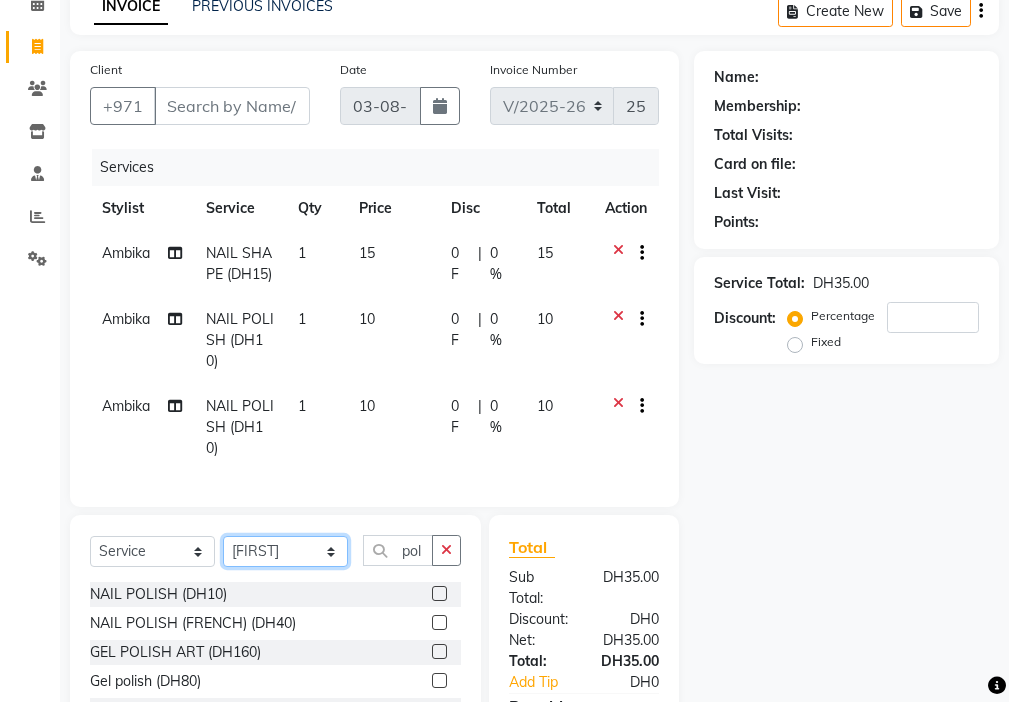 click on "Select Stylist [FIRST] [FIRST] [FIRST] [FIRST] Cashier [FIRST] [FIRST] [FIRST] [FIRST] Kbina Madam mamta Parina sabita [FIRST] [LAST] [FIRST] [FIRST] [FIRST] NORMAL COLOUR ART (DH50)  x Beauty Makeup (DH400) Beauty Facial (DH150) Beauty Face Shama (DH60) Beauty Face Bleach (DH60) Beauty Face Threading (DH50) Beauty Upper Lips Bleach (DH20) Forhead Waxing (DH10) Nose Waxing (DH10) Upper Lip Waxing (DH10) Hand Waxing Full (DH70) Beauty Eyelashes Adhesive (DH30) Beauty Eye Makeup (DH150) Beauty Hand Henna(حناء اليد) (DH50) Beauty Legs Henna(حناء الرجل) (DH50) paraffin wax hand (DH30) paraffin  wax leg  (DH50) chin threading (DH15) Extra Pin (DH20) ROOT HALF DYE (DH80) Beauty Gasha (DH50) Baby Start (DH20) Rinceage  (DH200) Enercose (DH200) Rosemary (DH80) Filler (DH0) Sedar (DH80) photo (DH10) Al mashat (DH80) Half leg Waxing (شمع نصف الرجل) (DH50) Half Hand Waxing (شمع اليدين) (DH40) Under Arms Waxing (شمع الابط) (DH20) Manicure  (المنكير) (DH50)" 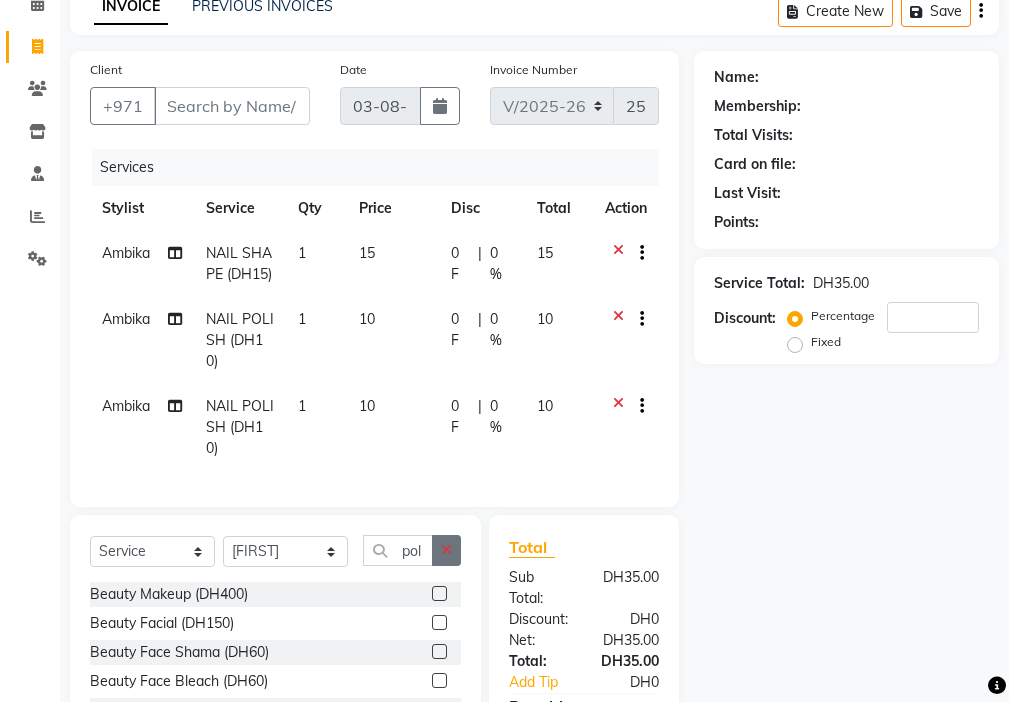 click 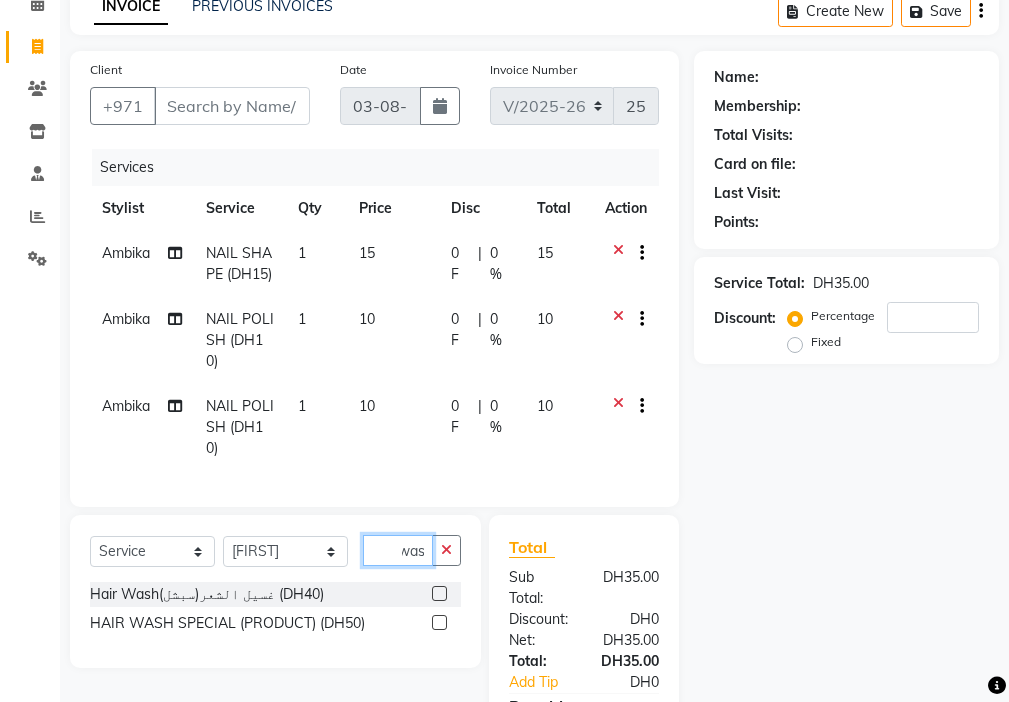 scroll, scrollTop: 0, scrollLeft: 12, axis: horizontal 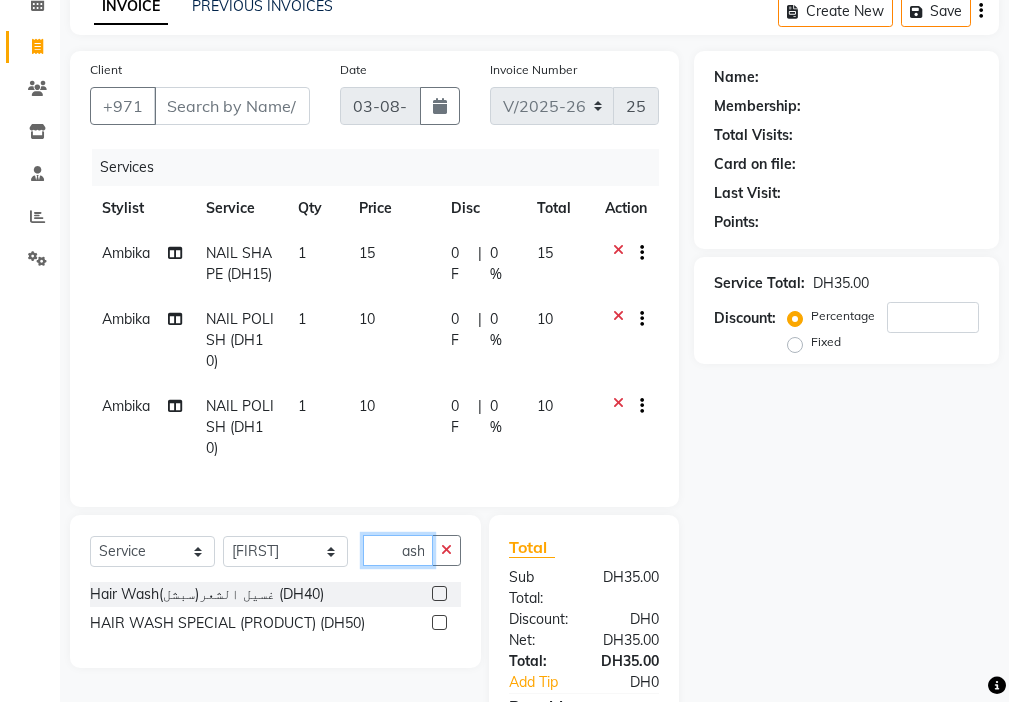 type on "wash" 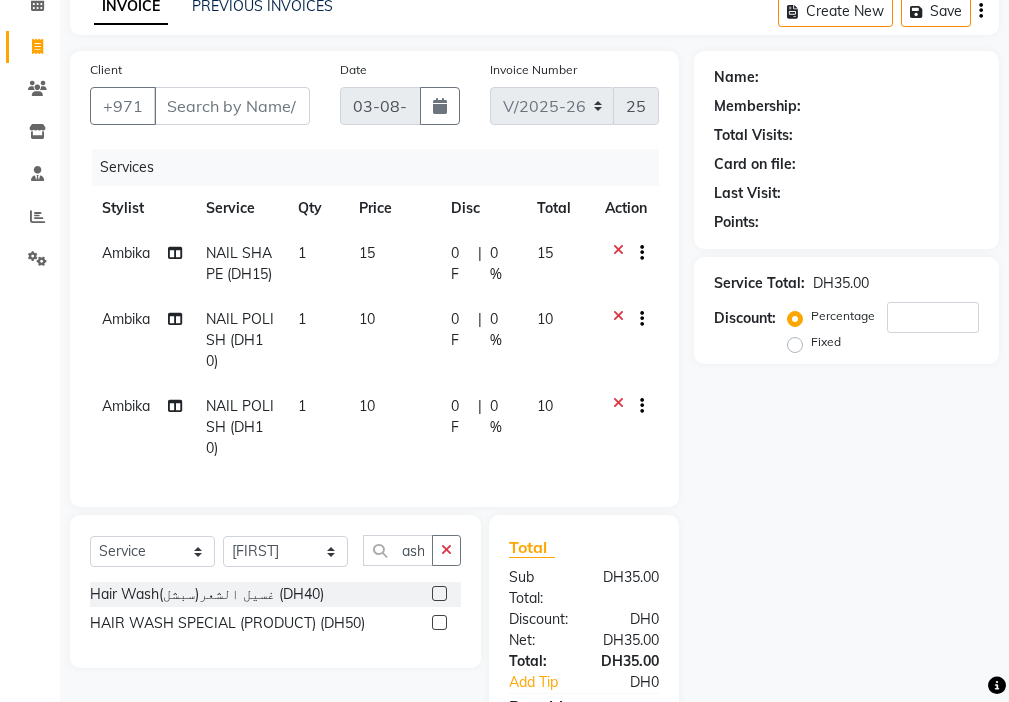 click 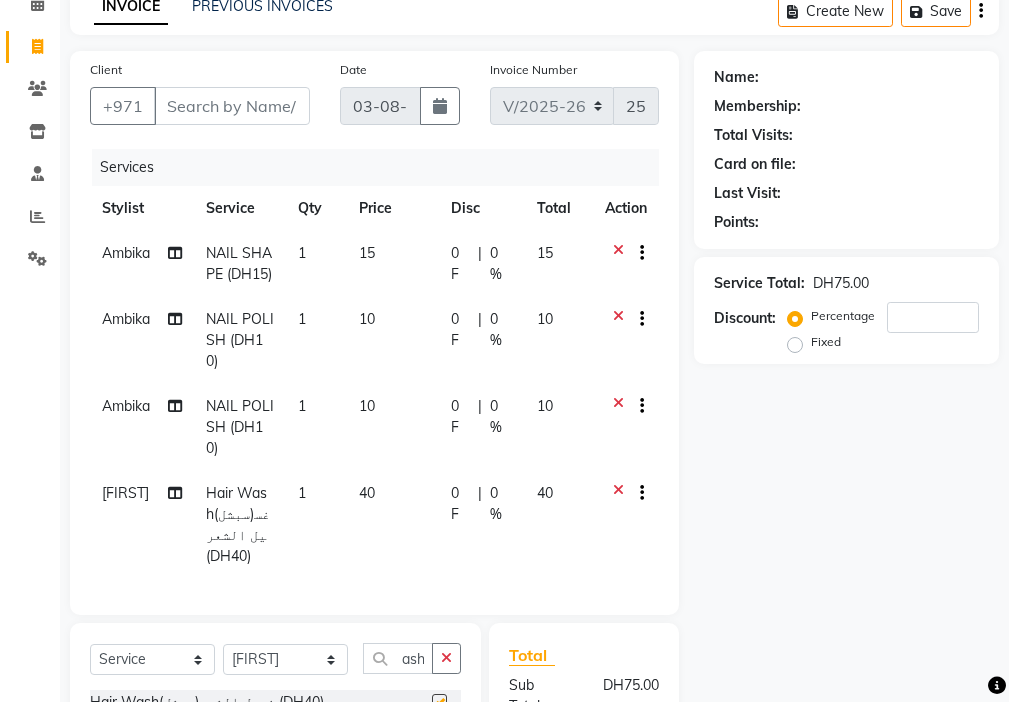 scroll, scrollTop: 0, scrollLeft: 0, axis: both 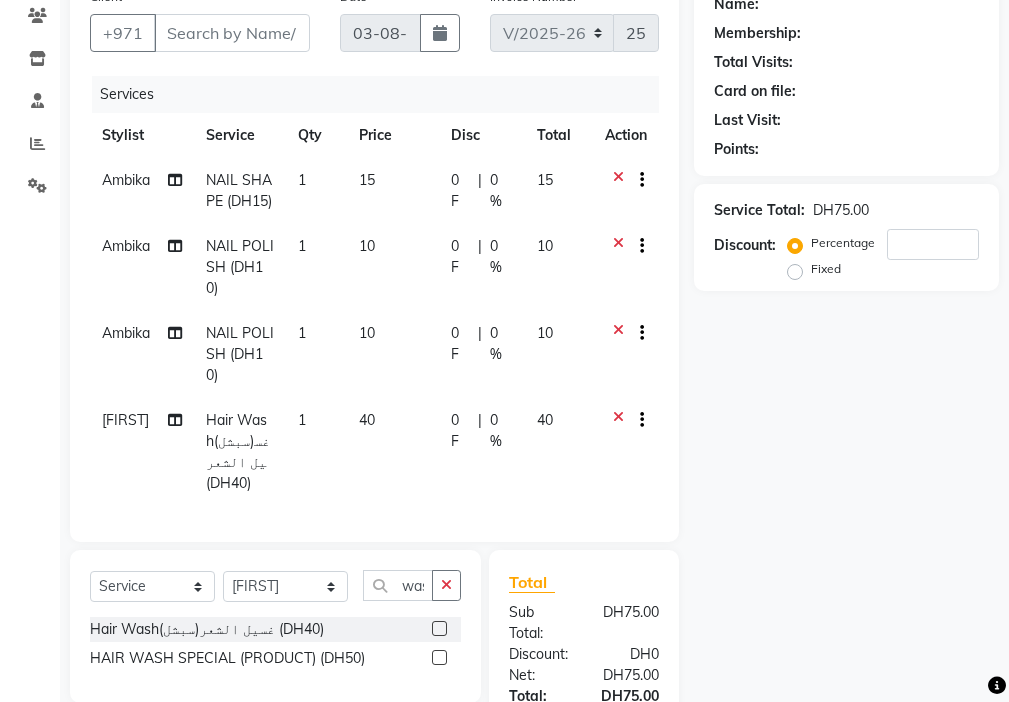 checkbox on "false" 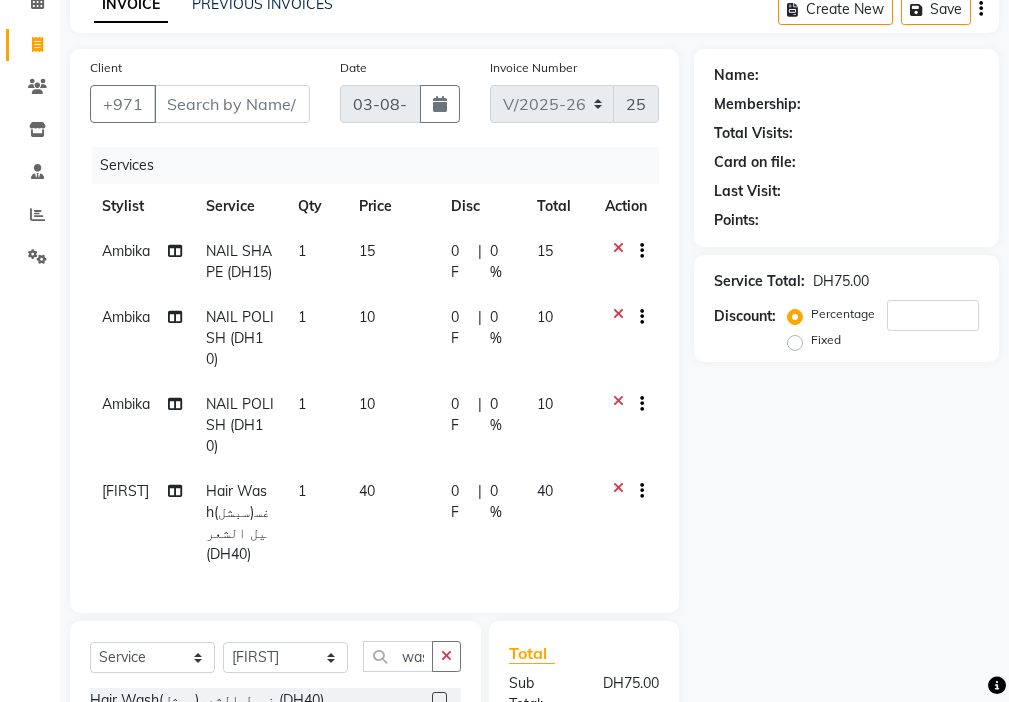 scroll, scrollTop: 106, scrollLeft: 0, axis: vertical 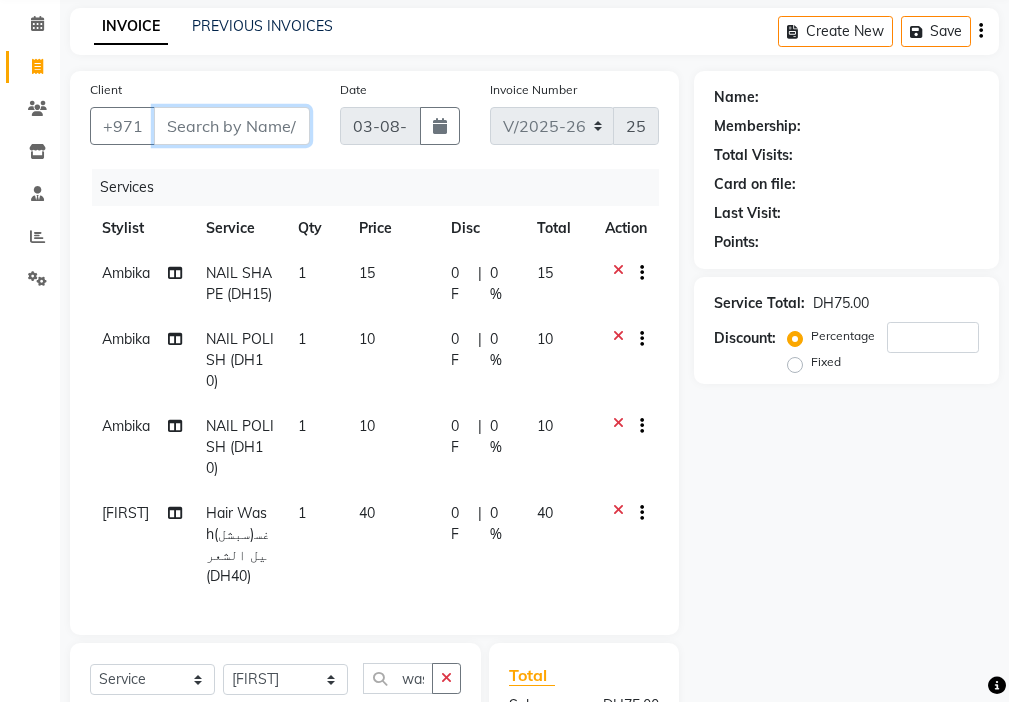 click on "Client" at bounding box center (232, 126) 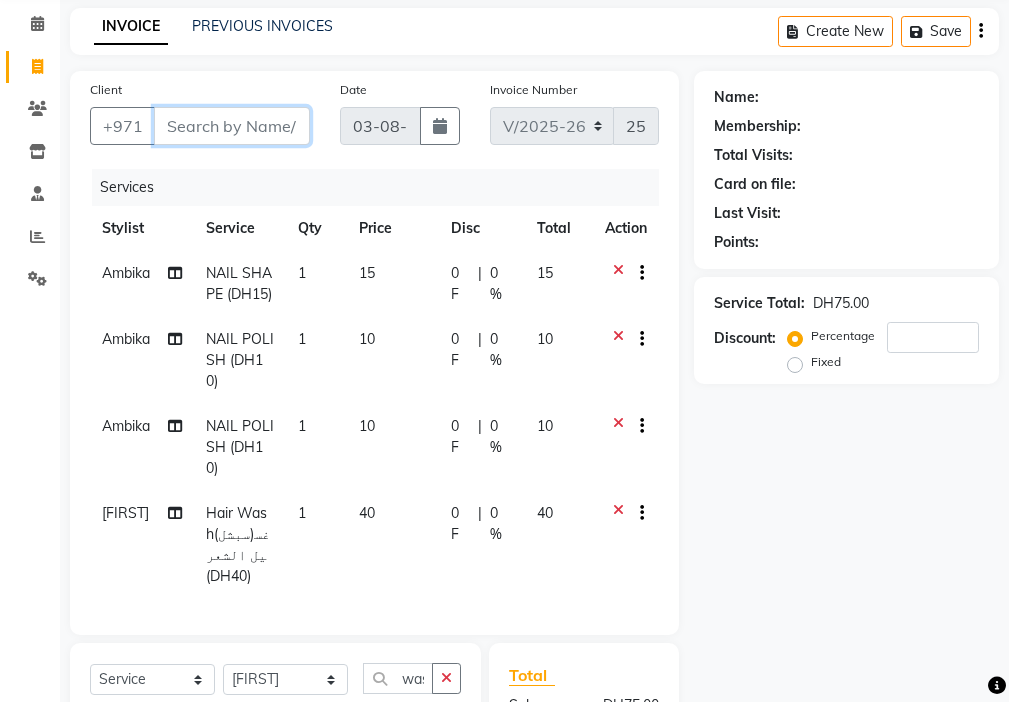click on "Client" at bounding box center [232, 126] 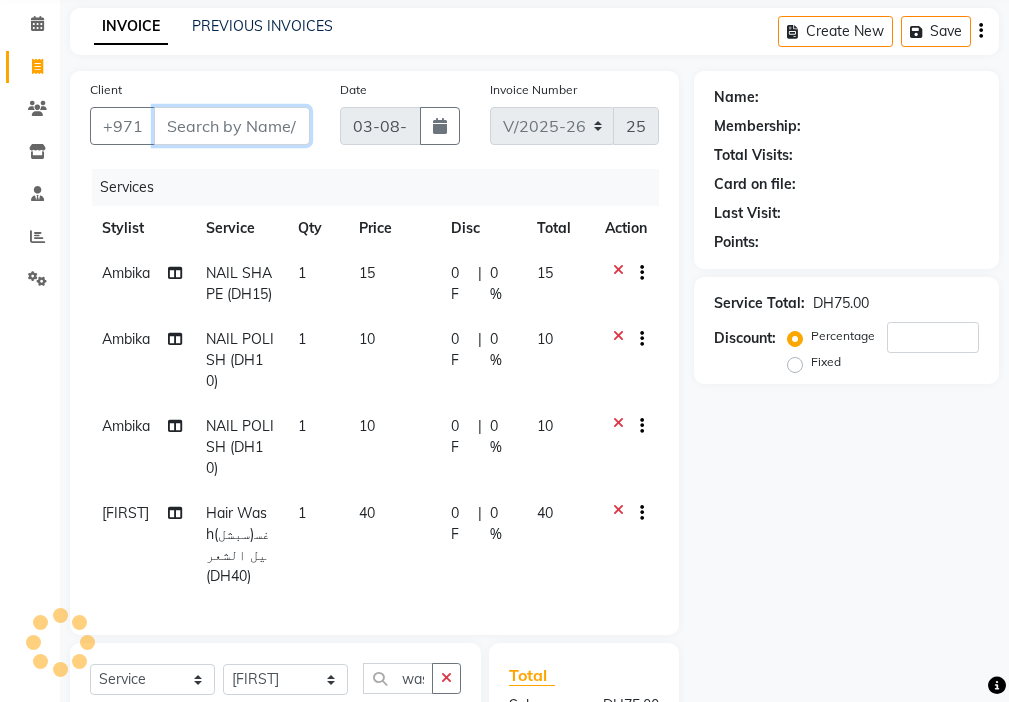 type on "5" 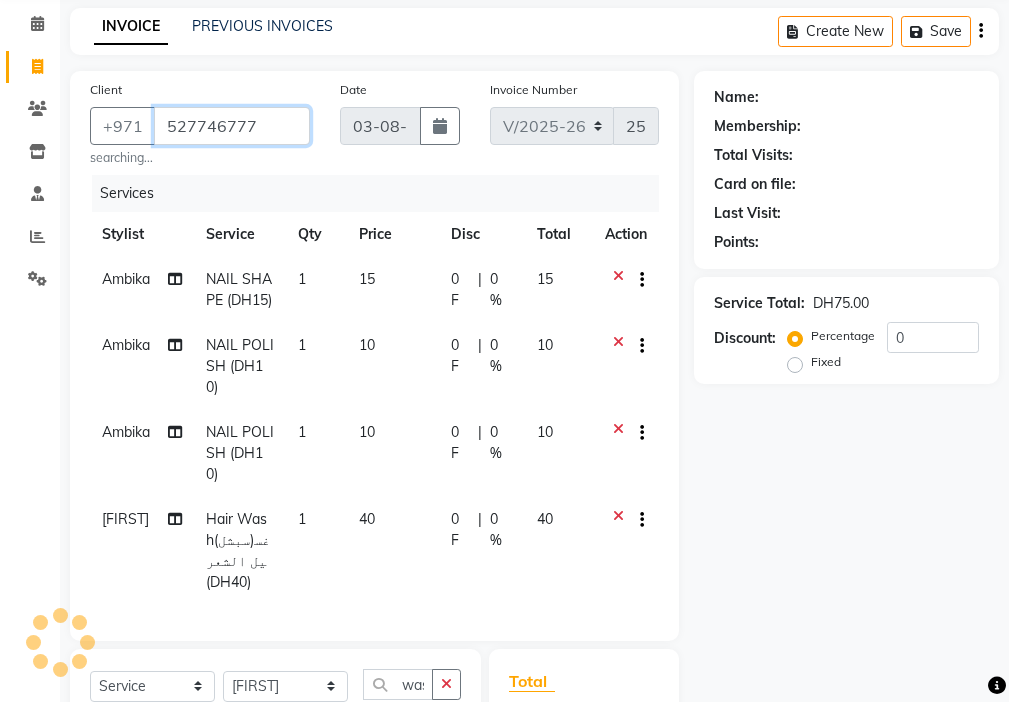 type on "527746777" 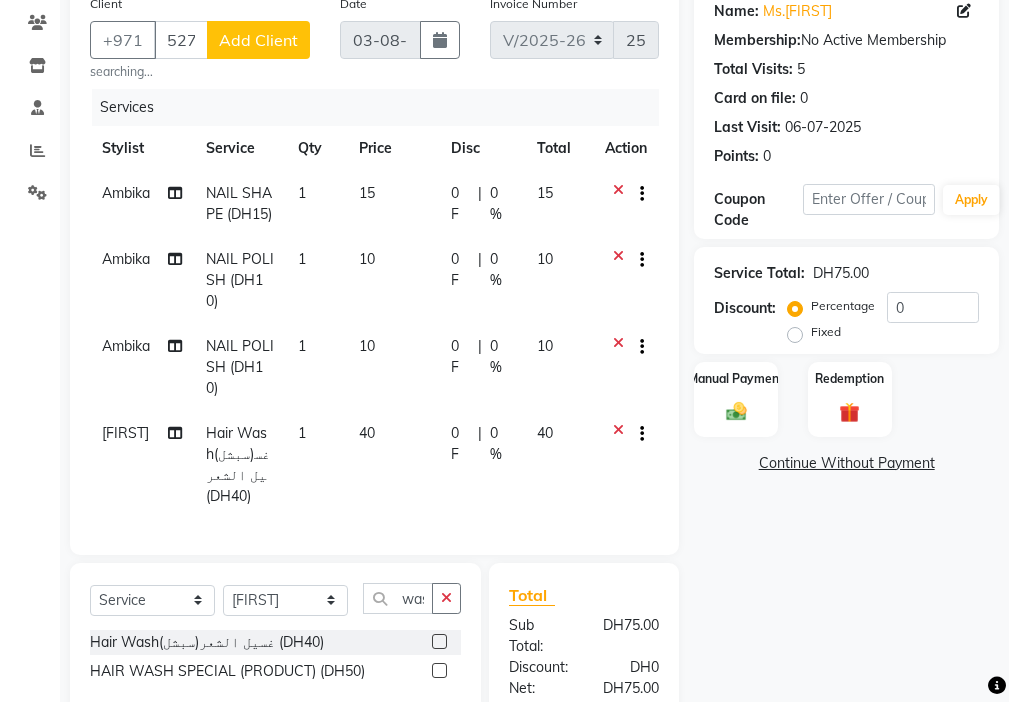 scroll, scrollTop: 272, scrollLeft: 0, axis: vertical 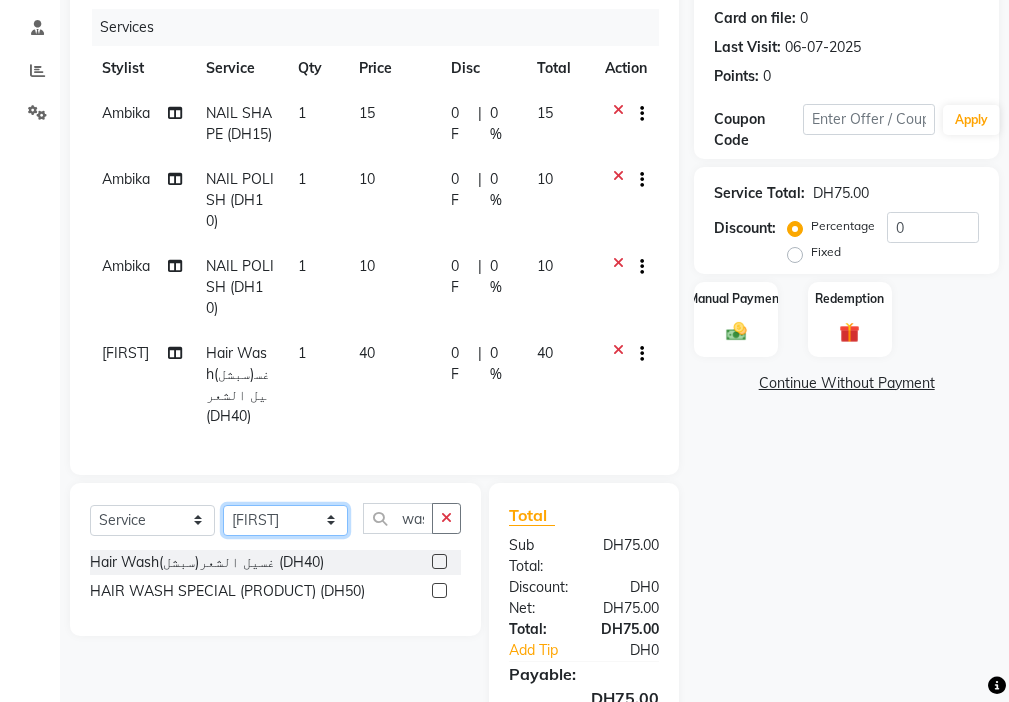 click on "Select Stylist [FIRST] [FIRST] [FIRST] [FIRST] Cashier [FIRST] [FIRST] [FIRST] [FIRST] Kbina Madam mamta Parina sabita [FIRST] [LAST] [FIRST] [FIRST] [FIRST] NORMAL COLOUR ART (DH50)  x Beauty Makeup (DH400) Beauty Facial (DH150) Beauty Face Shama (DH60) Beauty Face Bleach (DH60) Beauty Face Threading (DH50) Beauty Upper Lips Bleach (DH20) Forhead Waxing (DH10) Nose Waxing (DH10) Upper Lip Waxing (DH10) Hand Waxing Full (DH70) Beauty Eyelashes Adhesive (DH30) Beauty Eye Makeup (DH150) Beauty Hand Henna(حناء اليد) (DH50) Beauty Legs Henna(حناء الرجل) (DH50) paraffin wax hand (DH30) paraffin  wax leg  (DH50) chin threading (DH15) Extra Pin (DH20) ROOT HALF DYE (DH80) Beauty Gasha (DH50) Baby Start (DH20) Rinceage  (DH200) Enercose (DH200) Rosemary (DH80) Filler (DH0) Sedar (DH80) photo (DH10) Al mashat (DH80) Half leg Waxing (شمع نصف الرجل) (DH50) Half Hand Waxing (شمع اليدين) (DH40) Under Arms Waxing (شمع الابط) (DH20) Manicure  (المنكير) (DH50)" 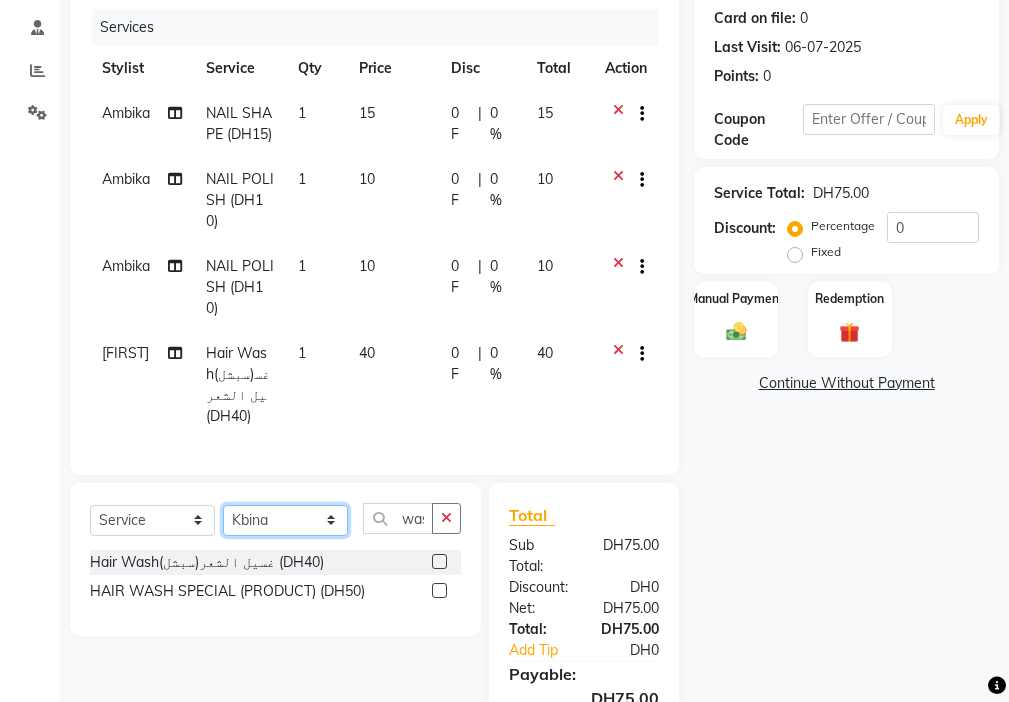 click on "Select Stylist [FIRST] [FIRST] [FIRST] [FIRST] Cashier [FIRST] [FIRST] [FIRST] [FIRST] Kbina Madam mamta Parina sabita [FIRST] [LAST] [FIRST] [FIRST] [FIRST] NORMAL COLOUR ART (DH50)  x Beauty Makeup (DH400) Beauty Facial (DH150) Beauty Face Shama (DH60) Beauty Face Bleach (DH60) Beauty Face Threading (DH50) Beauty Upper Lips Bleach (DH20) Forhead Waxing (DH10) Nose Waxing (DH10) Upper Lip Waxing (DH10) Hand Waxing Full (DH70) Beauty Eyelashes Adhesive (DH30) Beauty Eye Makeup (DH150) Beauty Hand Henna(حناء اليد) (DH50) Beauty Legs Henna(حناء الرجل) (DH50) paraffin wax hand (DH30) paraffin  wax leg  (DH50) chin threading (DH15) Extra Pin (DH20) ROOT HALF DYE (DH80) Beauty Gasha (DH50) Baby Start (DH20) Rinceage  (DH200) Enercose (DH200) Rosemary (DH80) Filler (DH0) Sedar (DH80) photo (DH10) Al mashat (DH80) Half leg Waxing (شمع نصف الرجل) (DH50) Half Hand Waxing (شمع اليدين) (DH40) Under Arms Waxing (شمع الابط) (DH20) Manicure  (المنكير) (DH50)" 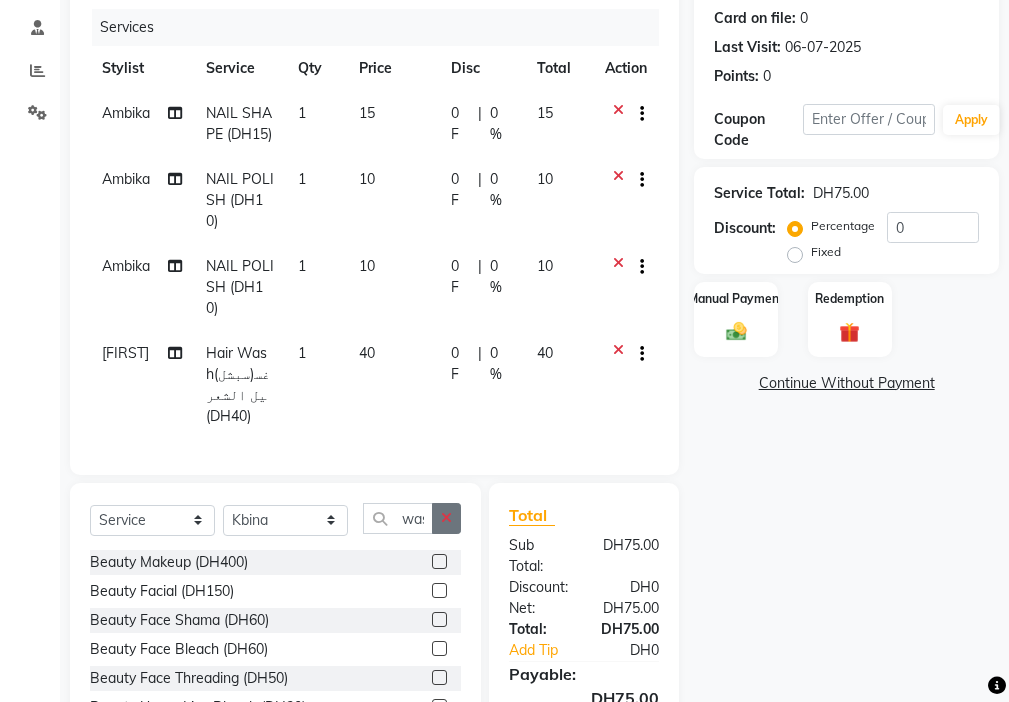 click 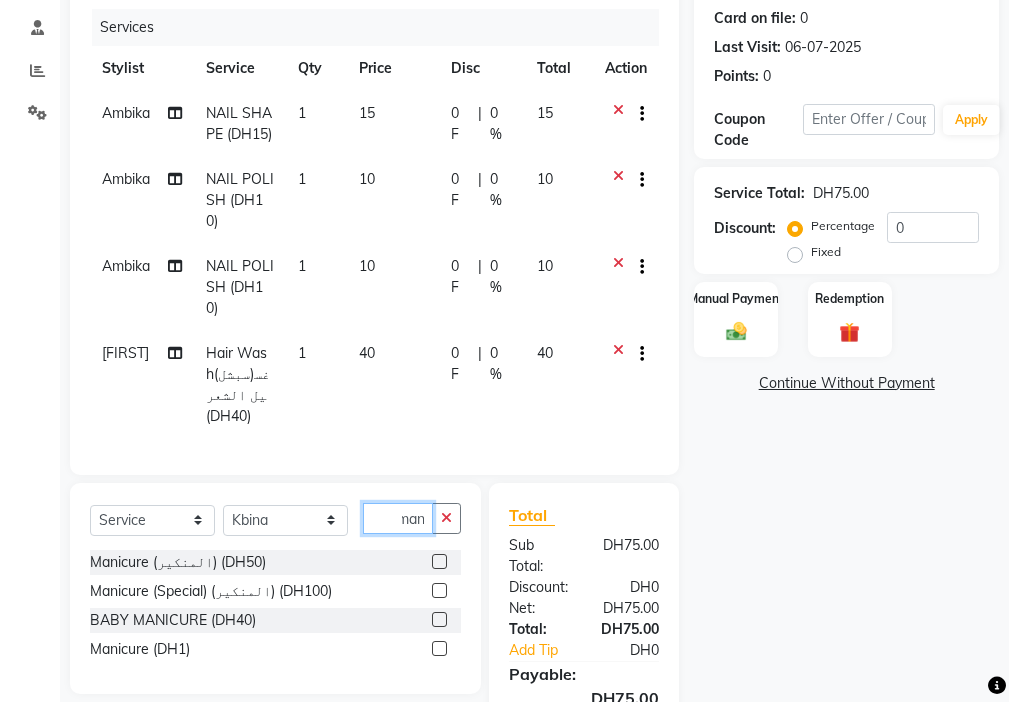 scroll, scrollTop: 0, scrollLeft: 9, axis: horizontal 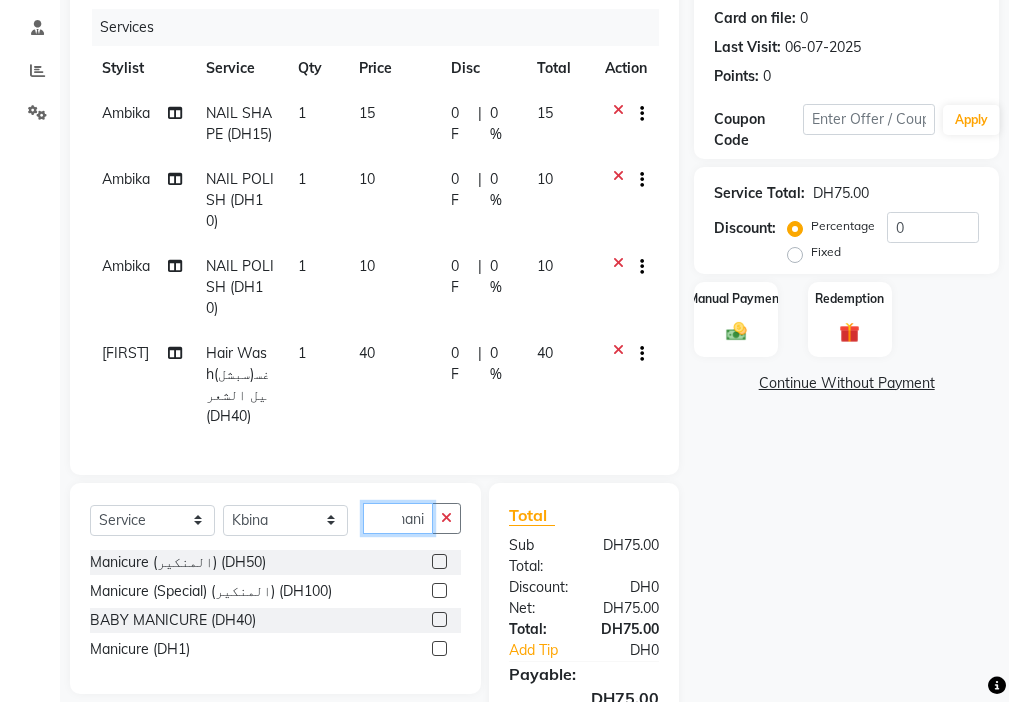 type on "mani" 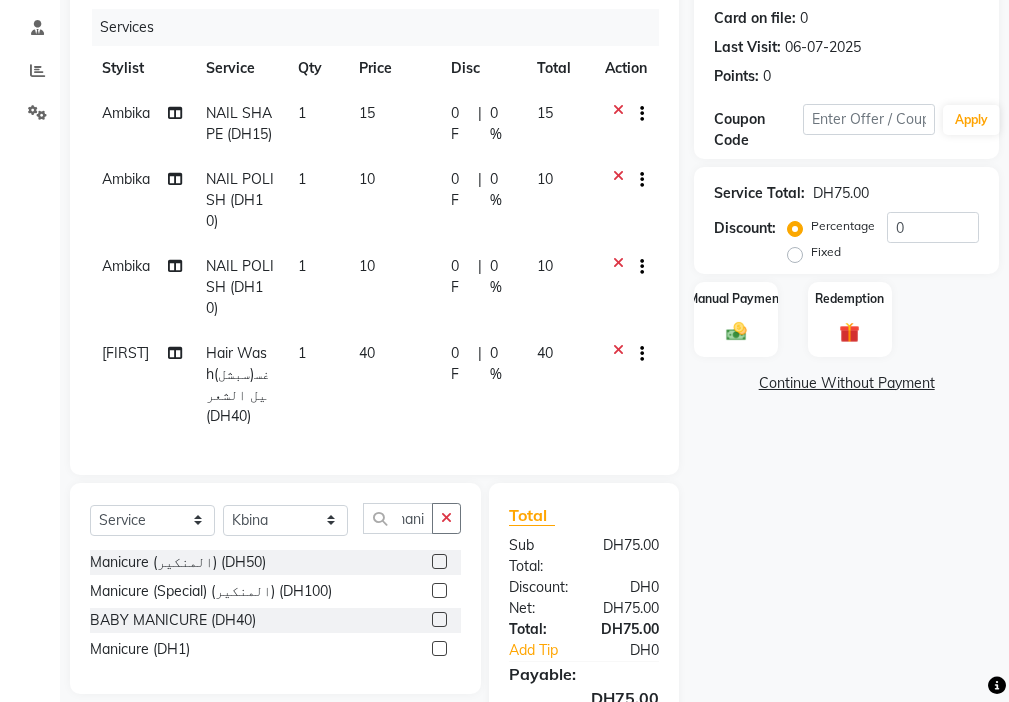 click 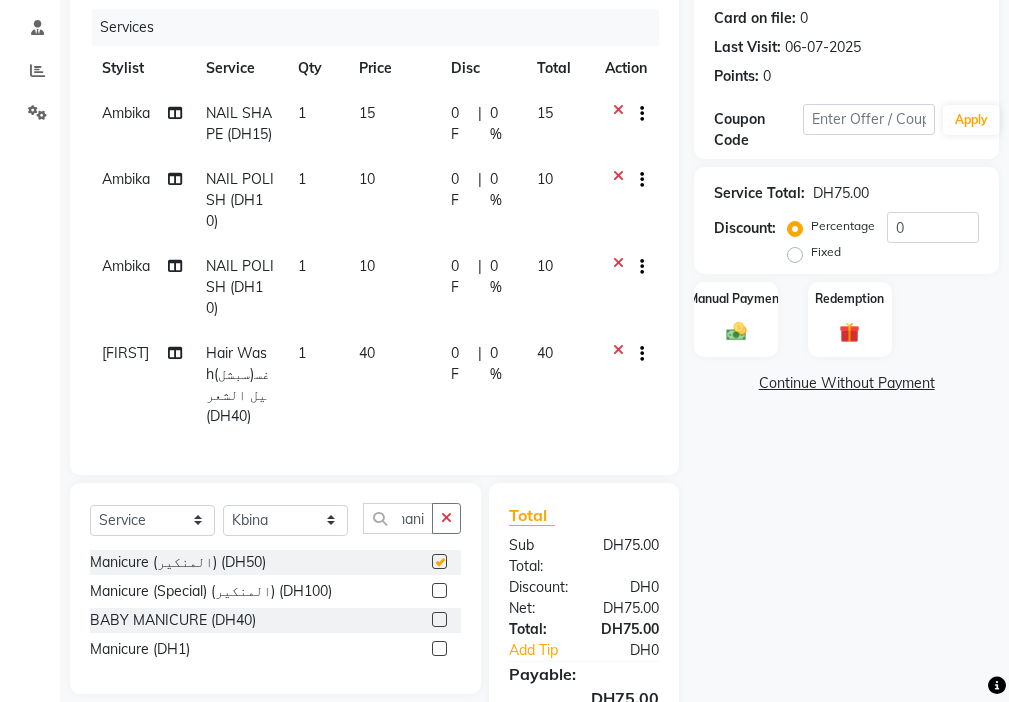 scroll, scrollTop: 0, scrollLeft: 0, axis: both 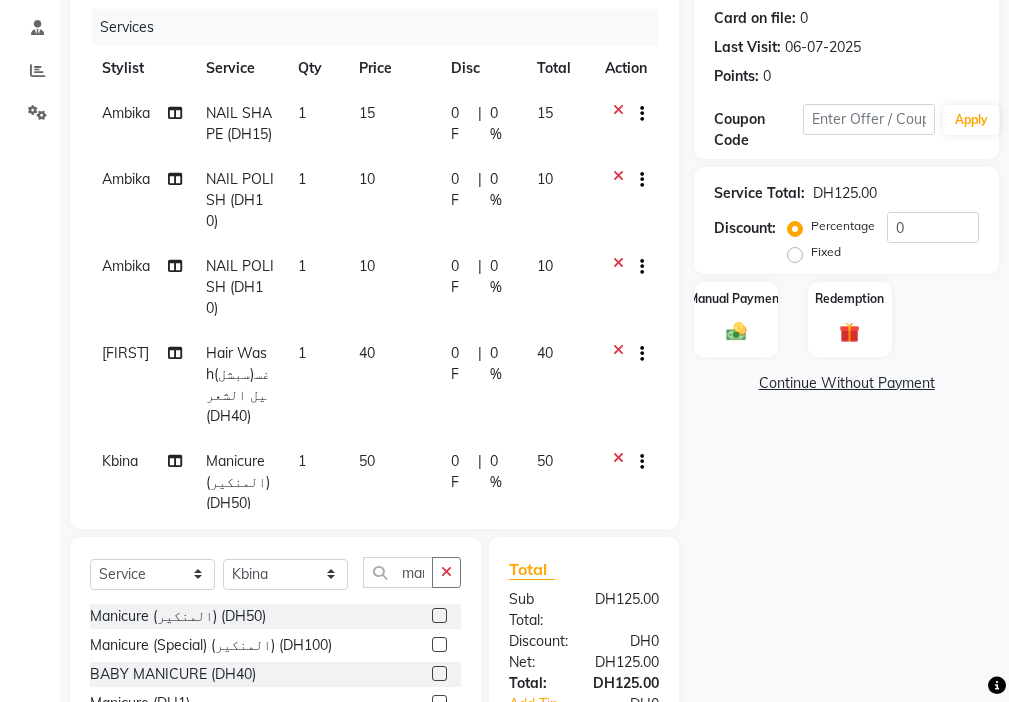 checkbox on "false" 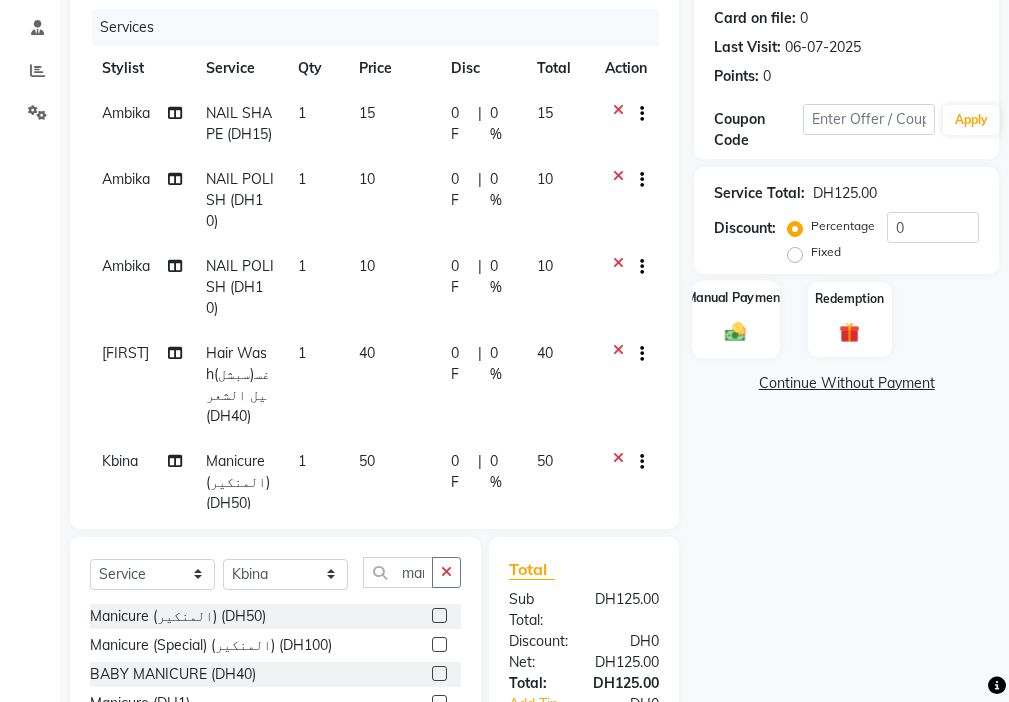 click 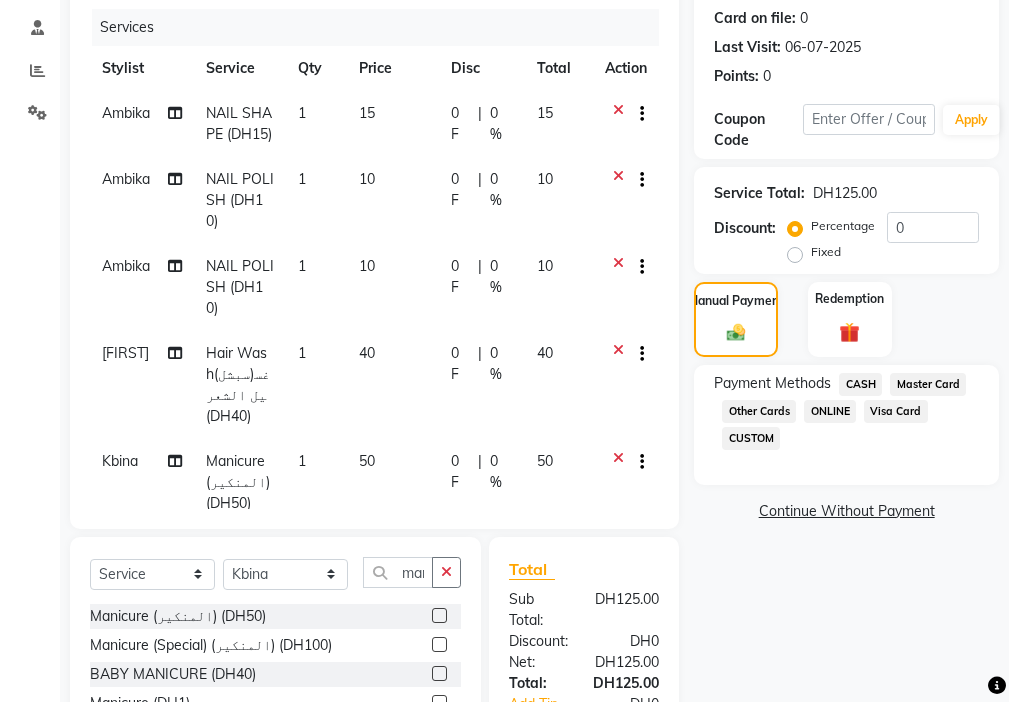 click on "Visa Card" 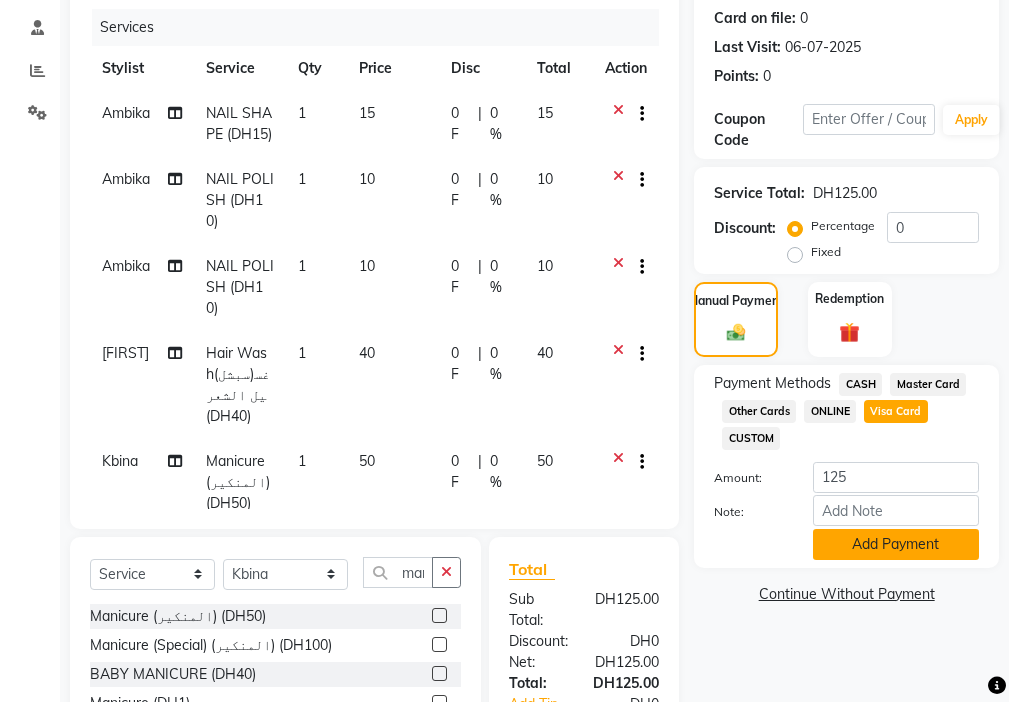 click on "Add Payment" 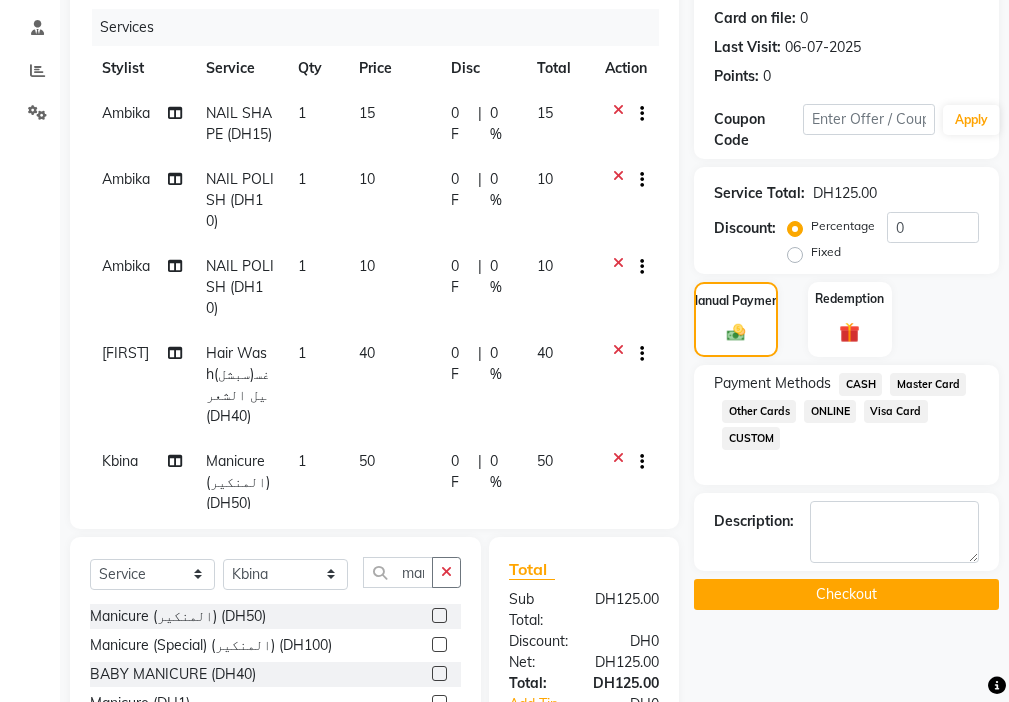 click on "Checkout" 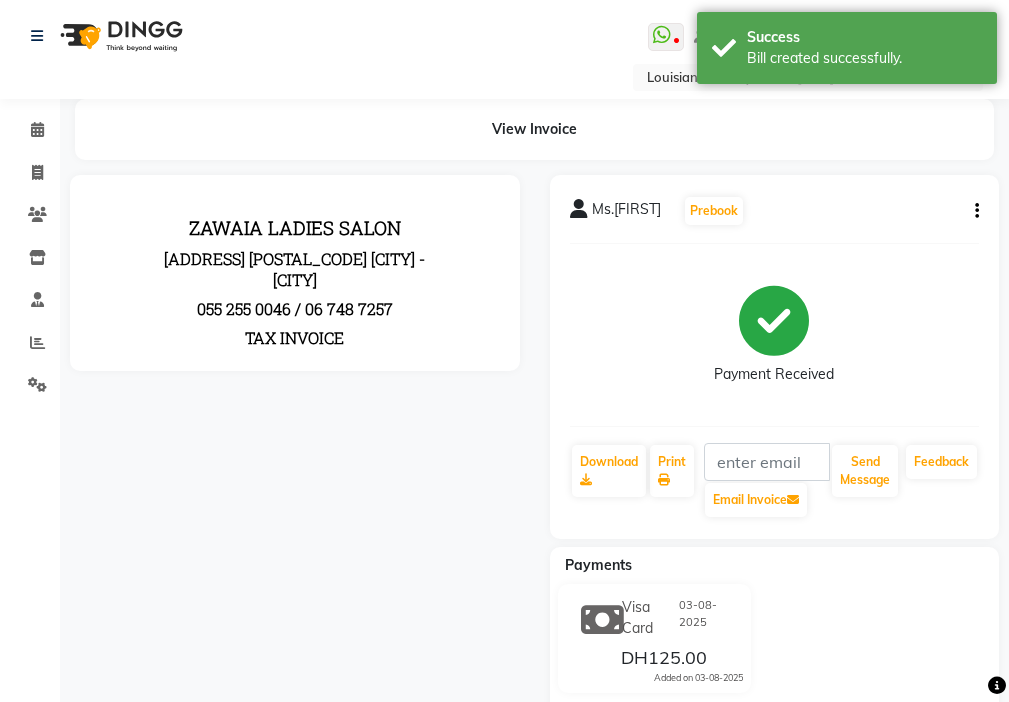 scroll, scrollTop: 0, scrollLeft: 0, axis: both 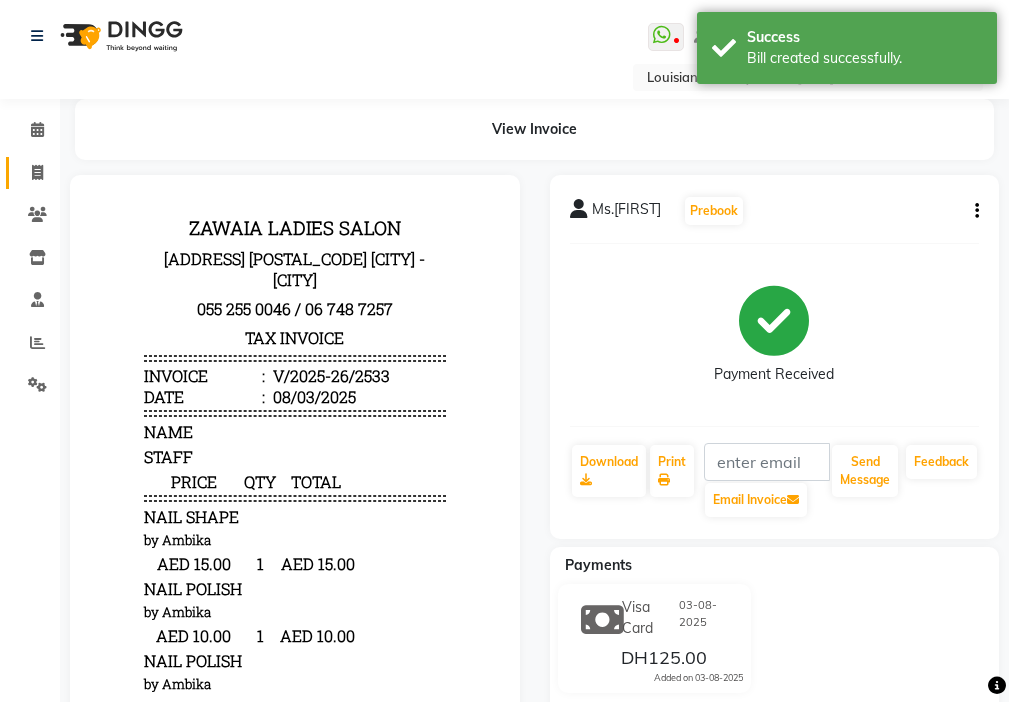 click 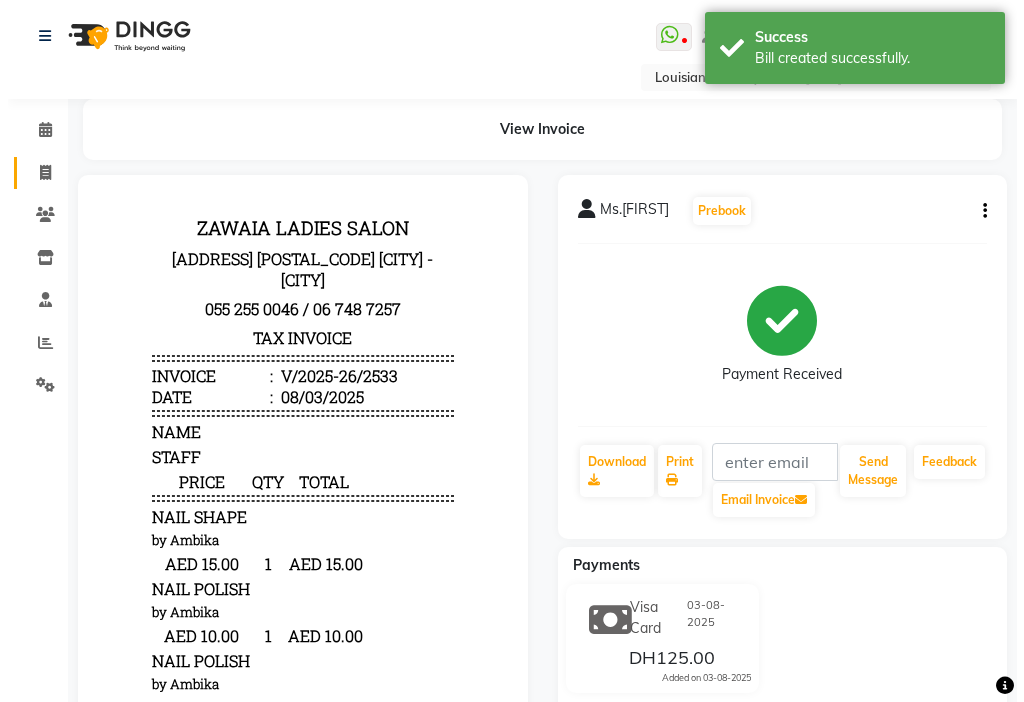 select on "service" 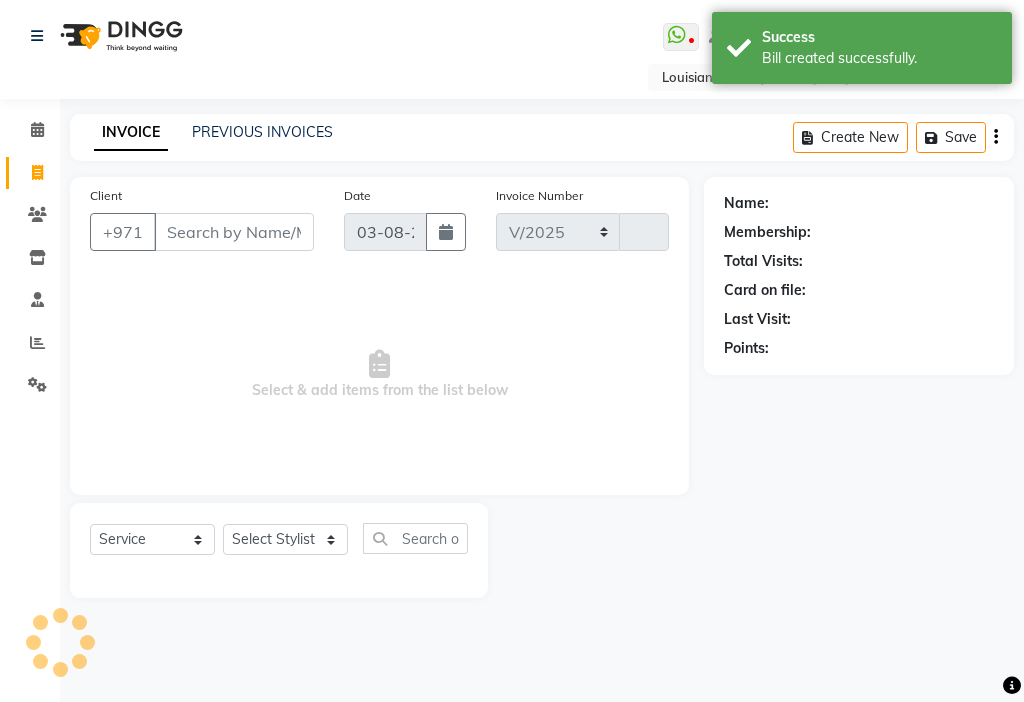 select on "637" 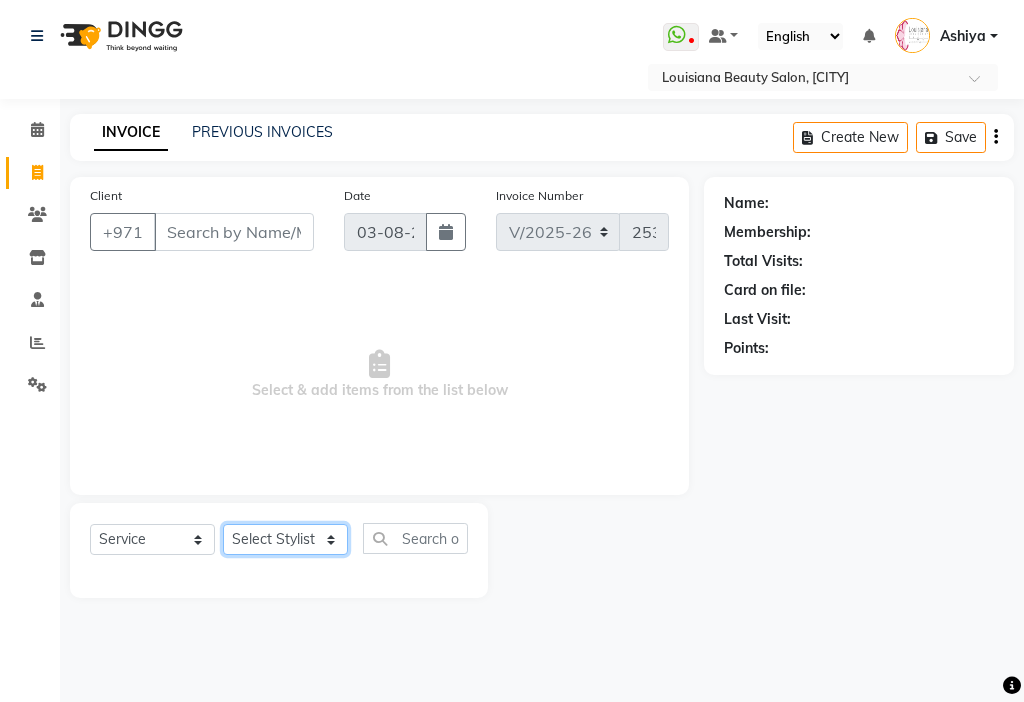 click on "Select Stylist [FIRST] [FIRST] [FIRST] [FIRST] Cashier [FIRST] [FIRST] [FIRST] [FIRST] Kbina Madam mamta Parina sabita [FIRST] [LAST] [FIRST] [FIRST] [FIRST] NORMAL COLOUR ART (DH50)  x Beauty Makeup (DH400) Beauty Facial (DH150) Beauty Face Shama (DH60) Beauty Face Bleach (DH60) Beauty Face Threading (DH50) Beauty Upper Lips Bleach (DH20) Forhead Waxing (DH10) Nose Waxing (DH10) Upper Lip Waxing (DH10) Hand Waxing Full (DH70) Beauty Eyelashes Adhesive (DH30) Beauty Eye Makeup (DH150) Beauty Hand Henna(حناء اليد) (DH50) Beauty Legs Henna(حناء الرجل) (DH50) paraffin wax hand (DH30) paraffin  wax leg  (DH50) chin threading (DH15) Extra Pin (DH20) ROOT HALF DYE (DH80) Beauty Gasha (DH50) Baby Start (DH20) Rinceage  (DH200) Enercose (DH200) Rosemary (DH80) Filler (DH0) Sedar (DH80) photo (DH10) Al mashat (DH80) Half leg Waxing (شمع نصف الرجل) (DH50) Half Hand Waxing (شمع اليدين) (DH40) Under Arms Waxing (شمع الابط) (DH20) Manicure  (المنكير) (DH50)" 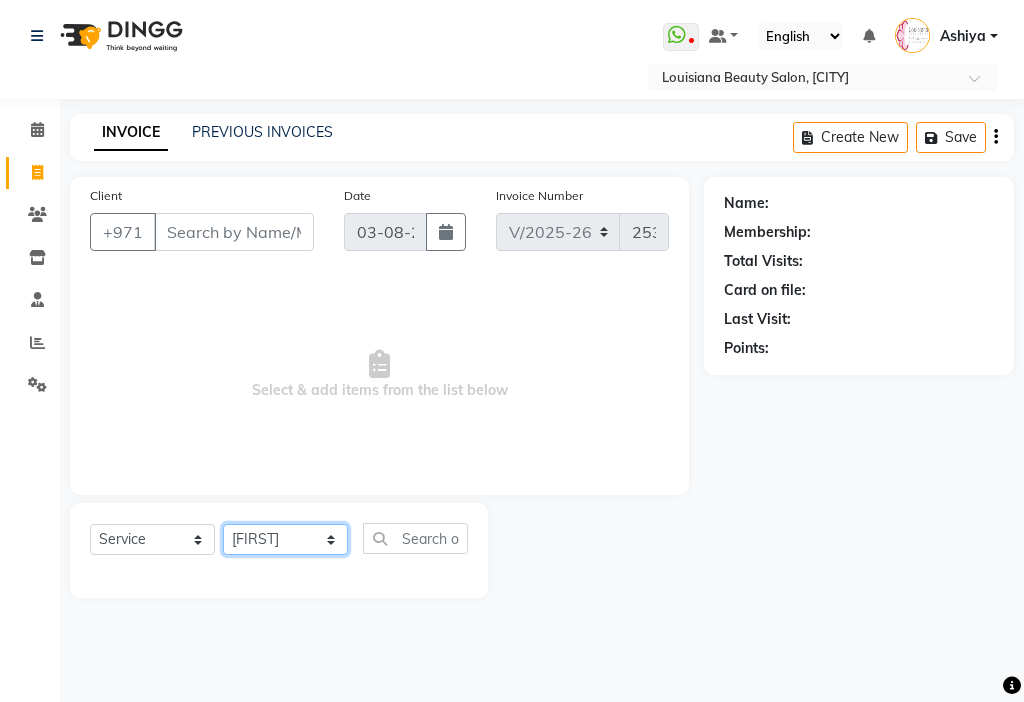 click on "Select Stylist [FIRST] [FIRST] [FIRST] [FIRST] Cashier [FIRST] [FIRST] [FIRST] [FIRST] Kbina Madam mamta Parina sabita [FIRST] [LAST] [FIRST] [FIRST] [FIRST] NORMAL COLOUR ART (DH50)  x Beauty Makeup (DH400) Beauty Facial (DH150) Beauty Face Shama (DH60) Beauty Face Bleach (DH60) Beauty Face Threading (DH50) Beauty Upper Lips Bleach (DH20) Forhead Waxing (DH10) Nose Waxing (DH10) Upper Lip Waxing (DH10) Hand Waxing Full (DH70) Beauty Eyelashes Adhesive (DH30) Beauty Eye Makeup (DH150) Beauty Hand Henna(حناء اليد) (DH50) Beauty Legs Henna(حناء الرجل) (DH50) paraffin wax hand (DH30) paraffin  wax leg  (DH50) chin threading (DH15) Extra Pin (DH20) ROOT HALF DYE (DH80) Beauty Gasha (DH50) Baby Start (DH20) Rinceage  (DH200) Enercose (DH200) Rosemary (DH80) Filler (DH0) Sedar (DH80) photo (DH10) Al mashat (DH80) Half leg Waxing (شمع نصف الرجل) (DH50) Half Hand Waxing (شمع اليدين) (DH40) Under Arms Waxing (شمع الابط) (DH20) Manicure  (المنكير) (DH50)" 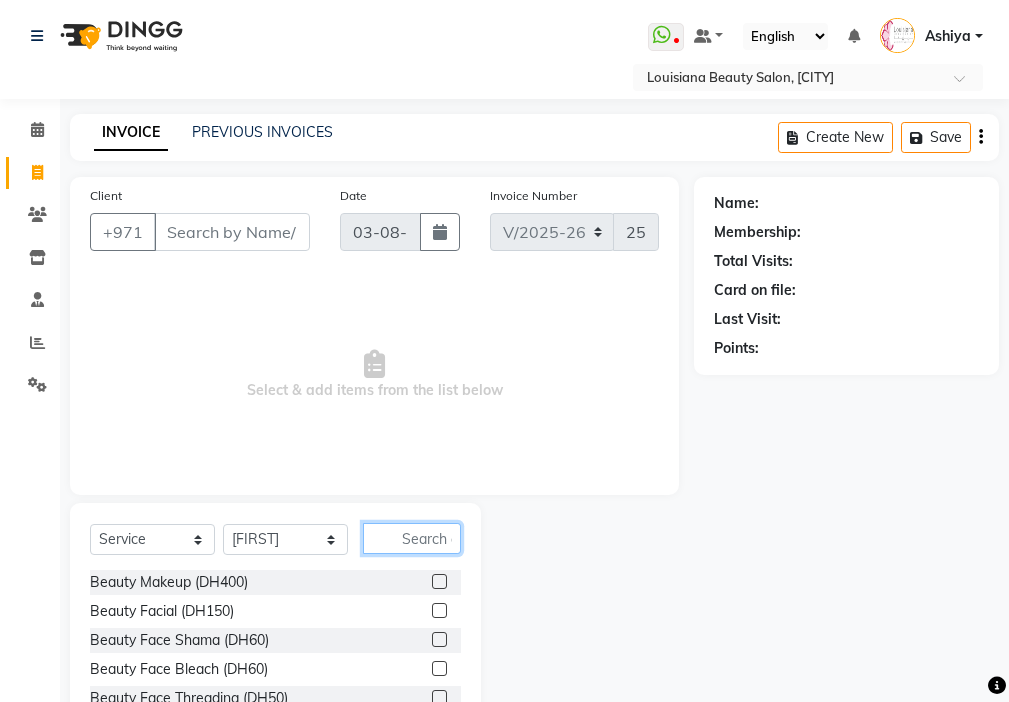 click 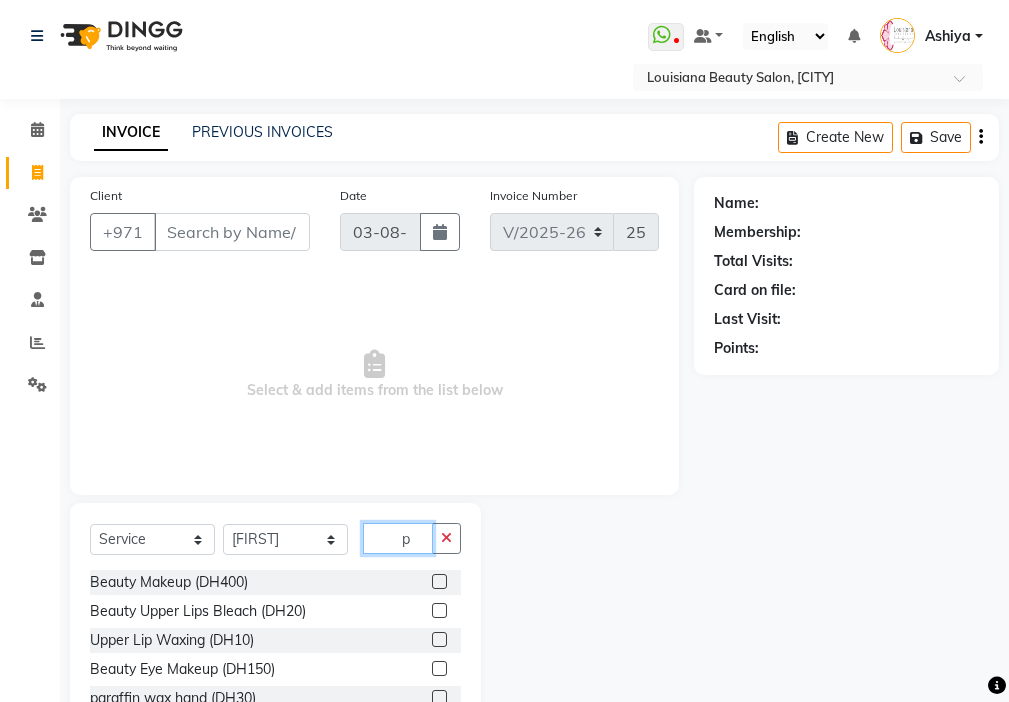 type on "p" 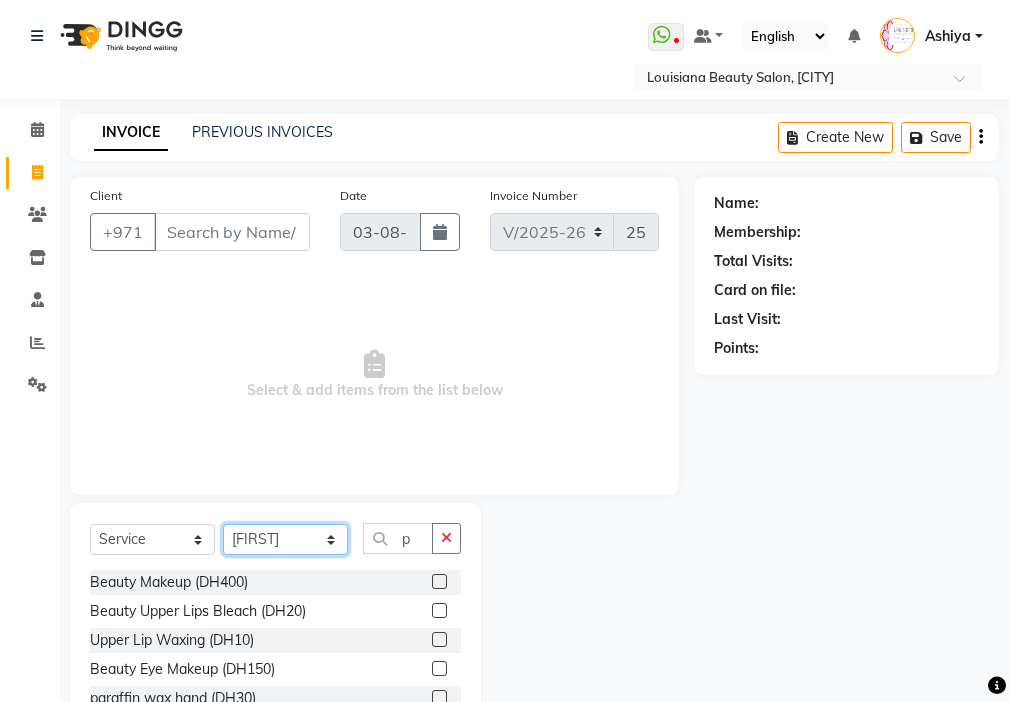 click on "Select Stylist [FIRST] [FIRST] [FIRST] [FIRST] Cashier [FIRST] [FIRST] [FIRST] [FIRST] Kbina Madam mamta Parina sabita [FIRST] [LAST] [FIRST] [FIRST] [FIRST] NORMAL COLOUR ART (DH50)  x Beauty Makeup (DH400) Beauty Facial (DH150) Beauty Face Shama (DH60) Beauty Face Bleach (DH60) Beauty Face Threading (DH50) Beauty Upper Lips Bleach (DH20) Forhead Waxing (DH10) Nose Waxing (DH10) Upper Lip Waxing (DH10) Hand Waxing Full (DH70) Beauty Eyelashes Adhesive (DH30) Beauty Eye Makeup (DH150) Beauty Hand Henna(حناء اليد) (DH50) Beauty Legs Henna(حناء الرجل) (DH50) paraffin wax hand (DH30) paraffin  wax leg  (DH50) chin threading (DH15) Extra Pin (DH20) ROOT HALF DYE (DH80) Beauty Gasha (DH50) Baby Start (DH20) Rinceage  (DH200) Enercose (DH200) Rosemary (DH80) Filler (DH0) Sedar (DH80) photo (DH10) Al mashat (DH80) Half leg Waxing (شمع نصف الرجل) (DH50) Half Hand Waxing (شمع اليدين) (DH40) Under Arms Waxing (شمع الابط) (DH20) Manicure  (المنكير) (DH50)" 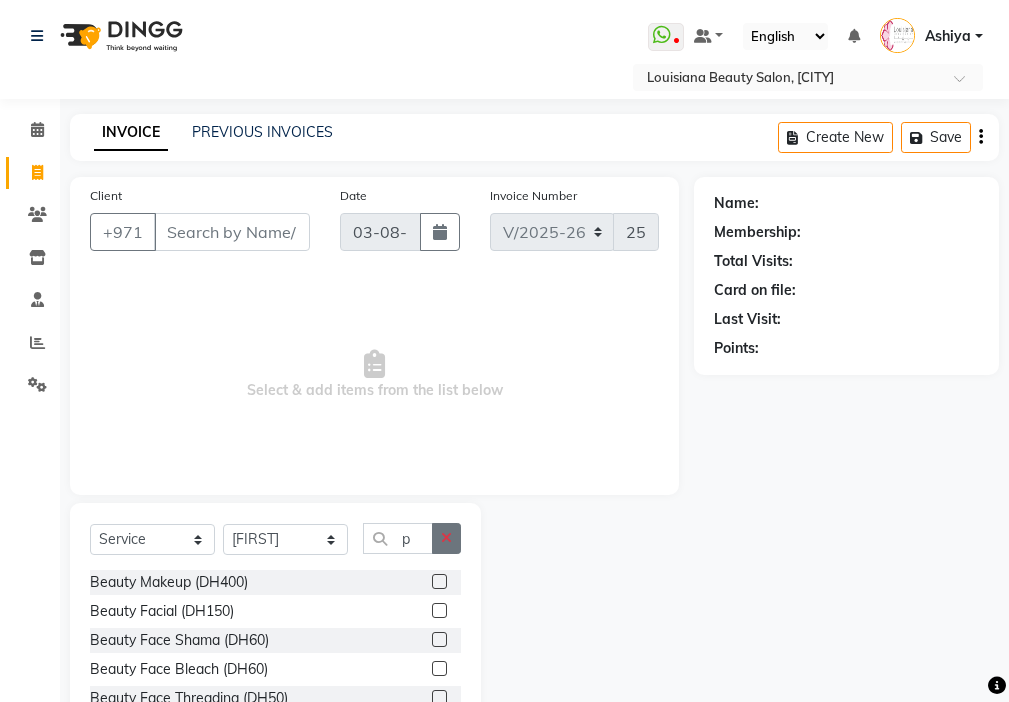 click 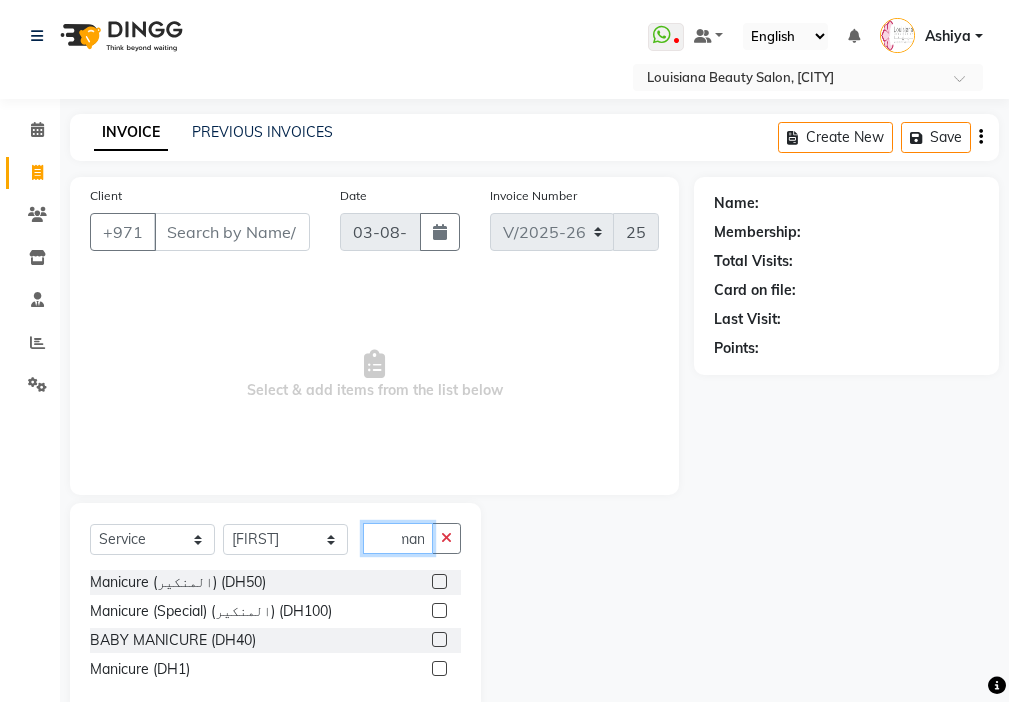 scroll, scrollTop: 0, scrollLeft: 9, axis: horizontal 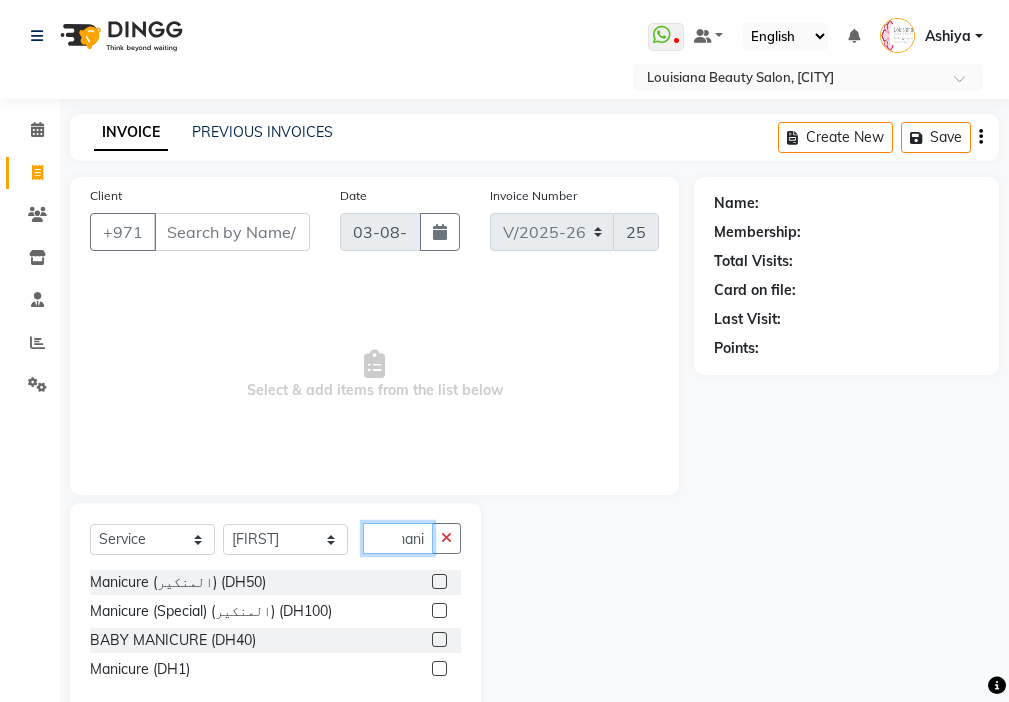 type on "mani" 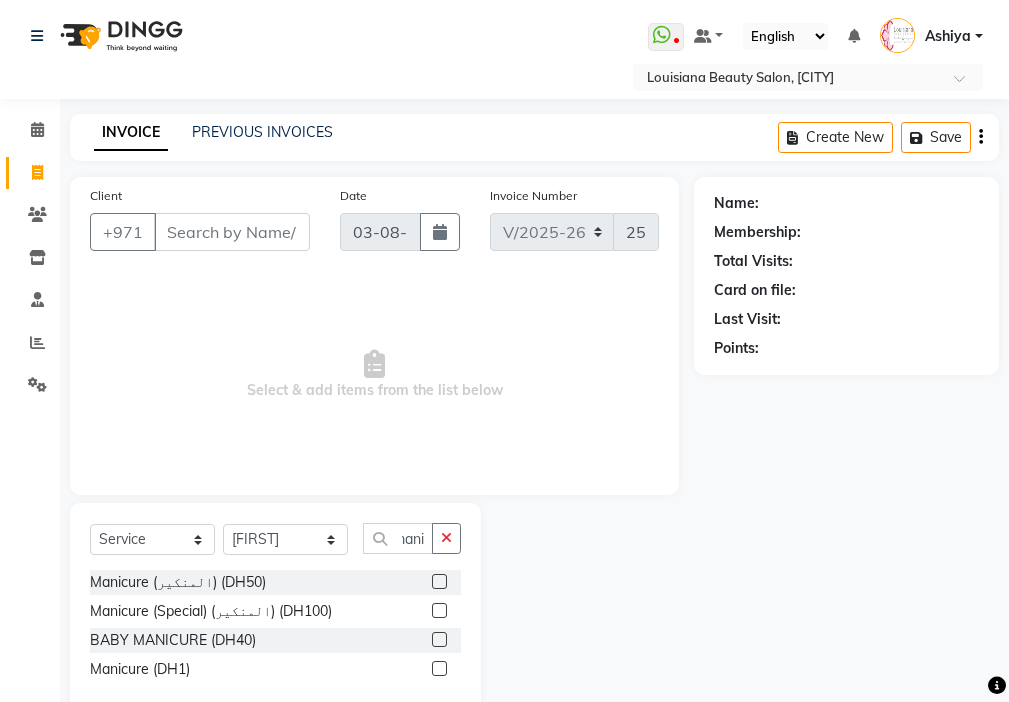 click 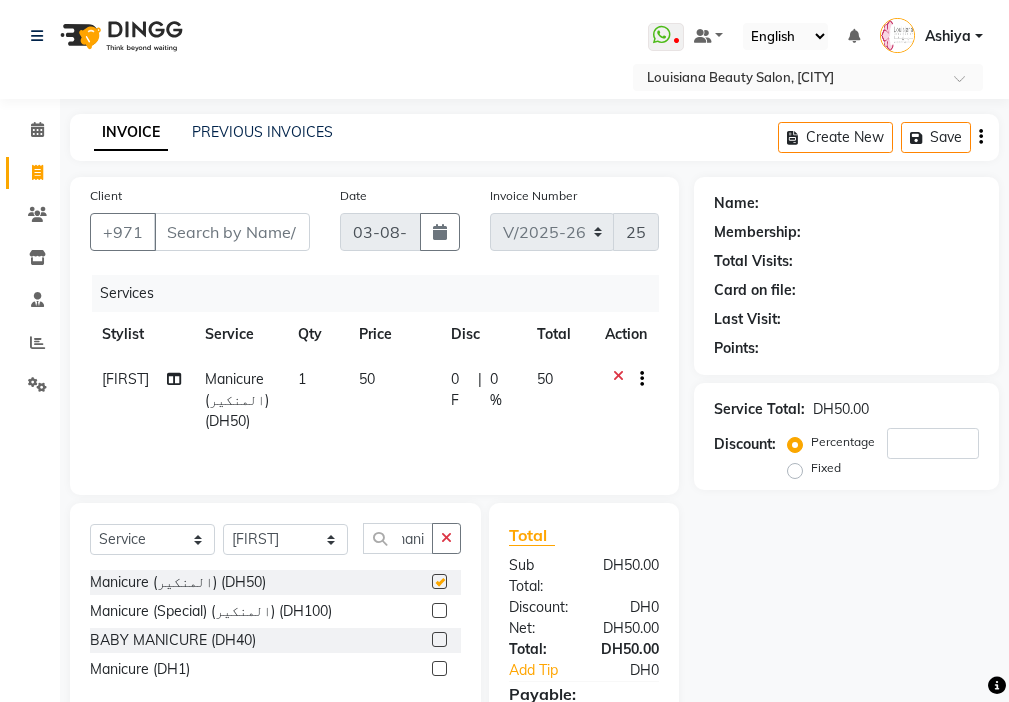 scroll, scrollTop: 0, scrollLeft: 0, axis: both 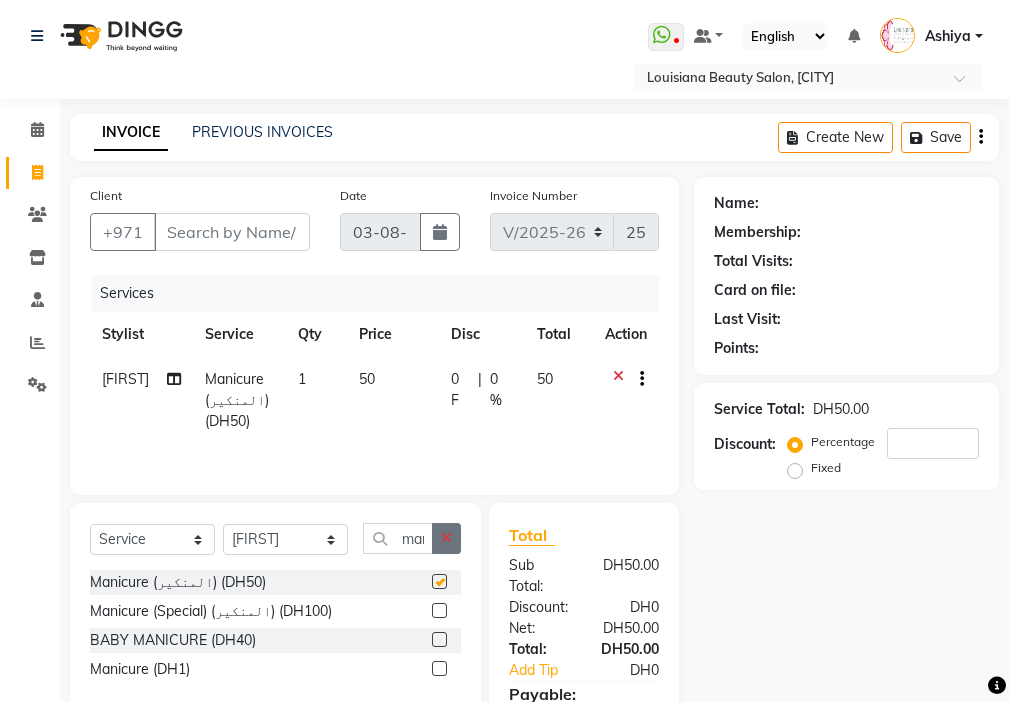 click 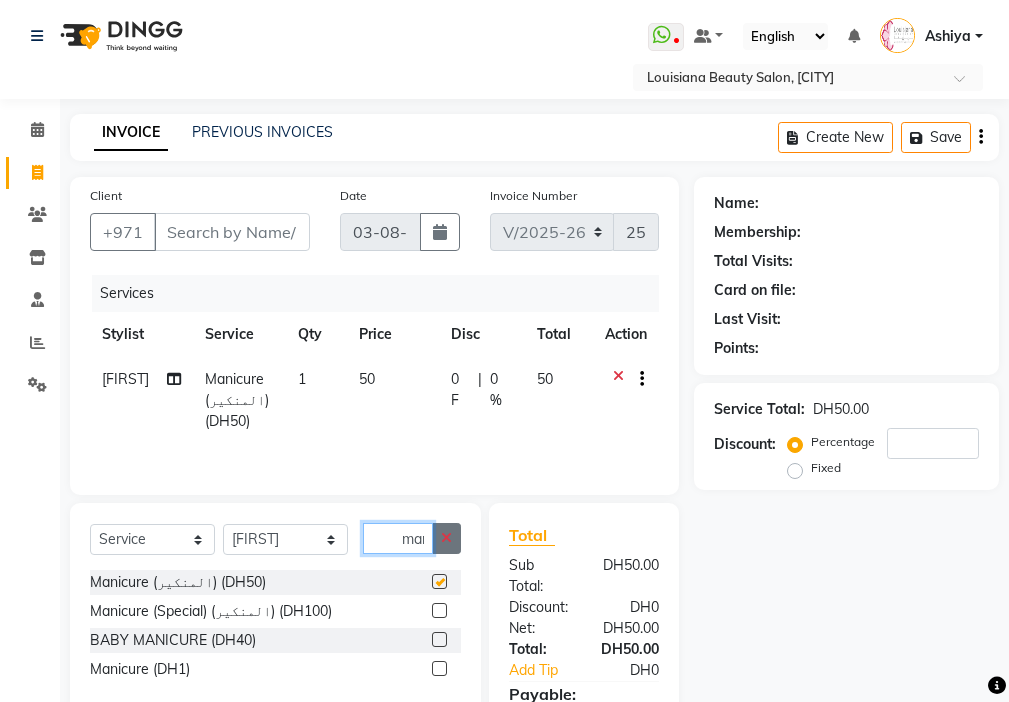 type 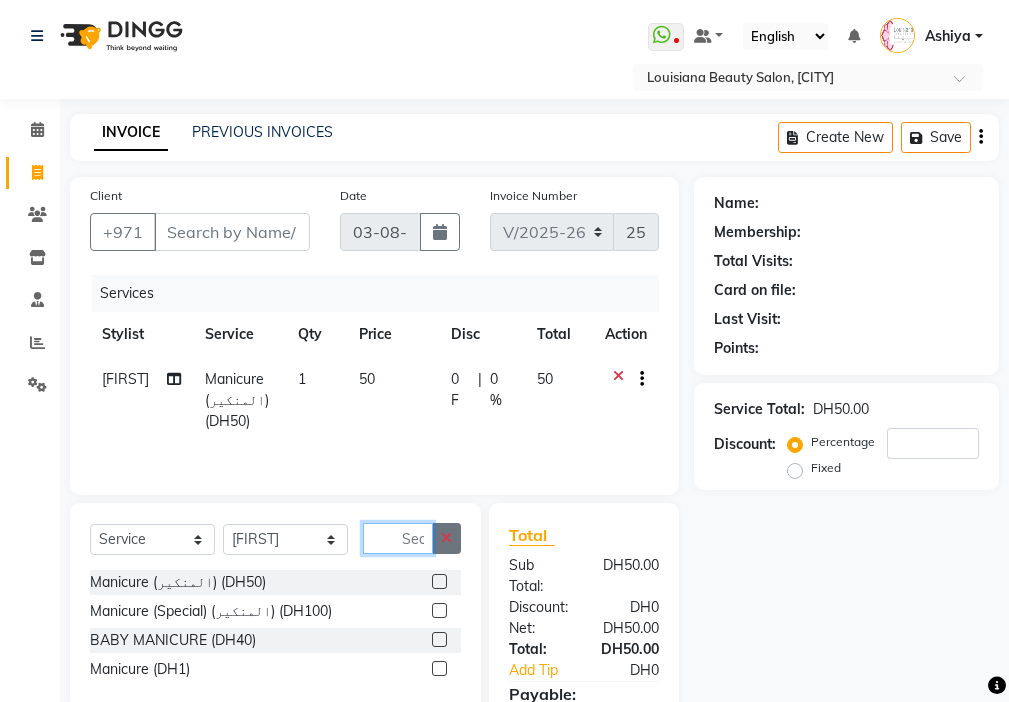 checkbox on "false" 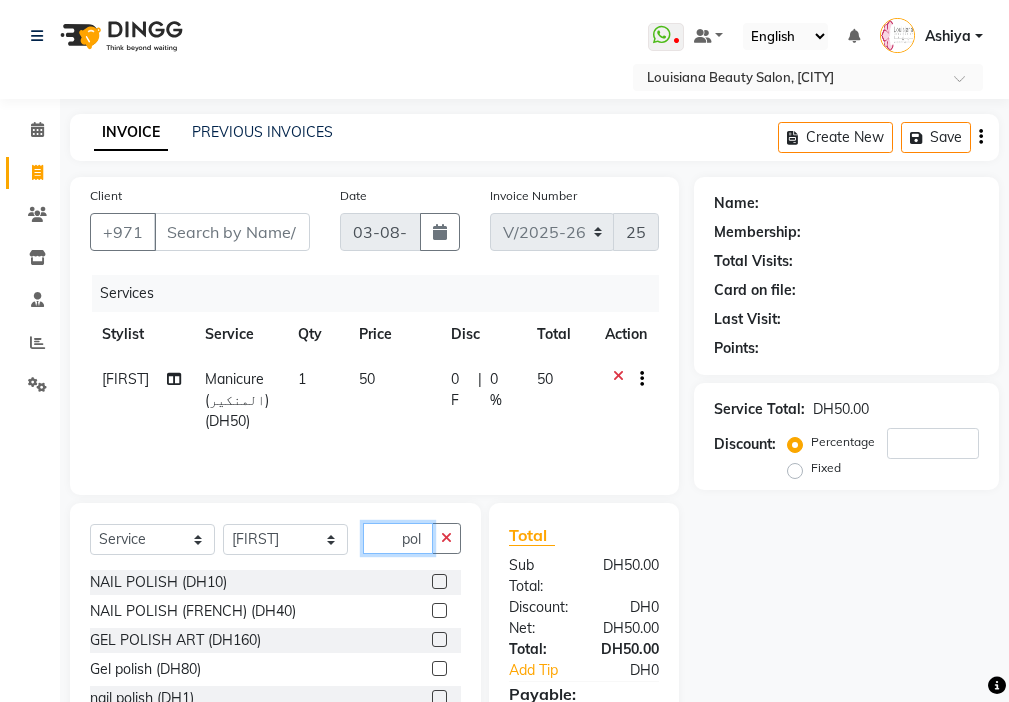type on "pol" 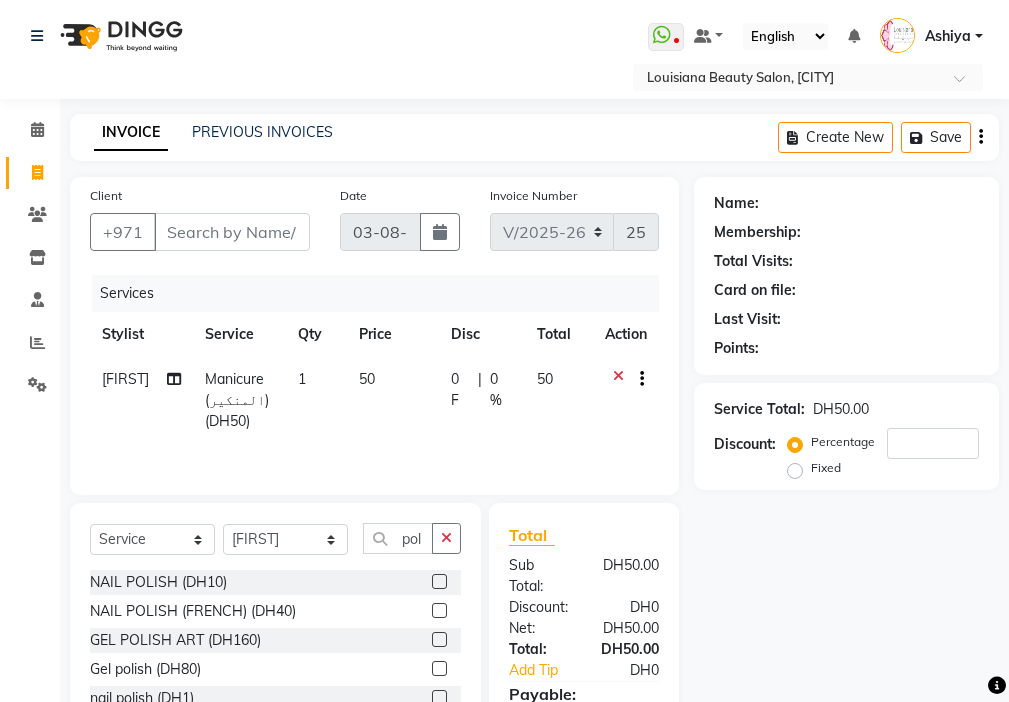 click 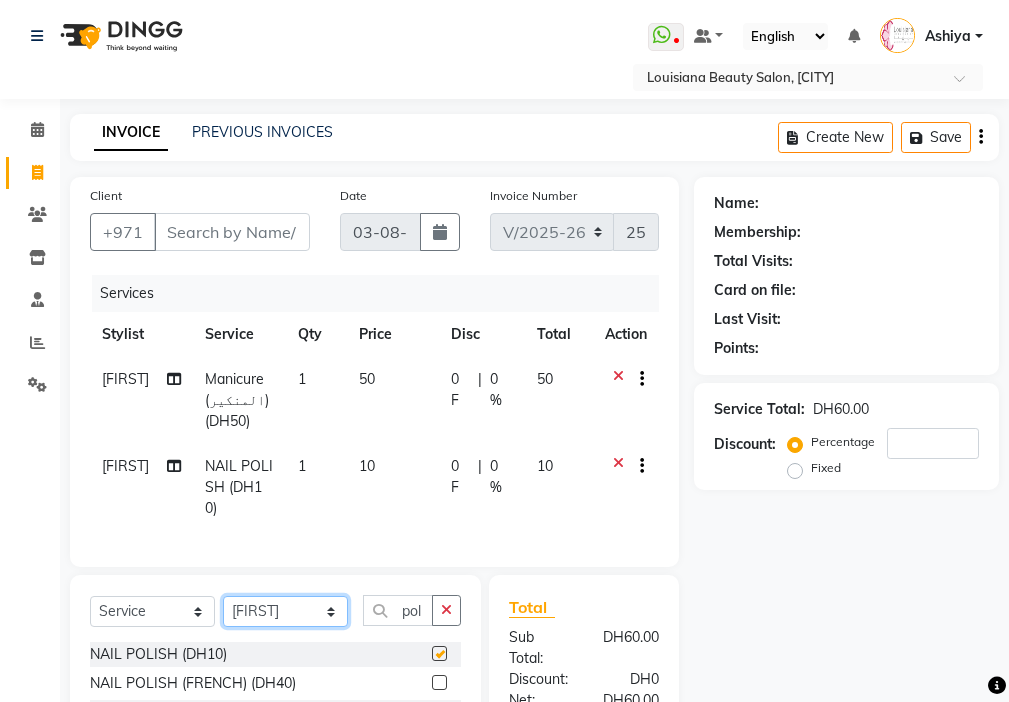 click on "Select Stylist [FIRST] [FIRST] [FIRST] [FIRST] Cashier [FIRST] [FIRST] [FIRST] [FIRST] Kbina Madam mamta Parina sabita [FIRST] [LAST] [FIRST] [FIRST] [FIRST] NORMAL COLOUR ART (DH50)  x Beauty Makeup (DH400) Beauty Facial (DH150) Beauty Face Shama (DH60) Beauty Face Bleach (DH60) Beauty Face Threading (DH50) Beauty Upper Lips Bleach (DH20) Forhead Waxing (DH10) Nose Waxing (DH10) Upper Lip Waxing (DH10) Hand Waxing Full (DH70) Beauty Eyelashes Adhesive (DH30) Beauty Eye Makeup (DH150) Beauty Hand Henna(حناء اليد) (DH50) Beauty Legs Henna(حناء الرجل) (DH50) paraffin wax hand (DH30) paraffin  wax leg  (DH50) chin threading (DH15) Extra Pin (DH20) ROOT HALF DYE (DH80) Beauty Gasha (DH50) Baby Start (DH20) Rinceage  (DH200) Enercose (DH200) Rosemary (DH80) Filler (DH0) Sedar (DH80) photo (DH10) Al mashat (DH80) Half leg Waxing (شمع نصف الرجل) (DH50) Half Hand Waxing (شمع اليدين) (DH40) Under Arms Waxing (شمع الابط) (DH20) Manicure  (المنكير) (DH50)" 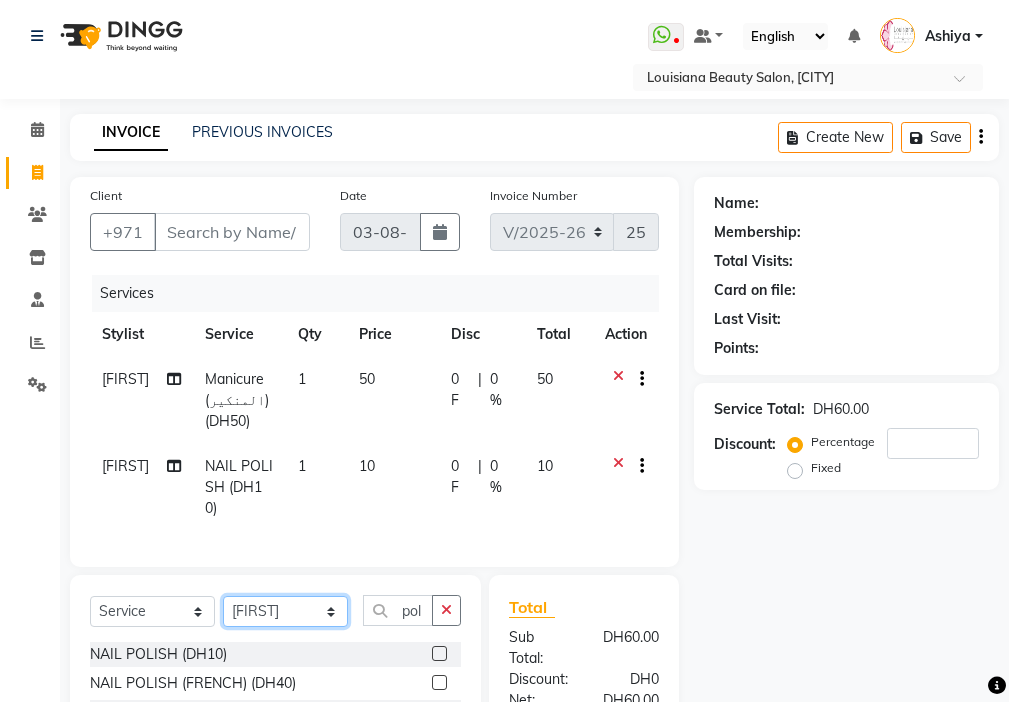 checkbox on "false" 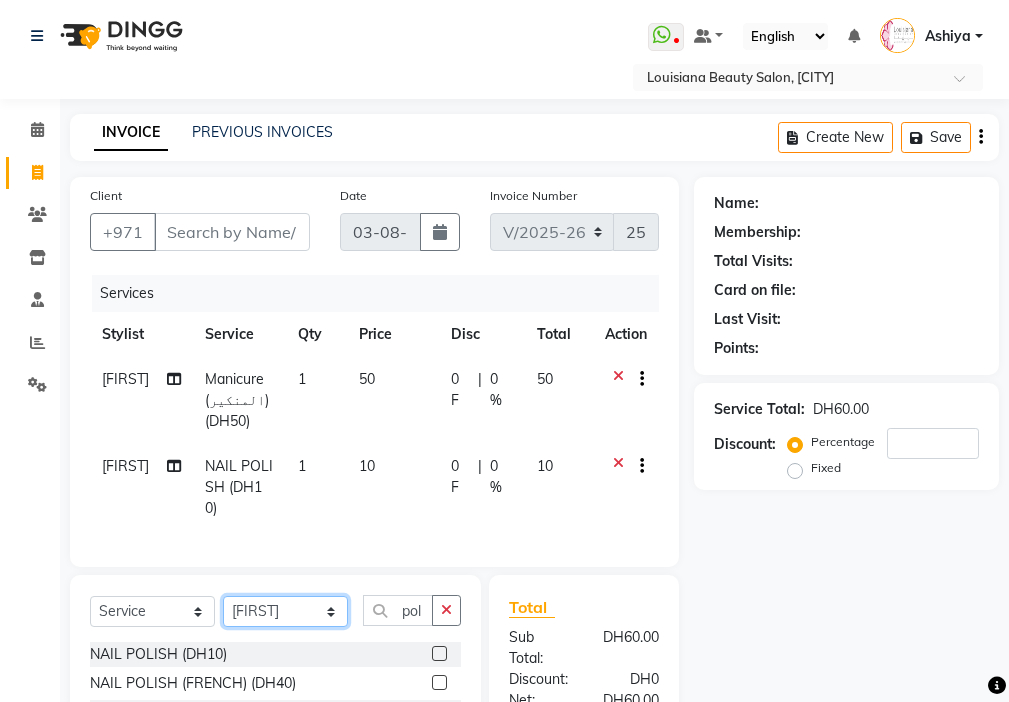 select on "28858" 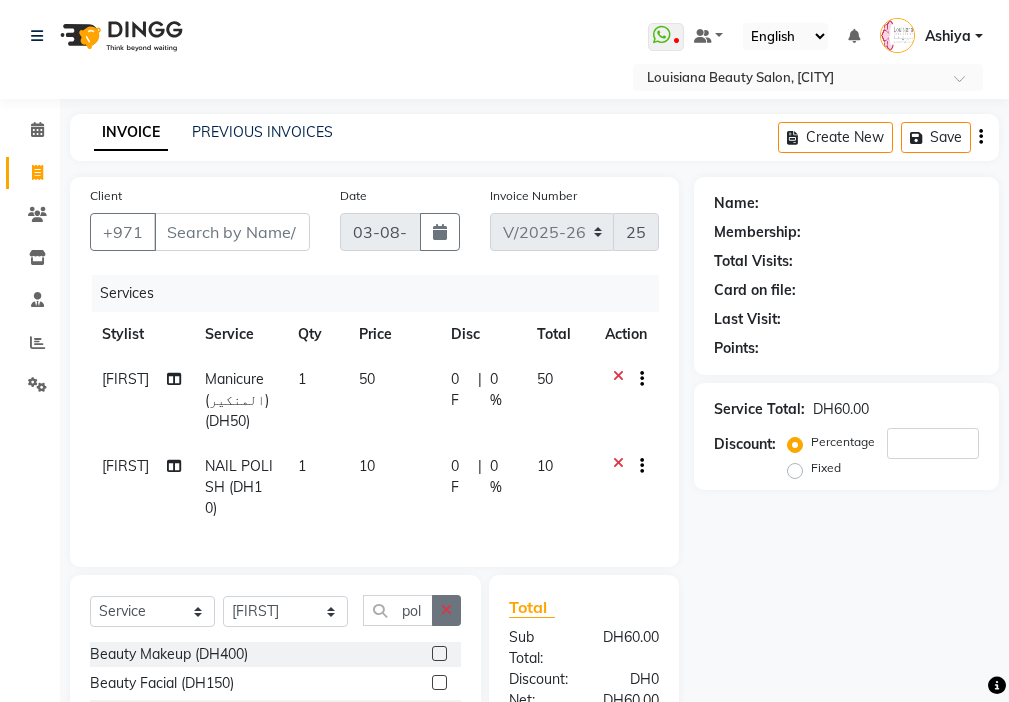 click 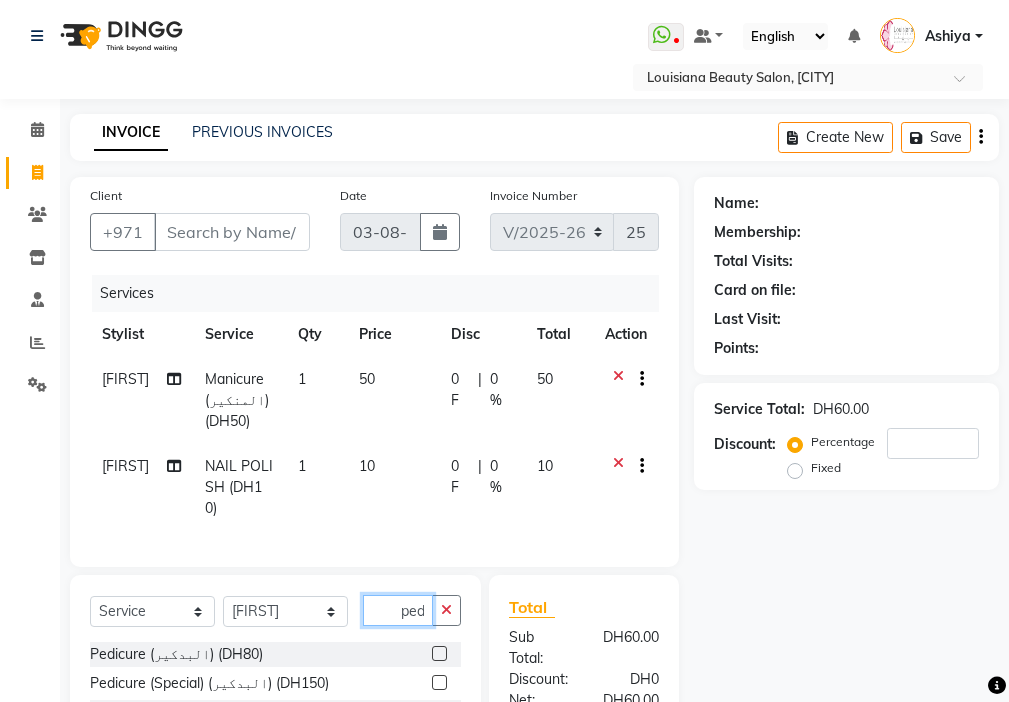 scroll, scrollTop: 0, scrollLeft: 4, axis: horizontal 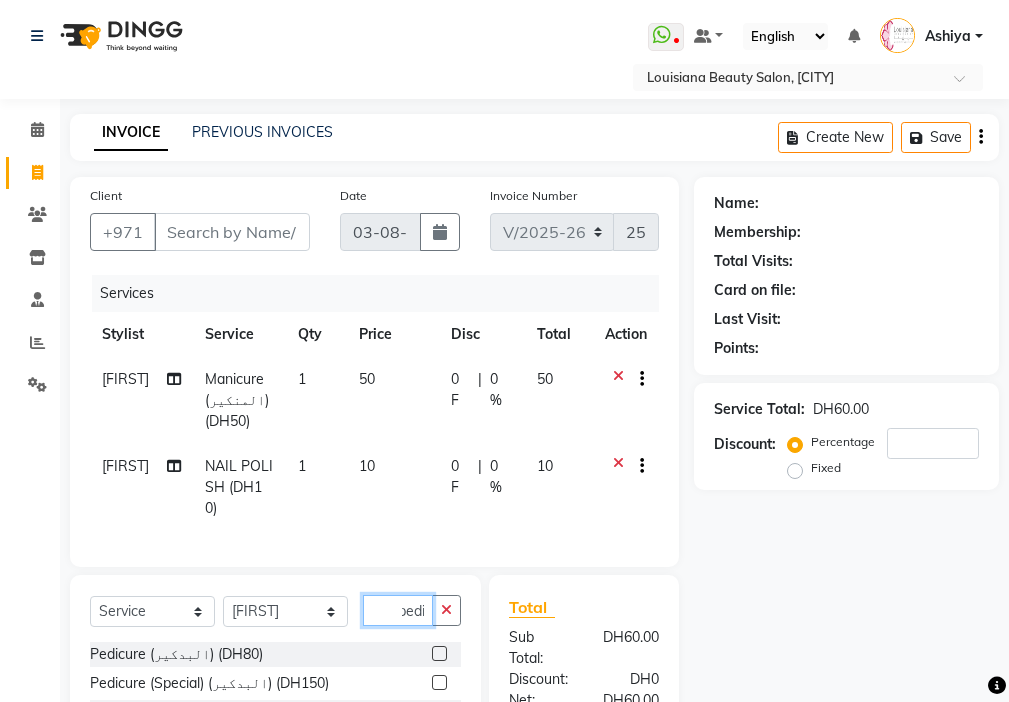 type on "pedi" 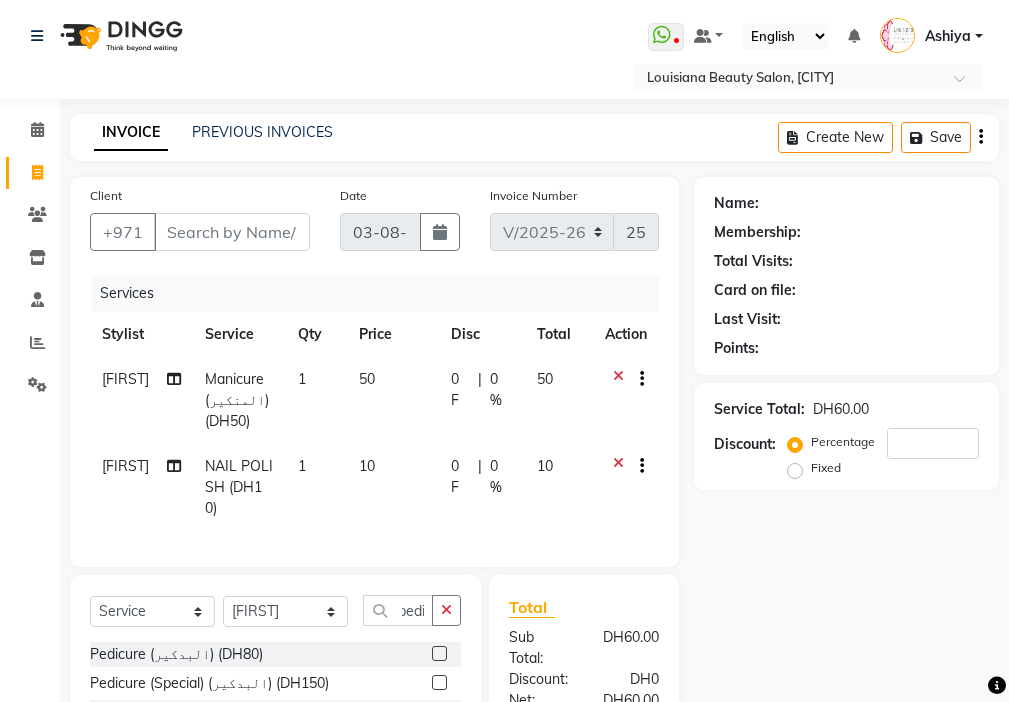 click 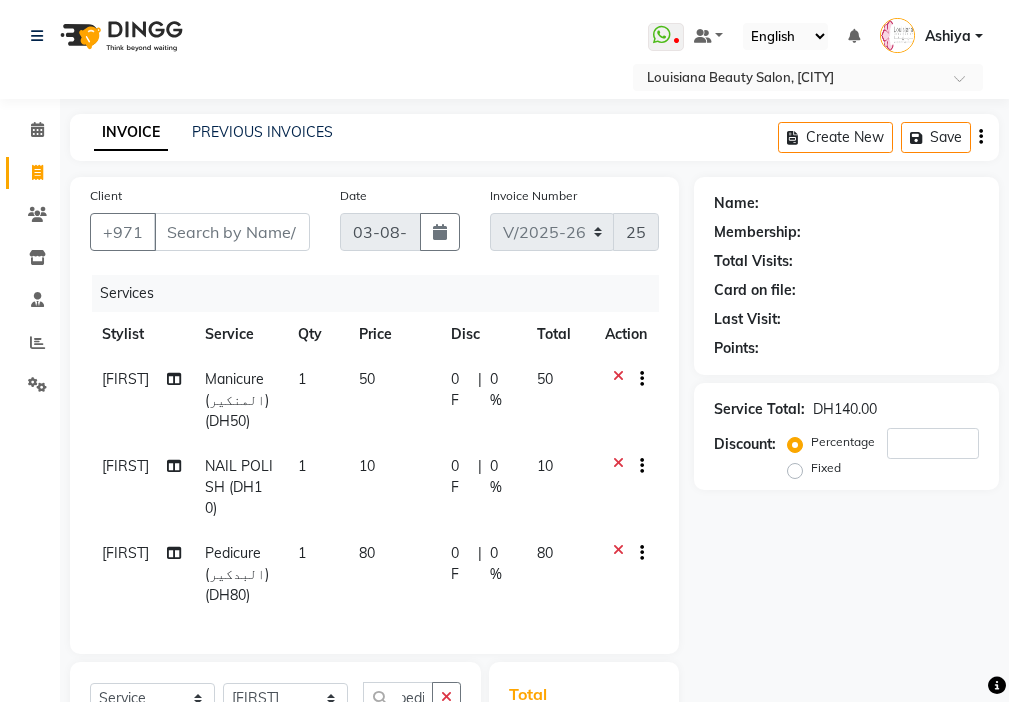 scroll, scrollTop: 0, scrollLeft: 0, axis: both 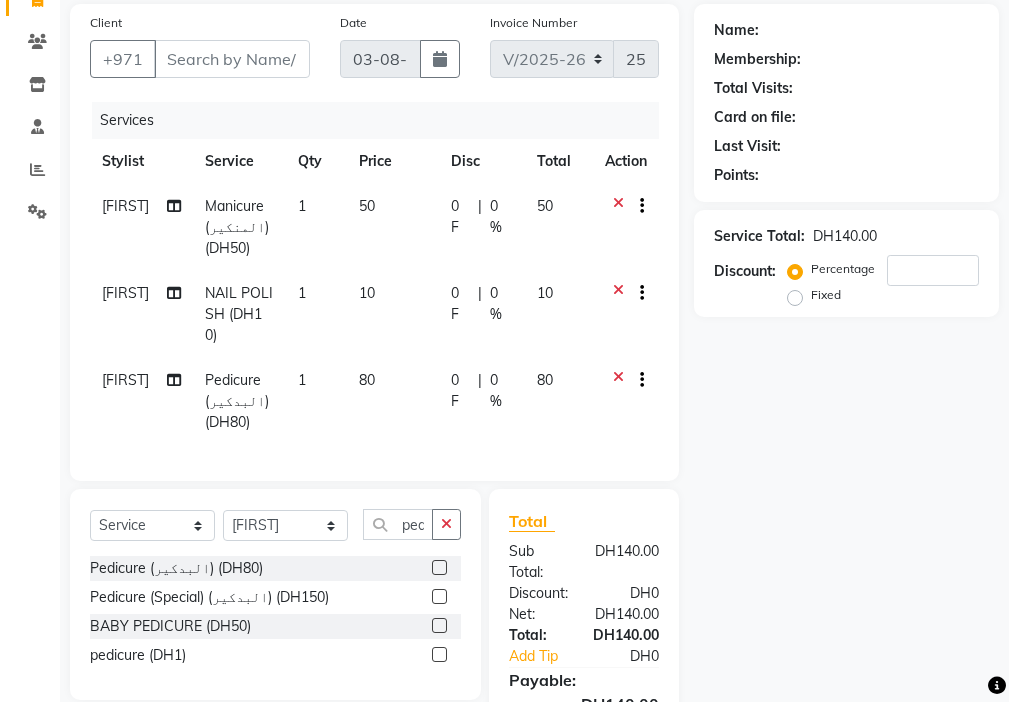 checkbox on "false" 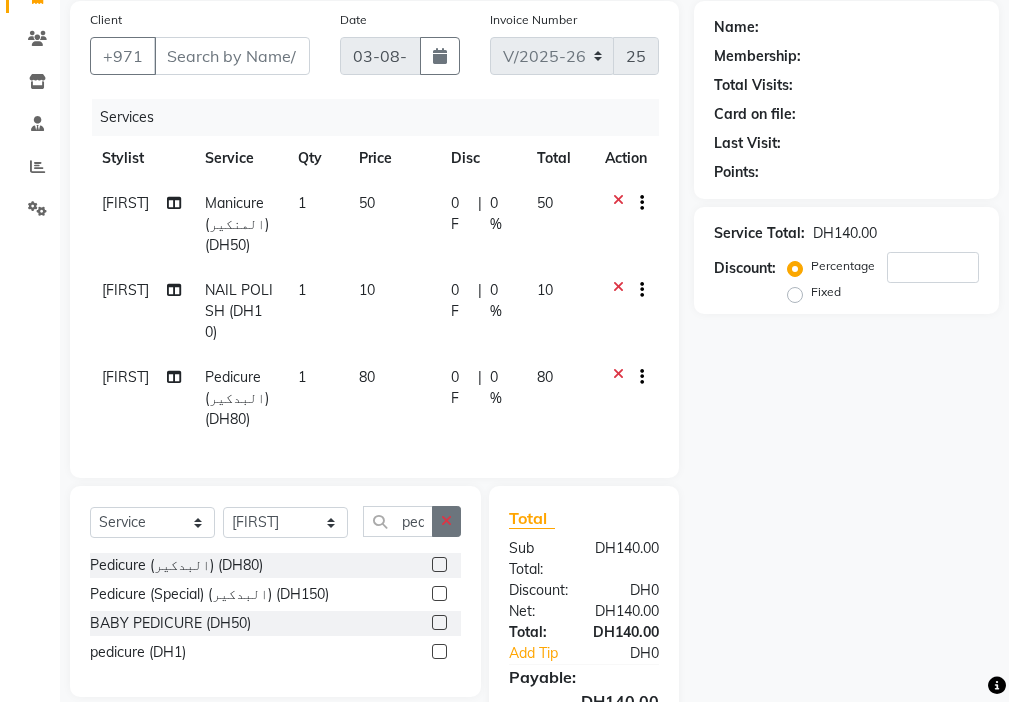 click 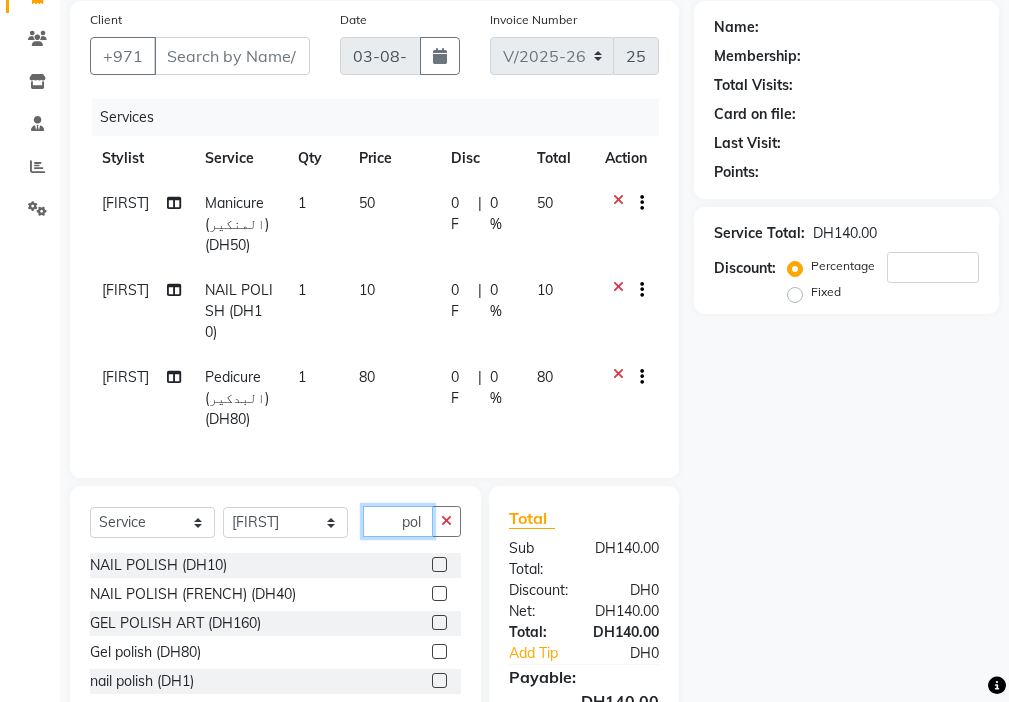type on "pol" 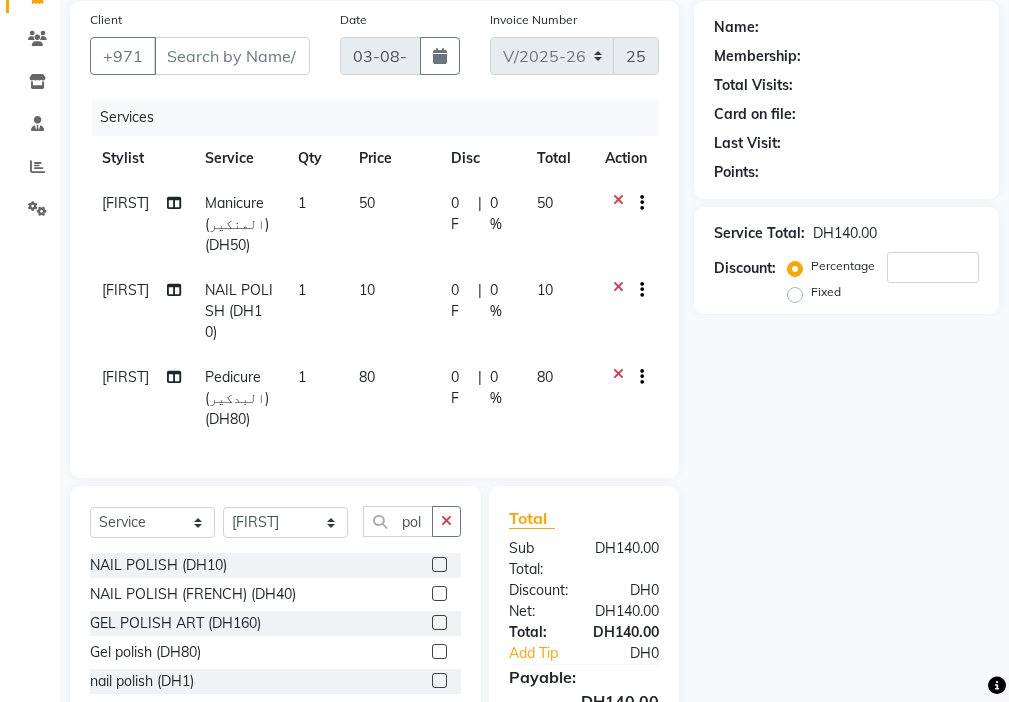 click 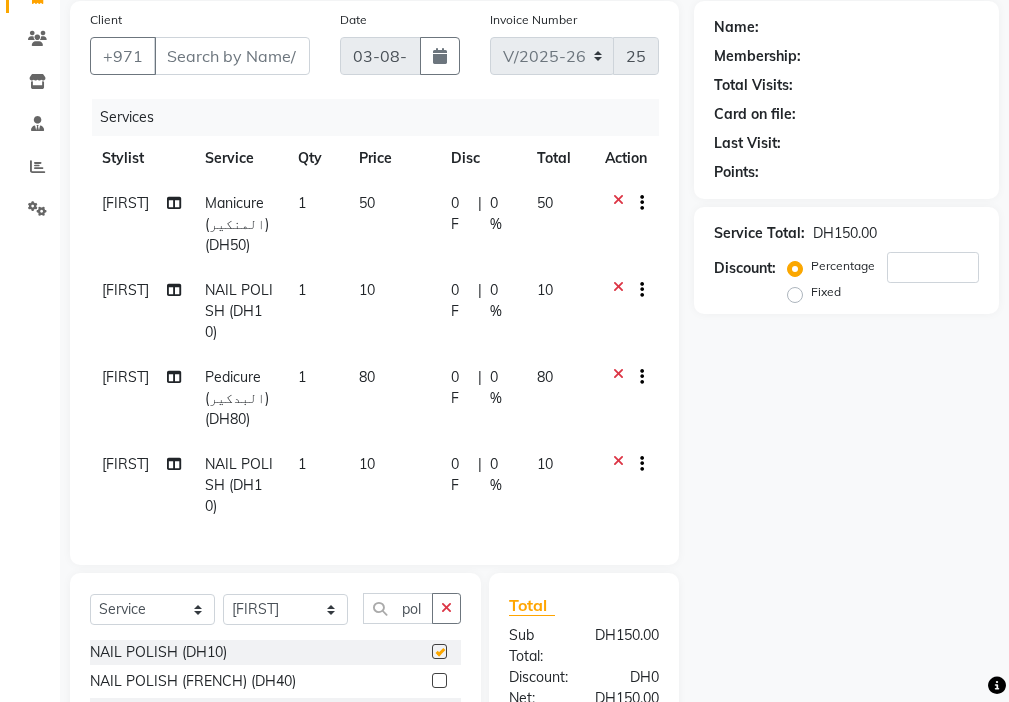 checkbox on "false" 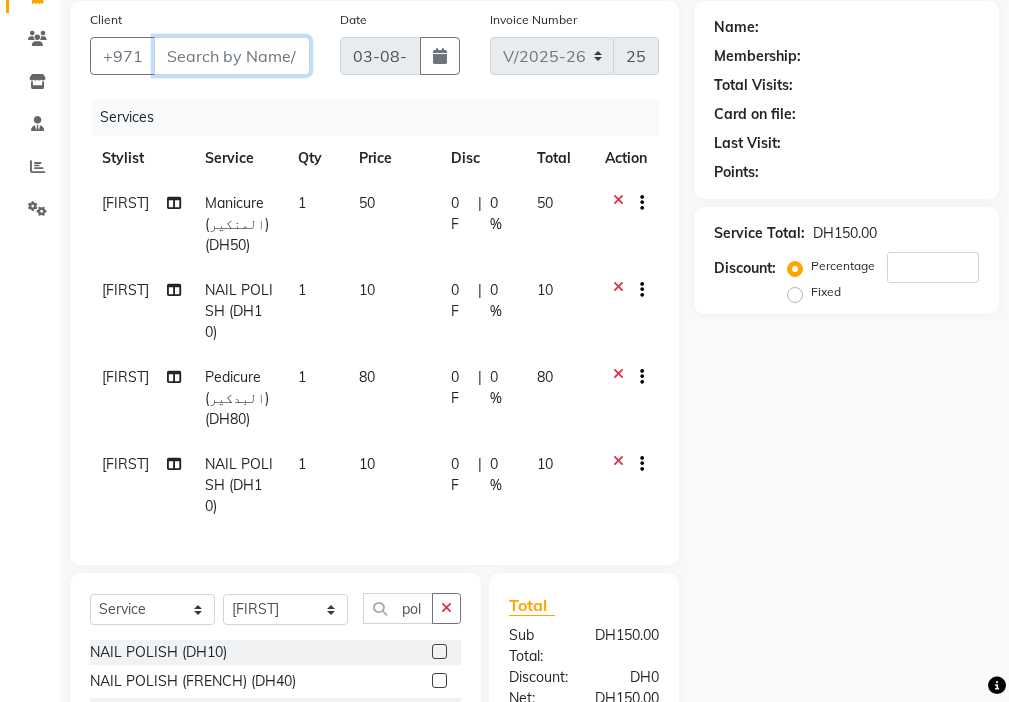 click on "Client" at bounding box center (232, 56) 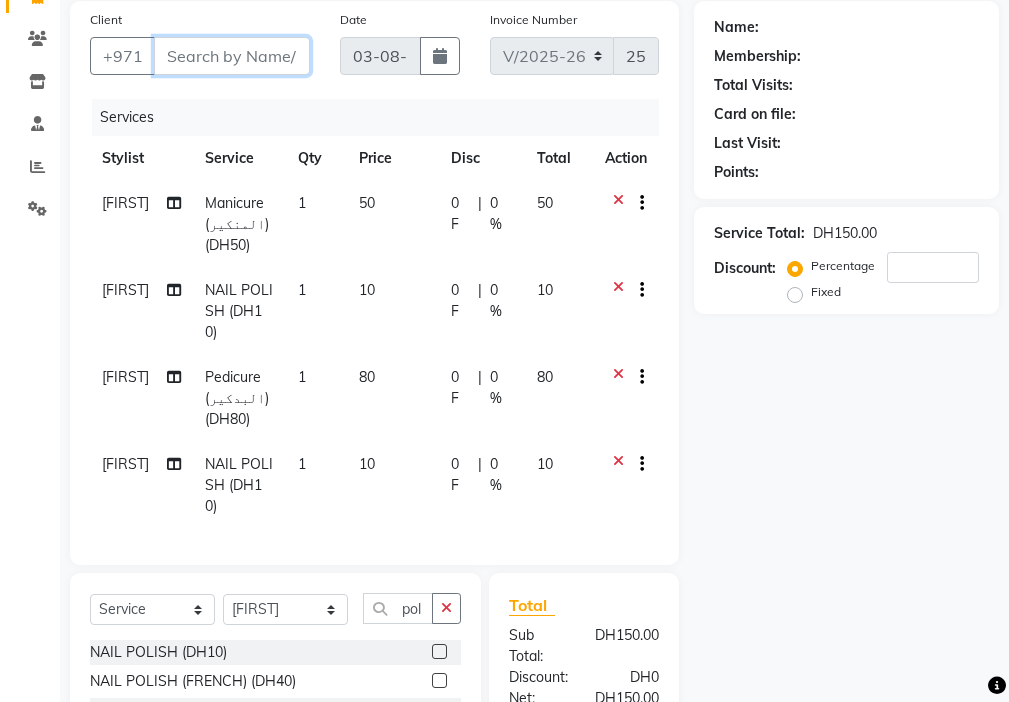 type on "5" 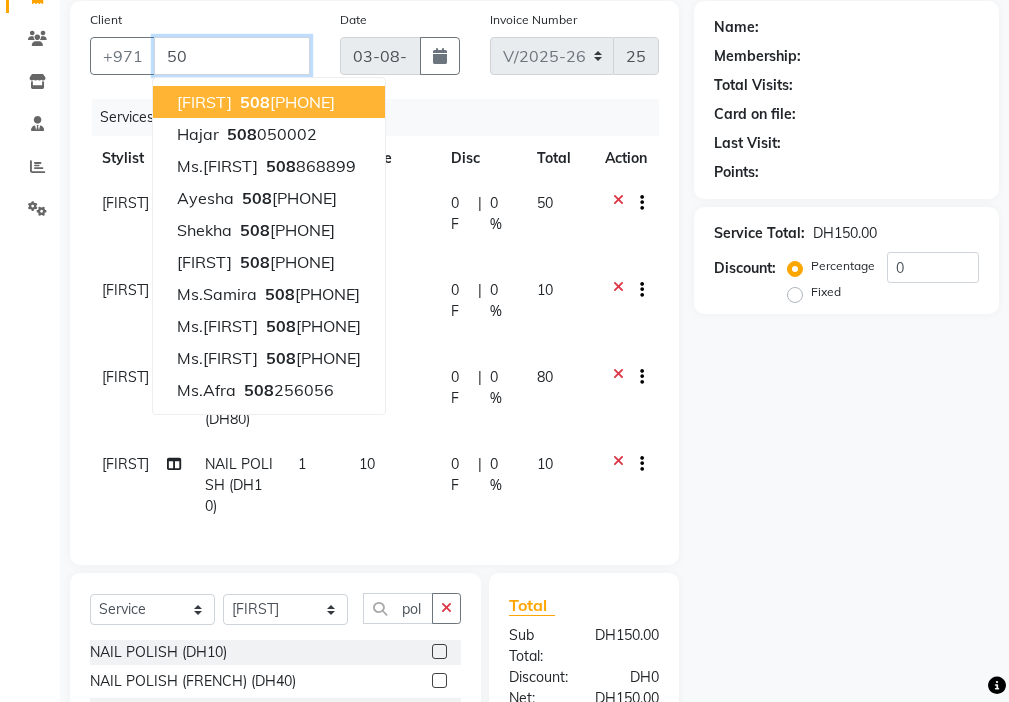 type on "5" 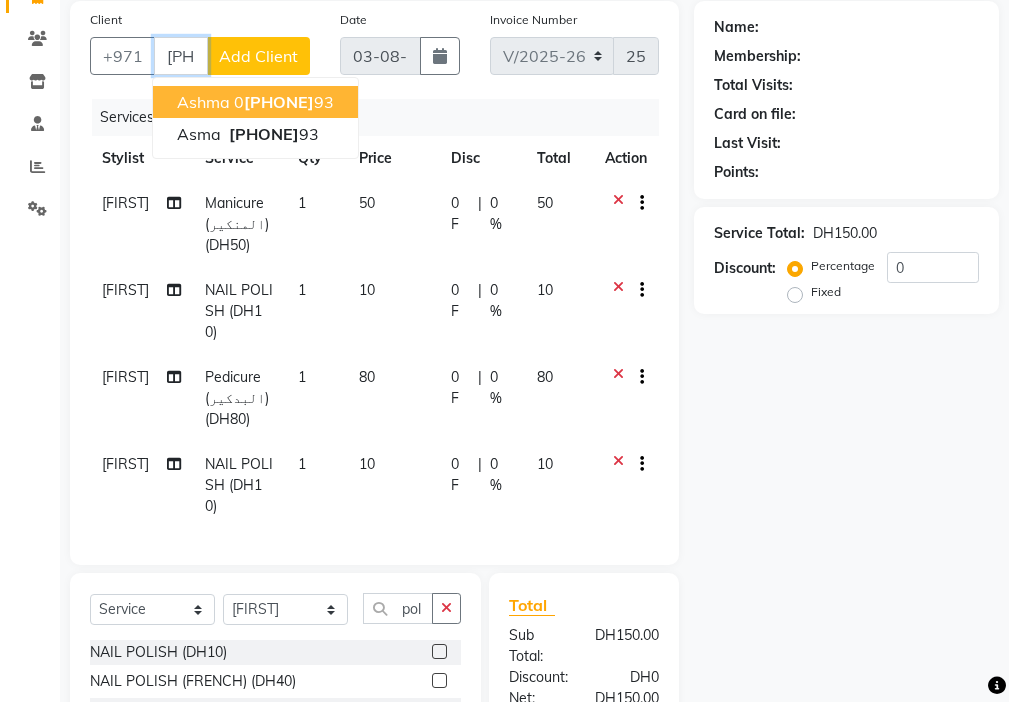 click on "[PHONE]" at bounding box center [284, 102] 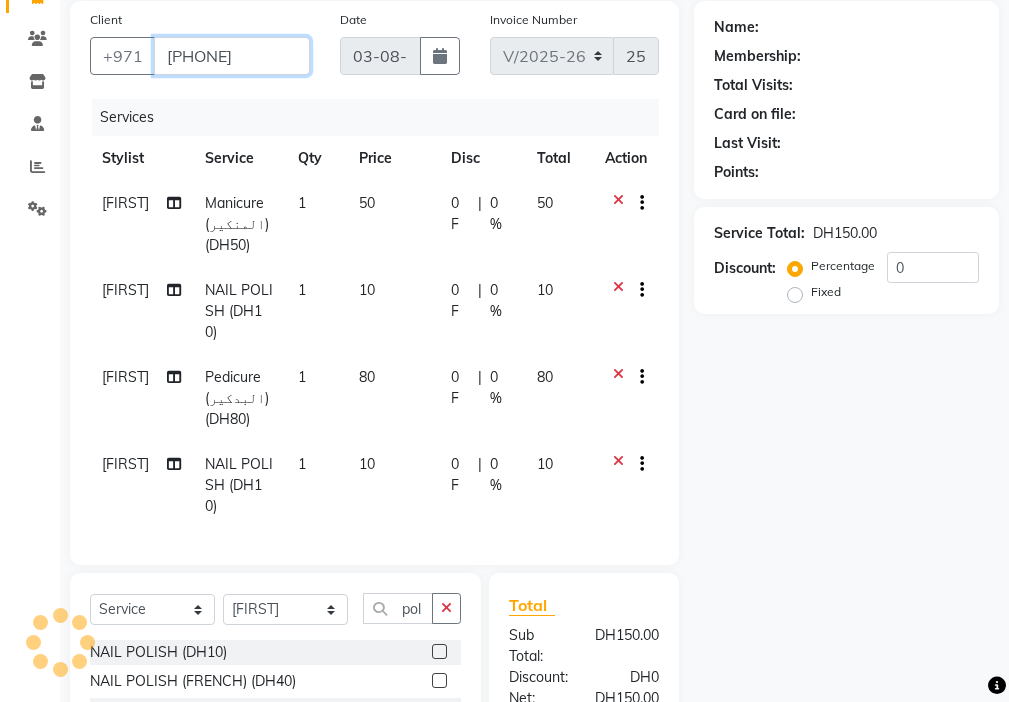 type on "[PHONE]" 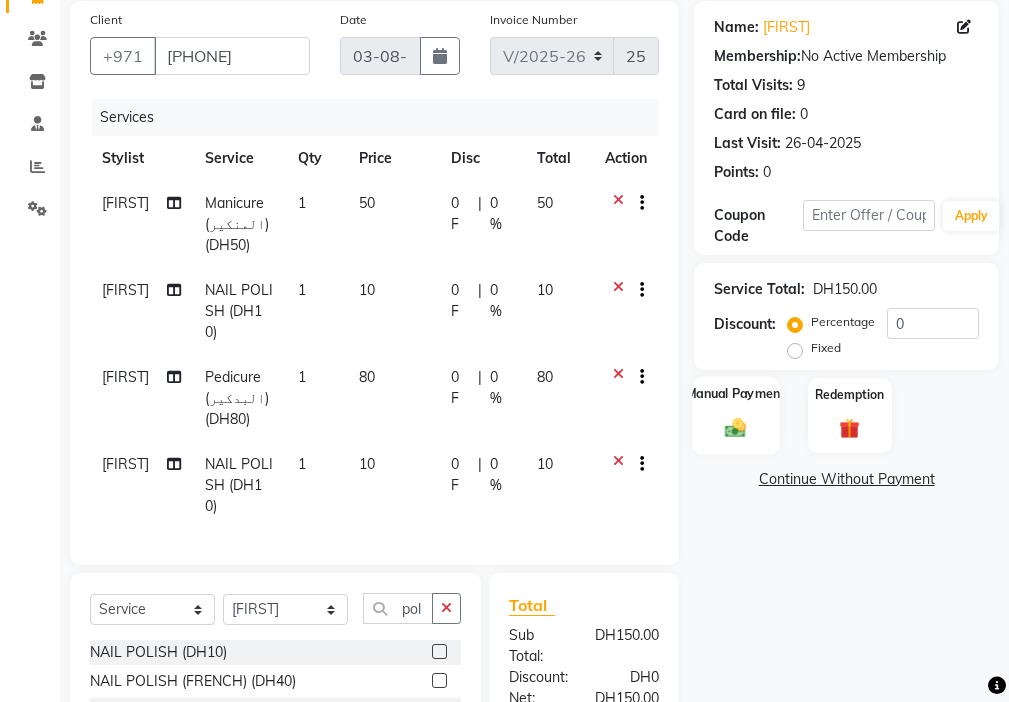 click on "Manual Payment" 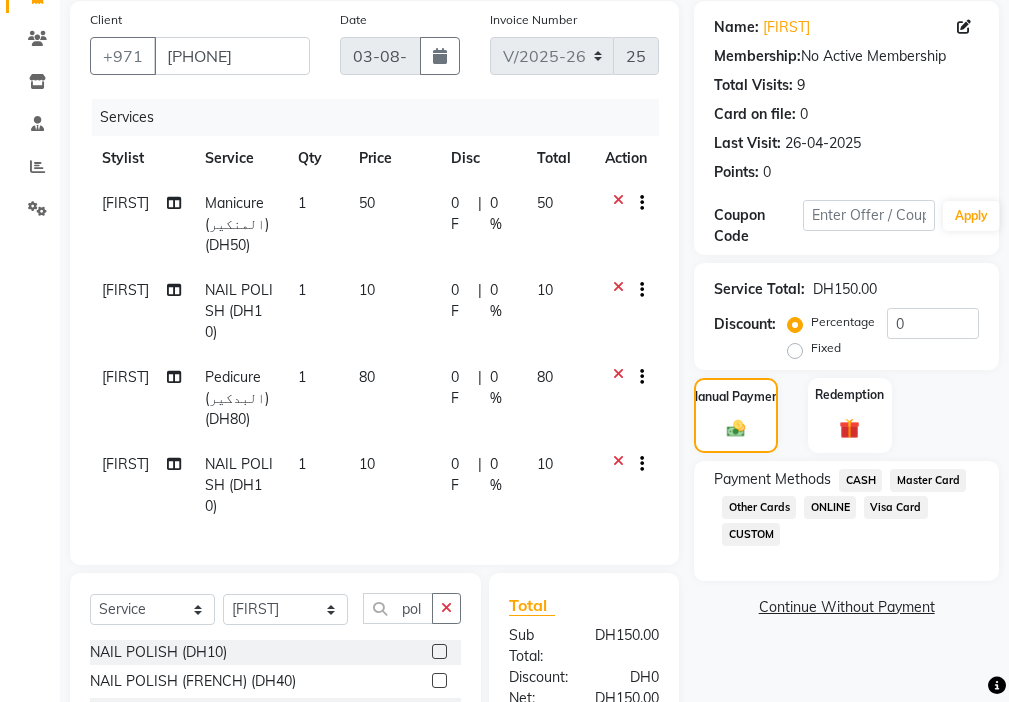 click on "Master Card" 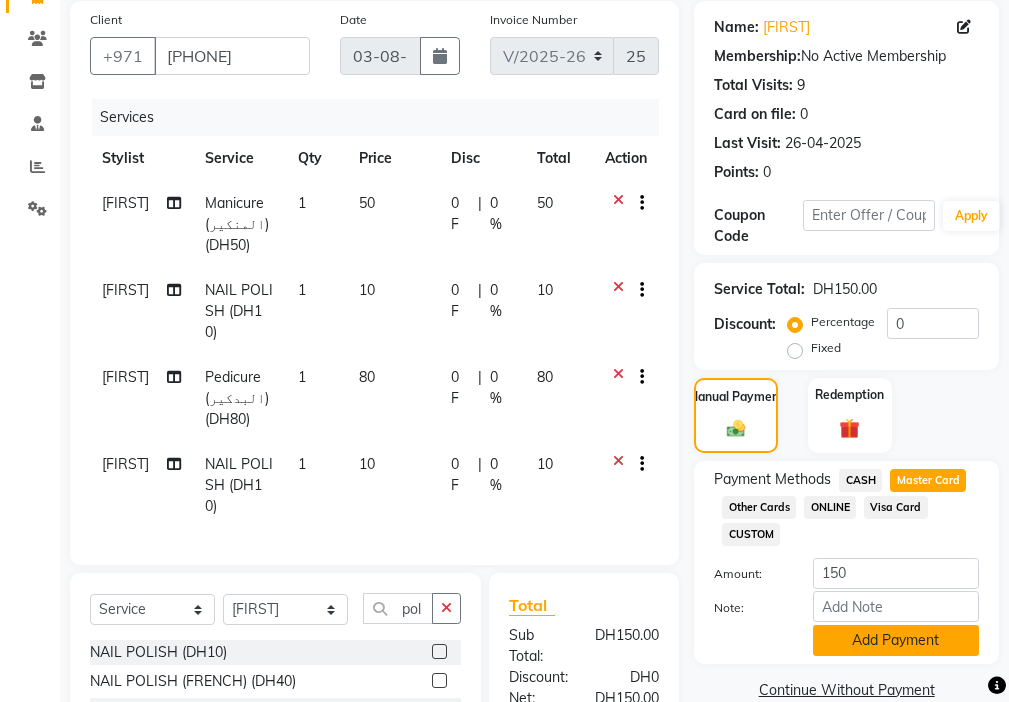 click on "Add Payment" 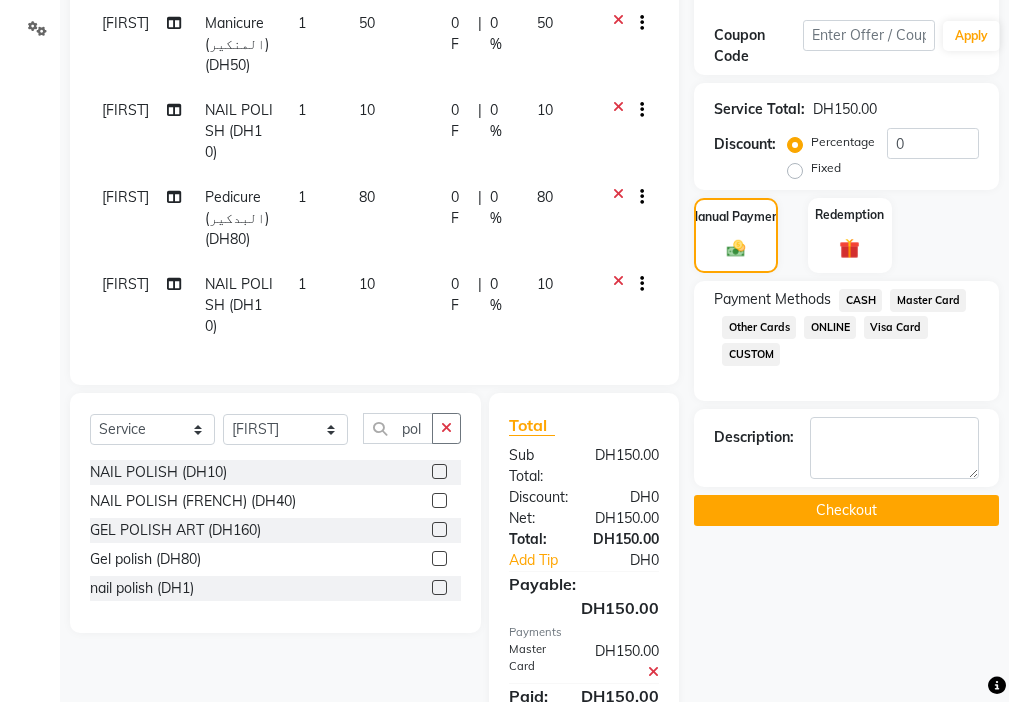 scroll, scrollTop: 357, scrollLeft: 0, axis: vertical 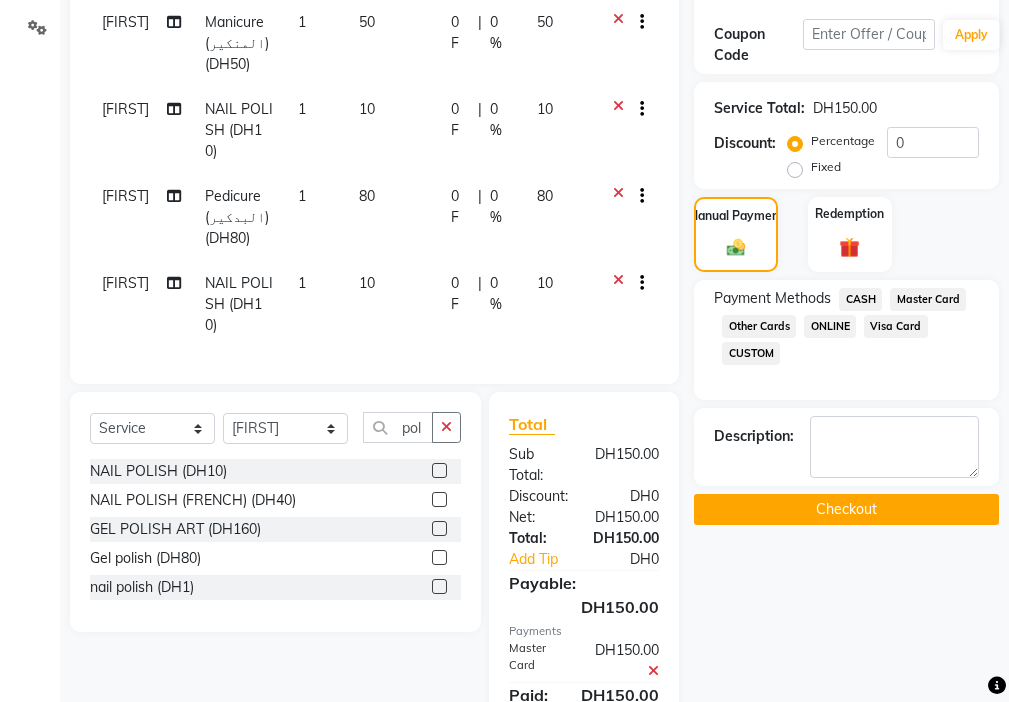 click on "Checkout" 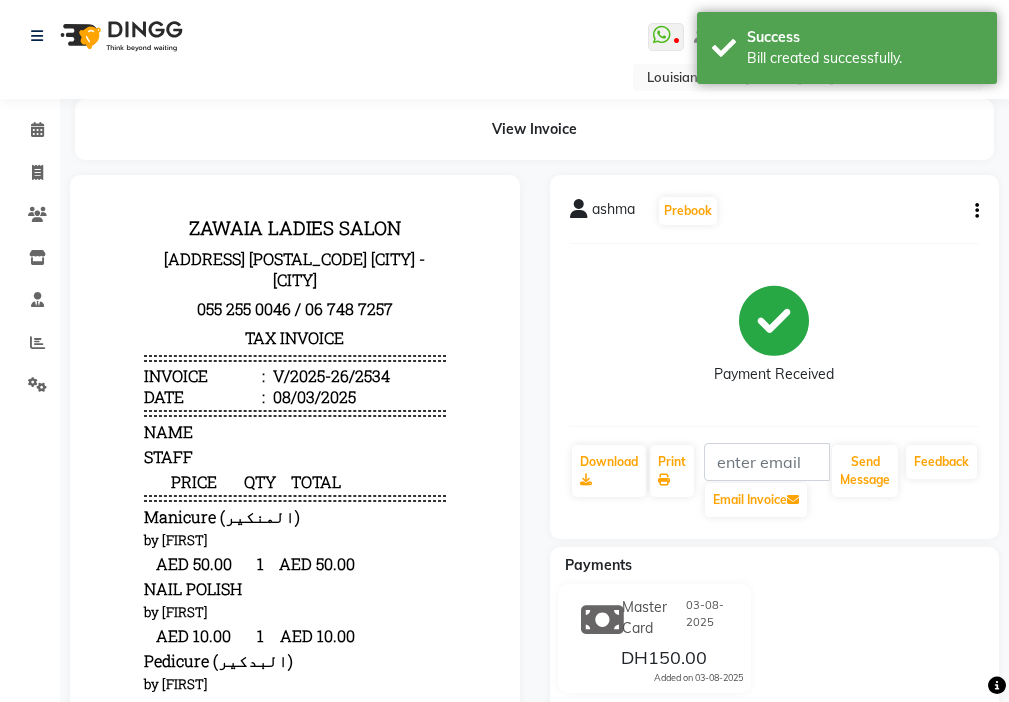 scroll, scrollTop: 0, scrollLeft: 0, axis: both 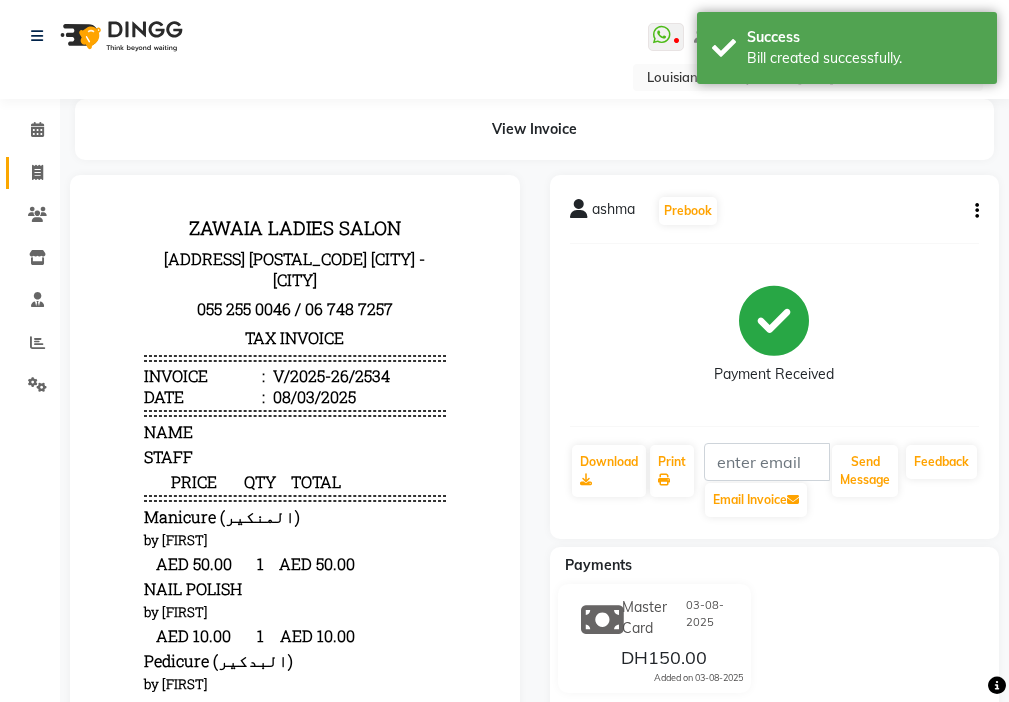 click 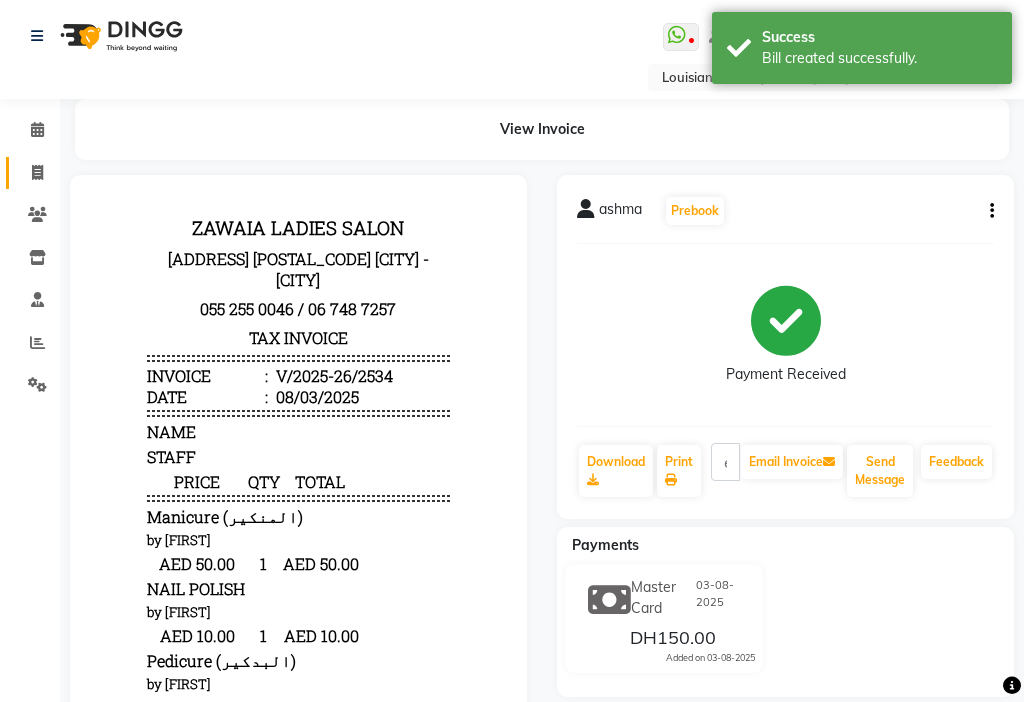 select on "service" 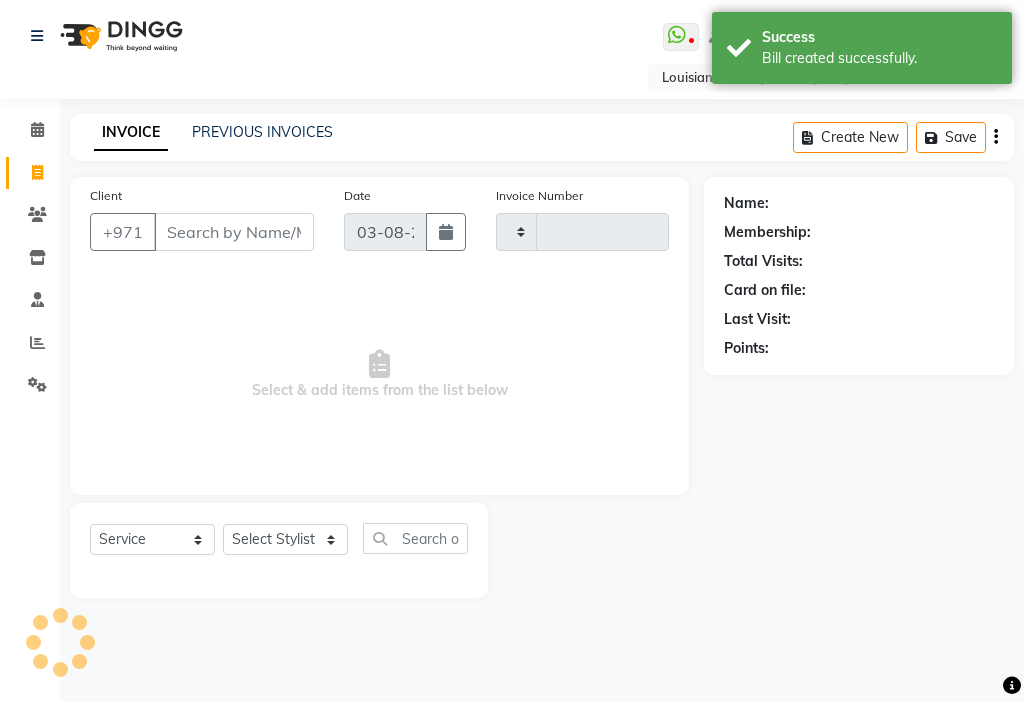 type on "2535" 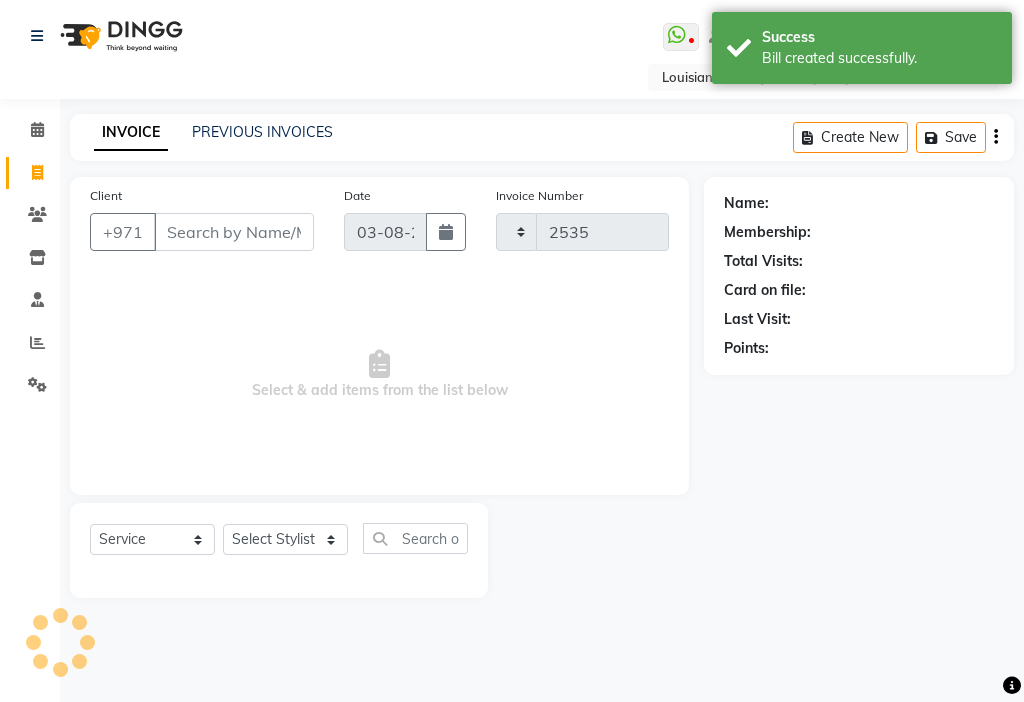 select on "637" 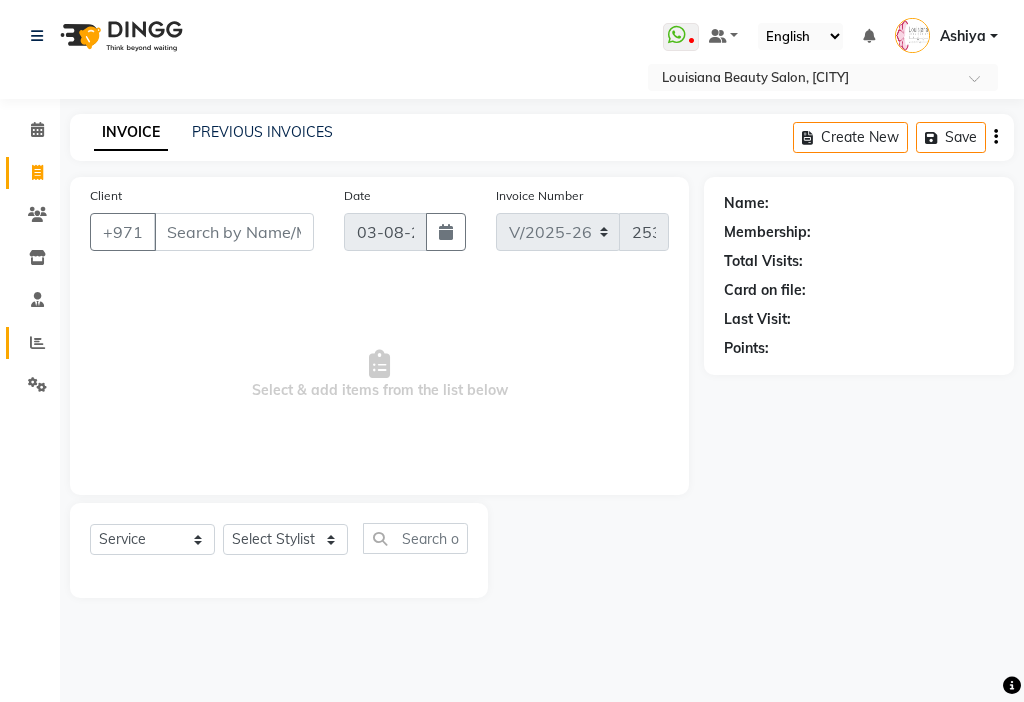 click 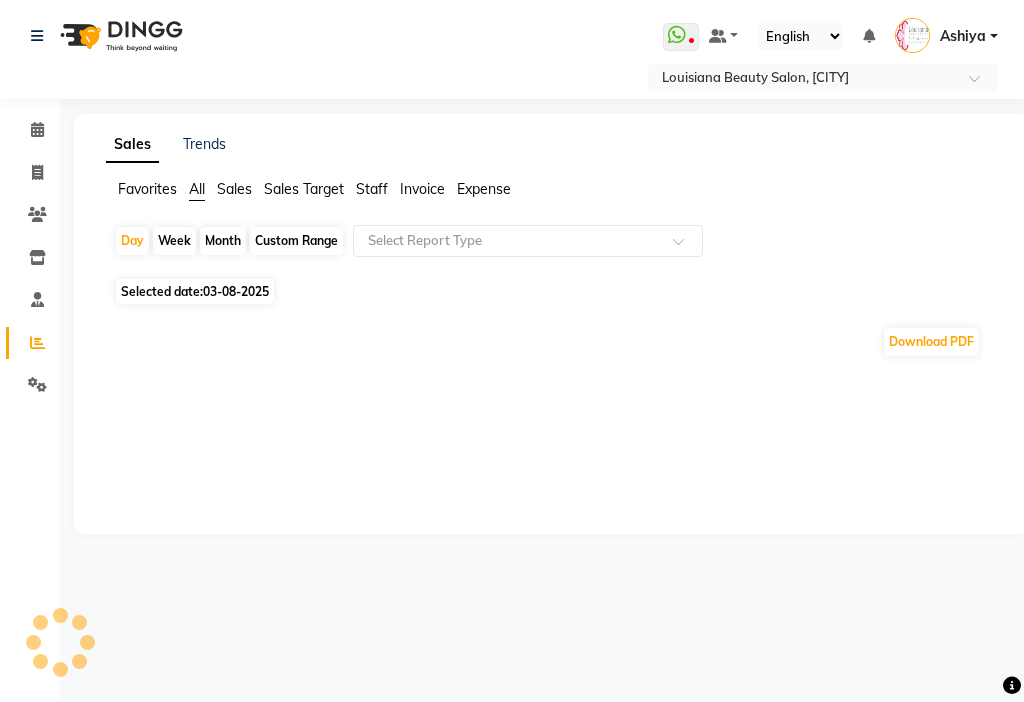 click on "Selected date:  03-08-2025" 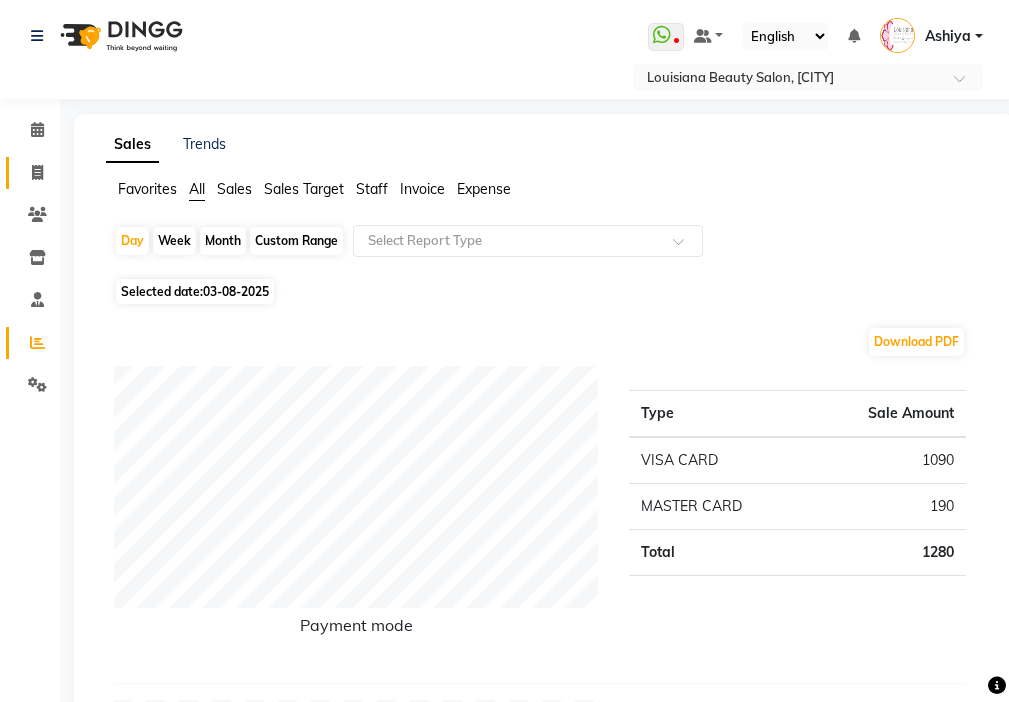 click 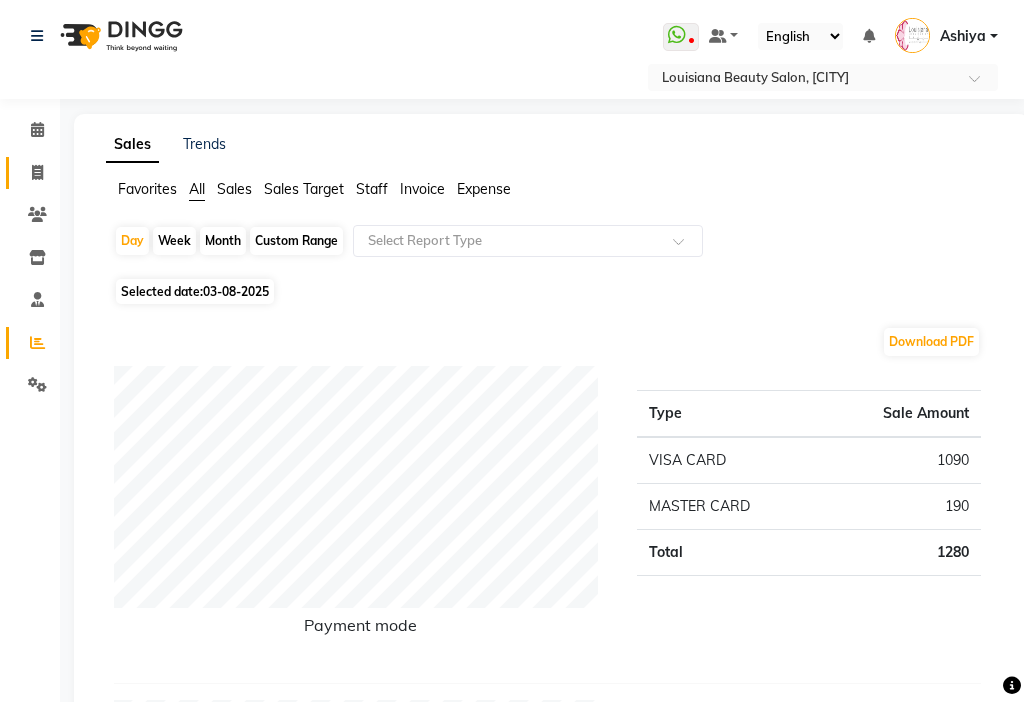 select on "637" 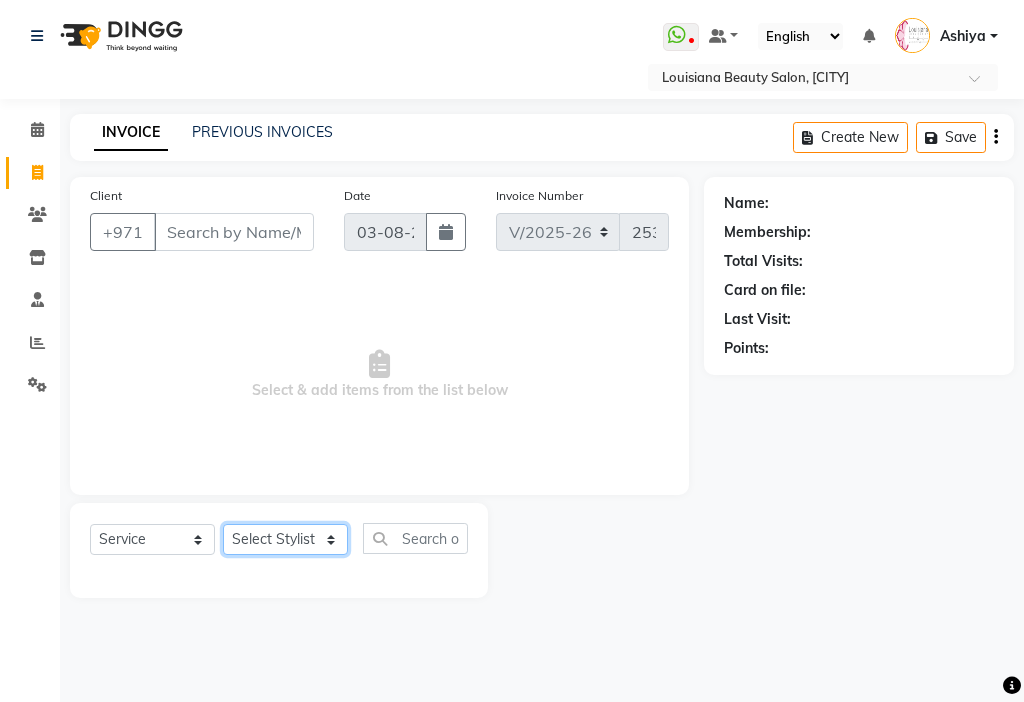 click on "Select Stylist [FIRST] [FIRST] [FIRST] [FIRST] Cashier [FIRST] [FIRST] [FIRST] [FIRST] Kbina Madam mamta Parina sabita [FIRST] [LAST] [FIRST] [FIRST] [FIRST] NORMAL COLOUR ART (DH50)  x Beauty Makeup (DH400) Beauty Facial (DH150) Beauty Face Shama (DH60) Beauty Face Bleach (DH60) Beauty Face Threading (DH50) Beauty Upper Lips Bleach (DH20) Forhead Waxing (DH10) Nose Waxing (DH10) Upper Lip Waxing (DH10) Hand Waxing Full (DH70) Beauty Eyelashes Adhesive (DH30) Beauty Eye Makeup (DH150) Beauty Hand Henna(حناء اليد) (DH50) Beauty Legs Henna(حناء الرجل) (DH50) paraffin wax hand (DH30) paraffin  wax leg  (DH50) chin threading (DH15) Extra Pin (DH20) ROOT HALF DYE (DH80) Beauty Gasha (DH50) Baby Start (DH20) Rinceage  (DH200) Enercose (DH200) Rosemary (DH80) Filler (DH0) Sedar (DH80) photo (DH10) Al mashat (DH80) Half leg Waxing (شمع نصف الرجل) (DH50) Half Hand Waxing (شمع اليدين) (DH40) Under Arms Waxing (شمع الابط) (DH20) Manicure  (المنكير) (DH50)" 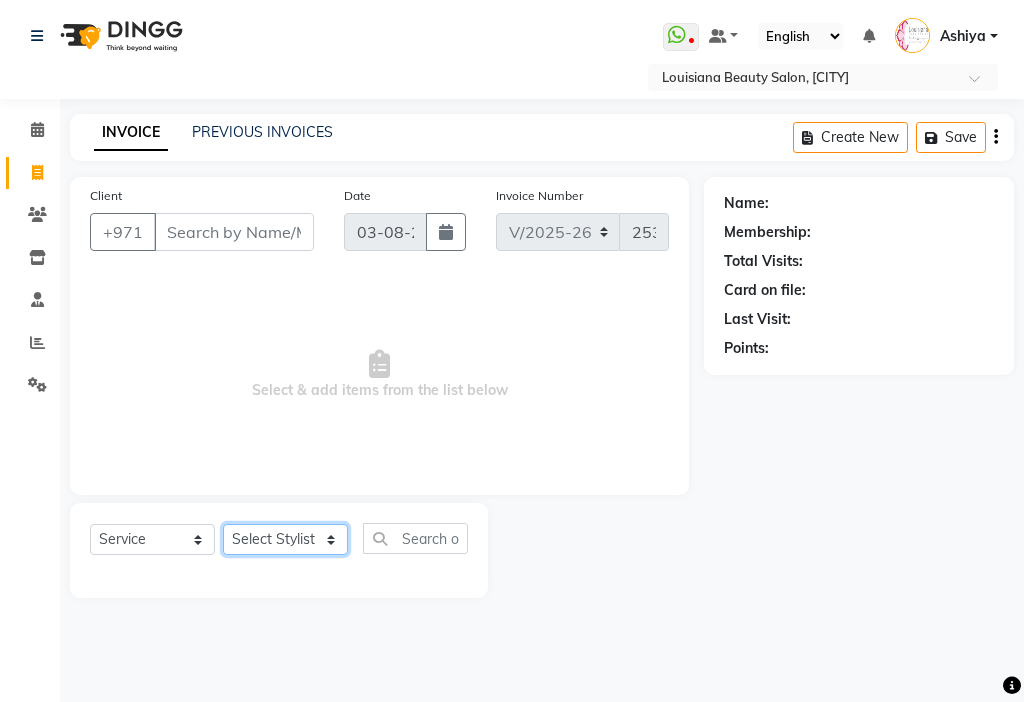 select on "68424" 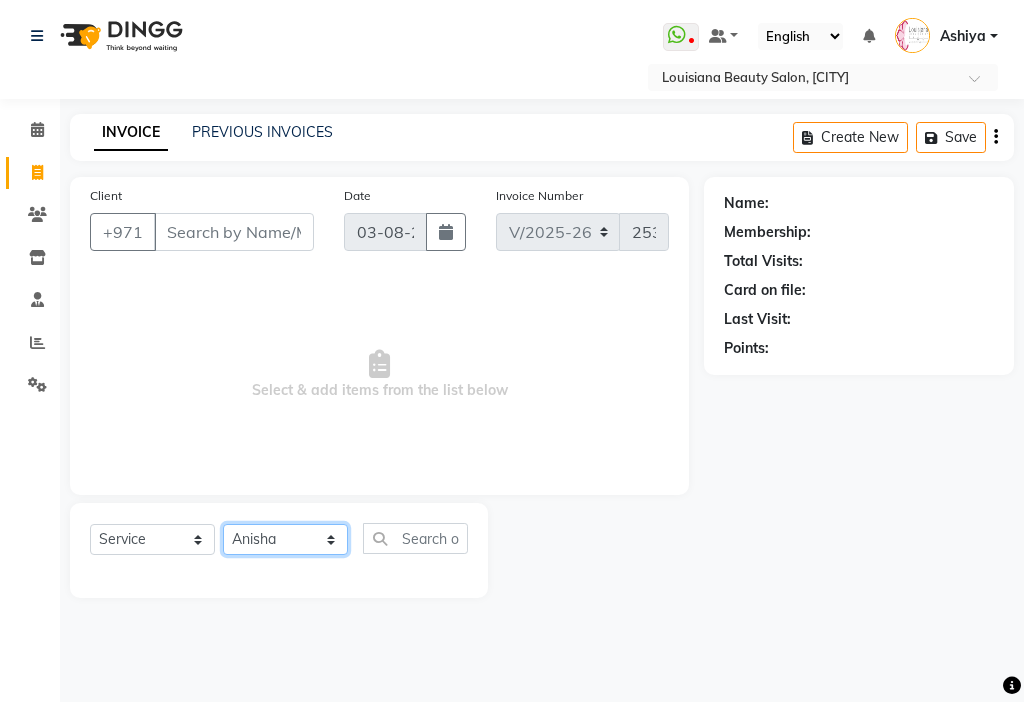 click on "Select Stylist [FIRST] [FIRST] [FIRST] [FIRST] Cashier [FIRST] [FIRST] [FIRST] [FIRST] Kbina Madam mamta Parina sabita [FIRST] [LAST] [FIRST] [FIRST] [FIRST] NORMAL COLOUR ART (DH50)  x Beauty Makeup (DH400) Beauty Facial (DH150) Beauty Face Shama (DH60) Beauty Face Bleach (DH60) Beauty Face Threading (DH50) Beauty Upper Lips Bleach (DH20) Forhead Waxing (DH10) Nose Waxing (DH10) Upper Lip Waxing (DH10) Hand Waxing Full (DH70) Beauty Eyelashes Adhesive (DH30) Beauty Eye Makeup (DH150) Beauty Hand Henna(حناء اليد) (DH50) Beauty Legs Henna(حناء الرجل) (DH50) paraffin wax hand (DH30) paraffin  wax leg  (DH50) chin threading (DH15) Extra Pin (DH20) ROOT HALF DYE (DH80) Beauty Gasha (DH50) Baby Start (DH20) Rinceage  (DH200) Enercose (DH200) Rosemary (DH80) Filler (DH0) Sedar (DH80) photo (DH10) Al mashat (DH80) Half leg Waxing (شمع نصف الرجل) (DH50) Half Hand Waxing (شمع اليدين) (DH40) Under Arms Waxing (شمع الابط) (DH20) Manicure  (المنكير) (DH50)" 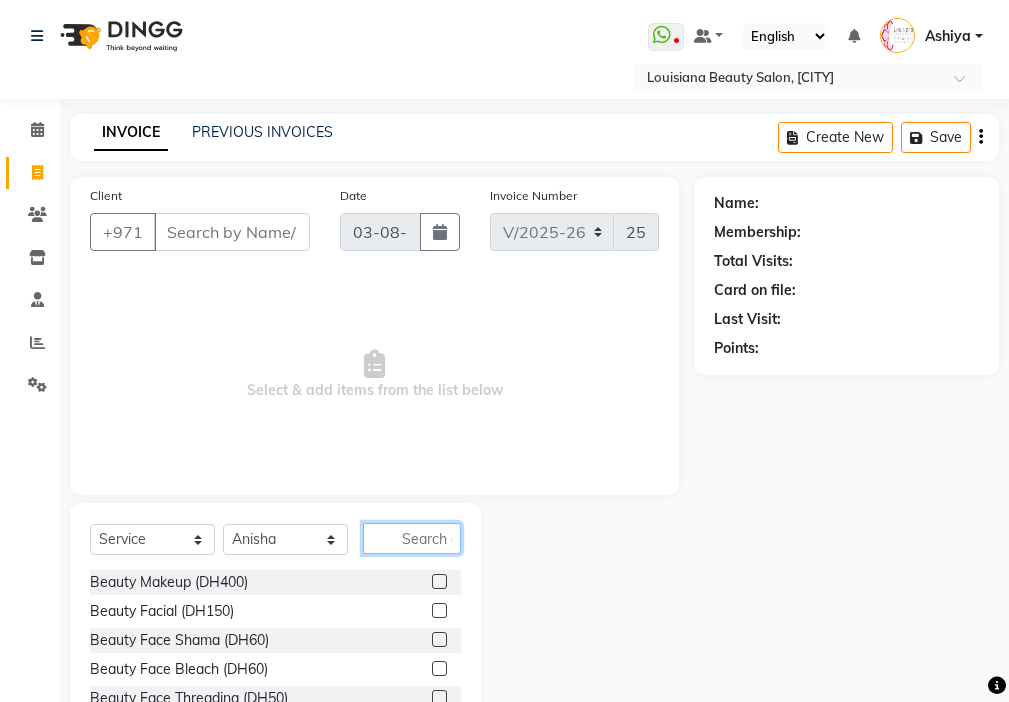 click 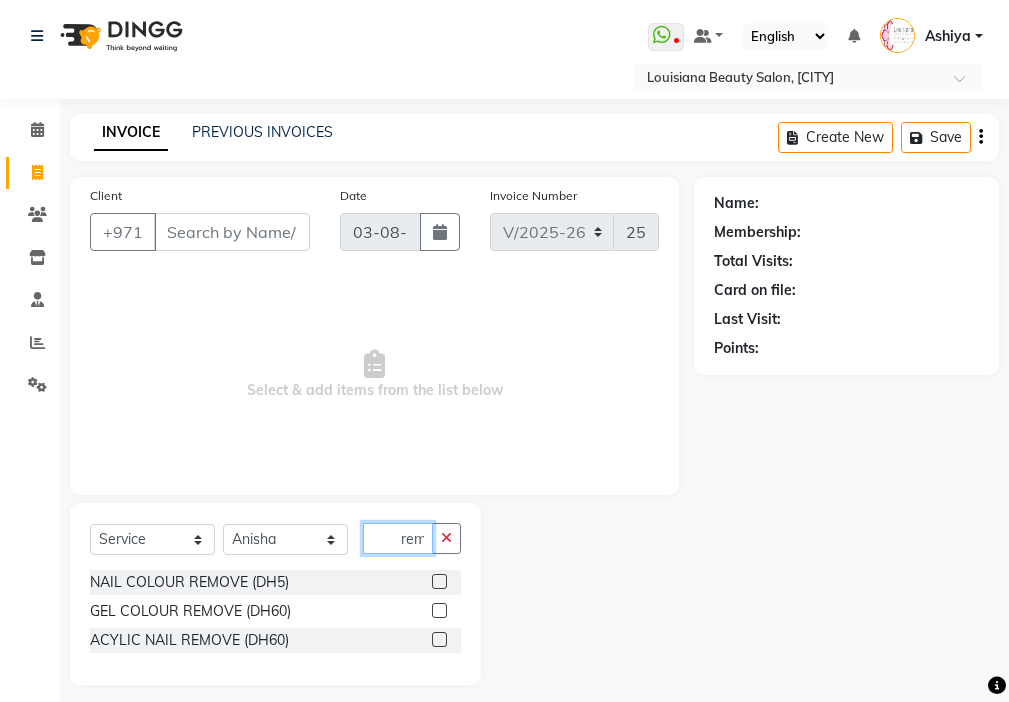 scroll, scrollTop: 0, scrollLeft: 9, axis: horizontal 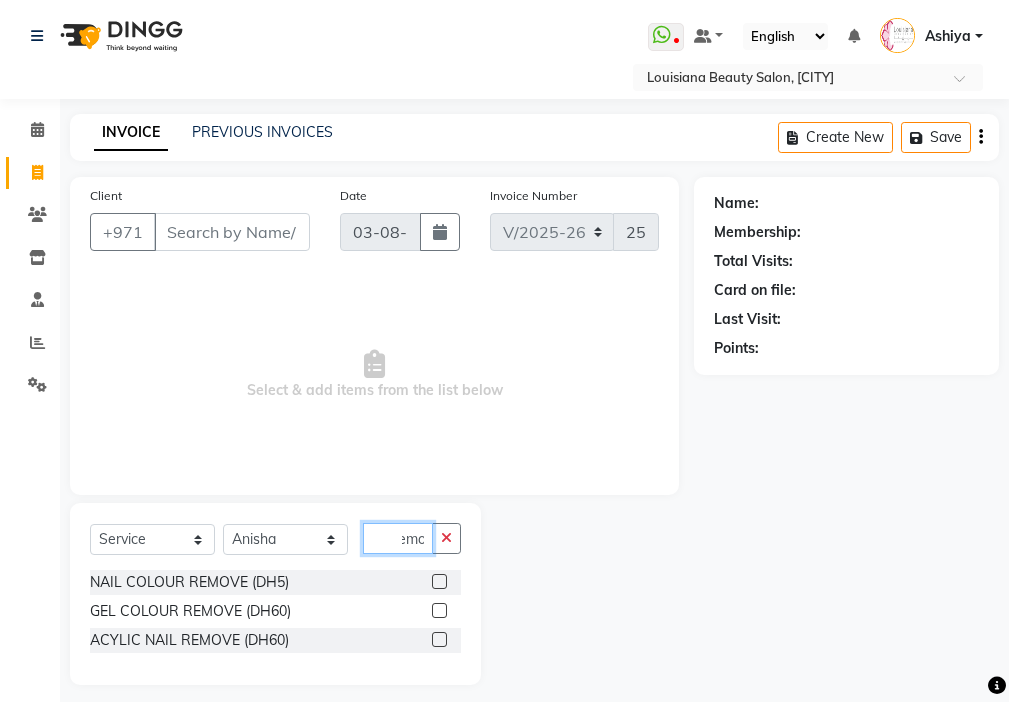 type on "remo" 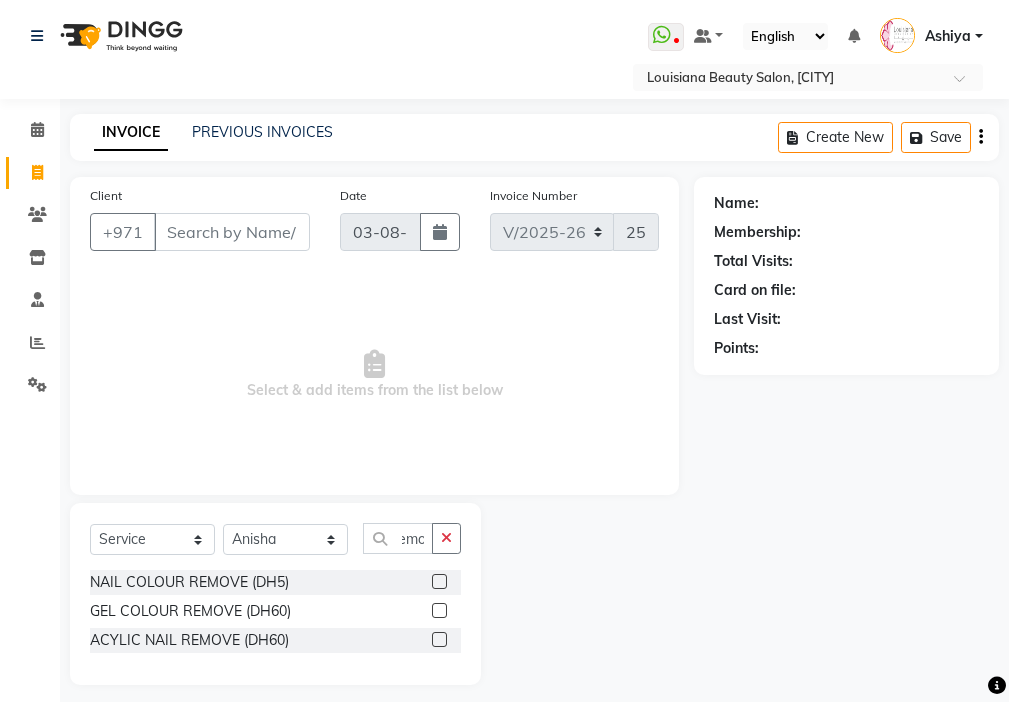 click 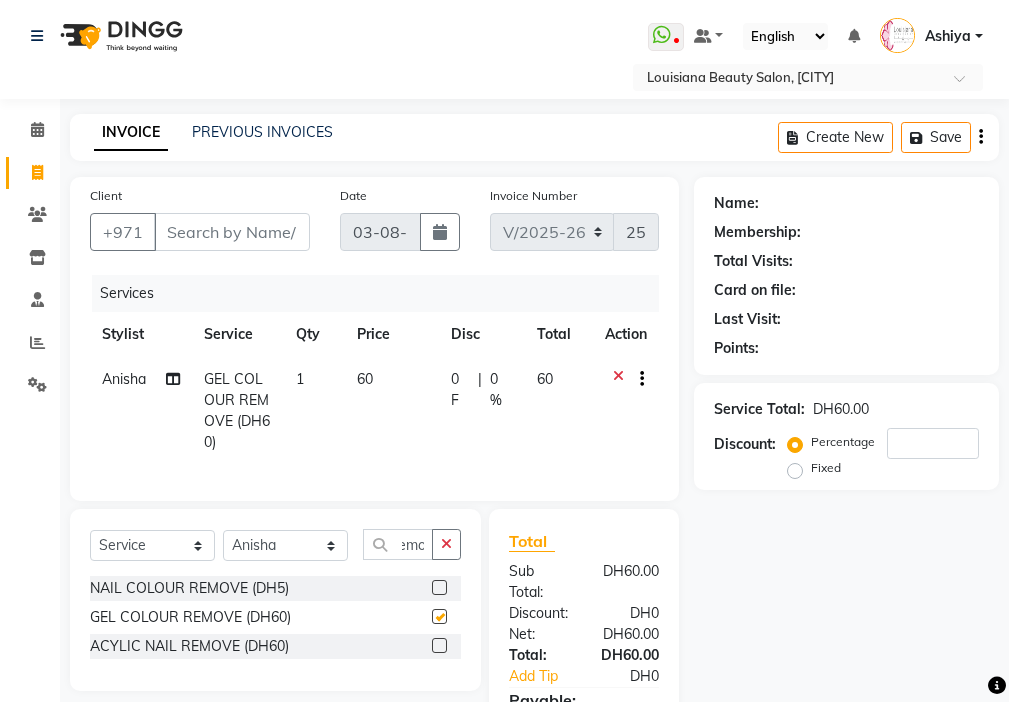 scroll, scrollTop: 0, scrollLeft: 0, axis: both 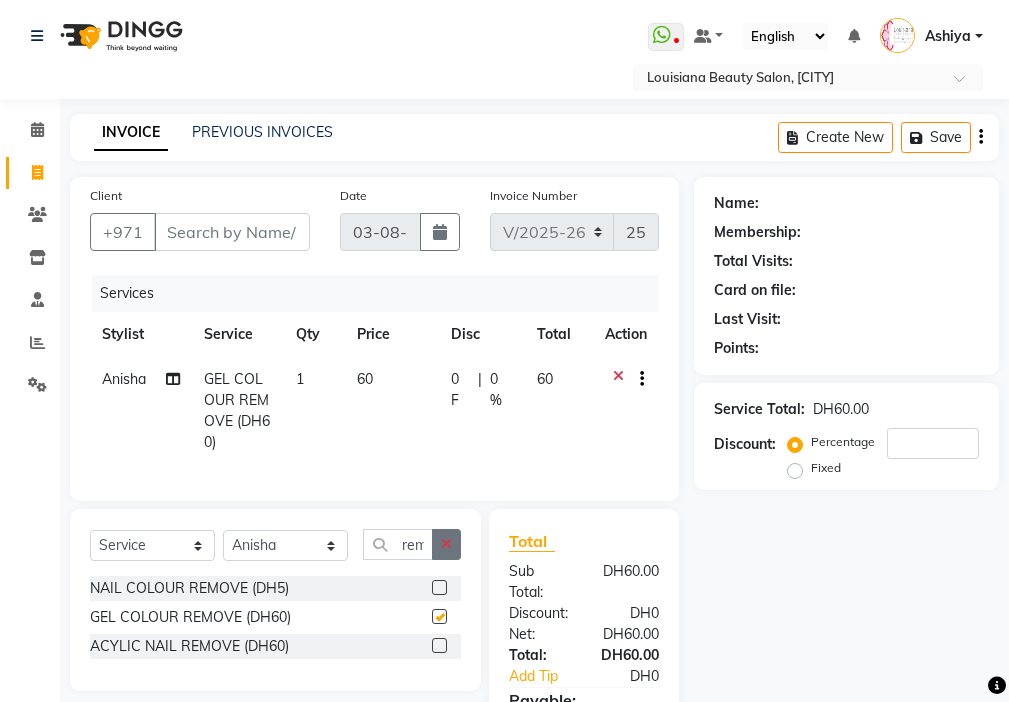 click 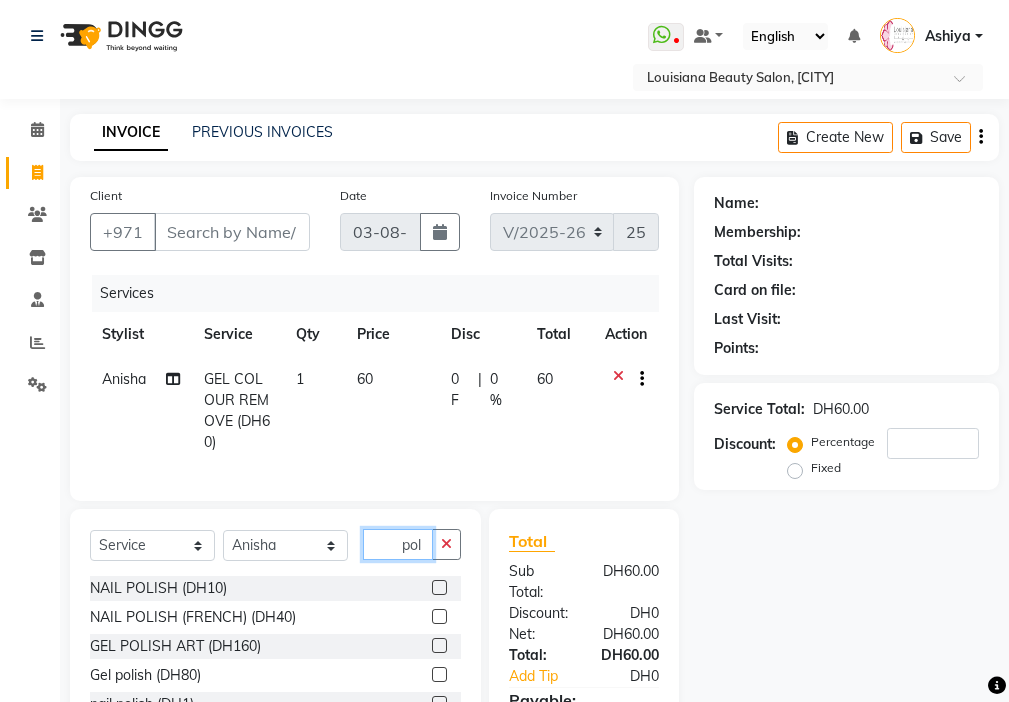 type on "pol" 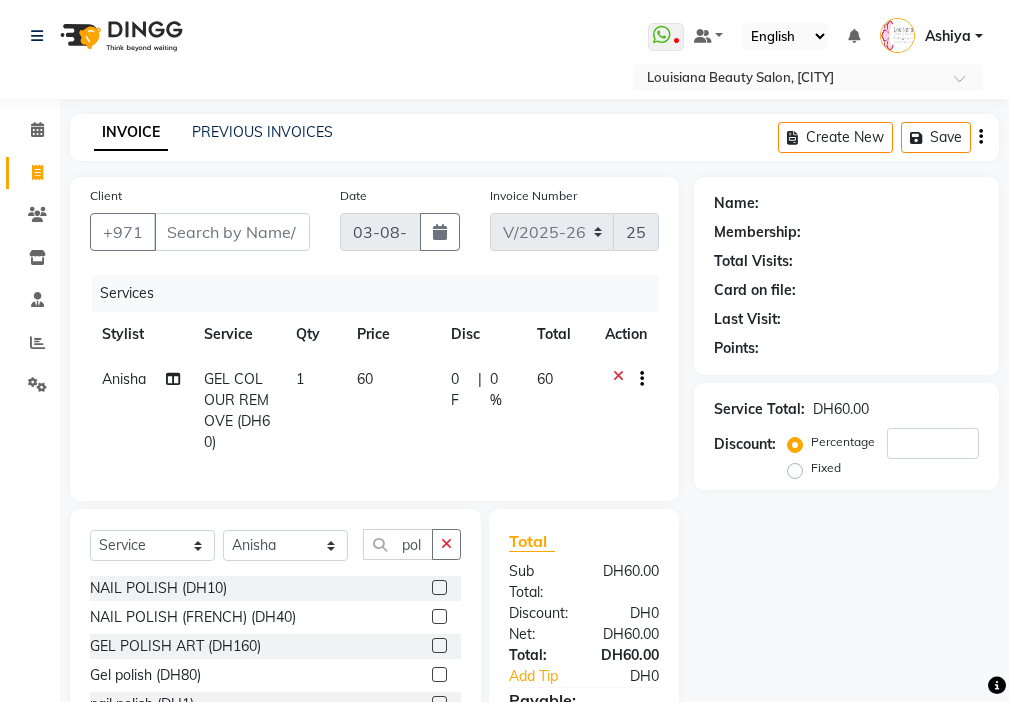 click 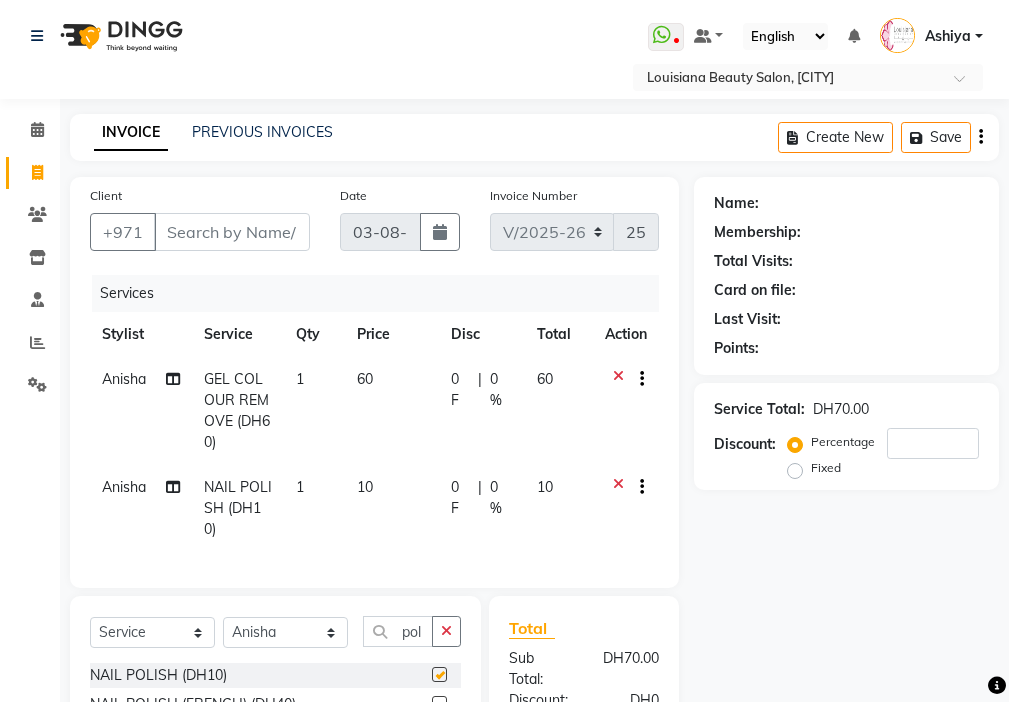 checkbox on "false" 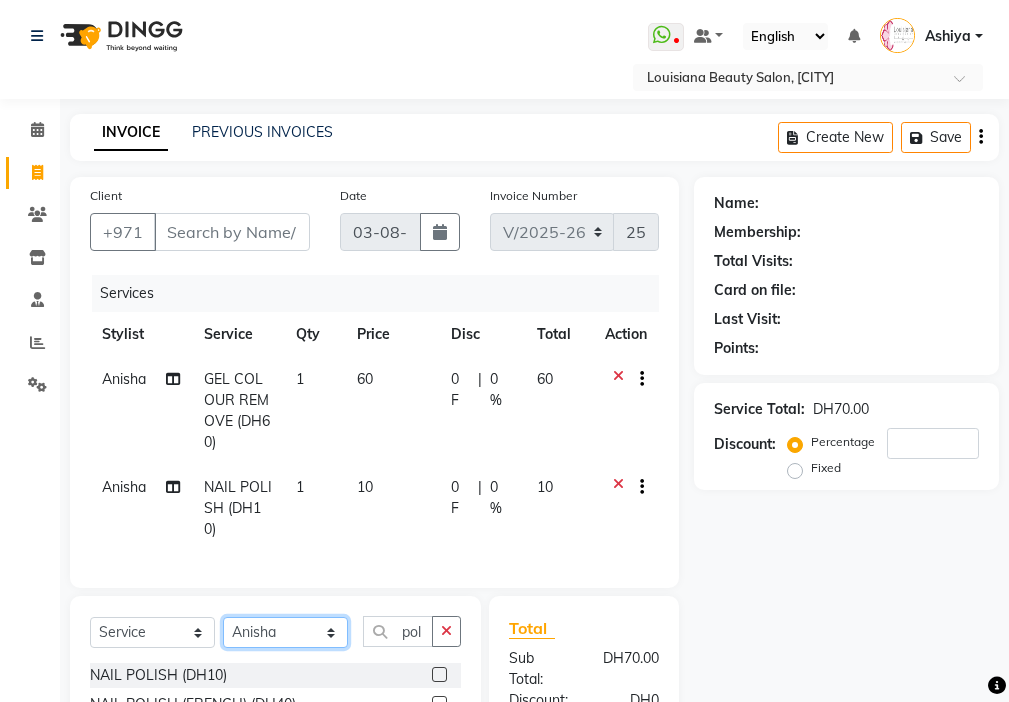 click on "Select Stylist [FIRST] [FIRST] [FIRST] [FIRST] Cashier [FIRST] [FIRST] [FIRST] [FIRST] Kbina Madam mamta Parina sabita [FIRST] [LAST] [FIRST] [FIRST] [FIRST] NORMAL COLOUR ART (DH50)  x Beauty Makeup (DH400) Beauty Facial (DH150) Beauty Face Shama (DH60) Beauty Face Bleach (DH60) Beauty Face Threading (DH50) Beauty Upper Lips Bleach (DH20) Forhead Waxing (DH10) Nose Waxing (DH10) Upper Lip Waxing (DH10) Hand Waxing Full (DH70) Beauty Eyelashes Adhesive (DH30) Beauty Eye Makeup (DH150) Beauty Hand Henna(حناء اليد) (DH50) Beauty Legs Henna(حناء الرجل) (DH50) paraffin wax hand (DH30) paraffin  wax leg  (DH50) chin threading (DH15) Extra Pin (DH20) ROOT HALF DYE (DH80) Beauty Gasha (DH50) Baby Start (DH20) Rinceage  (DH200) Enercose (DH200) Rosemary (DH80) Filler (DH0) Sedar (DH80) photo (DH10) Al mashat (DH80) Half leg Waxing (شمع نصف الرجل) (DH50) Half Hand Waxing (شمع اليدين) (DH40) Under Arms Waxing (شمع الابط) (DH20) Manicure  (المنكير) (DH50)" 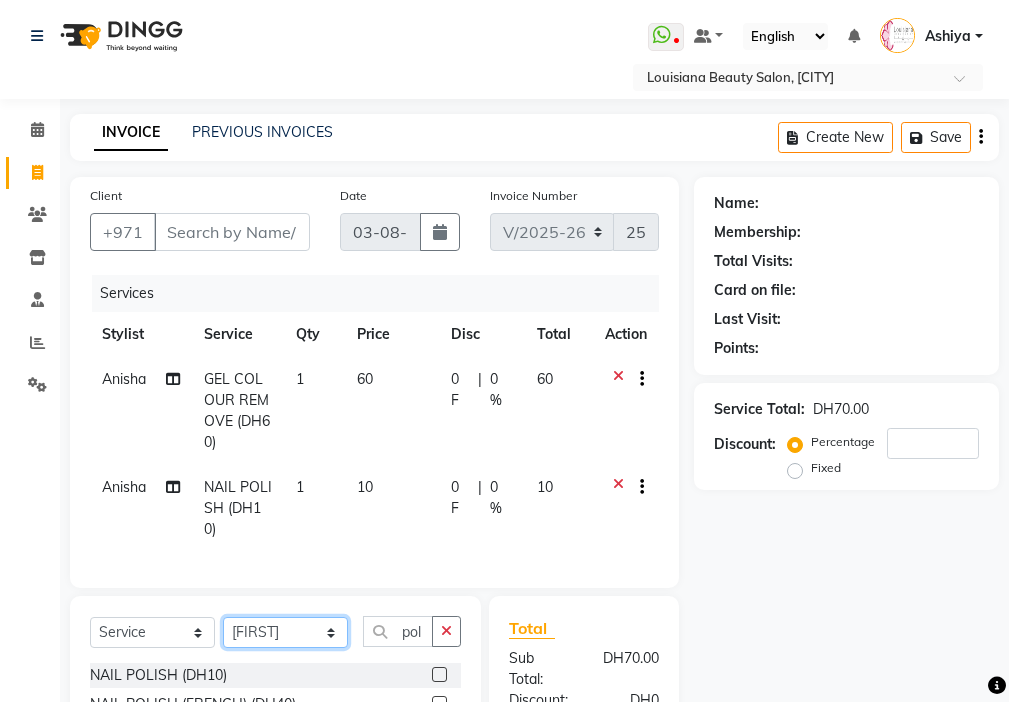 click on "Select Stylist [FIRST] [FIRST] [FIRST] [FIRST] Cashier [FIRST] [FIRST] [FIRST] [FIRST] Kbina Madam mamta Parina sabita [FIRST] [LAST] [FIRST] [FIRST] [FIRST] NORMAL COLOUR ART (DH50)  x Beauty Makeup (DH400) Beauty Facial (DH150) Beauty Face Shama (DH60) Beauty Face Bleach (DH60) Beauty Face Threading (DH50) Beauty Upper Lips Bleach (DH20) Forhead Waxing (DH10) Nose Waxing (DH10) Upper Lip Waxing (DH10) Hand Waxing Full (DH70) Beauty Eyelashes Adhesive (DH30) Beauty Eye Makeup (DH150) Beauty Hand Henna(حناء اليد) (DH50) Beauty Legs Henna(حناء الرجل) (DH50) paraffin wax hand (DH30) paraffin  wax leg  (DH50) chin threading (DH15) Extra Pin (DH20) ROOT HALF DYE (DH80) Beauty Gasha (DH50) Baby Start (DH20) Rinceage  (DH200) Enercose (DH200) Rosemary (DH80) Filler (DH0) Sedar (DH80) photo (DH10) Al mashat (DH80) Half leg Waxing (شمع نصف الرجل) (DH50) Half Hand Waxing (شمع اليدين) (DH40) Under Arms Waxing (شمع الابط) (DH20) Manicure  (المنكير) (DH50)" 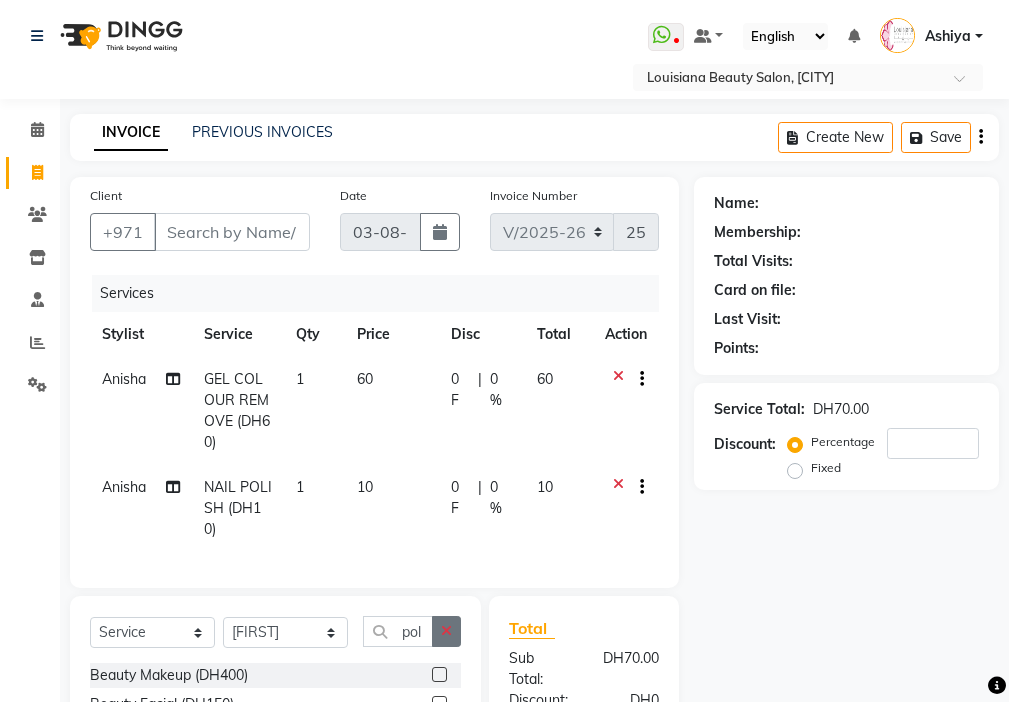 click 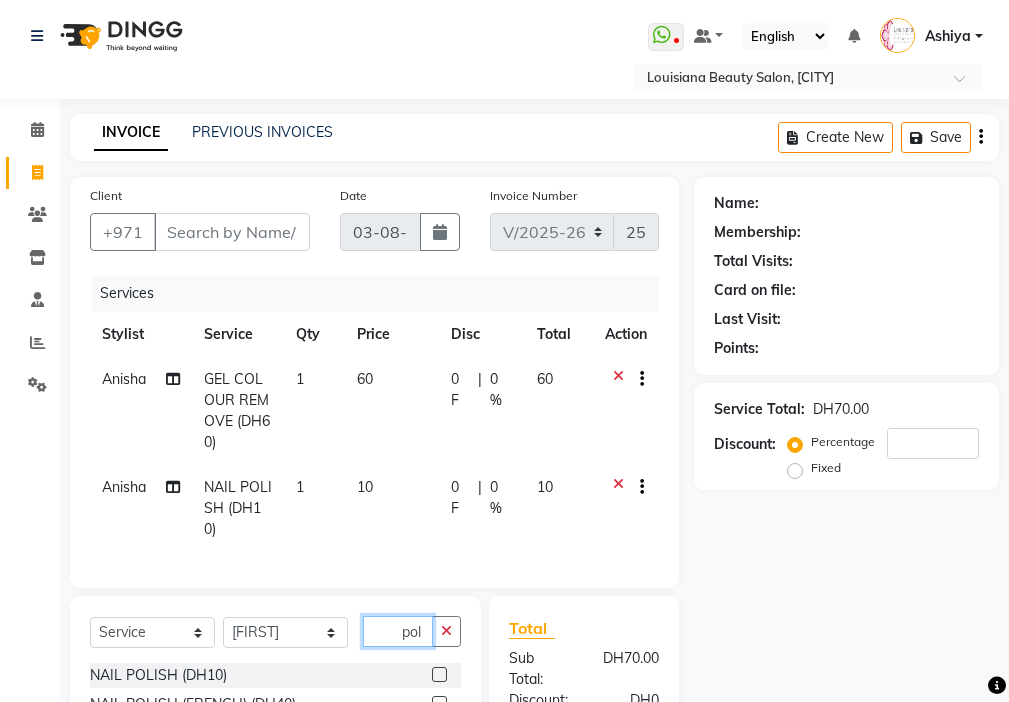 type on "pol" 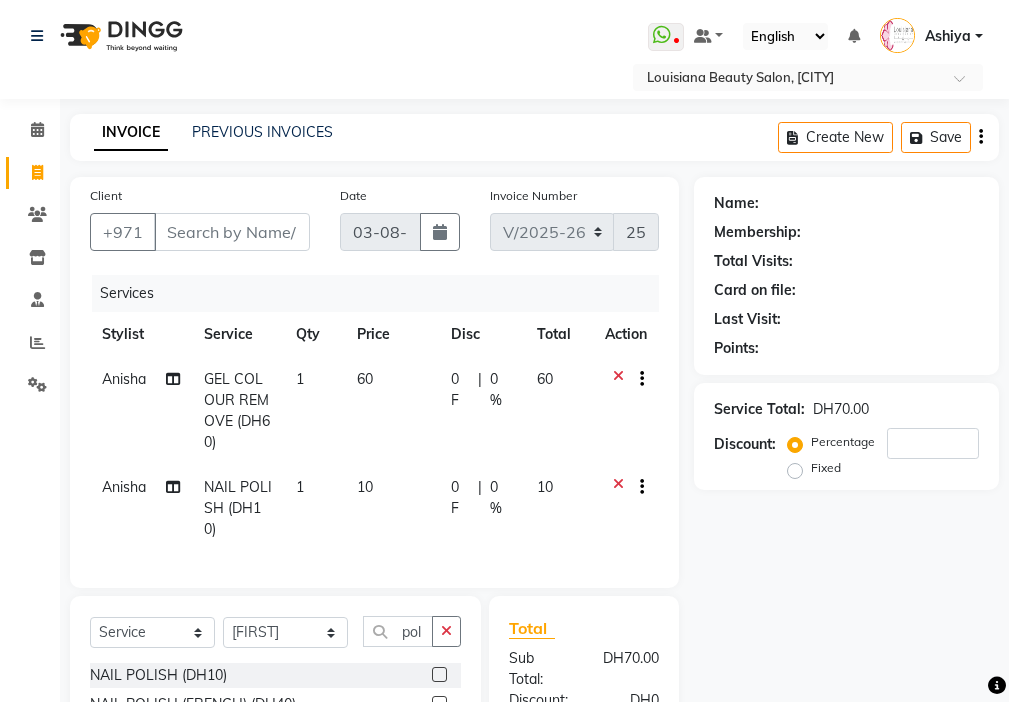 click 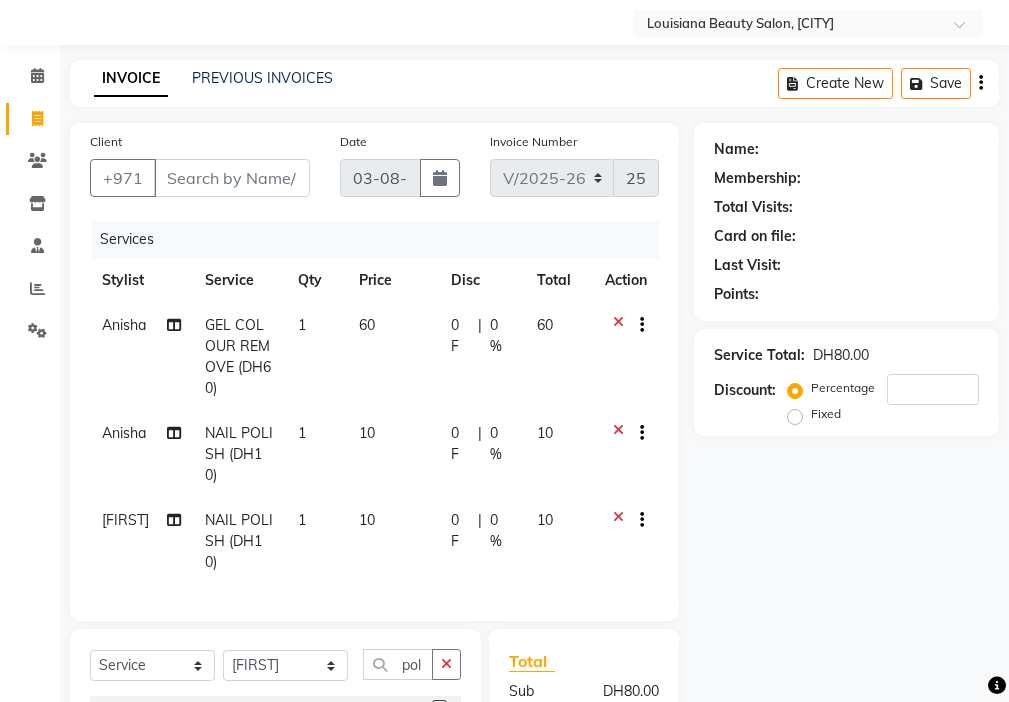 checkbox on "false" 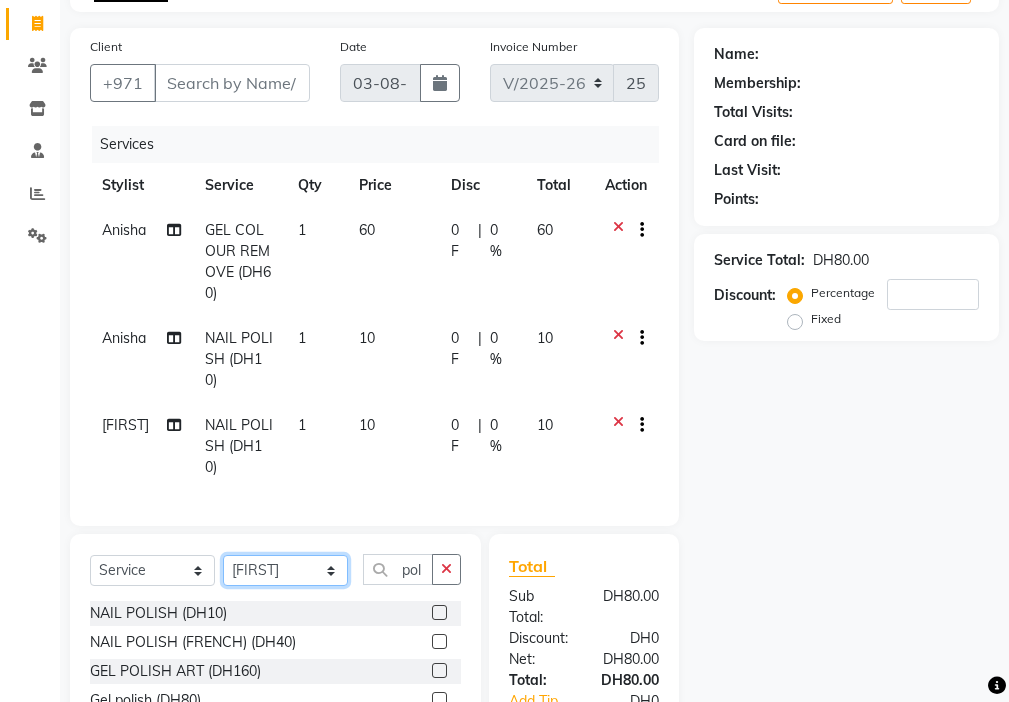 click on "Select Stylist [FIRST] [FIRST] [FIRST] [FIRST] Cashier [FIRST] [FIRST] [FIRST] [FIRST] Kbina Madam mamta Parina sabita [FIRST] [LAST] [FIRST] [FIRST] [FIRST] NORMAL COLOUR ART (DH50)  x Beauty Makeup (DH400) Beauty Facial (DH150) Beauty Face Shama (DH60) Beauty Face Bleach (DH60) Beauty Face Threading (DH50) Beauty Upper Lips Bleach (DH20) Forhead Waxing (DH10) Nose Waxing (DH10) Upper Lip Waxing (DH10) Hand Waxing Full (DH70) Beauty Eyelashes Adhesive (DH30) Beauty Eye Makeup (DH150) Beauty Hand Henna(حناء اليد) (DH50) Beauty Legs Henna(حناء الرجل) (DH50) paraffin wax hand (DH30) paraffin  wax leg  (DH50) chin threading (DH15) Extra Pin (DH20) ROOT HALF DYE (DH80) Beauty Gasha (DH50) Baby Start (DH20) Rinceage  (DH200) Enercose (DH200) Rosemary (DH80) Filler (DH0) Sedar (DH80) photo (DH10) Al mashat (DH80) Half leg Waxing (شمع نصف الرجل) (DH50) Half Hand Waxing (شمع اليدين) (DH40) Under Arms Waxing (شمع الابط) (DH20) Manicure  (المنكير) (DH50)" 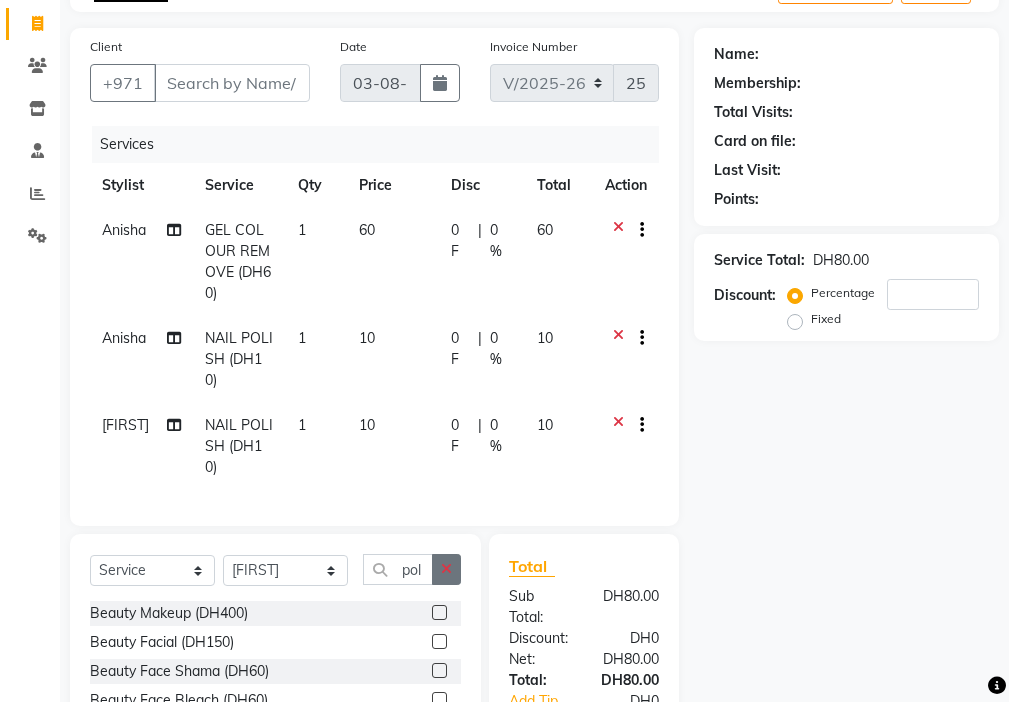 click 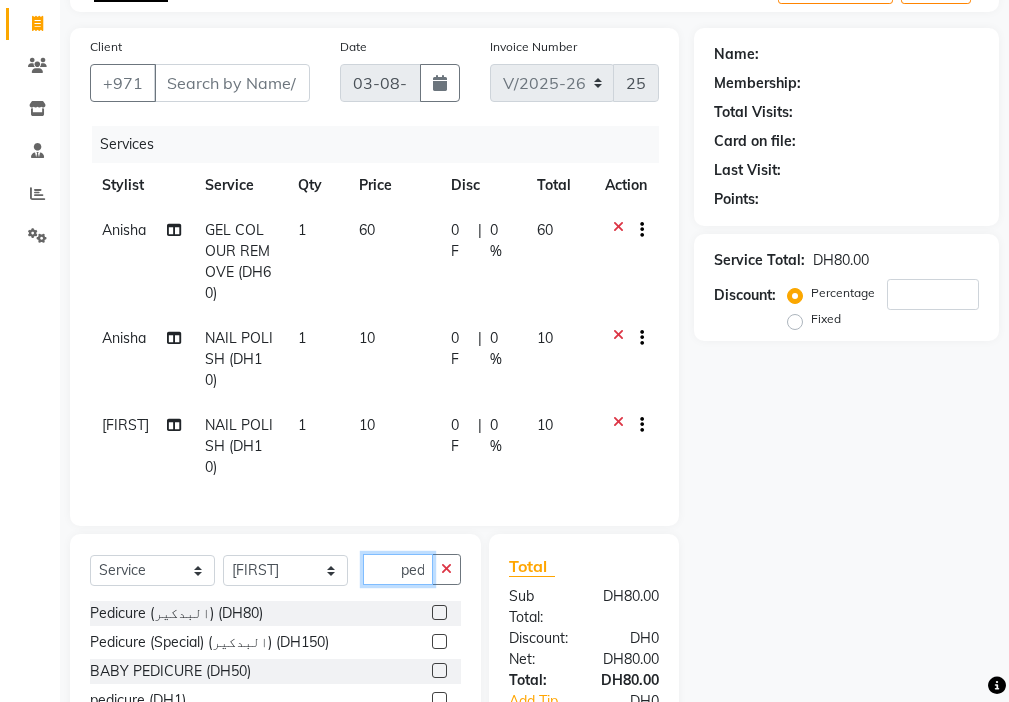 scroll, scrollTop: 0, scrollLeft: 4, axis: horizontal 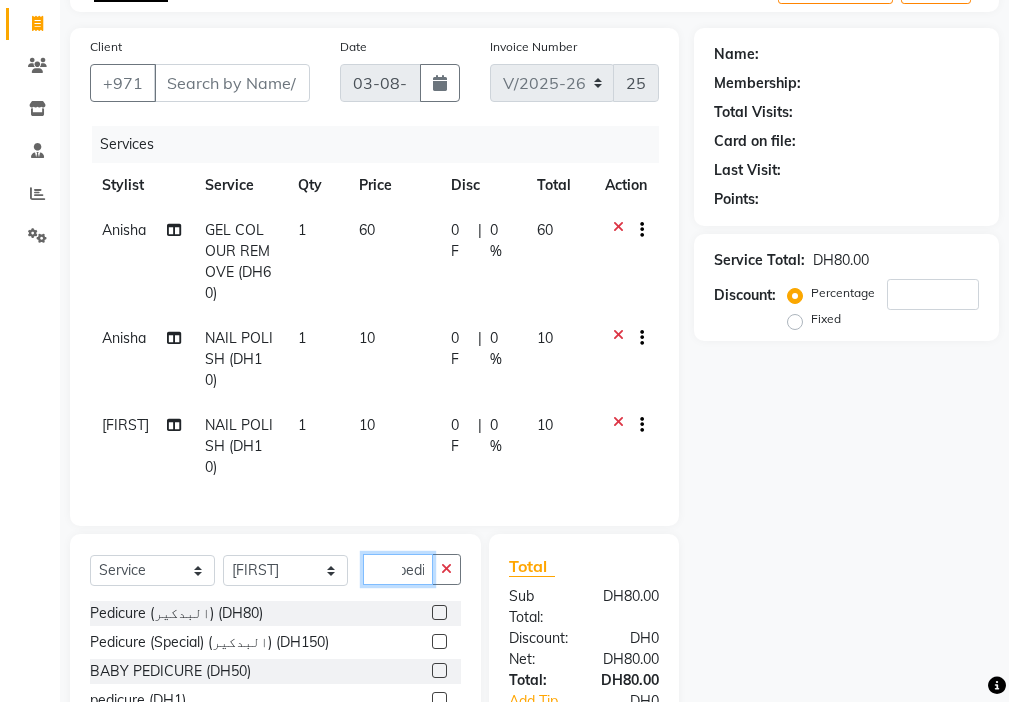 type on "pedi" 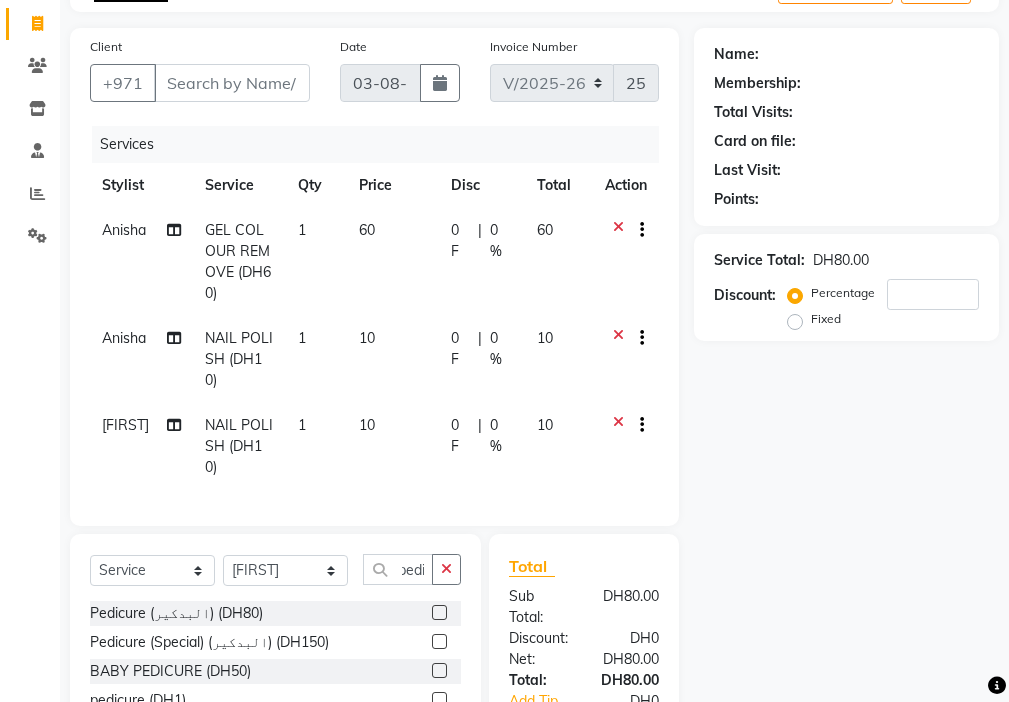 click 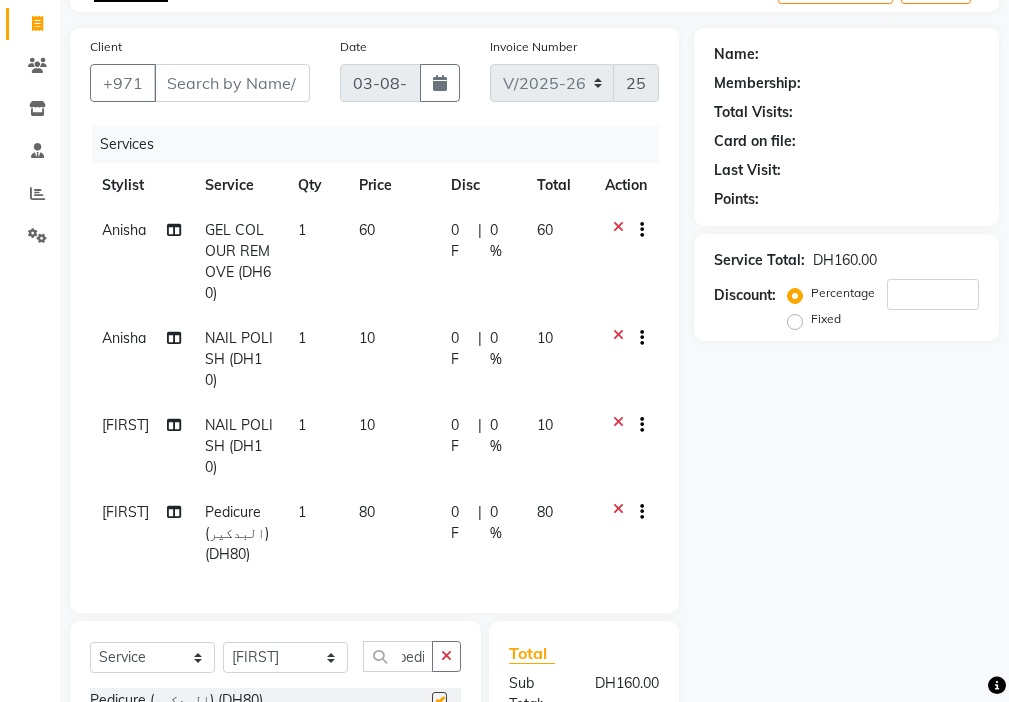scroll, scrollTop: 0, scrollLeft: 0, axis: both 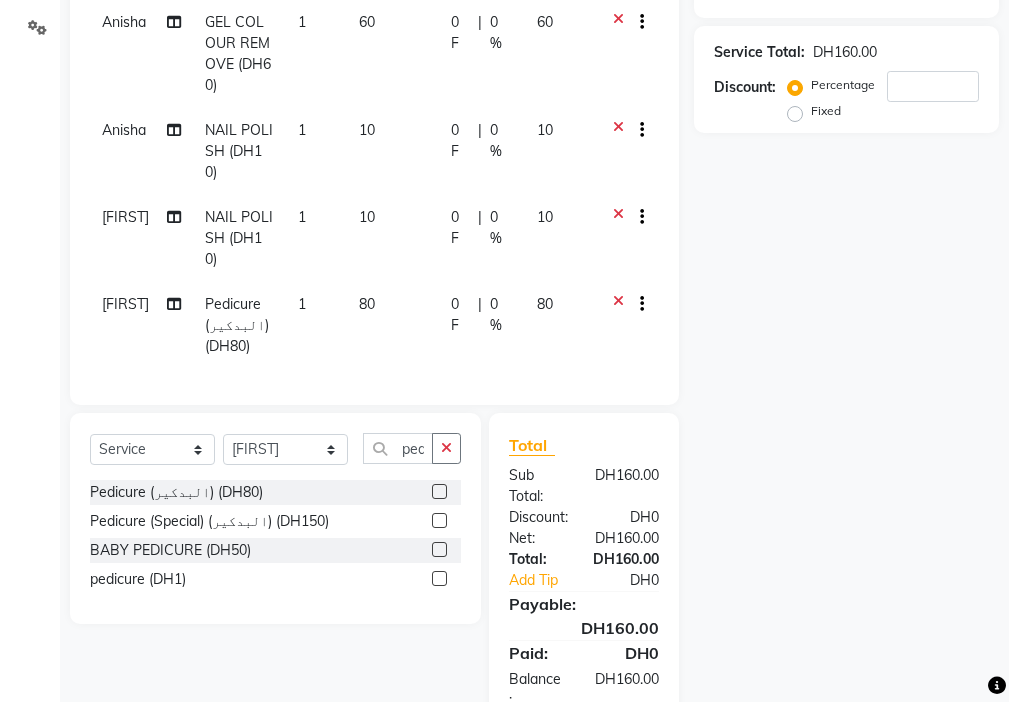 checkbox on "false" 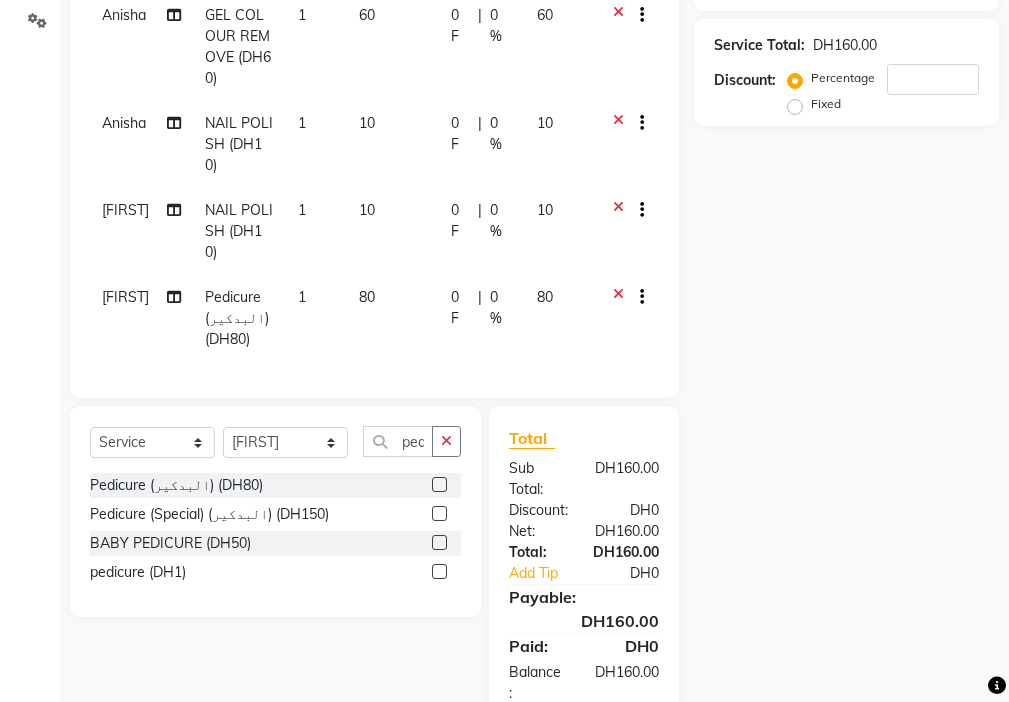 scroll, scrollTop: 366, scrollLeft: 0, axis: vertical 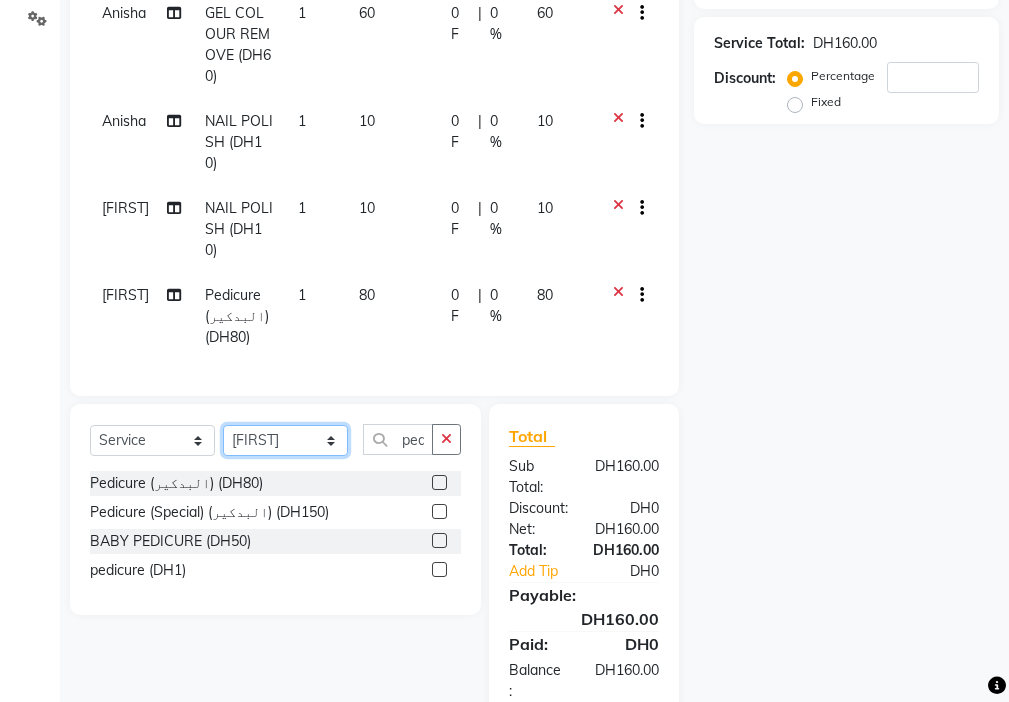 click on "Select Stylist [FIRST] [FIRST] [FIRST] [FIRST] Cashier [FIRST] [FIRST] [FIRST] [FIRST] Kbina Madam mamta Parina sabita [FIRST] [LAST] [FIRST] [FIRST] [FIRST] NORMAL COLOUR ART (DH50)  x Beauty Makeup (DH400) Beauty Facial (DH150) Beauty Face Shama (DH60) Beauty Face Bleach (DH60) Beauty Face Threading (DH50) Beauty Upper Lips Bleach (DH20) Forhead Waxing (DH10) Nose Waxing (DH10) Upper Lip Waxing (DH10) Hand Waxing Full (DH70) Beauty Eyelashes Adhesive (DH30) Beauty Eye Makeup (DH150) Beauty Hand Henna(حناء اليد) (DH50) Beauty Legs Henna(حناء الرجل) (DH50) paraffin wax hand (DH30) paraffin  wax leg  (DH50) chin threading (DH15) Extra Pin (DH20) ROOT HALF DYE (DH80) Beauty Gasha (DH50) Baby Start (DH20) Rinceage  (DH200) Enercose (DH200) Rosemary (DH80) Filler (DH0) Sedar (DH80) photo (DH10) Al mashat (DH80) Half leg Waxing (شمع نصف الرجل) (DH50) Half Hand Waxing (شمع اليدين) (DH40) Under Arms Waxing (شمع الابط) (DH20) Manicure  (المنكير) (DH50)" 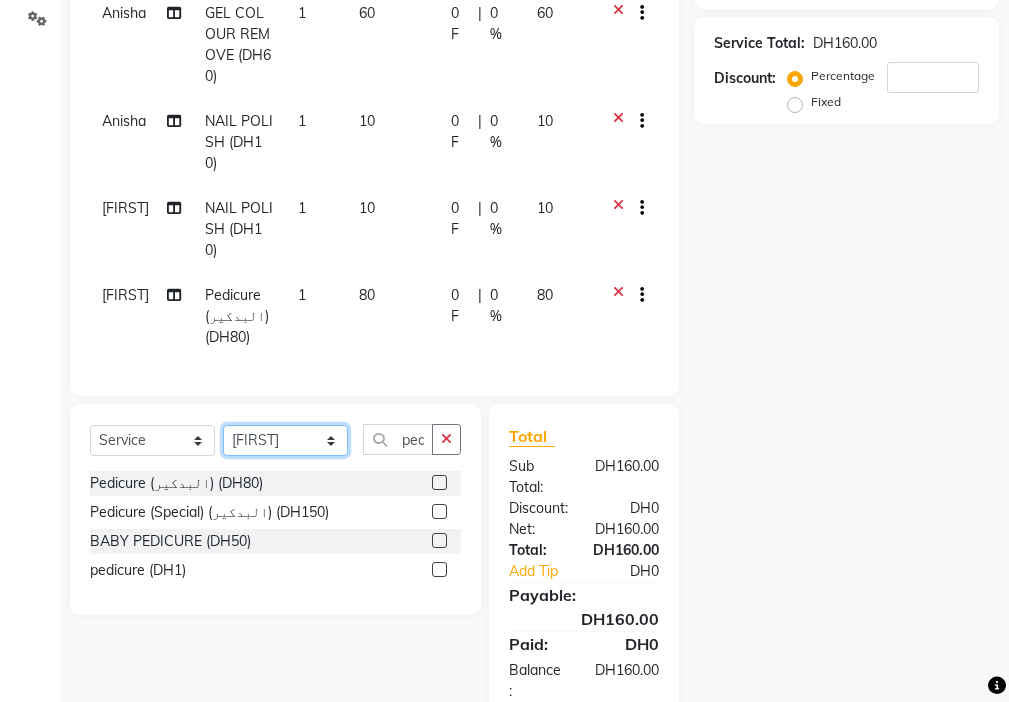 select on "28858" 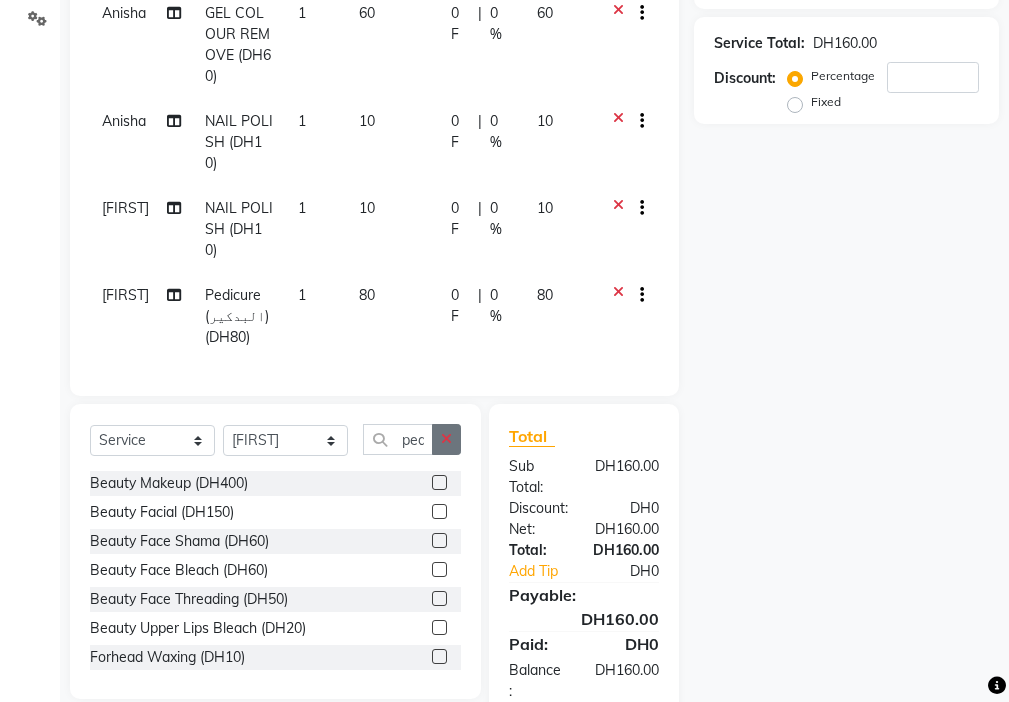 click 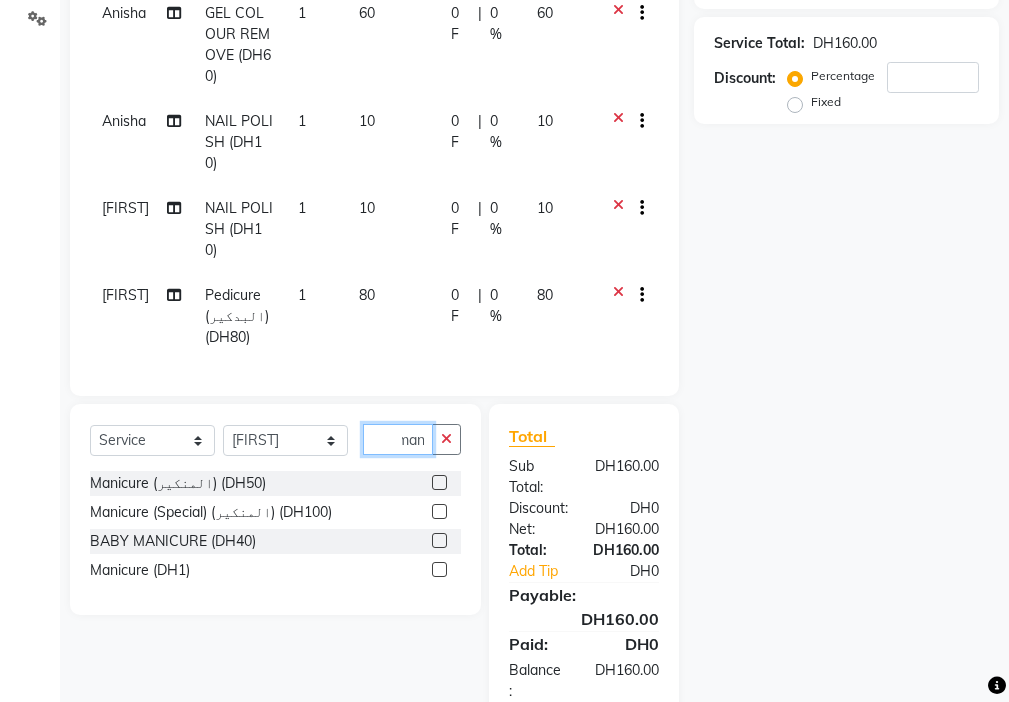 scroll, scrollTop: 0, scrollLeft: 9, axis: horizontal 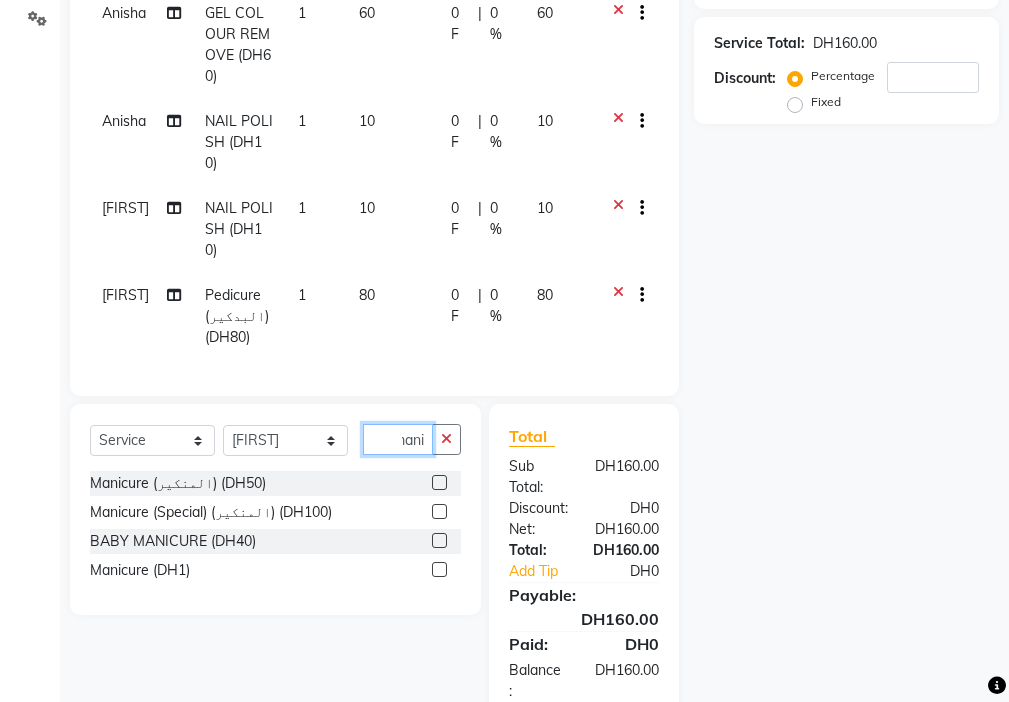 type on "mani" 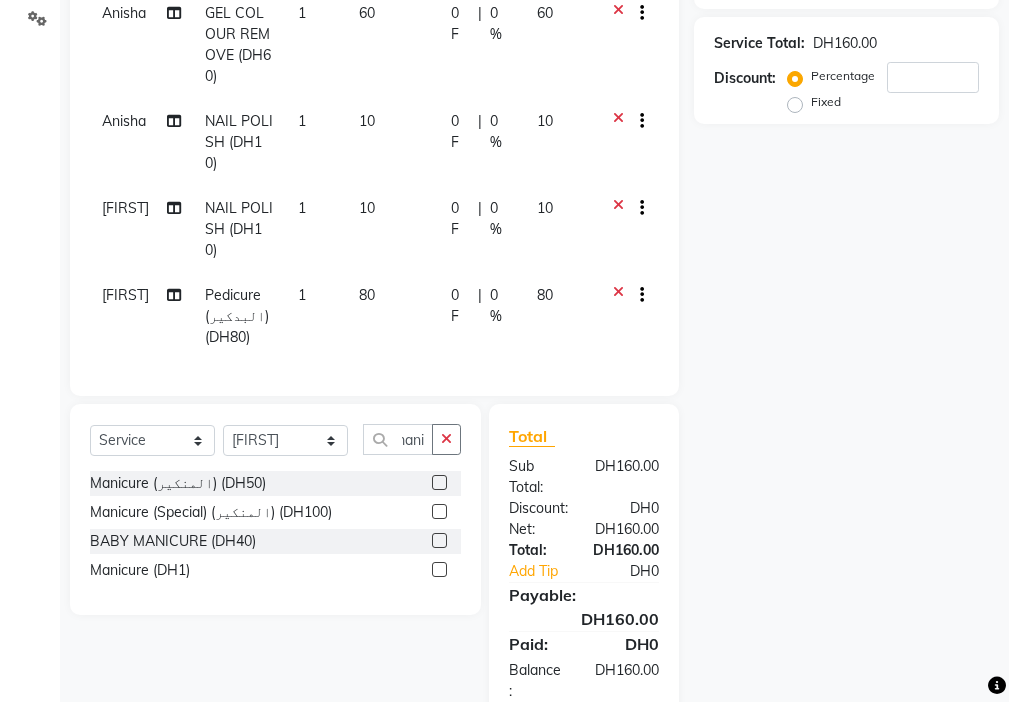 click 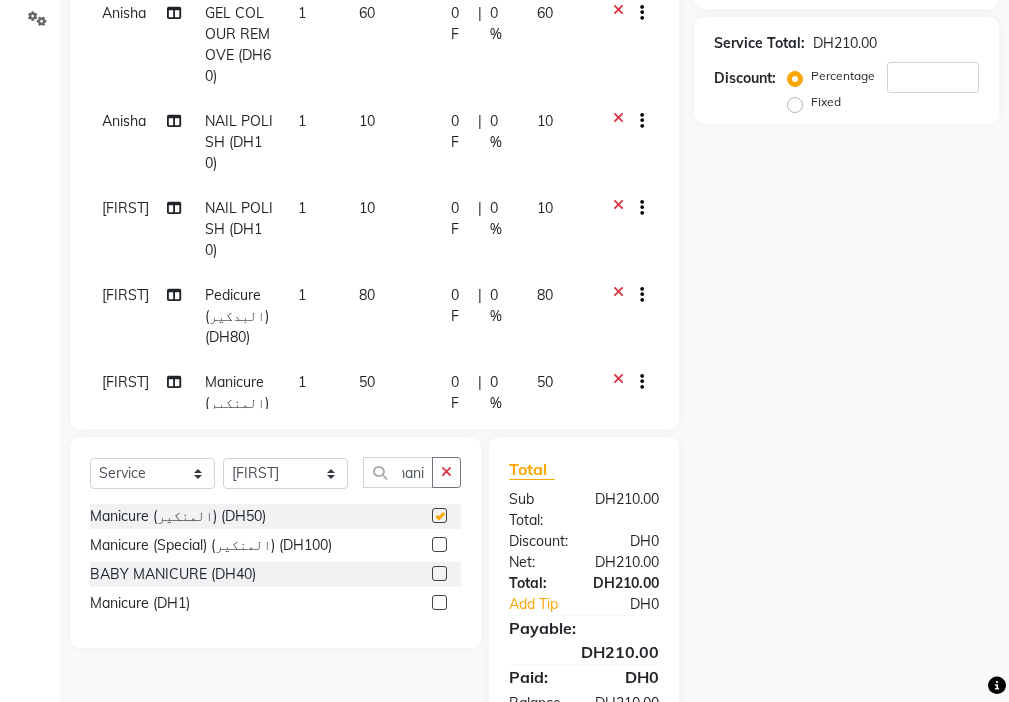 scroll, scrollTop: 0, scrollLeft: 0, axis: both 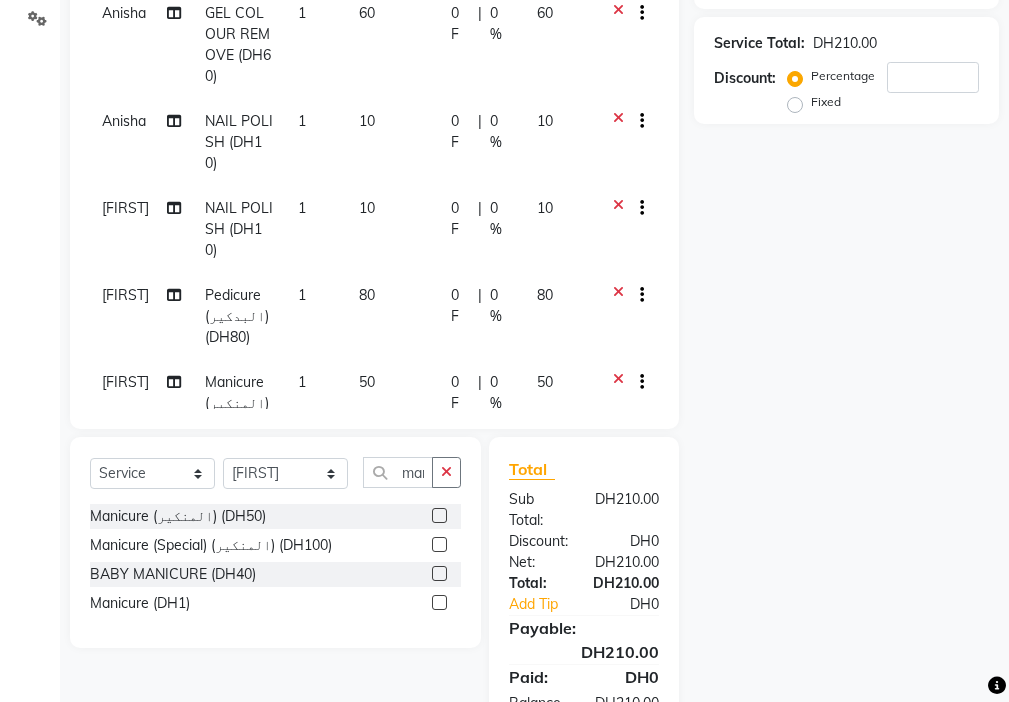 checkbox on "false" 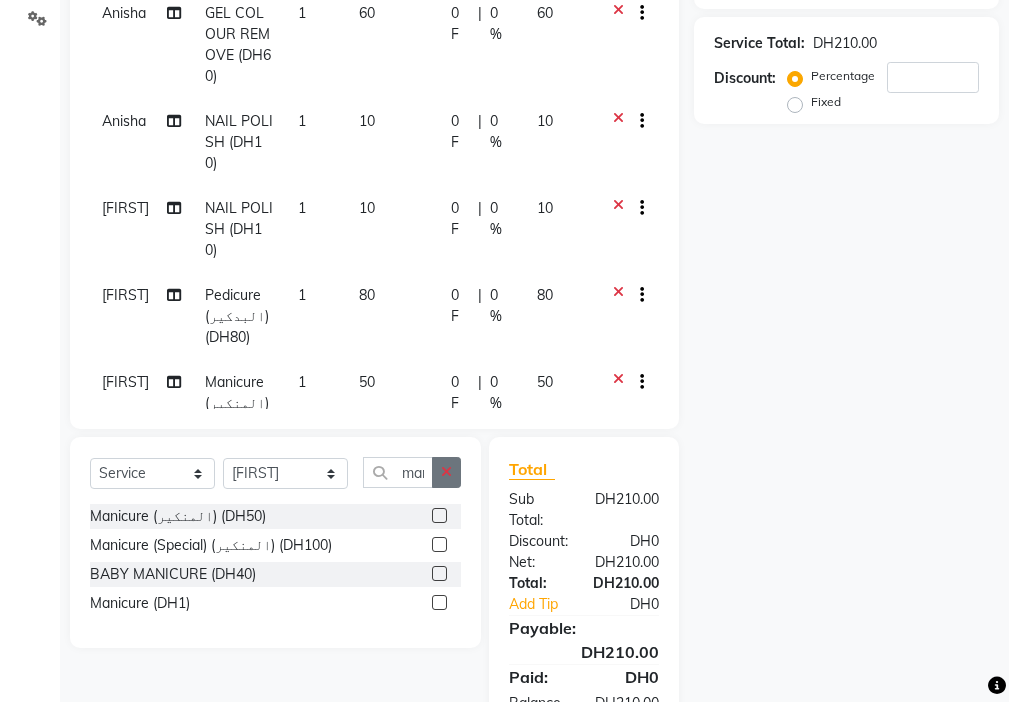 click 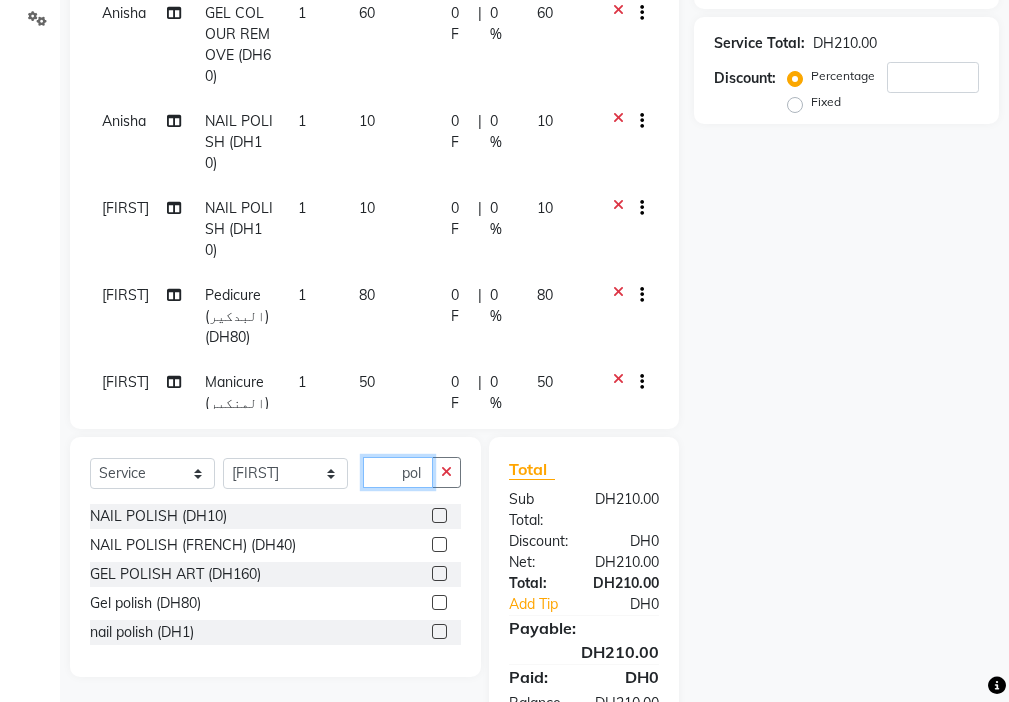 type on "pol" 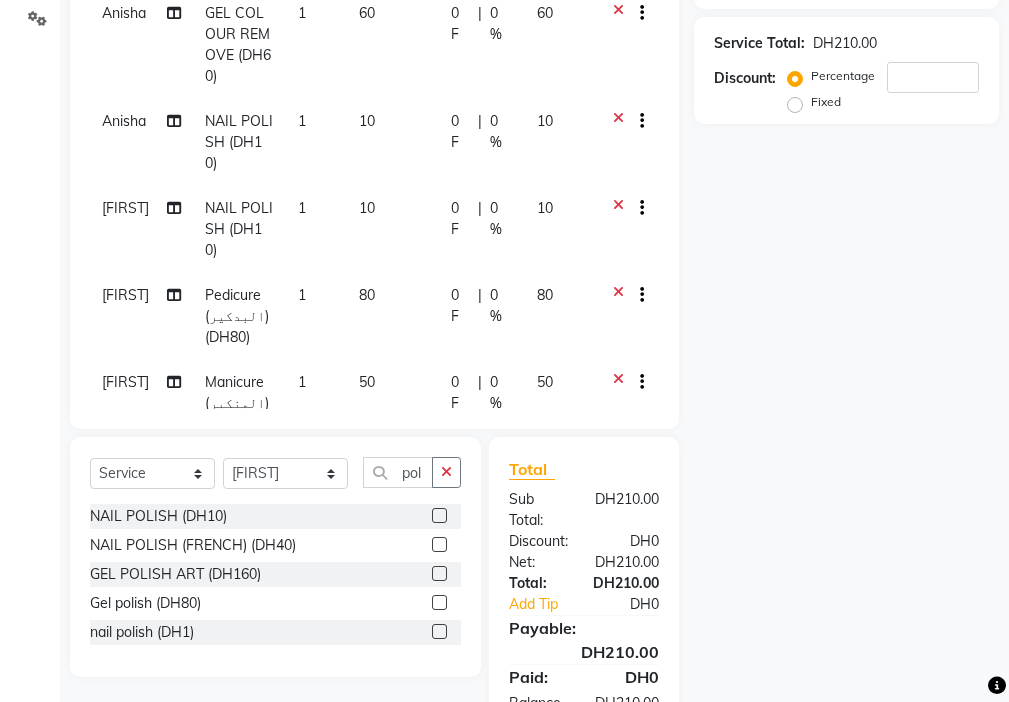 click 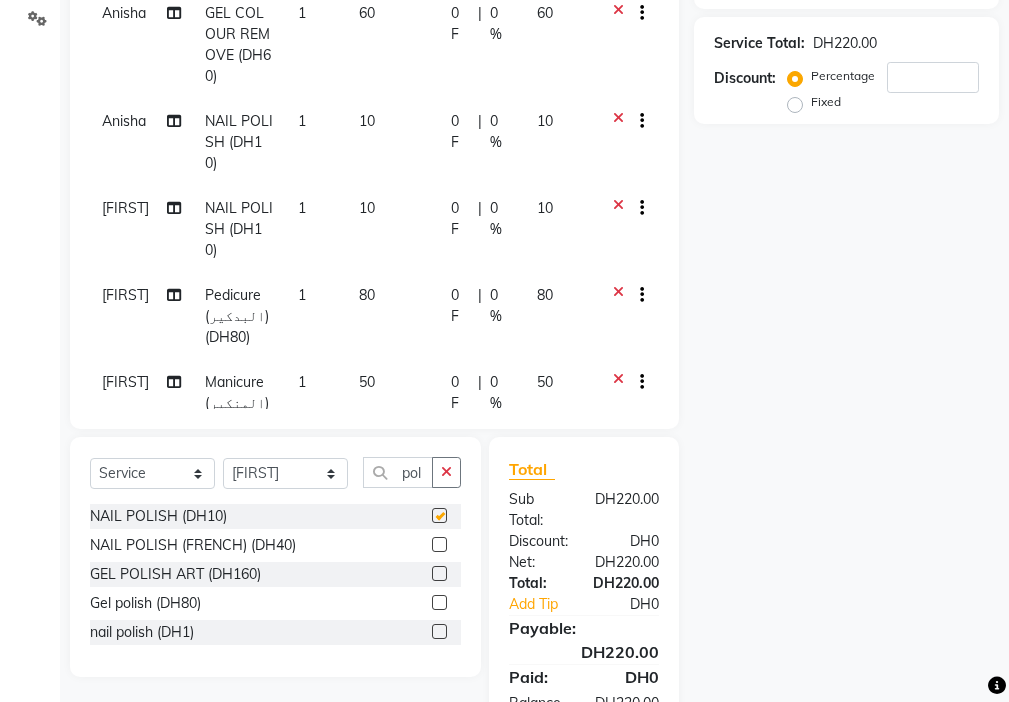 checkbox on "false" 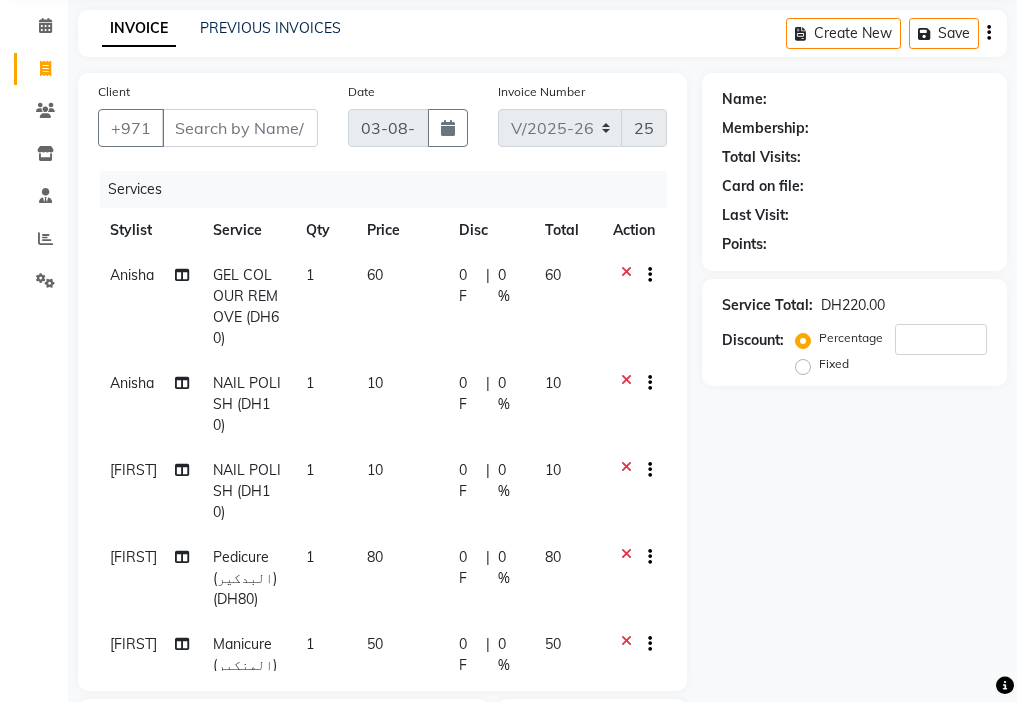 scroll, scrollTop: 95, scrollLeft: 0, axis: vertical 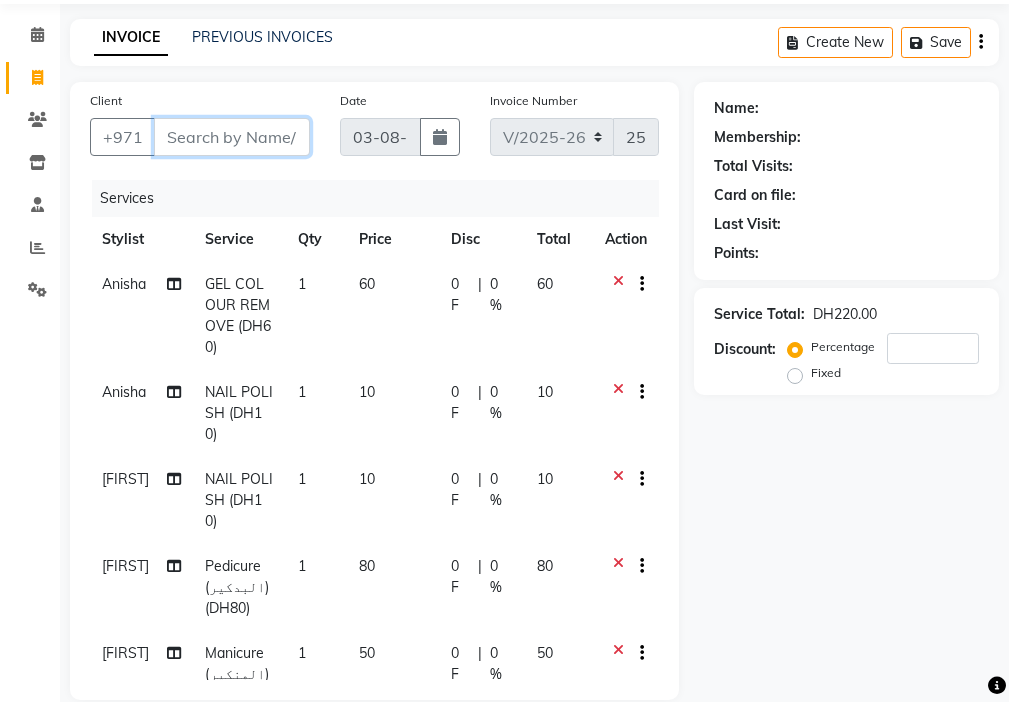 click on "Client" at bounding box center (232, 137) 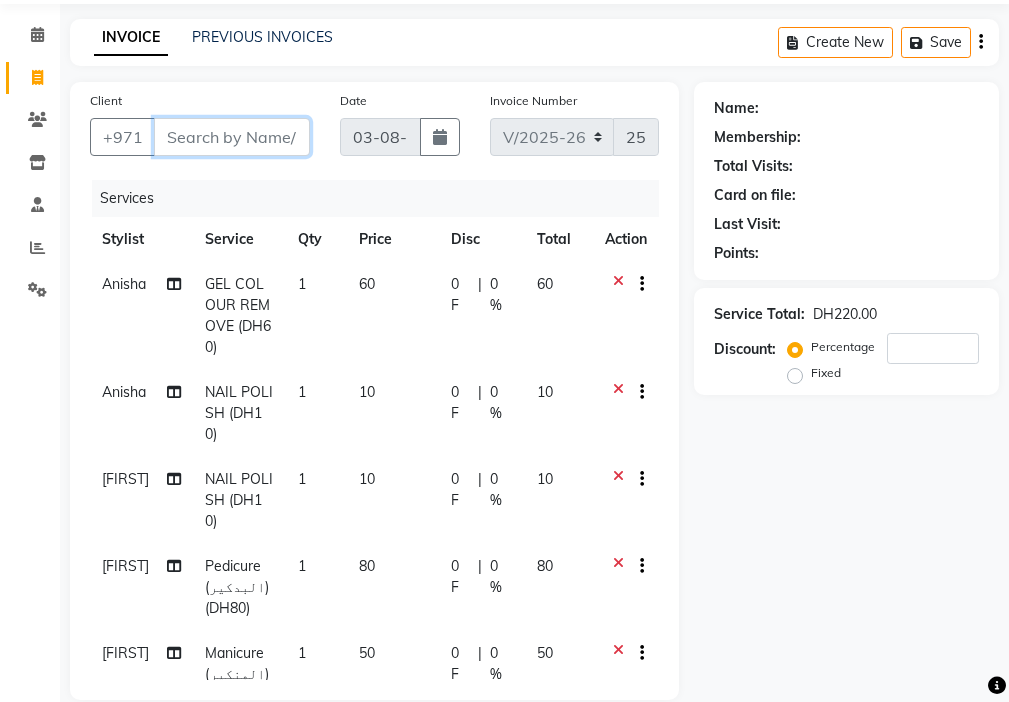 type on "5" 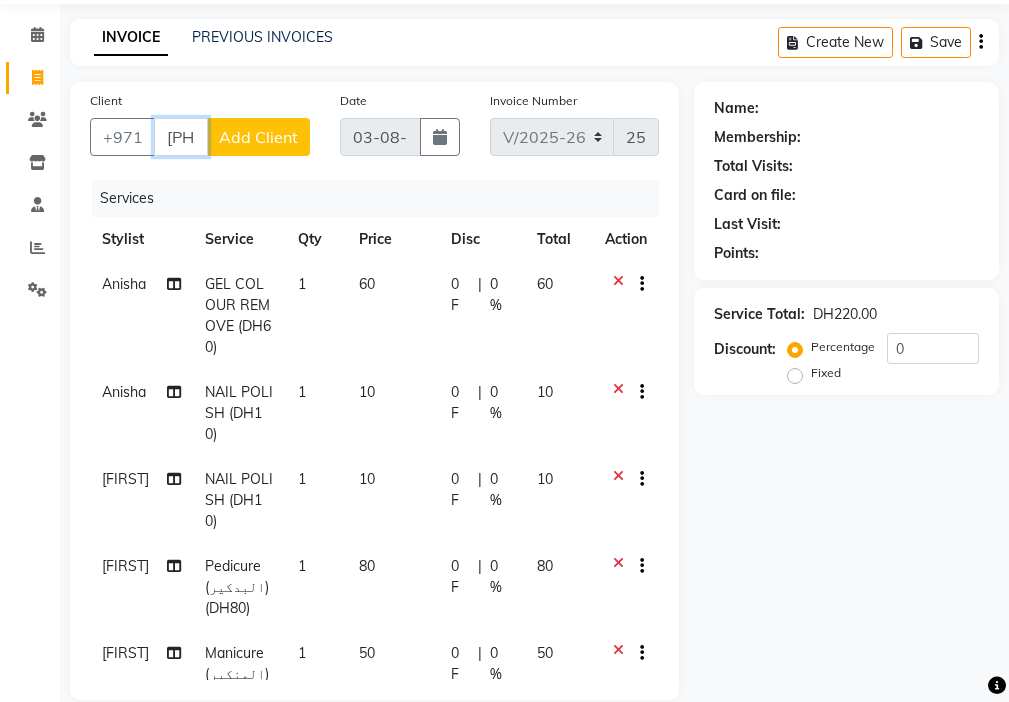 type on "[PHONE]" 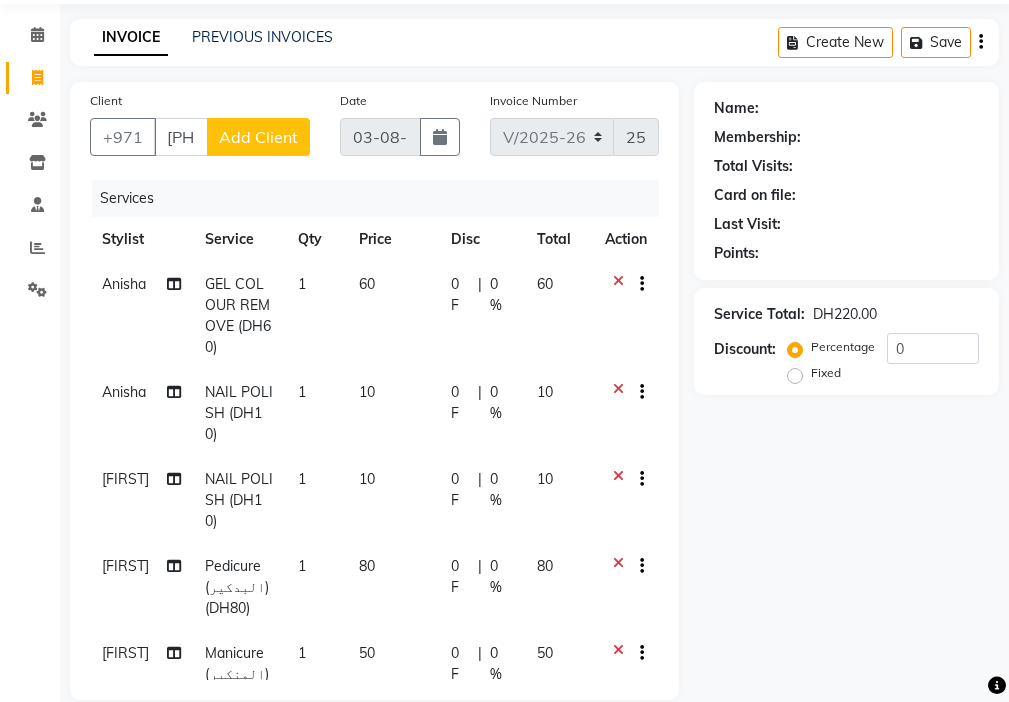 click on "Add Client" 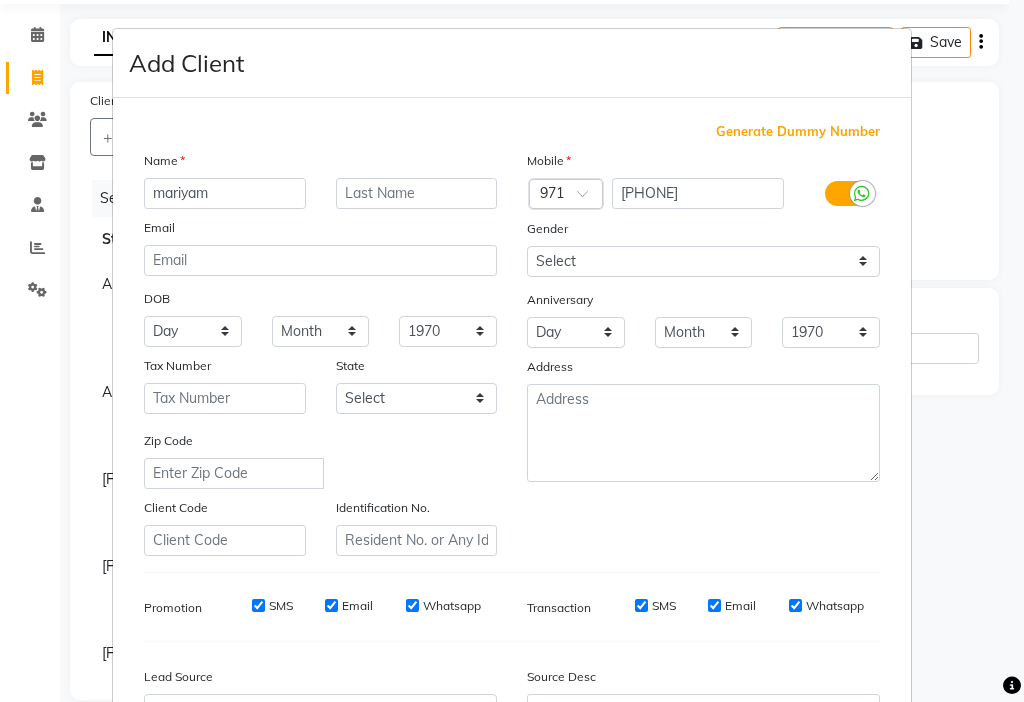 type on "mariyam" 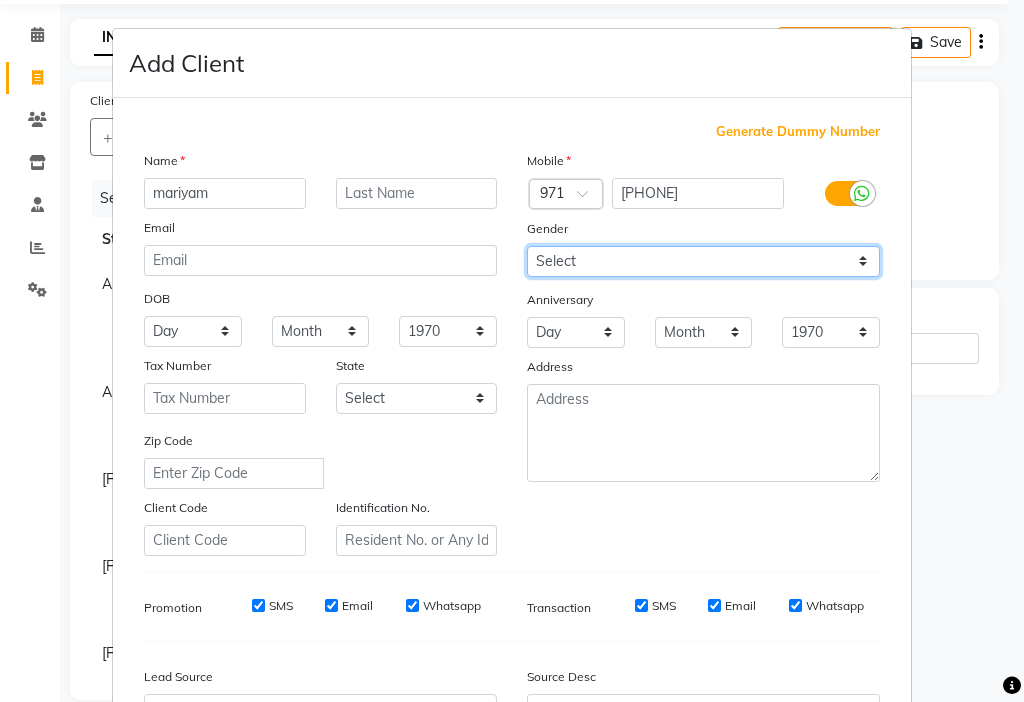 click on "Select Male Female Other Prefer Not To Say" at bounding box center (703, 261) 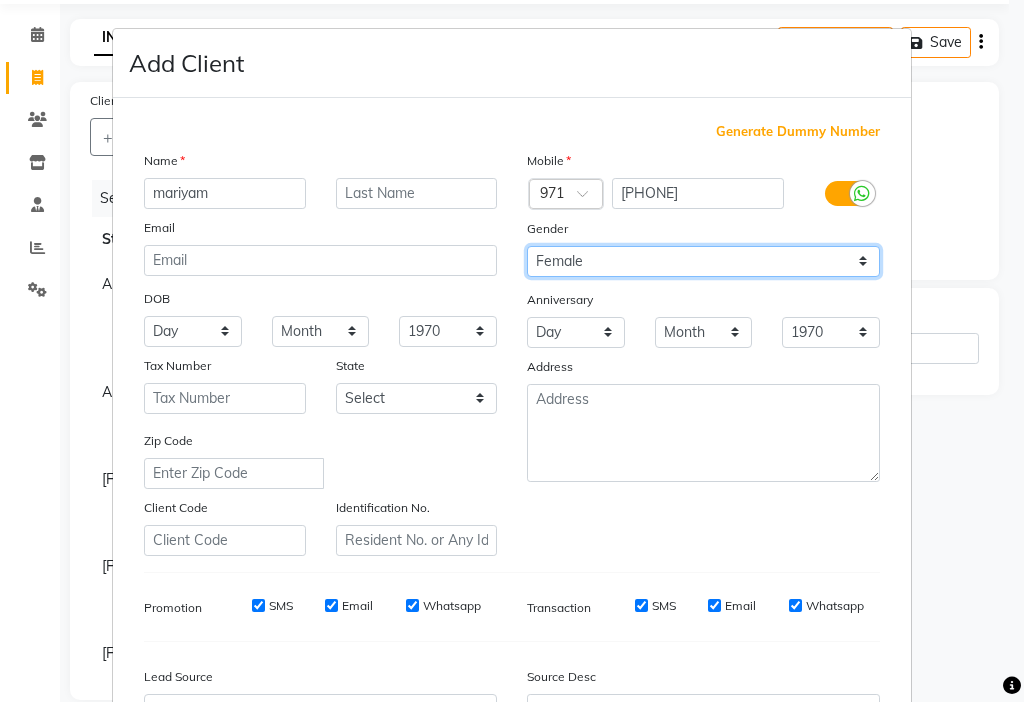 click on "Select Male Female Other Prefer Not To Say" at bounding box center (703, 261) 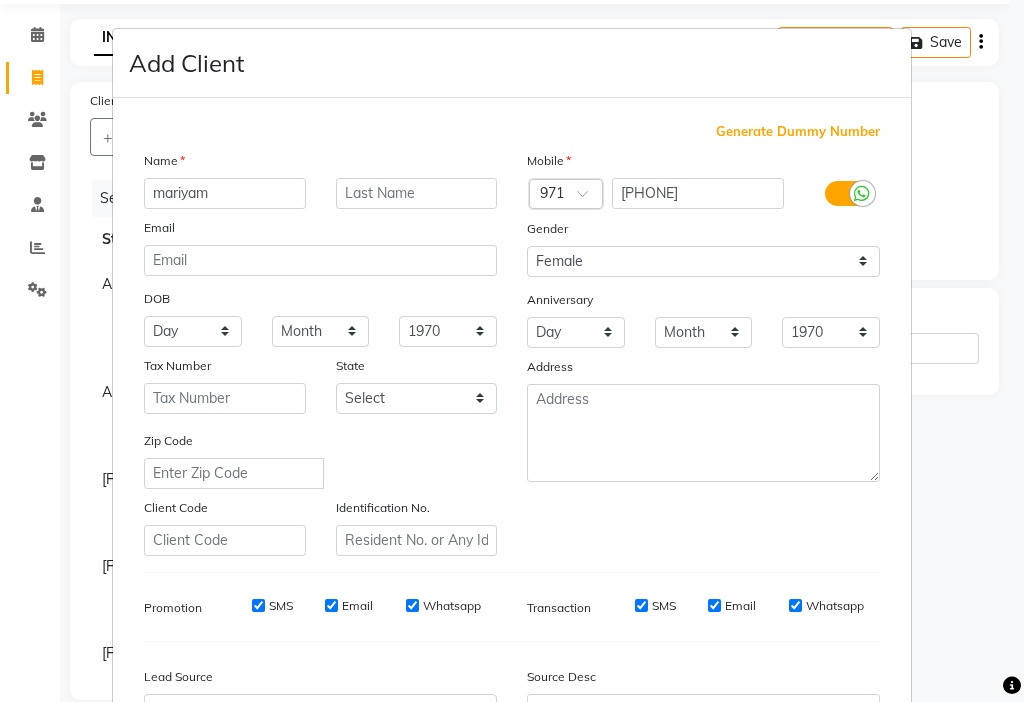 click on "SMS" at bounding box center (281, 606) 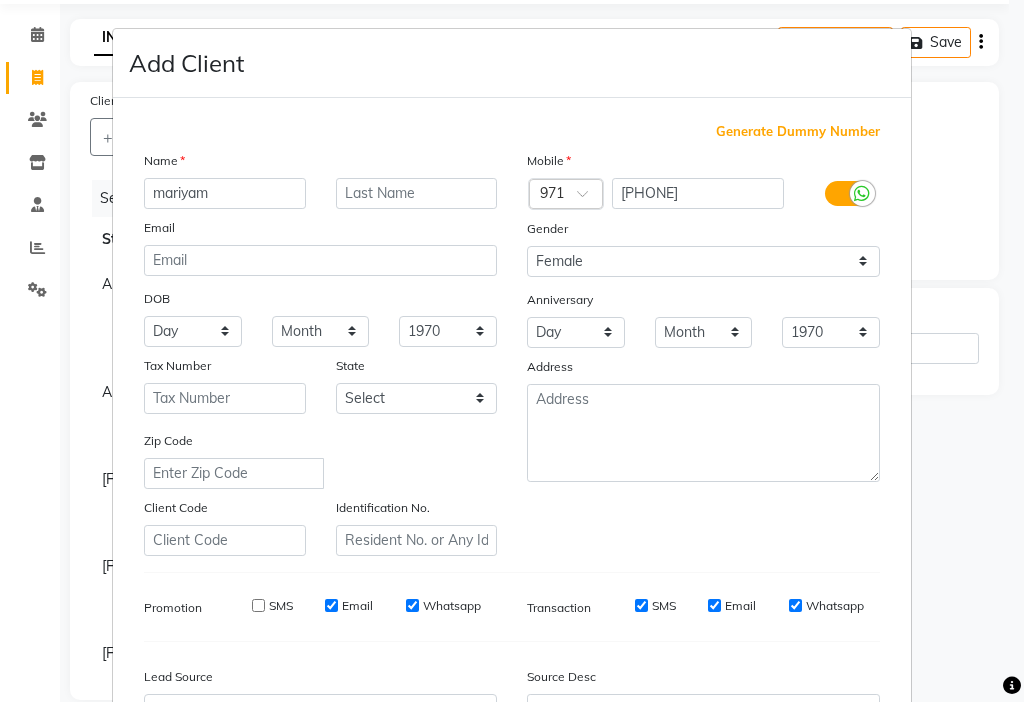 click on "Email" at bounding box center [331, 605] 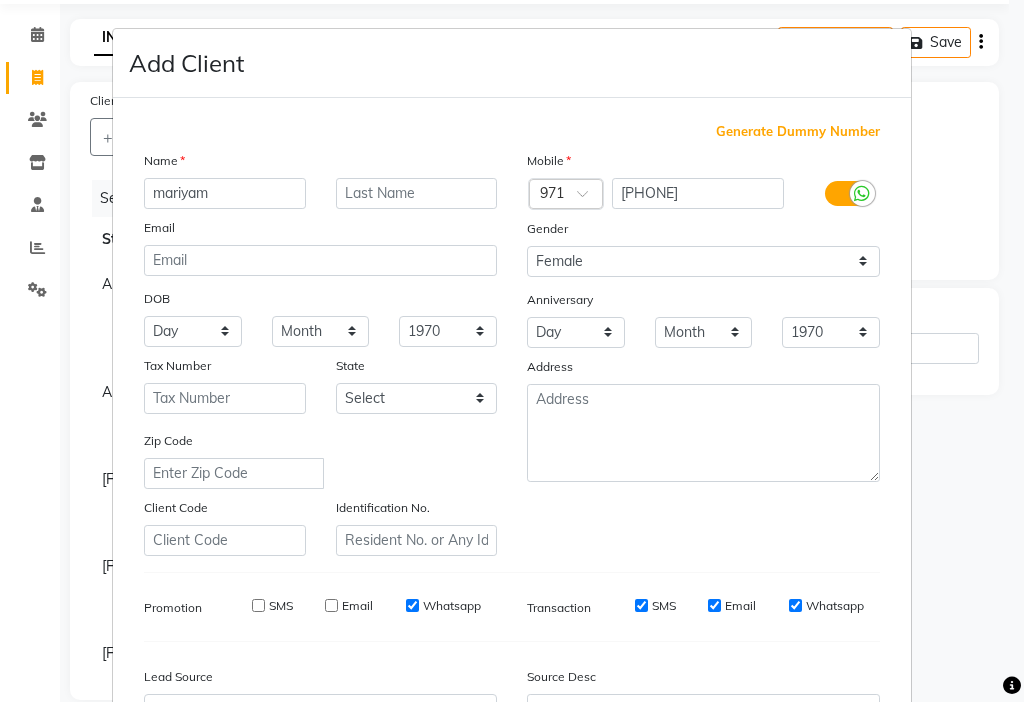 click on "SMS" at bounding box center [641, 605] 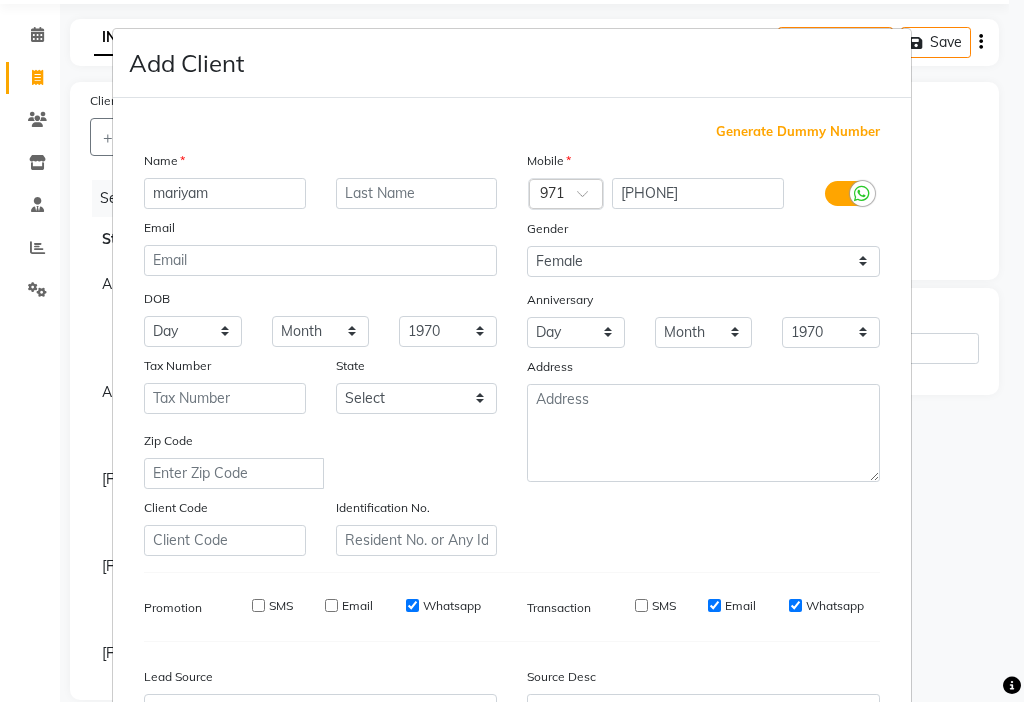 click on "Email" at bounding box center [714, 605] 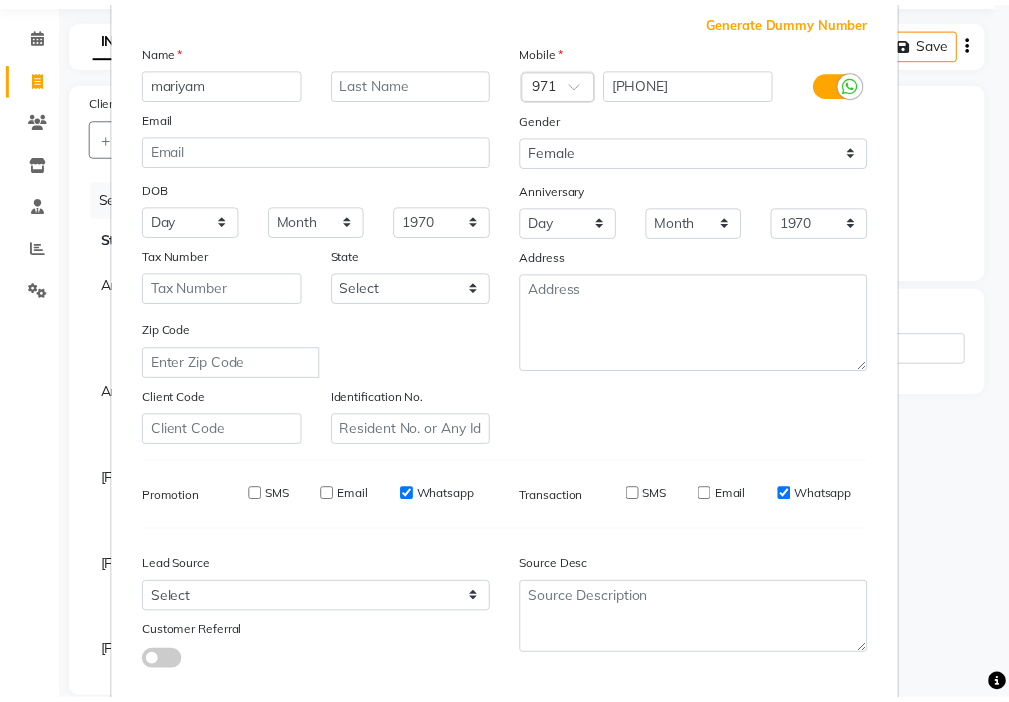 scroll, scrollTop: 221, scrollLeft: 0, axis: vertical 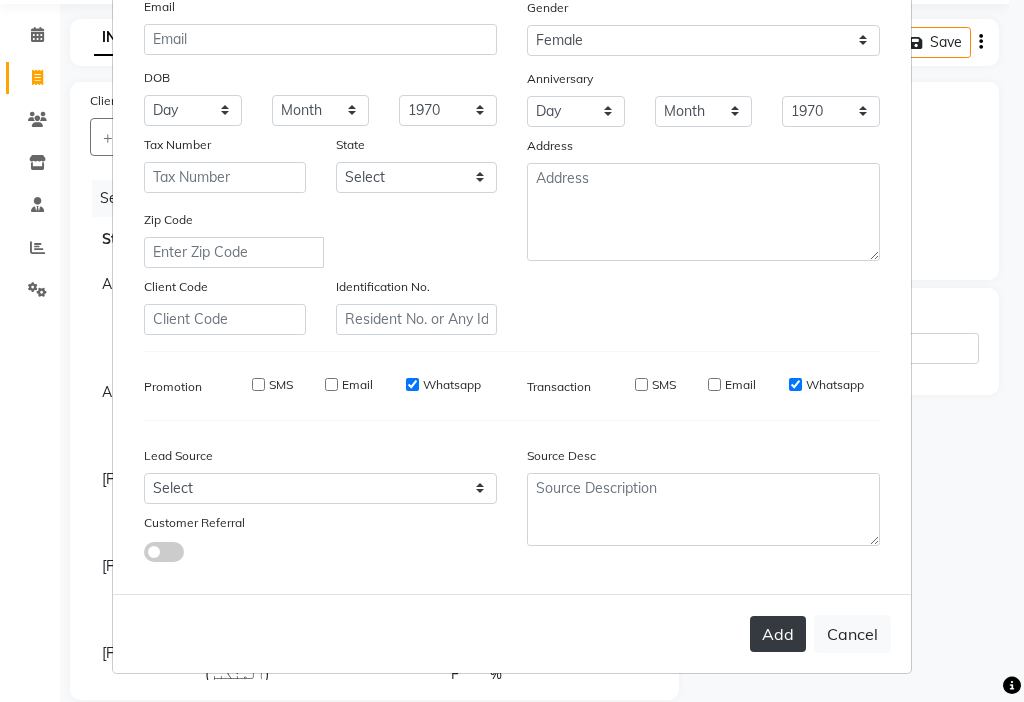 click on "Add" at bounding box center [778, 634] 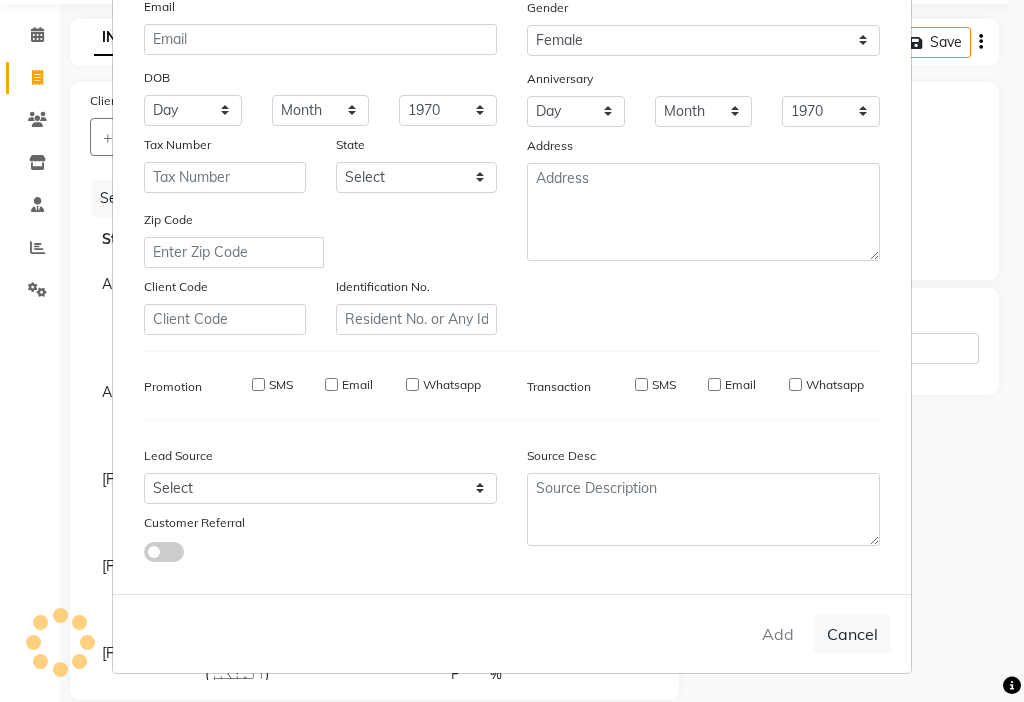 type 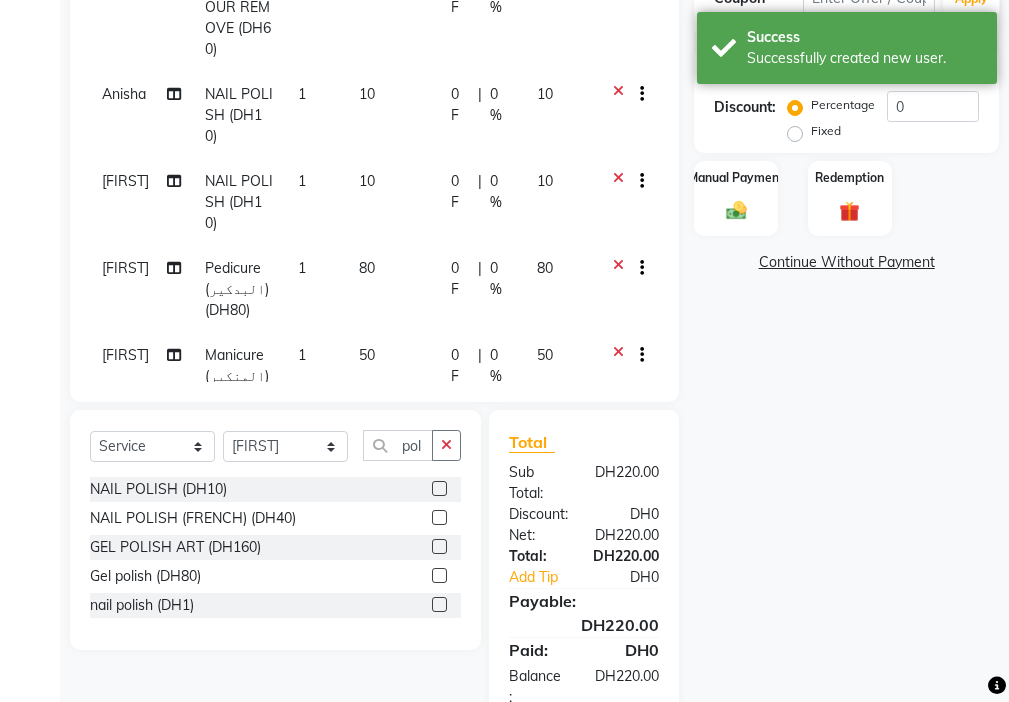scroll, scrollTop: 449, scrollLeft: 0, axis: vertical 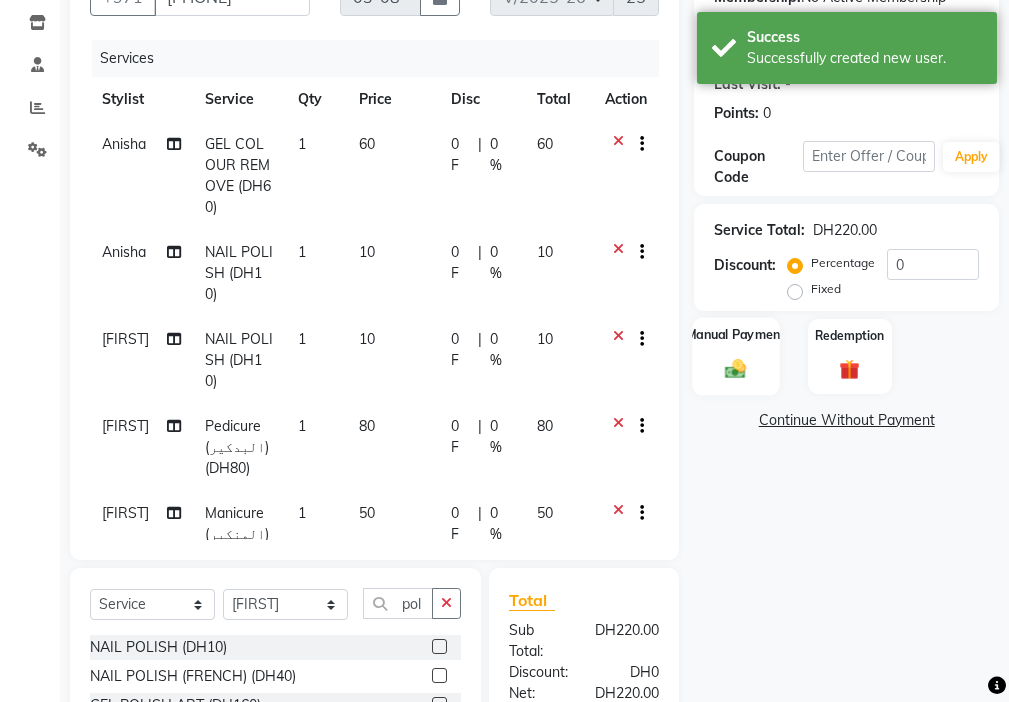 click 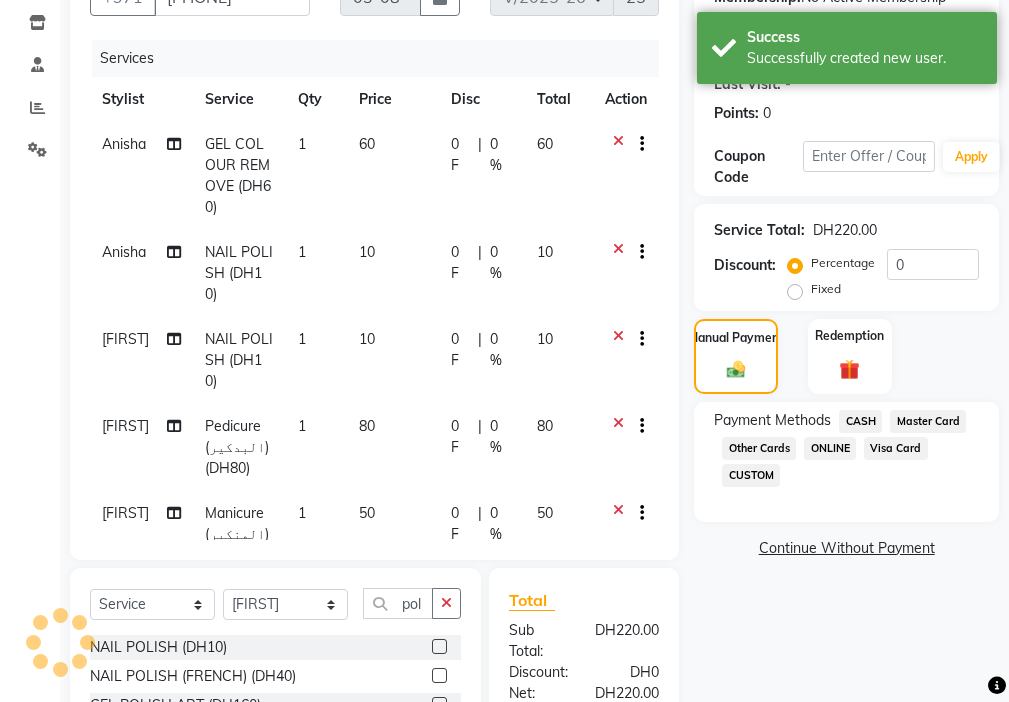 click on "Visa Card" 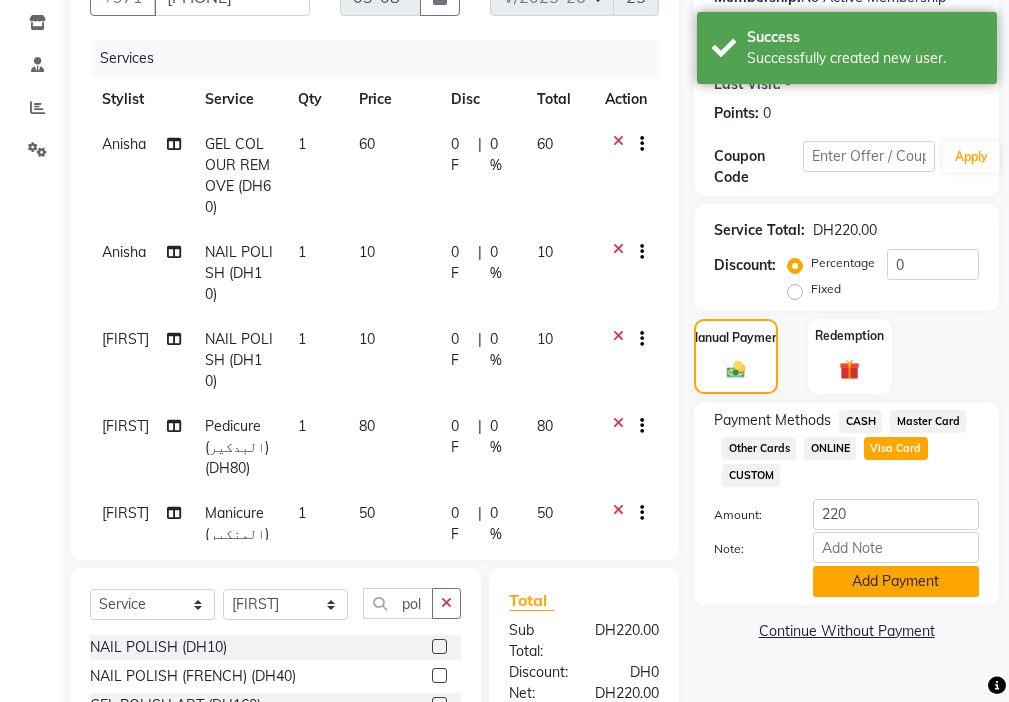 click on "Add Payment" 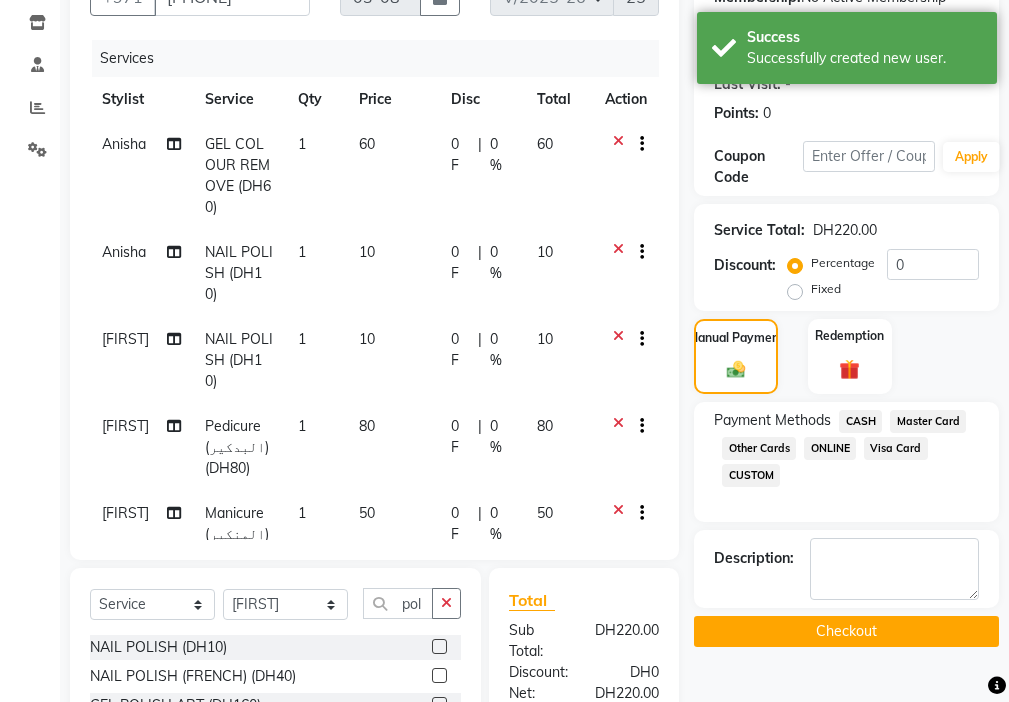 click on "Checkout" 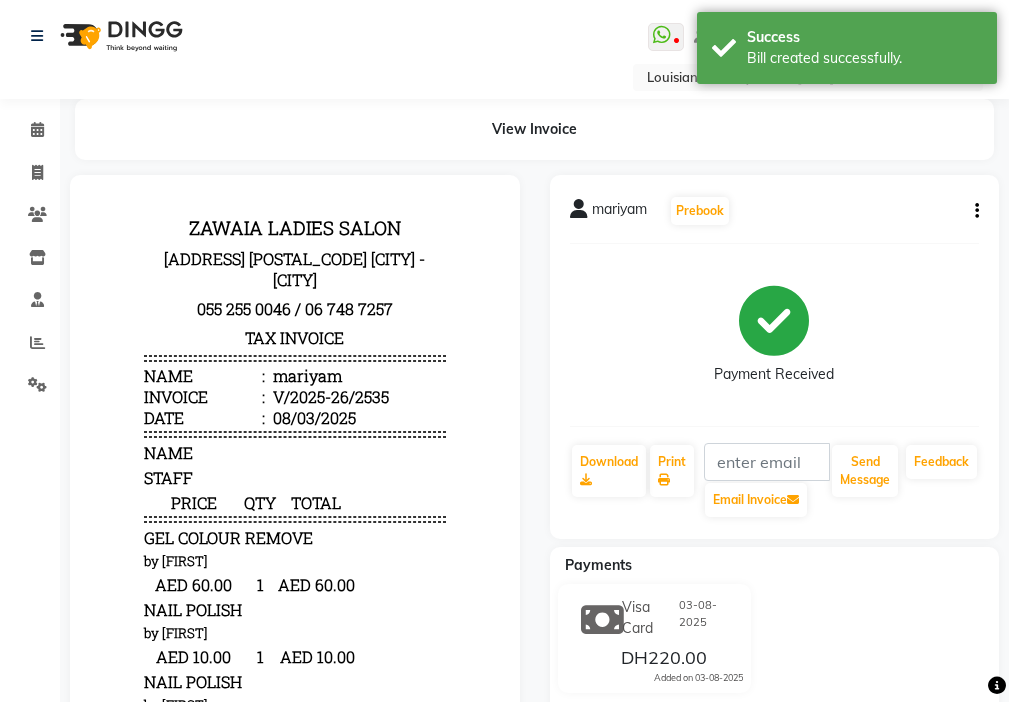 scroll, scrollTop: 0, scrollLeft: 0, axis: both 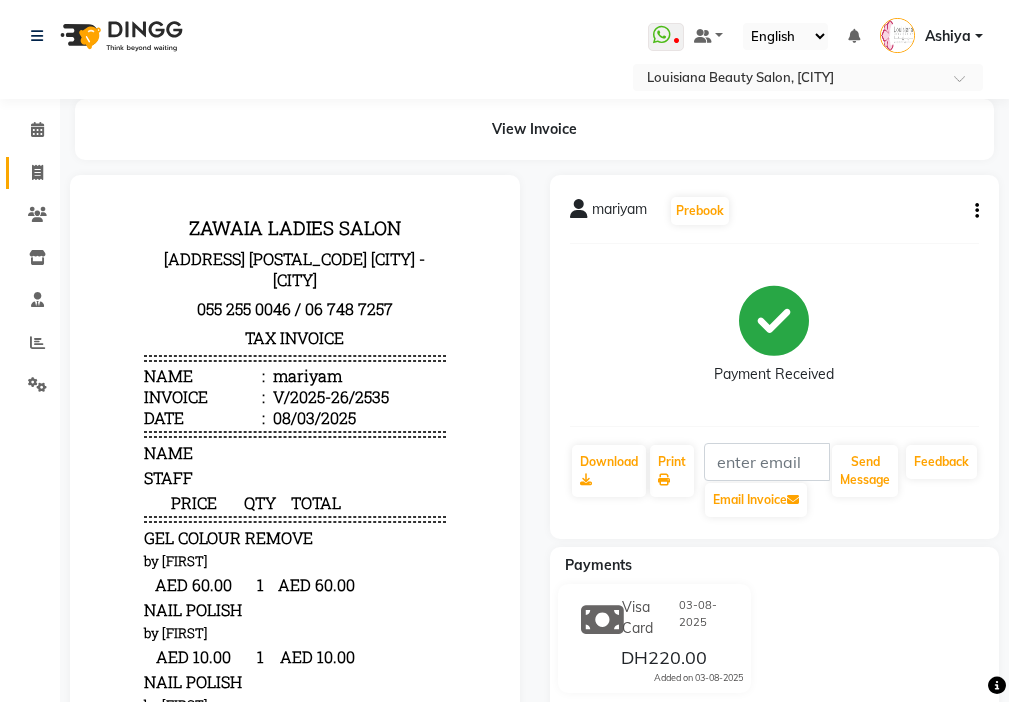 click 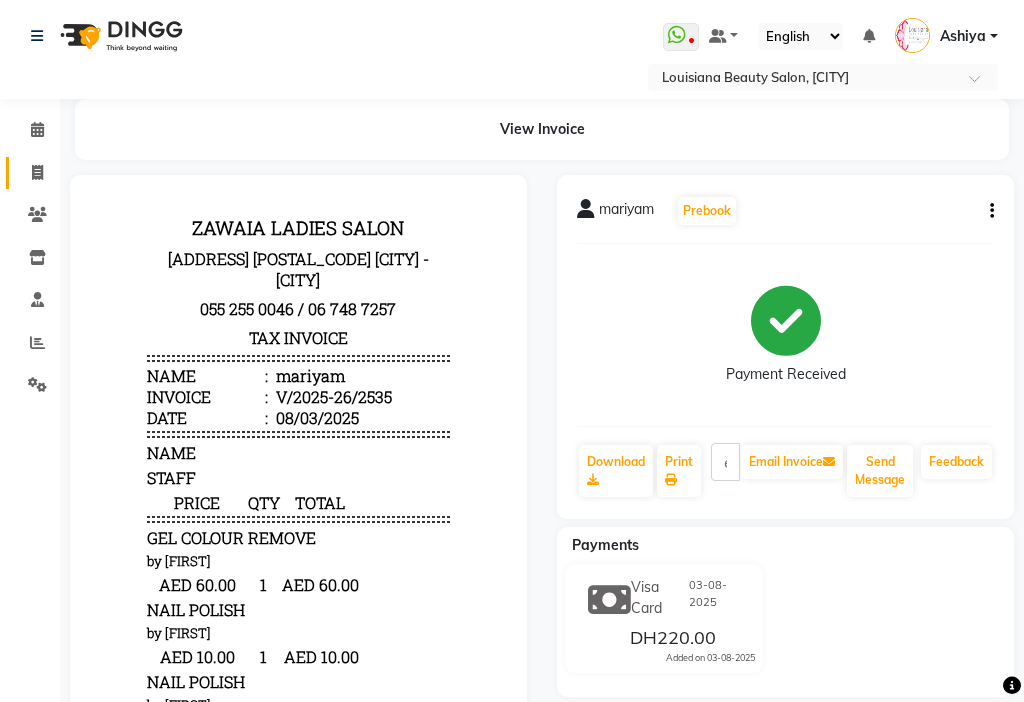 select on "service" 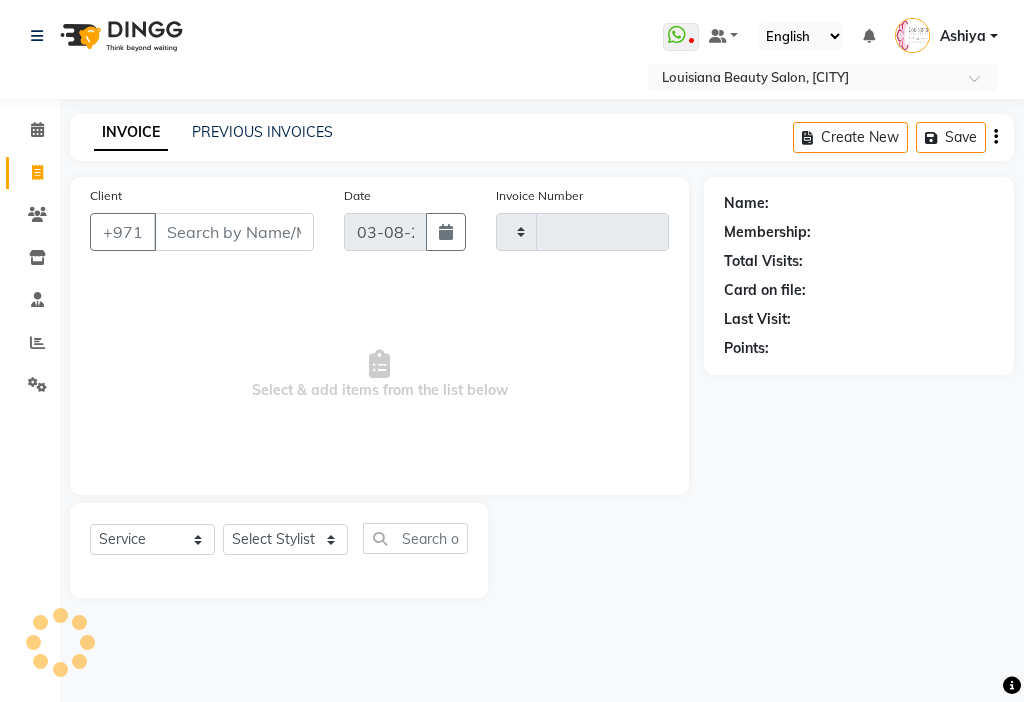 type on "2536" 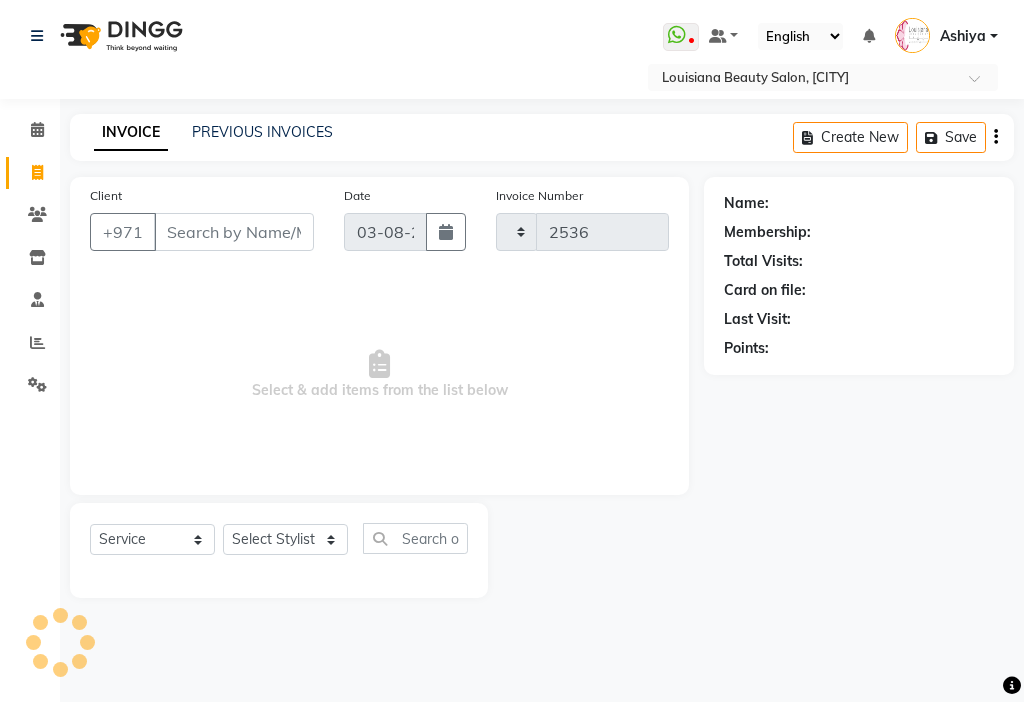 select on "637" 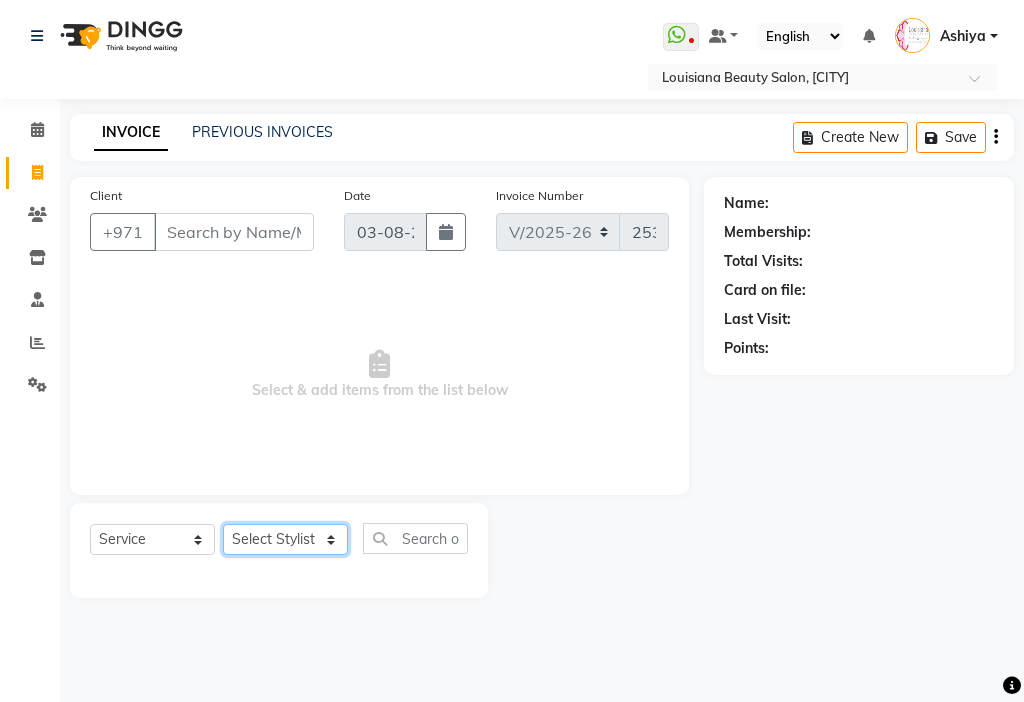 click on "Select Stylist [FIRST] [FIRST] [FIRST] [FIRST] Cashier [FIRST] [FIRST] [FIRST] [FIRST] Kbina Madam mamta Parina sabita [FIRST] [LAST] [FIRST] [FIRST] [FIRST] NORMAL COLOUR ART (DH50)  x Beauty Makeup (DH400) Beauty Facial (DH150) Beauty Face Shama (DH60) Beauty Face Bleach (DH60) Beauty Face Threading (DH50) Beauty Upper Lips Bleach (DH20) Forhead Waxing (DH10) Nose Waxing (DH10) Upper Lip Waxing (DH10) Hand Waxing Full (DH70) Beauty Eyelashes Adhesive (DH30) Beauty Eye Makeup (DH150) Beauty Hand Henna(حناء اليد) (DH50) Beauty Legs Henna(حناء الرجل) (DH50) paraffin wax hand (DH30) paraffin  wax leg  (DH50) chin threading (DH15) Extra Pin (DH20) ROOT HALF DYE (DH80) Beauty Gasha (DH50) Baby Start (DH20) Rinceage  (DH200) Enercose (DH200) Rosemary (DH80) Filler (DH0) Sedar (DH80) photo (DH10) Al mashat (DH80) Half leg Waxing (شمع نصف الرجل) (DH50) Half Hand Waxing (شمع اليدين) (DH40) Under Arms Waxing (شمع الابط) (DH20) Manicure  (المنكير) (DH50)" 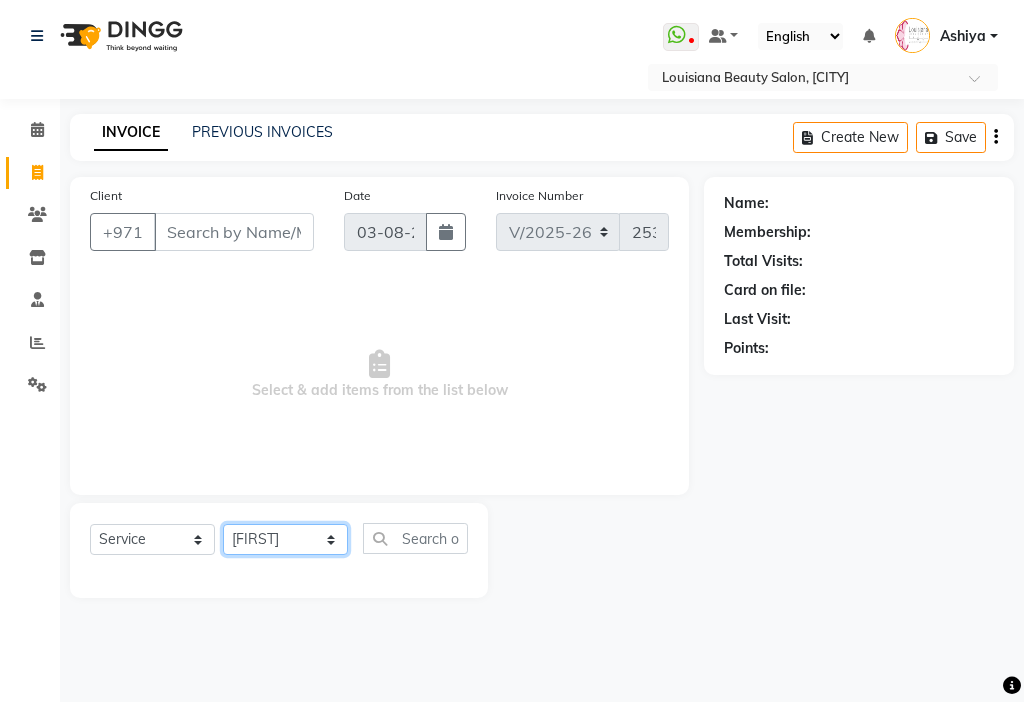 click on "Select Stylist [FIRST] [FIRST] [FIRST] [FIRST] Cashier [FIRST] [FIRST] [FIRST] [FIRST] Kbina Madam mamta Parina sabita [FIRST] [LAST] [FIRST] [FIRST] [FIRST] NORMAL COLOUR ART (DH50)  x Beauty Makeup (DH400) Beauty Facial (DH150) Beauty Face Shama (DH60) Beauty Face Bleach (DH60) Beauty Face Threading (DH50) Beauty Upper Lips Bleach (DH20) Forhead Waxing (DH10) Nose Waxing (DH10) Upper Lip Waxing (DH10) Hand Waxing Full (DH70) Beauty Eyelashes Adhesive (DH30) Beauty Eye Makeup (DH150) Beauty Hand Henna(حناء اليد) (DH50) Beauty Legs Henna(حناء الرجل) (DH50) paraffin wax hand (DH30) paraffin  wax leg  (DH50) chin threading (DH15) Extra Pin (DH20) ROOT HALF DYE (DH80) Beauty Gasha (DH50) Baby Start (DH20) Rinceage  (DH200) Enercose (DH200) Rosemary (DH80) Filler (DH0) Sedar (DH80) photo (DH10) Al mashat (DH80) Half leg Waxing (شمع نصف الرجل) (DH50) Half Hand Waxing (شمع اليدين) (DH40) Under Arms Waxing (شمع الابط) (DH20) Manicure  (المنكير) (DH50)" 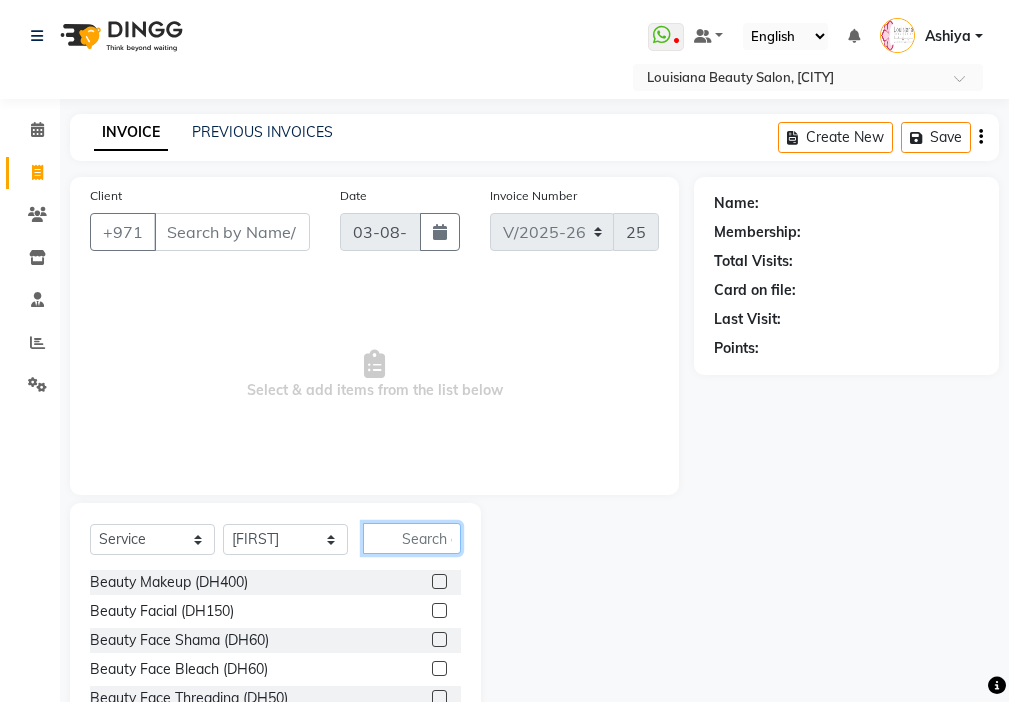 click 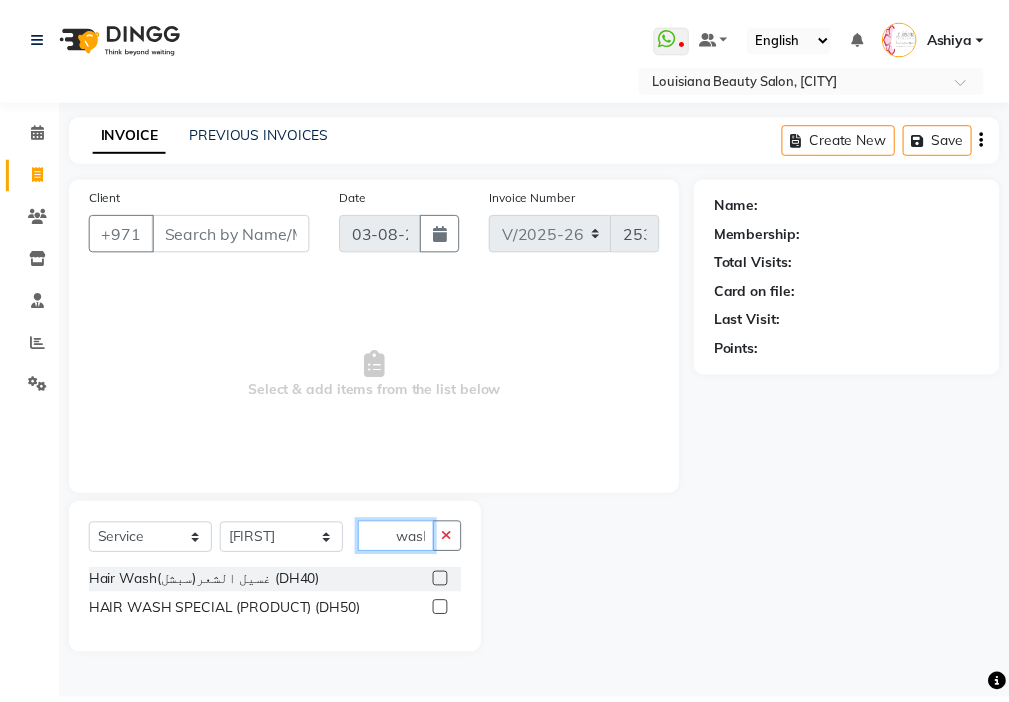scroll, scrollTop: 0, scrollLeft: 6, axis: horizontal 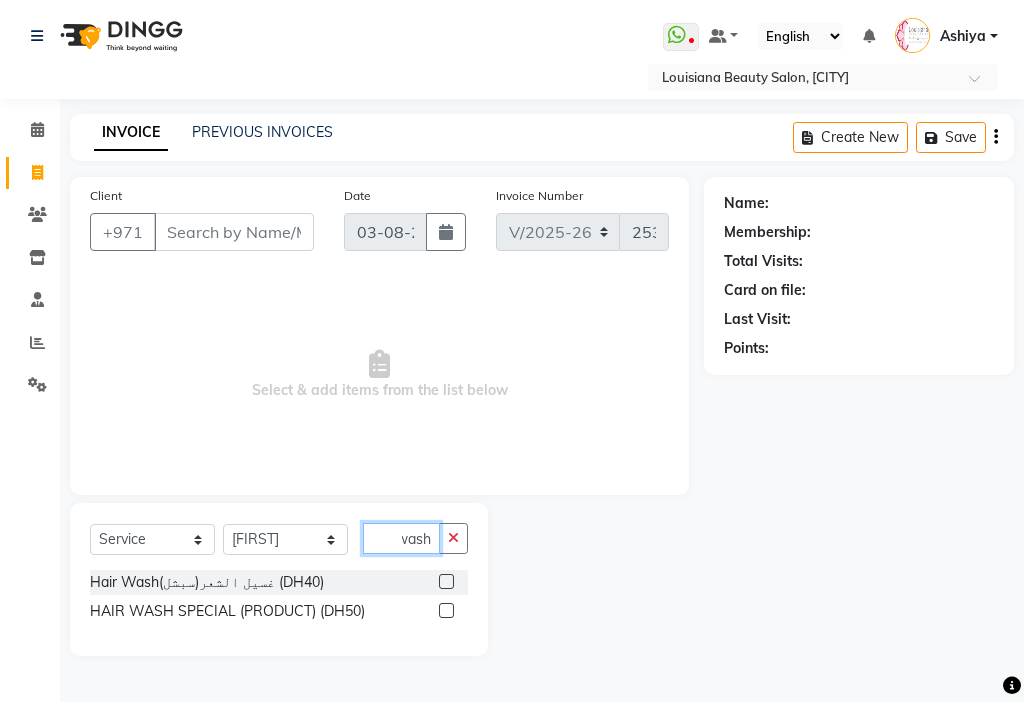 type on "wash" 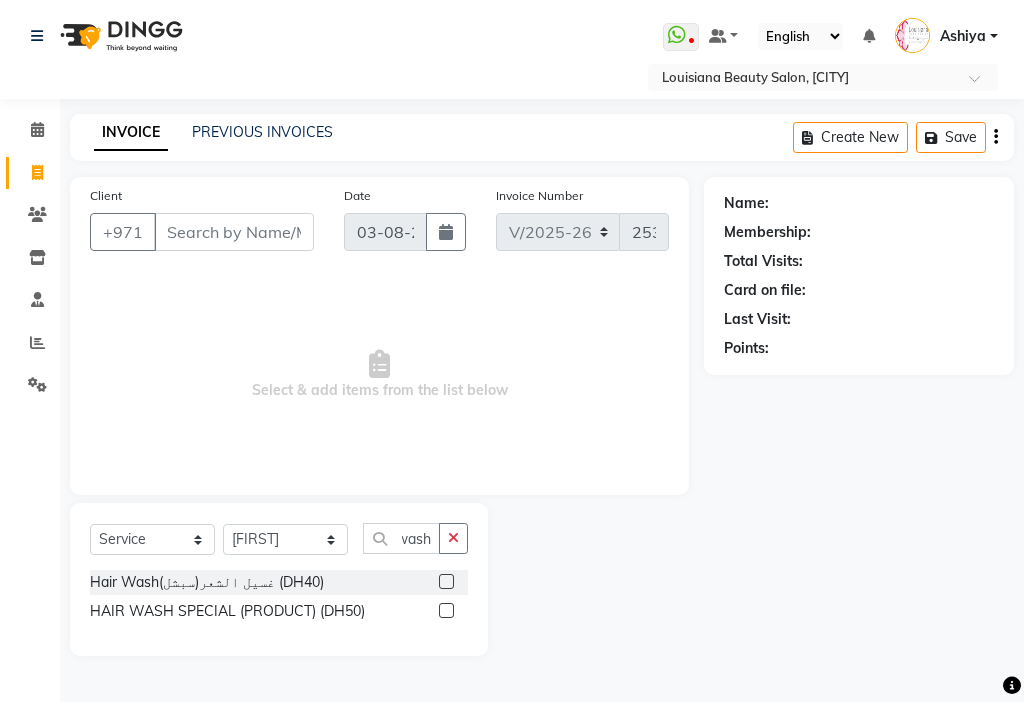 click 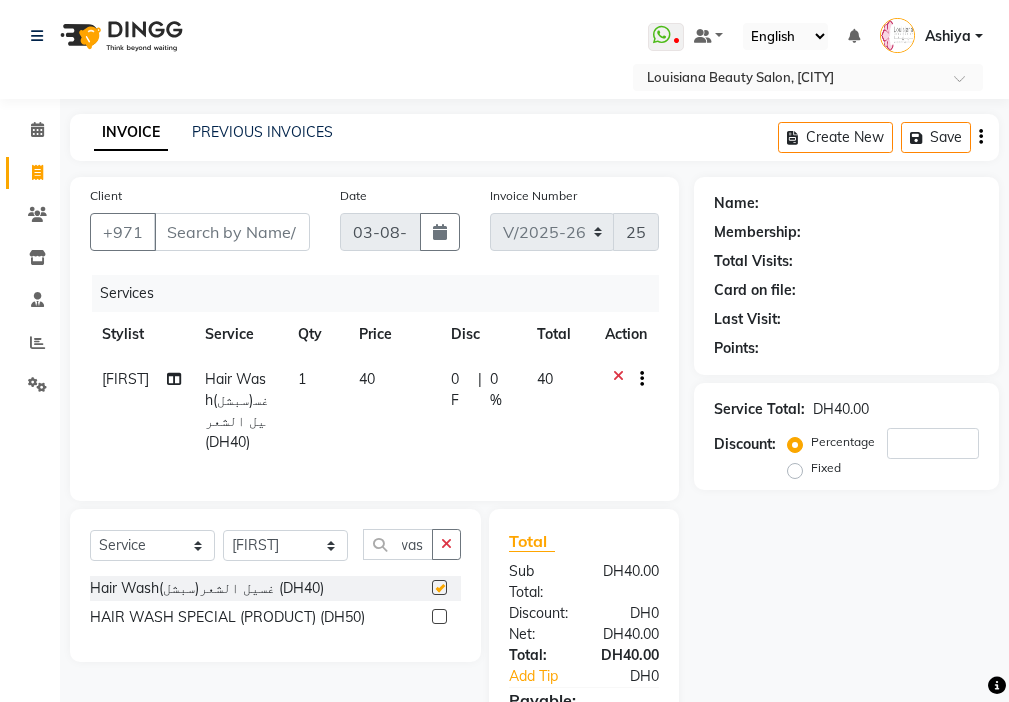 scroll, scrollTop: 0, scrollLeft: 0, axis: both 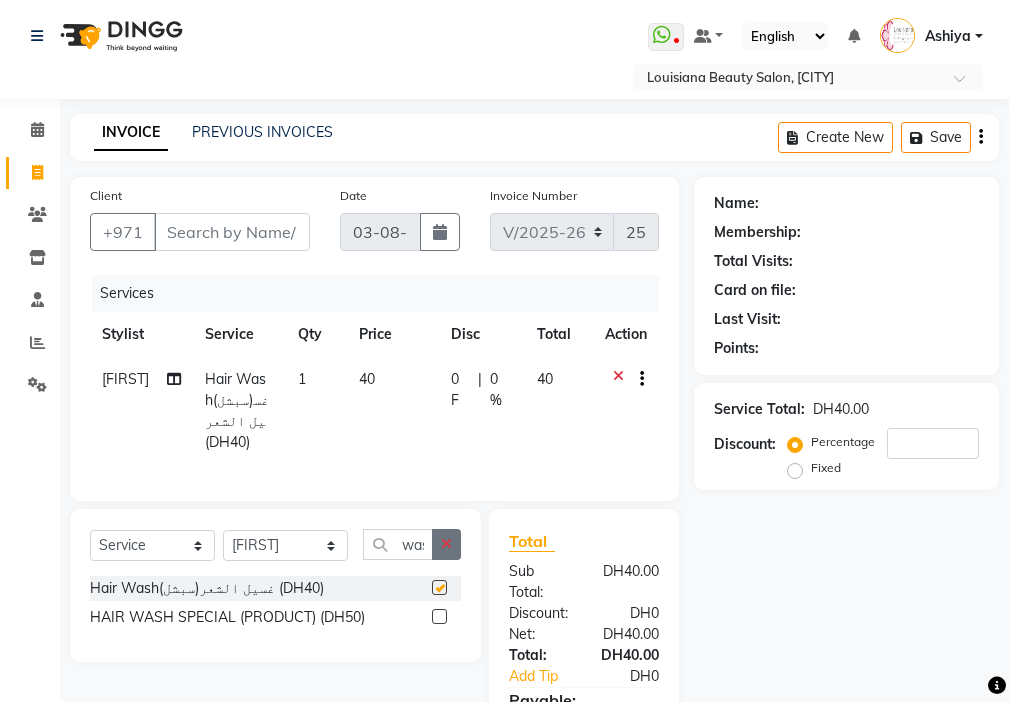 click 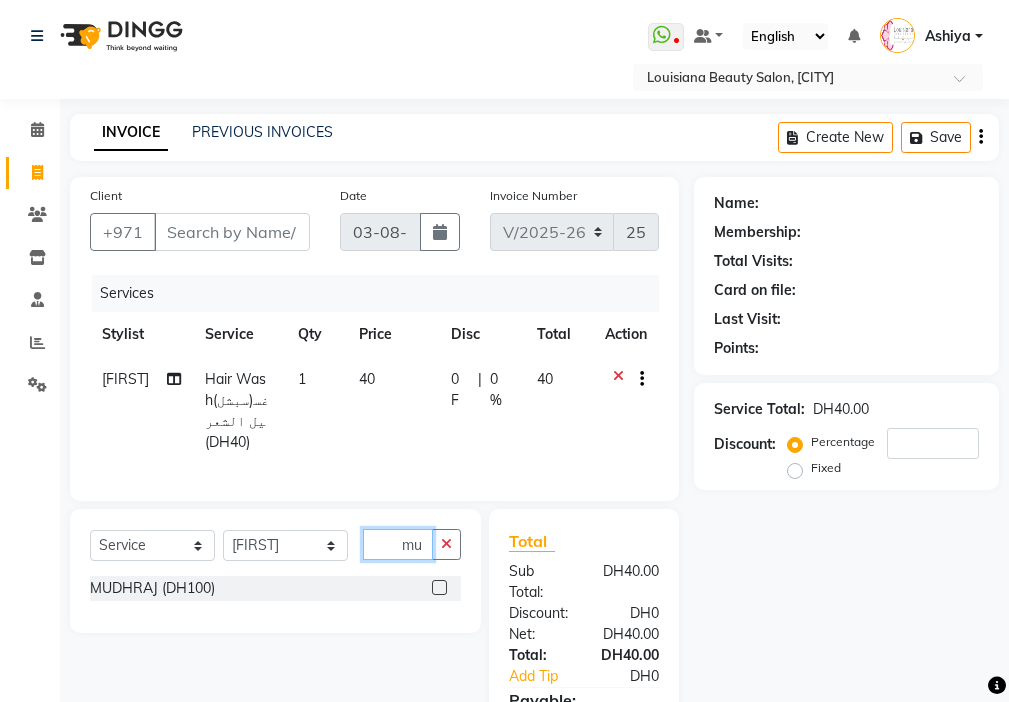 type on "mu" 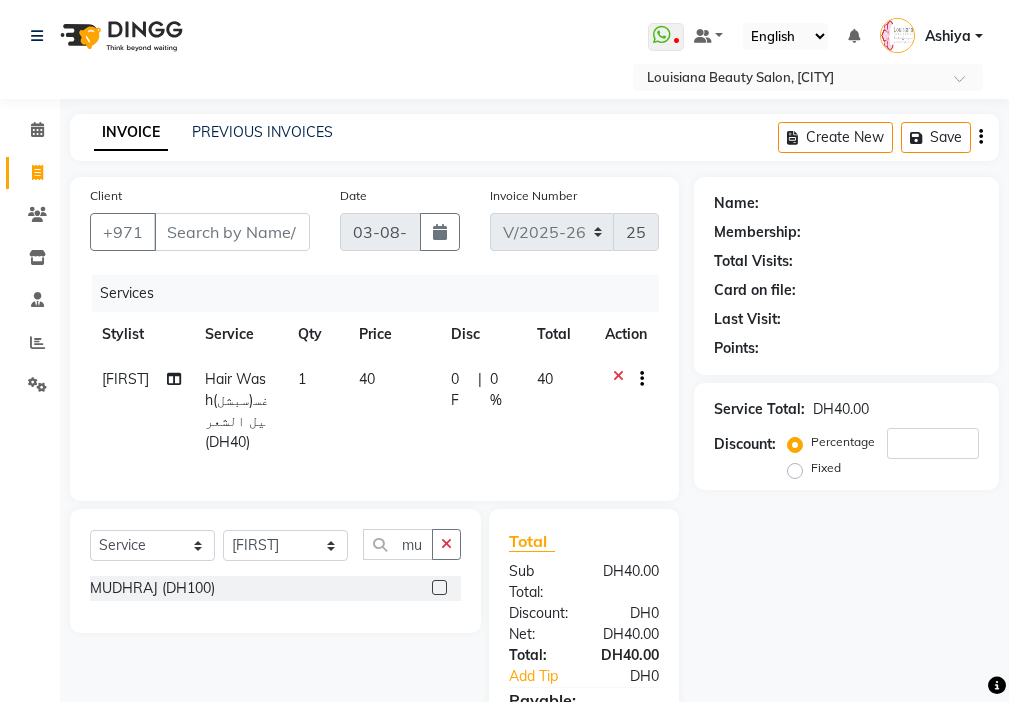 click 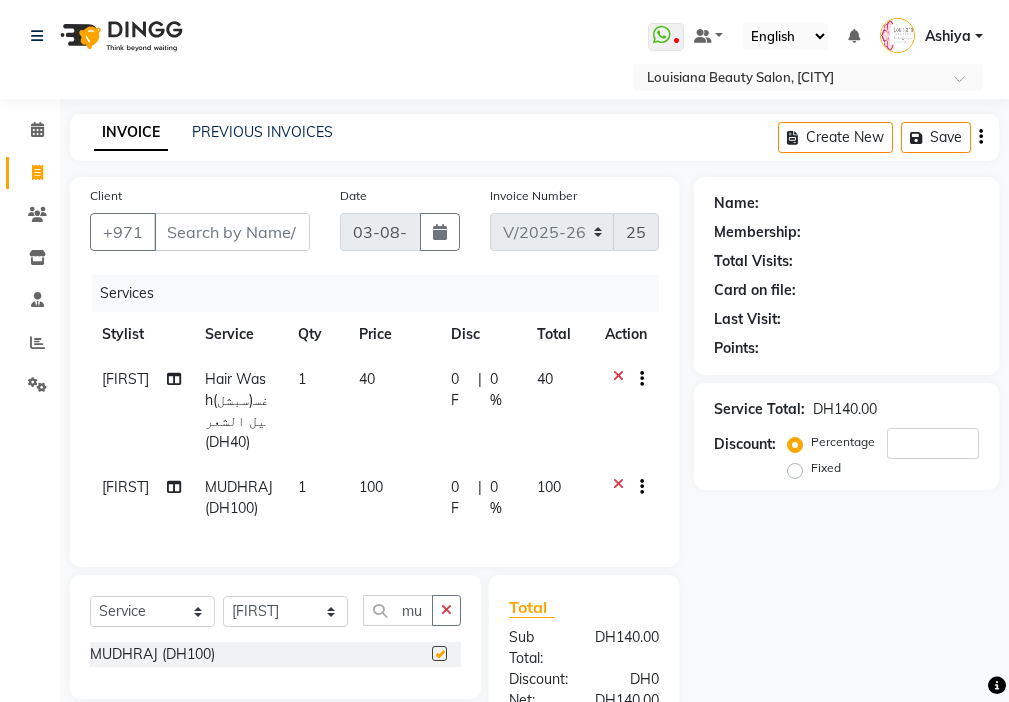 checkbox on "false" 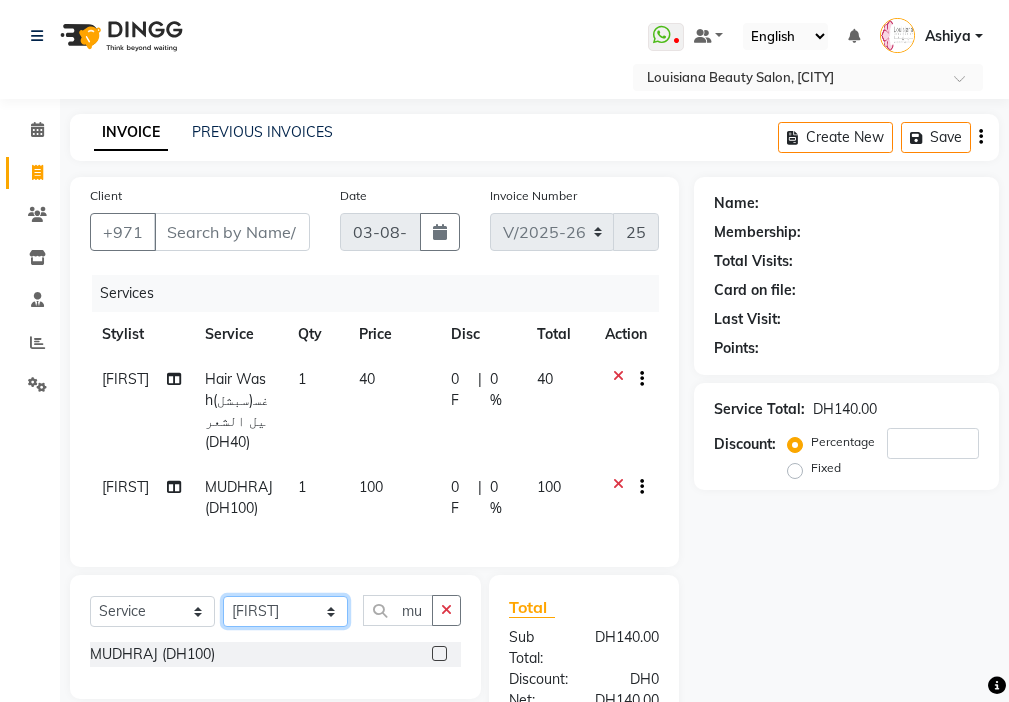 click on "Select Stylist [FIRST] [FIRST] [FIRST] [FIRST] Cashier [FIRST] [FIRST] [FIRST] [FIRST] Kbina Madam mamta Parina sabita [FIRST] [LAST] [FIRST] [FIRST] [FIRST] NORMAL COLOUR ART (DH50)  x Beauty Makeup (DH400) Beauty Facial (DH150) Beauty Face Shama (DH60) Beauty Face Bleach (DH60) Beauty Face Threading (DH50) Beauty Upper Lips Bleach (DH20) Forhead Waxing (DH10) Nose Waxing (DH10) Upper Lip Waxing (DH10) Hand Waxing Full (DH70) Beauty Eyelashes Adhesive (DH30) Beauty Eye Makeup (DH150) Beauty Hand Henna(حناء اليد) (DH50) Beauty Legs Henna(حناء الرجل) (DH50) paraffin wax hand (DH30) paraffin  wax leg  (DH50) chin threading (DH15) Extra Pin (DH20) ROOT HALF DYE (DH80) Beauty Gasha (DH50) Baby Start (DH20) Rinceage  (DH200) Enercose (DH200) Rosemary (DH80) Filler (DH0) Sedar (DH80) photo (DH10) Al mashat (DH80) Half leg Waxing (شمع نصف الرجل) (DH50) Half Hand Waxing (شمع اليدين) (DH40) Under Arms Waxing (شمع الابط) (DH20) Manicure  (المنكير) (DH50)" 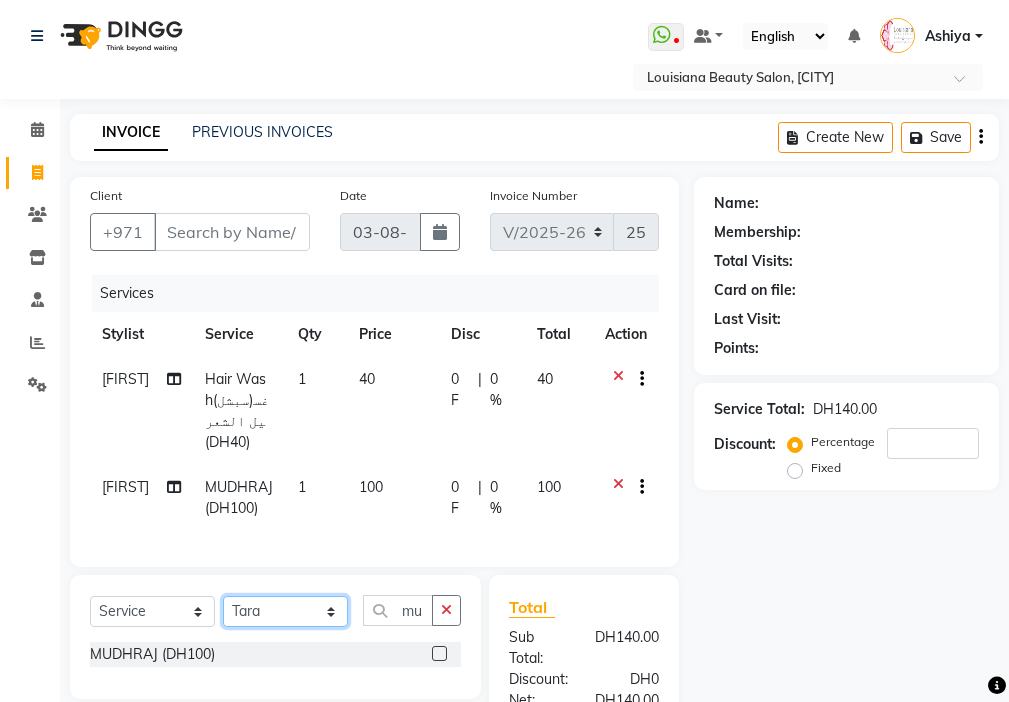 click on "Select Stylist [FIRST] [FIRST] [FIRST] [FIRST] Cashier [FIRST] [FIRST] [FIRST] [FIRST] Kbina Madam mamta Parina sabita [FIRST] [LAST] [FIRST] [FIRST] [FIRST] NORMAL COLOUR ART (DH50)  x Beauty Makeup (DH400) Beauty Facial (DH150) Beauty Face Shama (DH60) Beauty Face Bleach (DH60) Beauty Face Threading (DH50) Beauty Upper Lips Bleach (DH20) Forhead Waxing (DH10) Nose Waxing (DH10) Upper Lip Waxing (DH10) Hand Waxing Full (DH70) Beauty Eyelashes Adhesive (DH30) Beauty Eye Makeup (DH150) Beauty Hand Henna(حناء اليد) (DH50) Beauty Legs Henna(حناء الرجل) (DH50) paraffin wax hand (DH30) paraffin  wax leg  (DH50) chin threading (DH15) Extra Pin (DH20) ROOT HALF DYE (DH80) Beauty Gasha (DH50) Baby Start (DH20) Rinceage  (DH200) Enercose (DH200) Rosemary (DH80) Filler (DH0) Sedar (DH80) photo (DH10) Al mashat (DH80) Half leg Waxing (شمع نصف الرجل) (DH50) Half Hand Waxing (شمع اليدين) (DH40) Under Arms Waxing (شمع الابط) (DH20) Manicure  (المنكير) (DH50)" 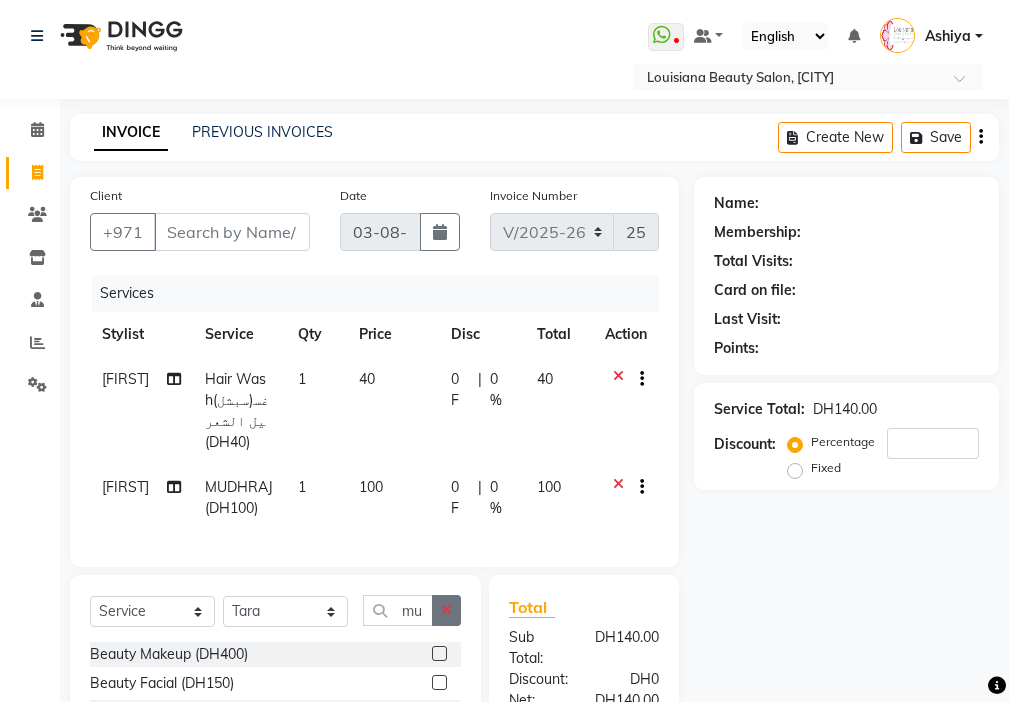 click 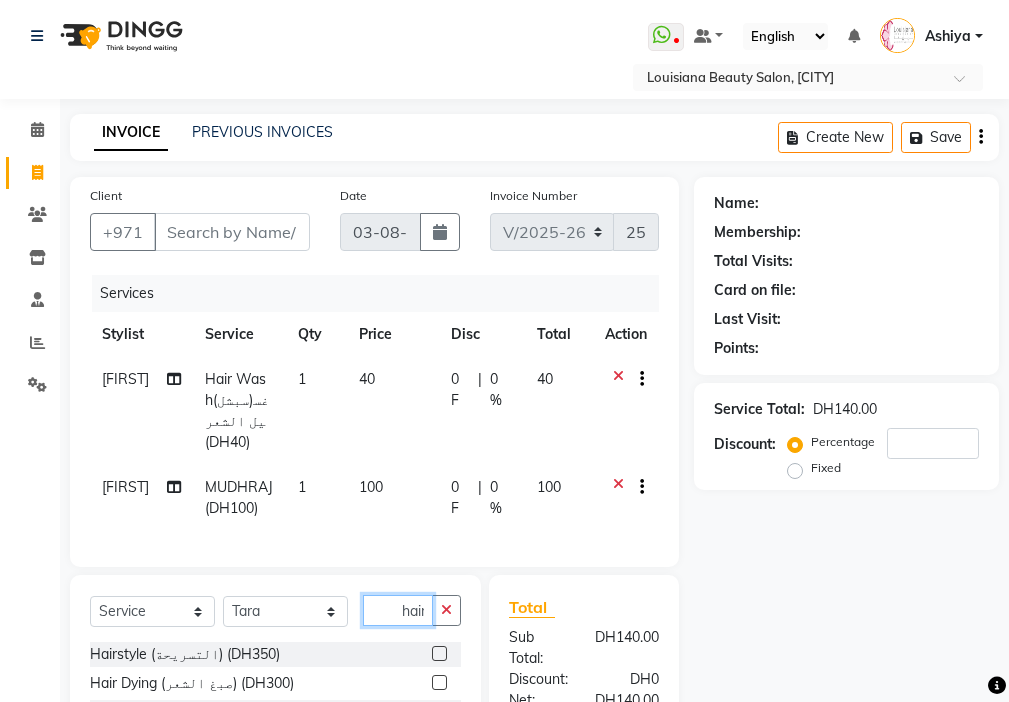 scroll, scrollTop: 0, scrollLeft: 2, axis: horizontal 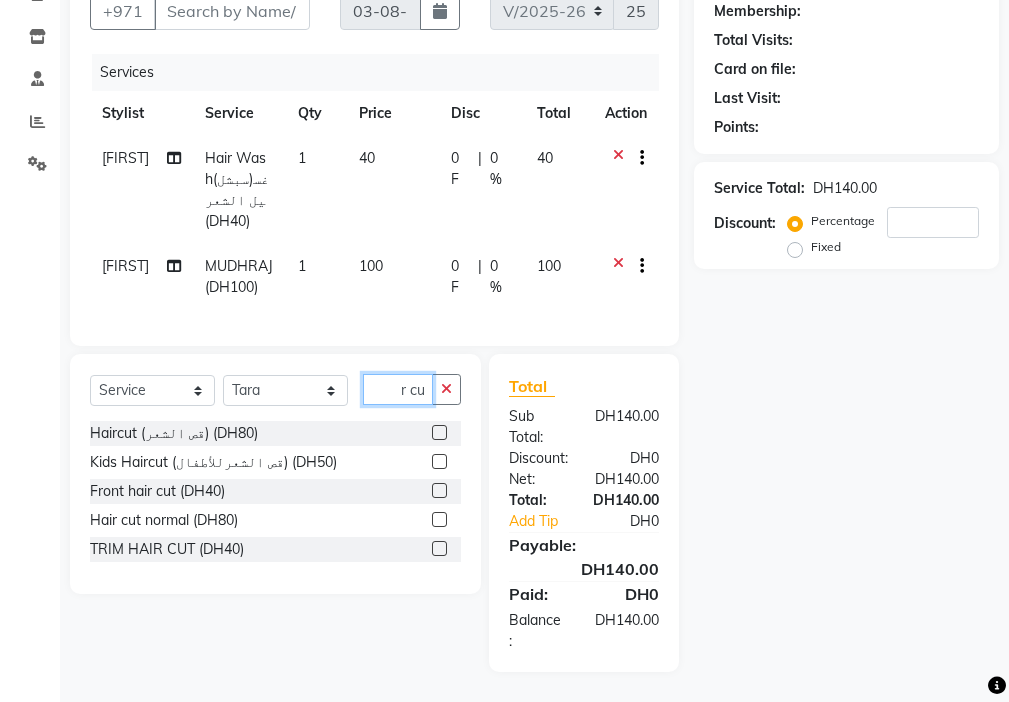 type on "hair cu" 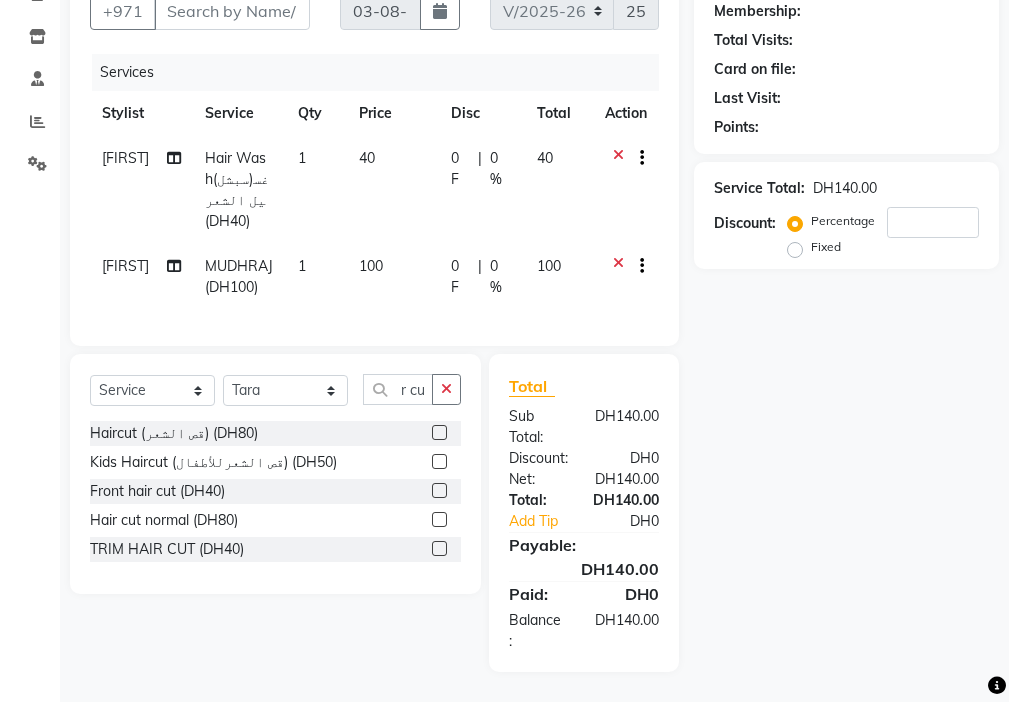 click 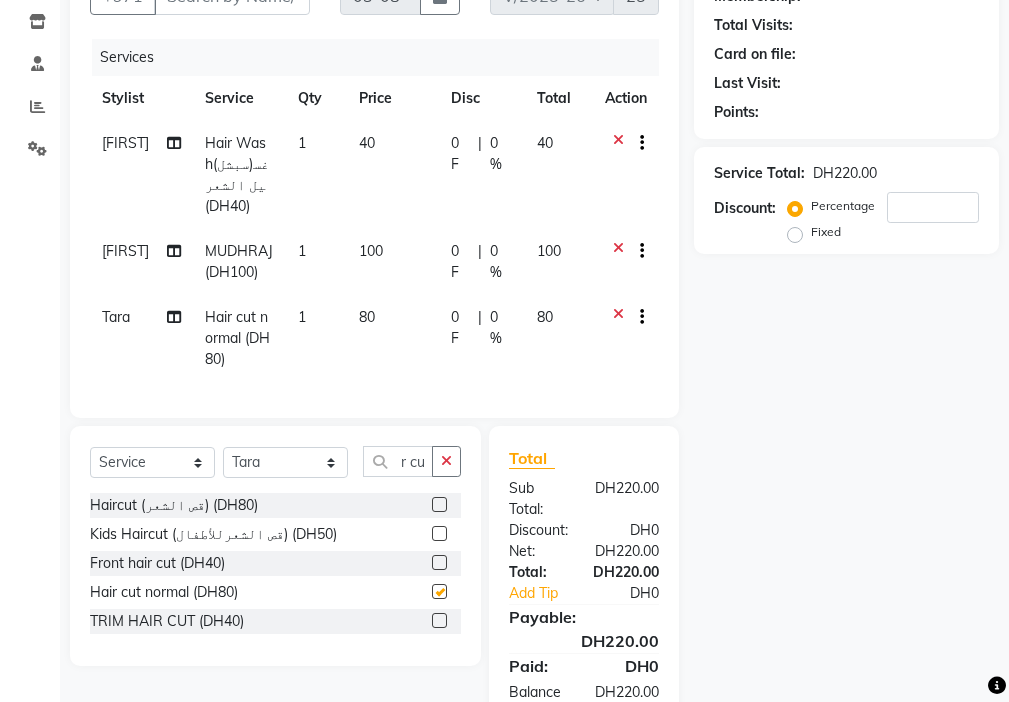 scroll, scrollTop: 0, scrollLeft: 0, axis: both 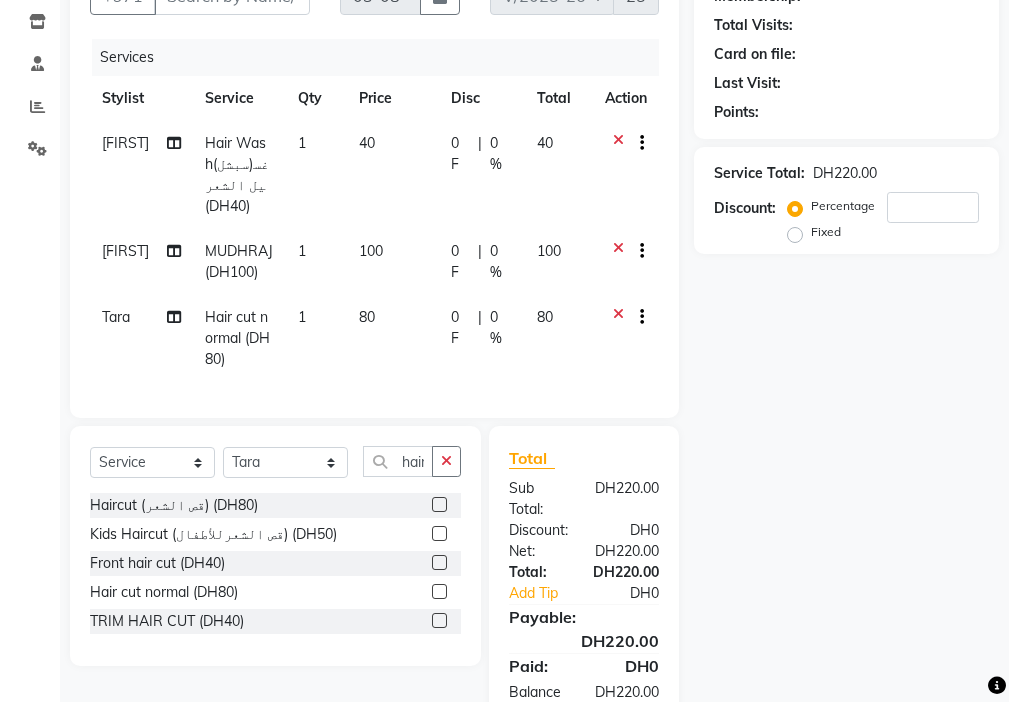 checkbox on "false" 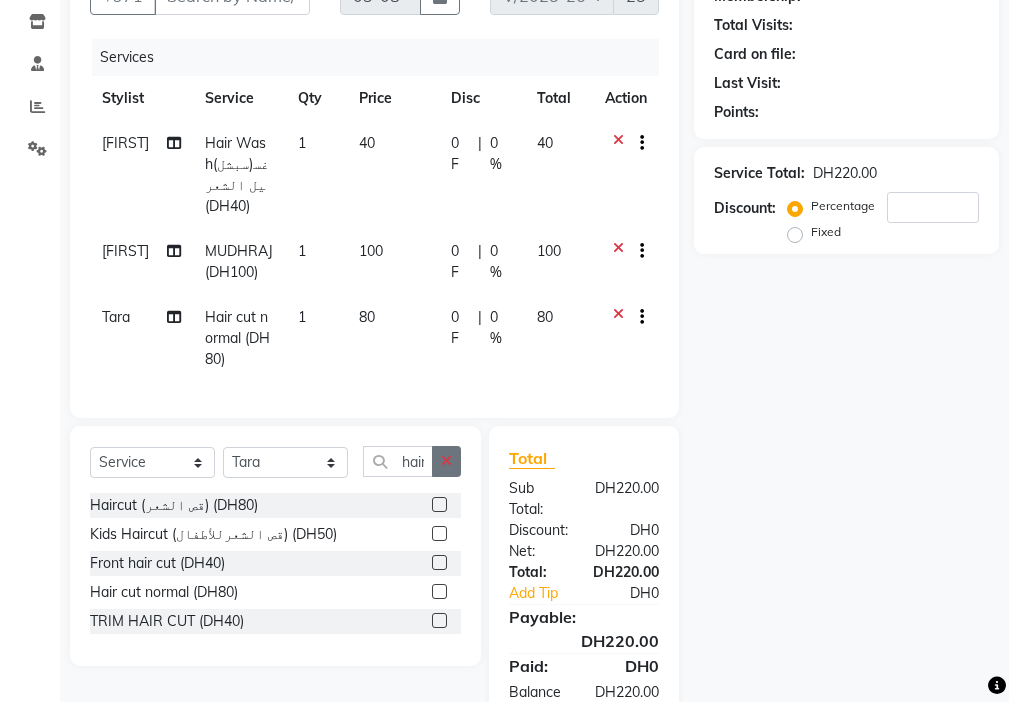 click 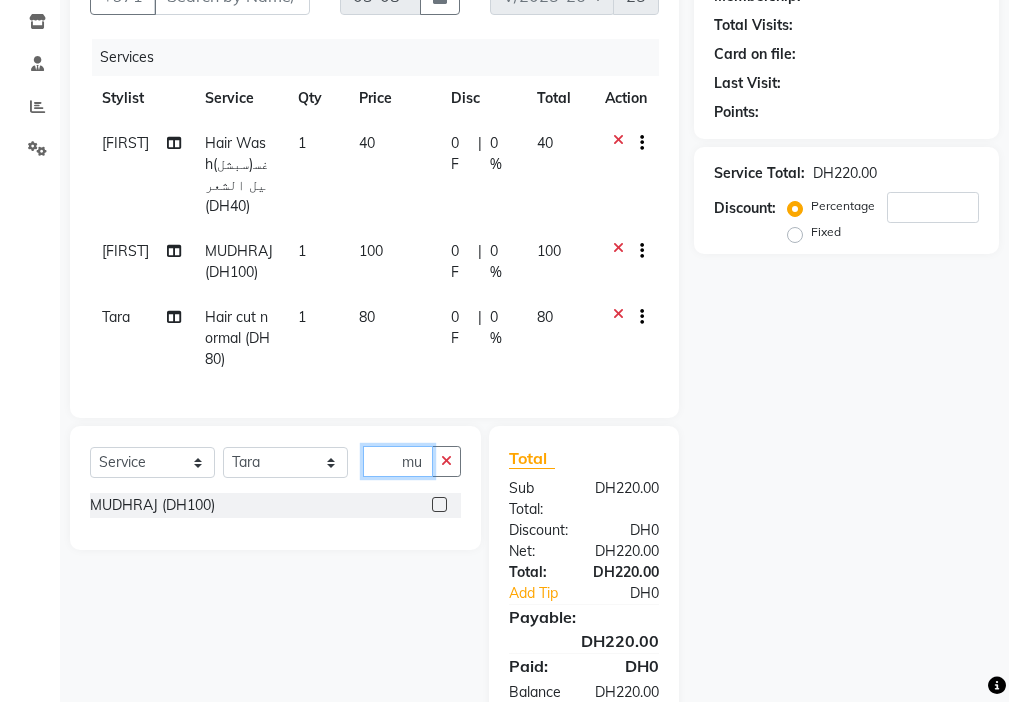 type on "mu" 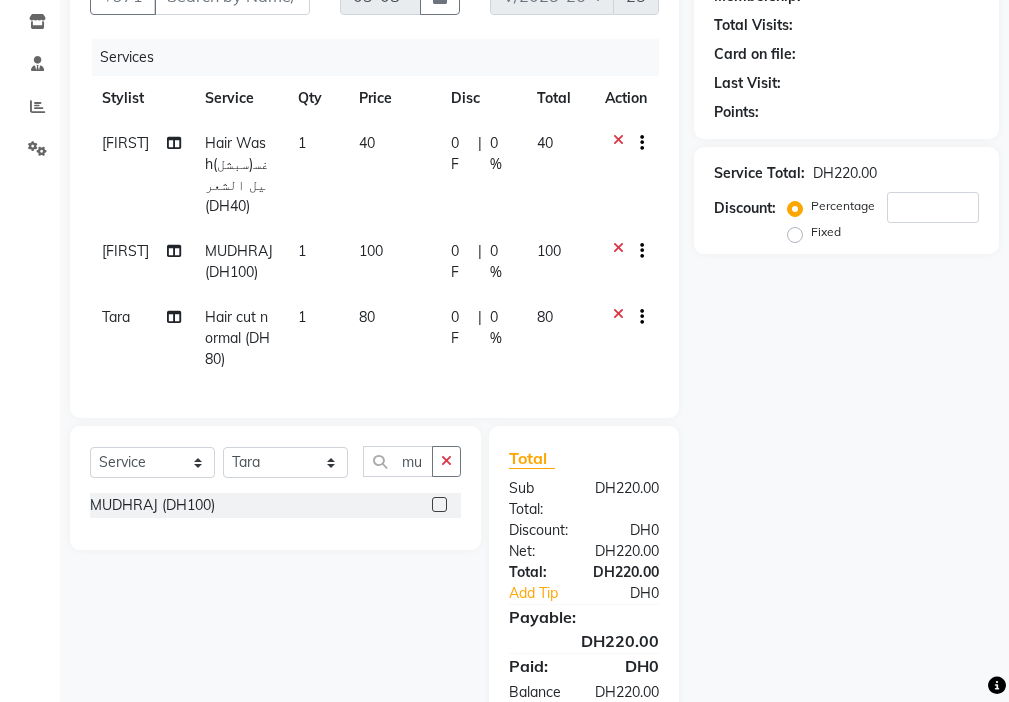 click 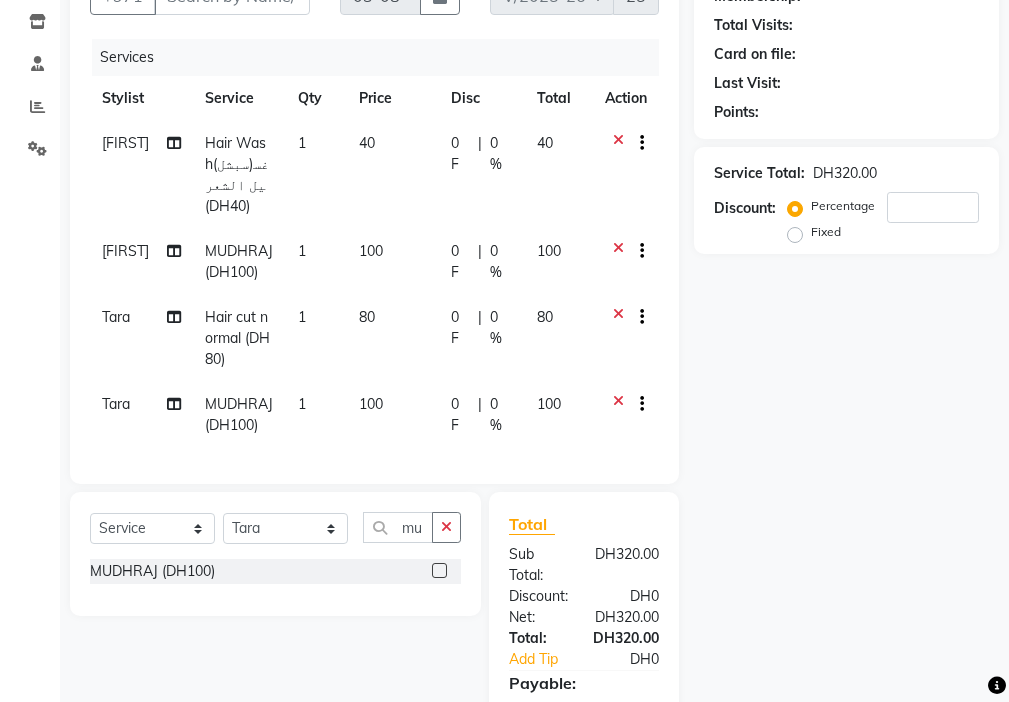 click 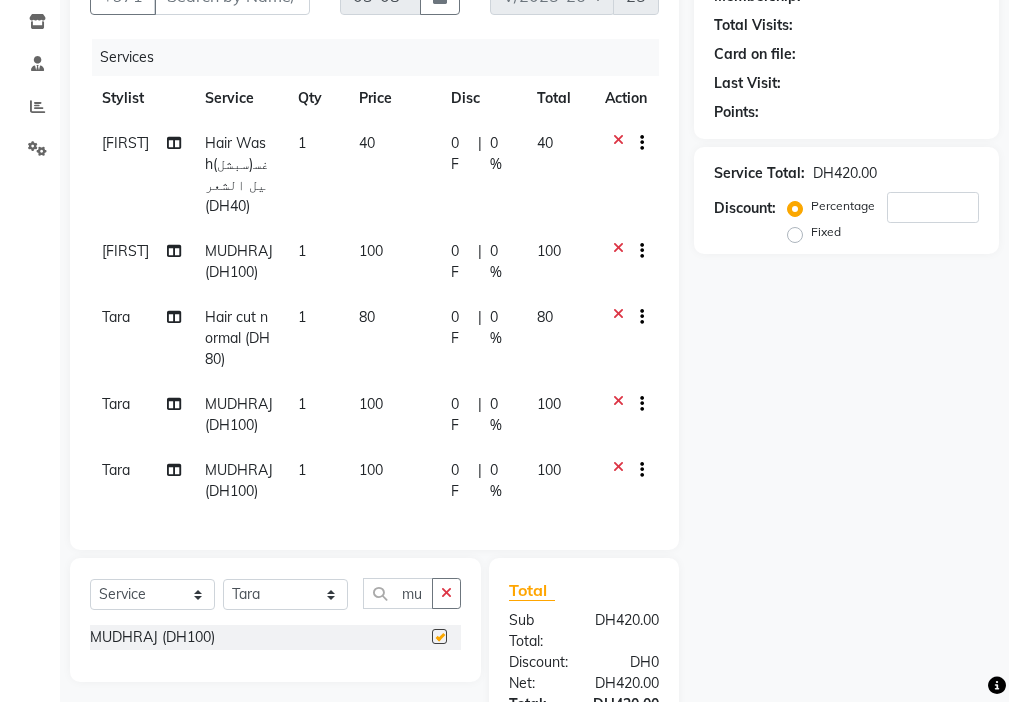 checkbox on "false" 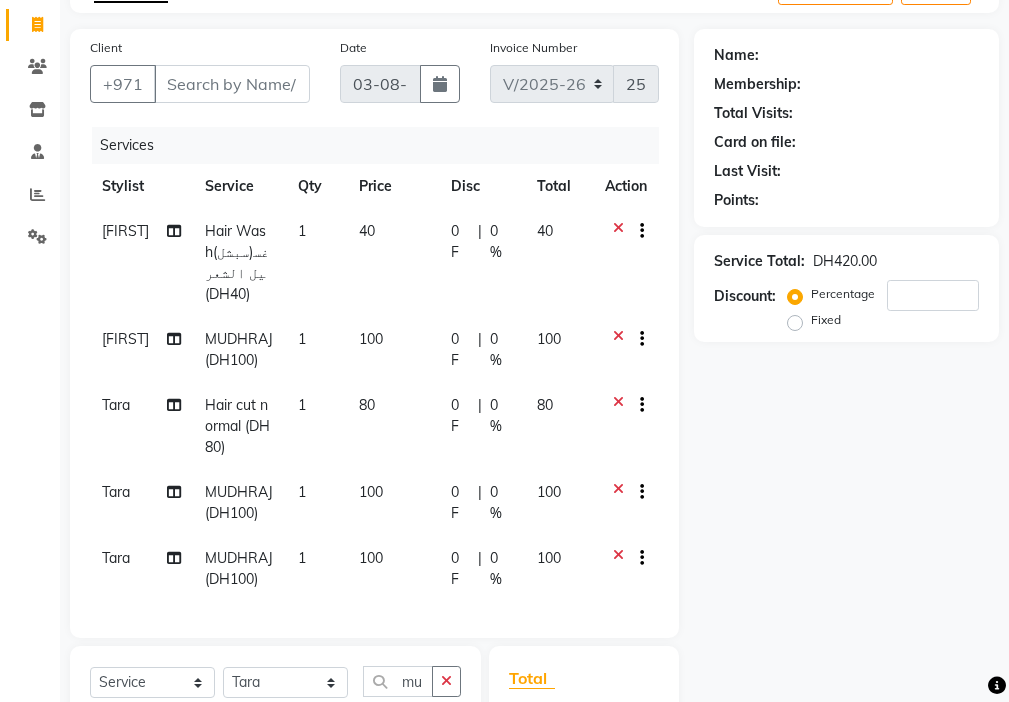scroll, scrollTop: 134, scrollLeft: 0, axis: vertical 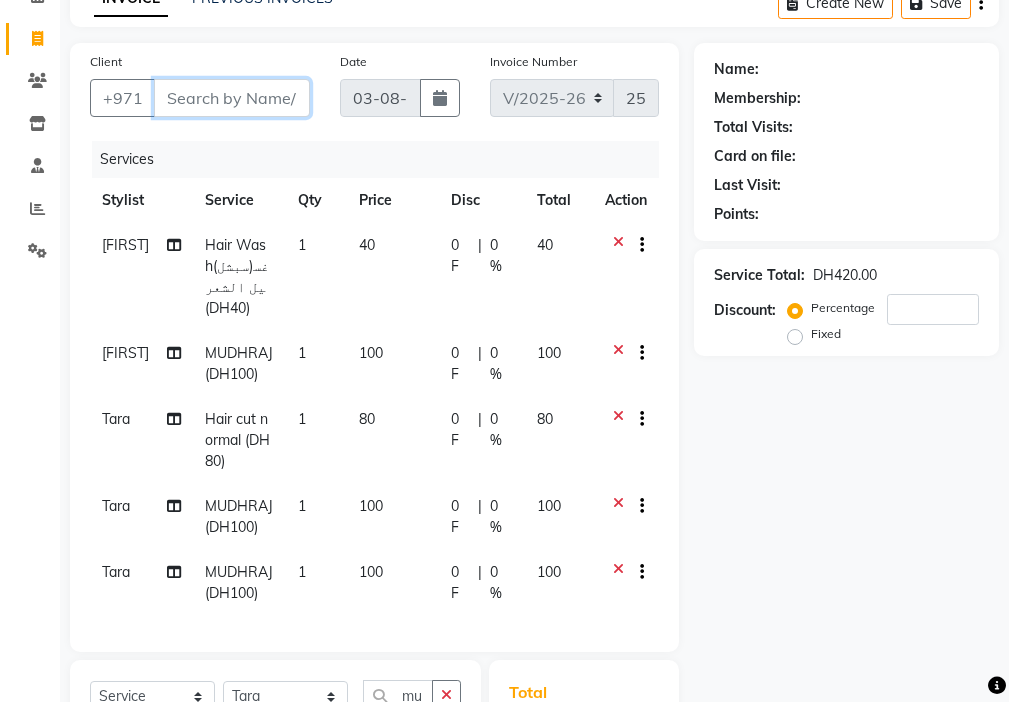 click on "Client" at bounding box center (232, 98) 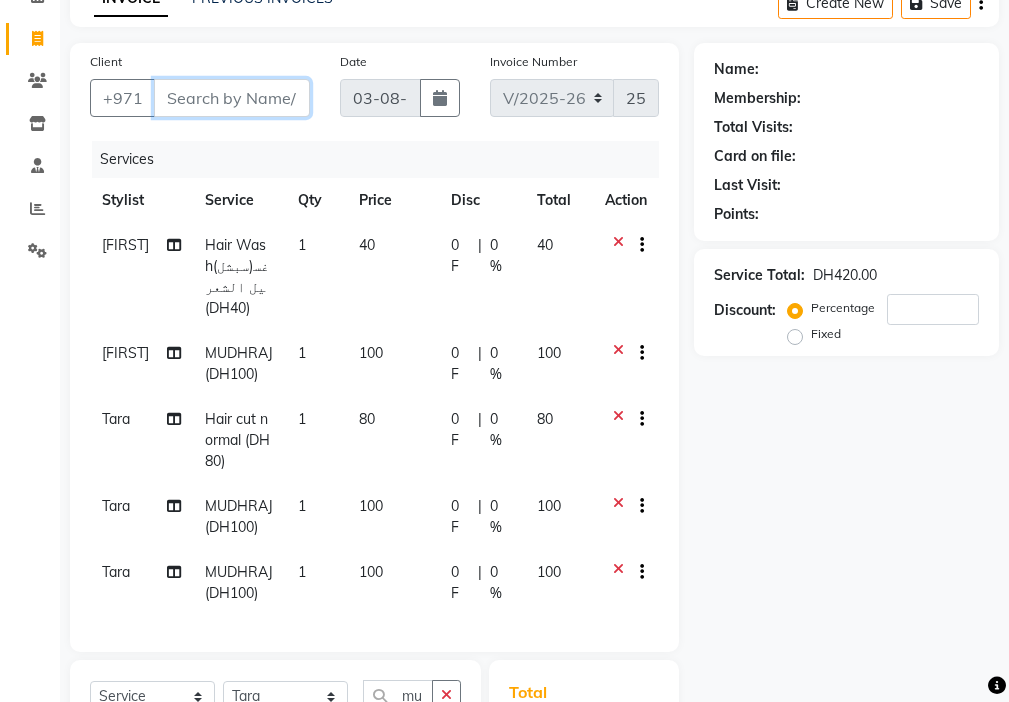 type on "5" 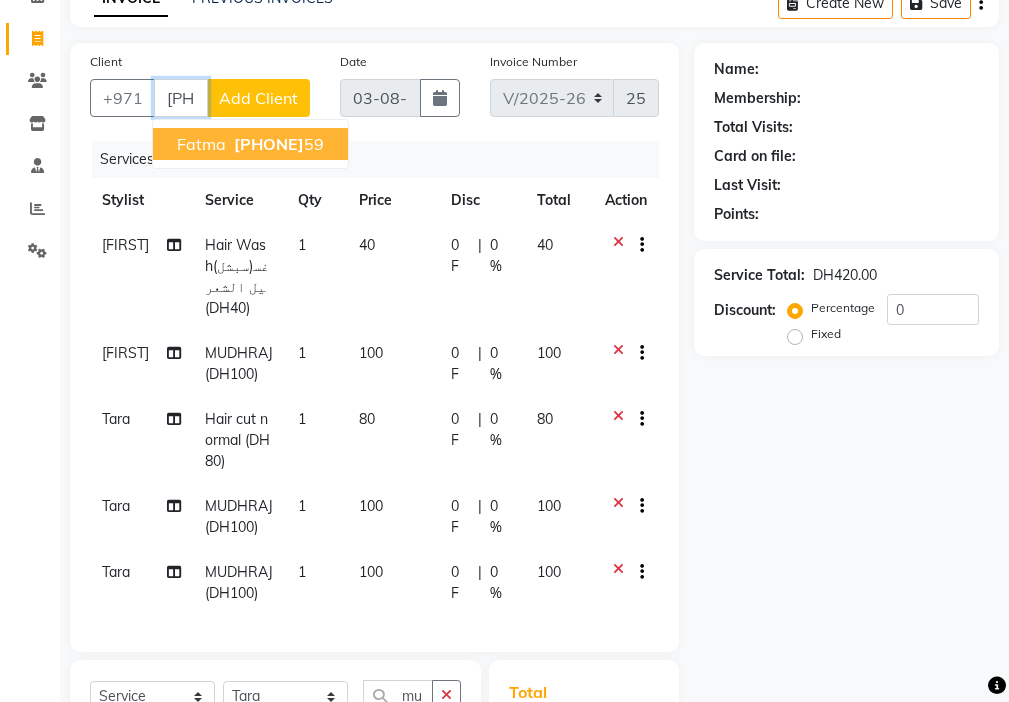 click on "[PHONE]" at bounding box center [269, 144] 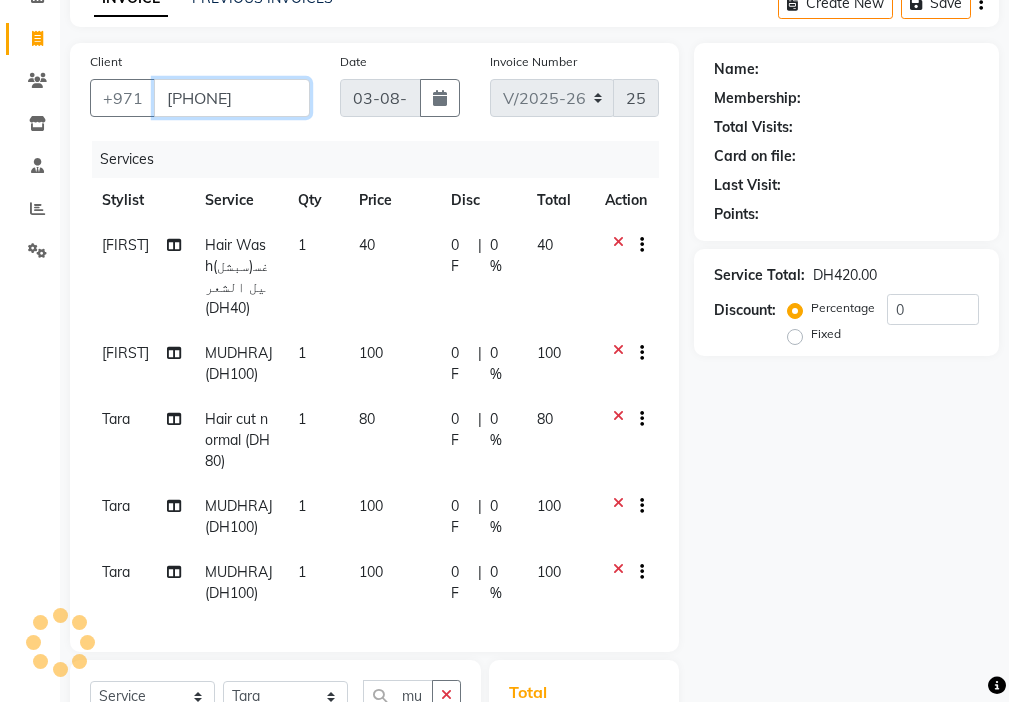 type on "[PHONE]" 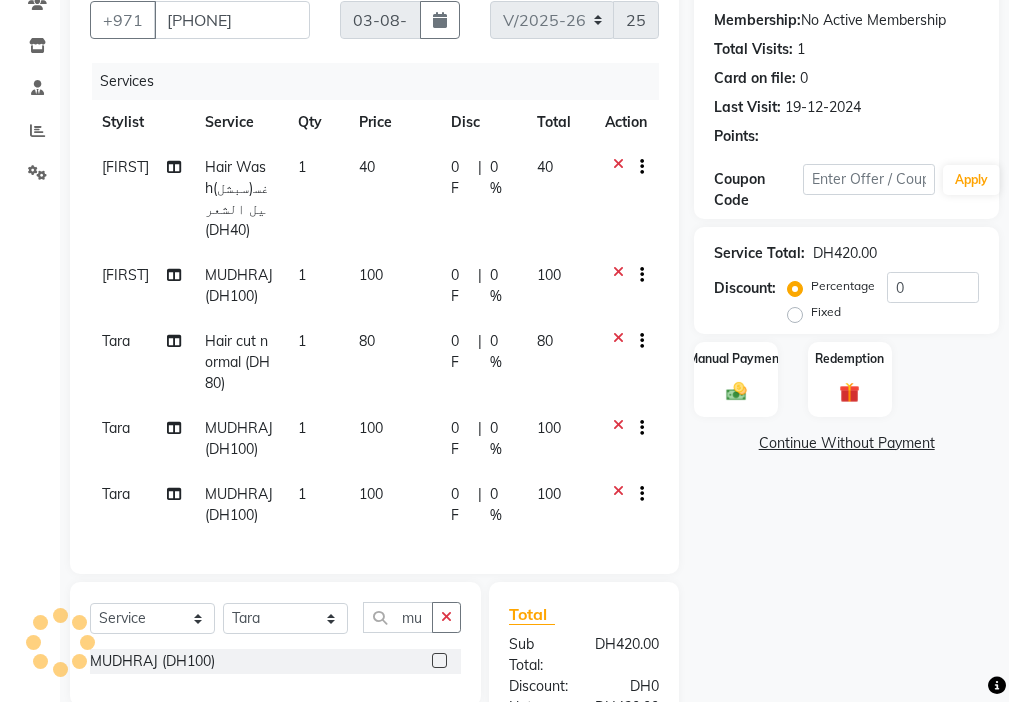 scroll, scrollTop: 449, scrollLeft: 0, axis: vertical 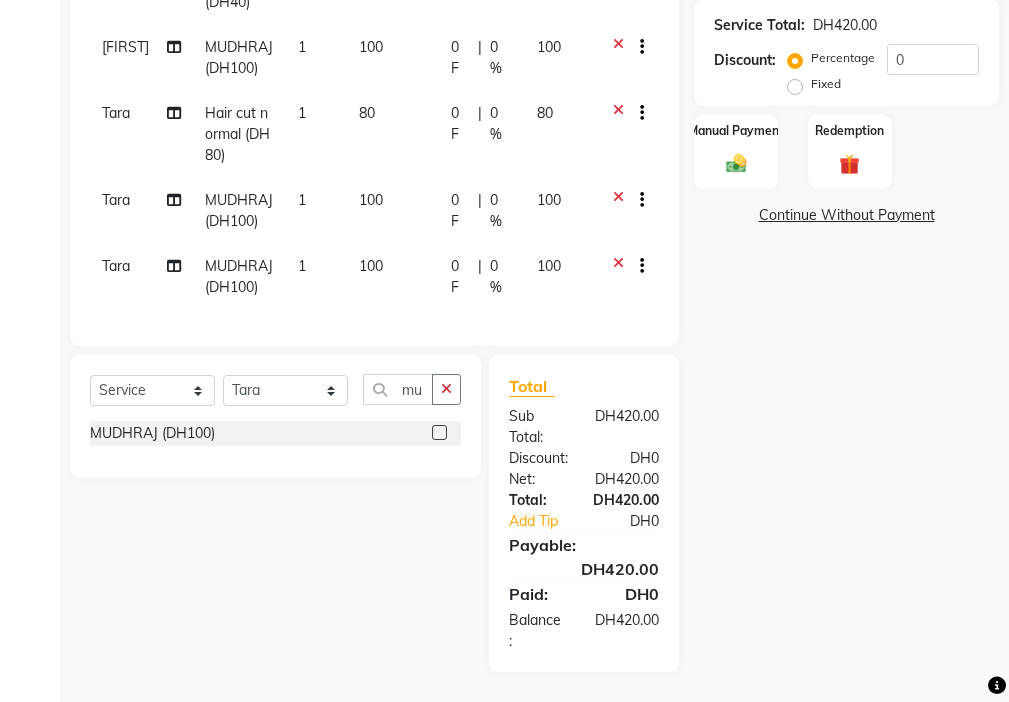 click 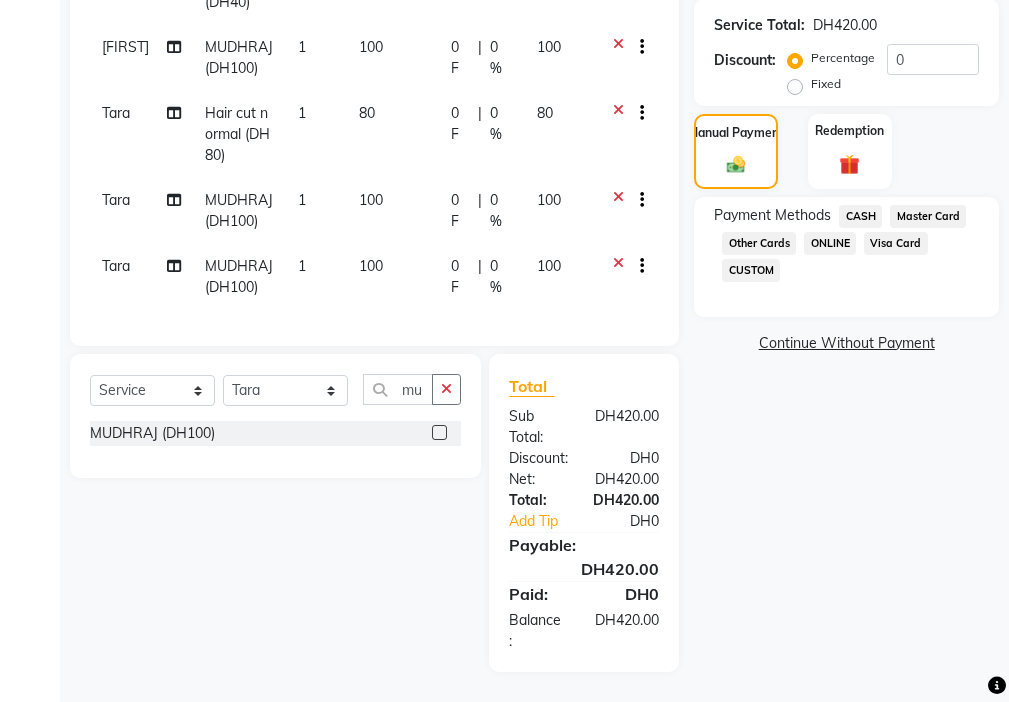 click on "Visa Card" 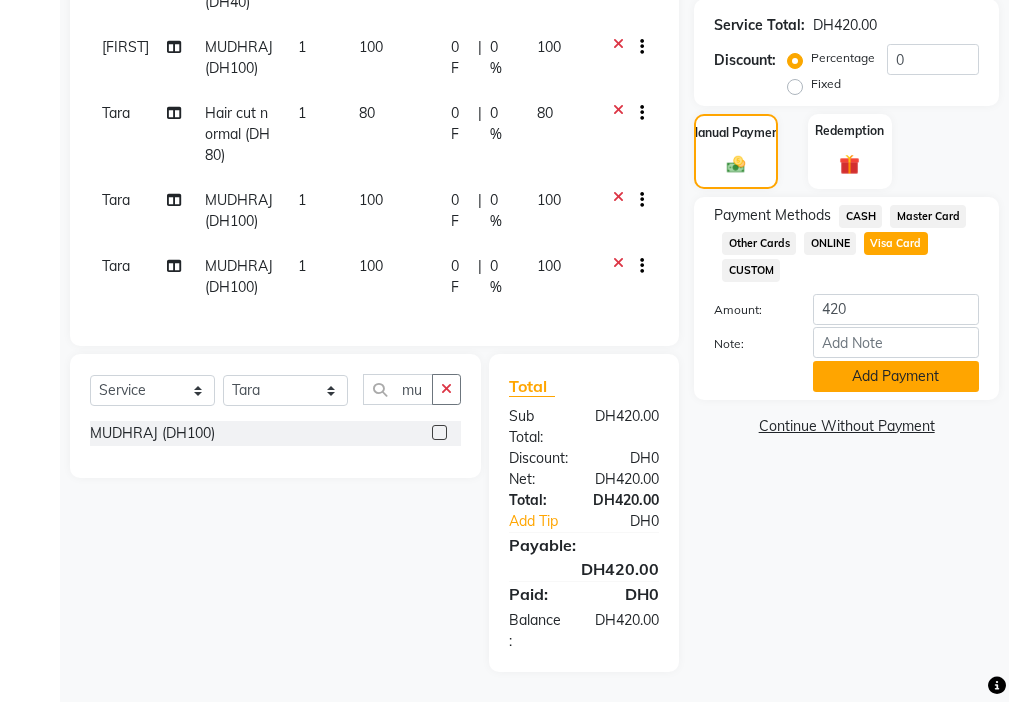 click on "Add Payment" 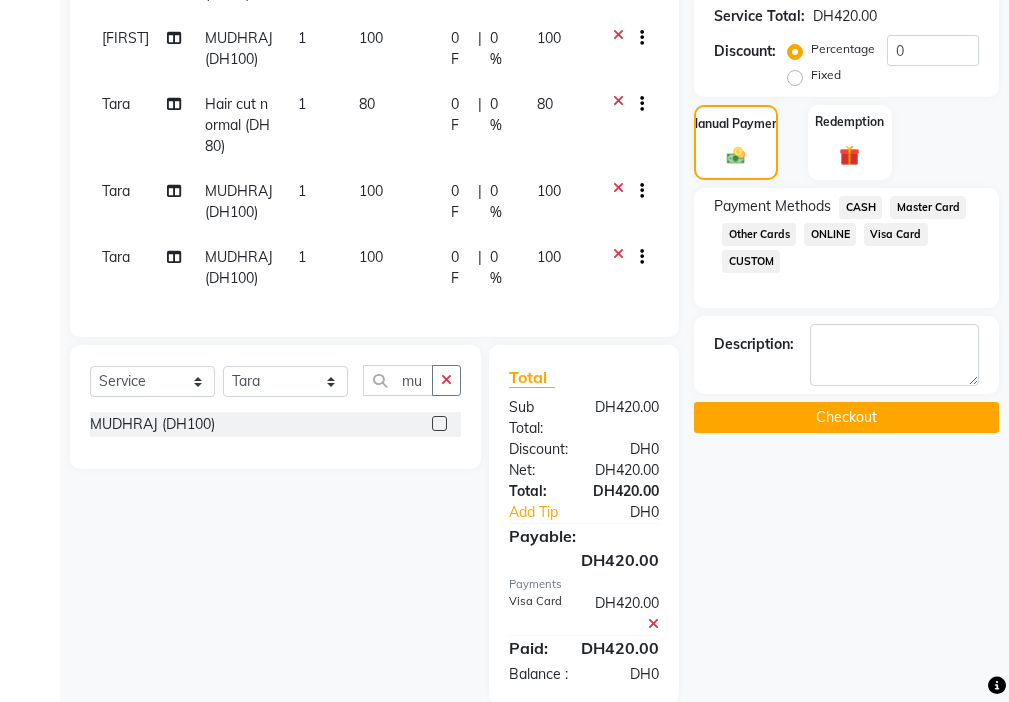 click on "Checkout" 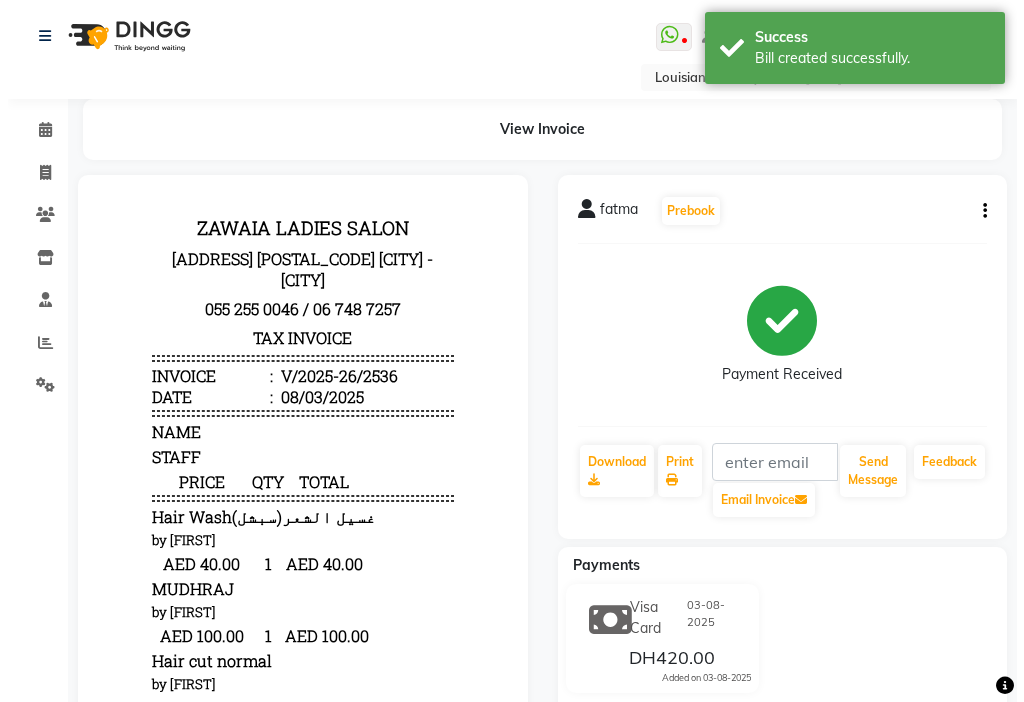 scroll, scrollTop: 0, scrollLeft: 0, axis: both 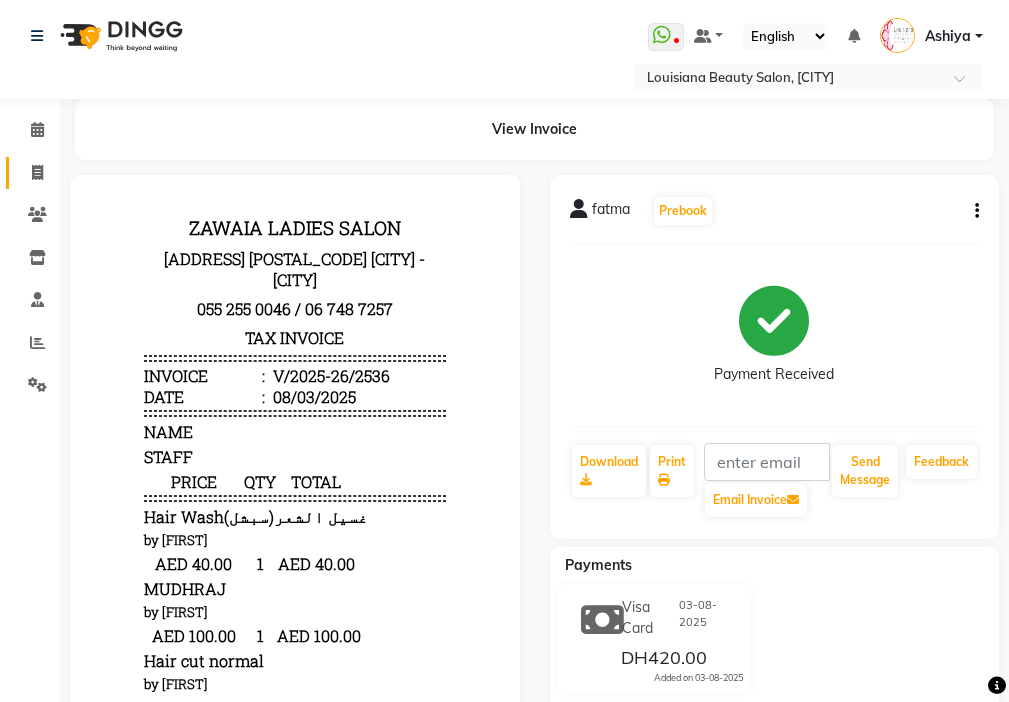 click 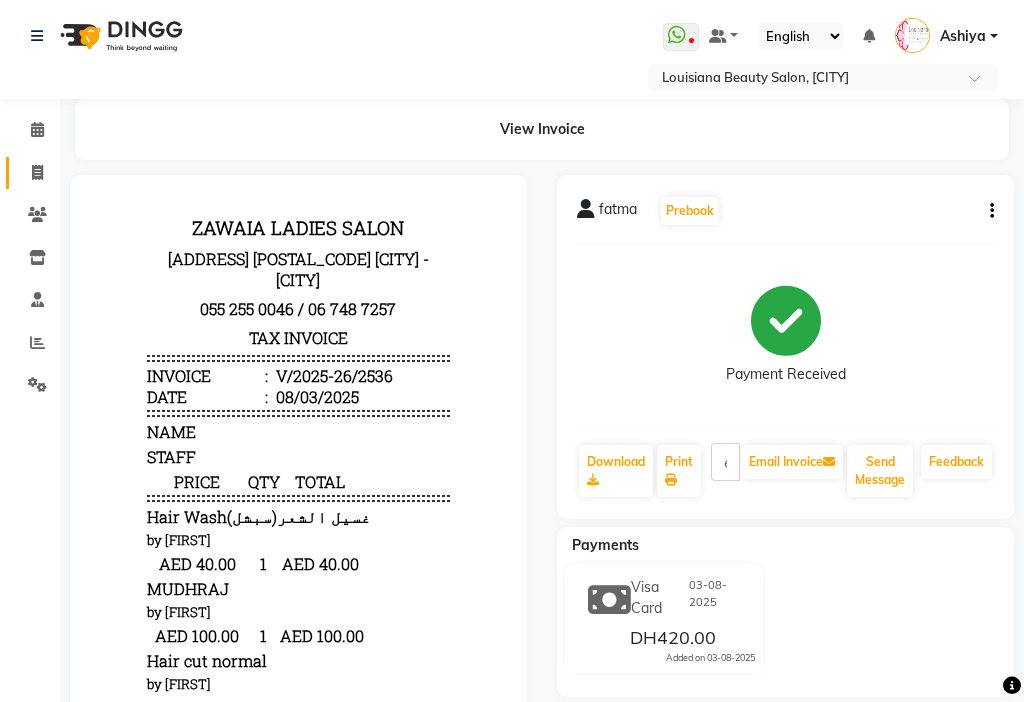select on "service" 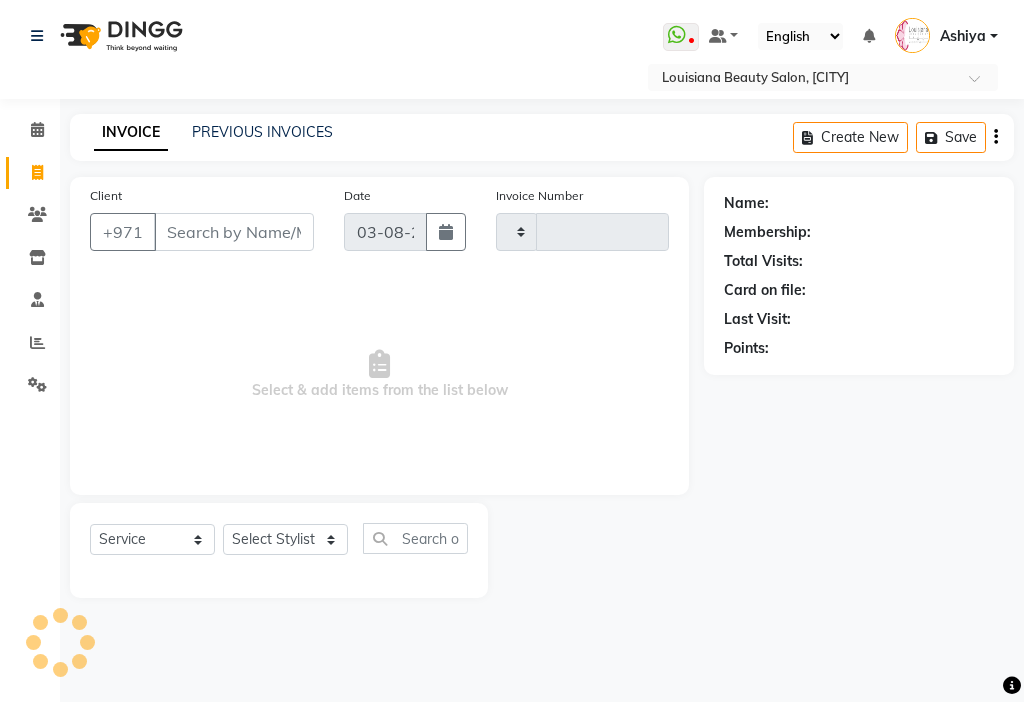 type on "2537" 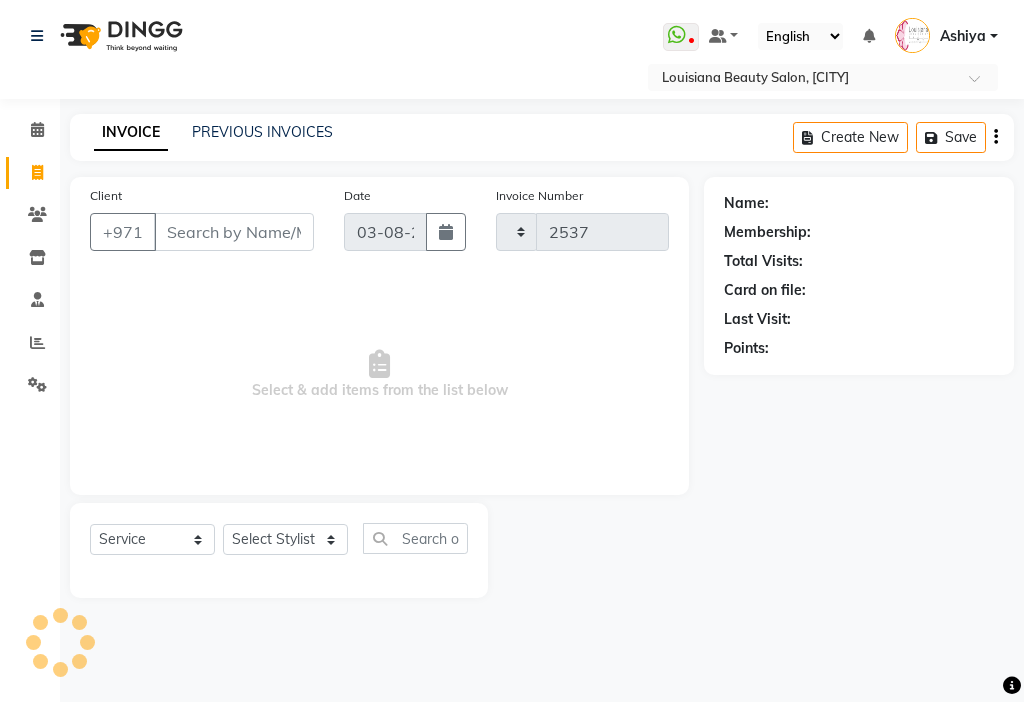 select on "637" 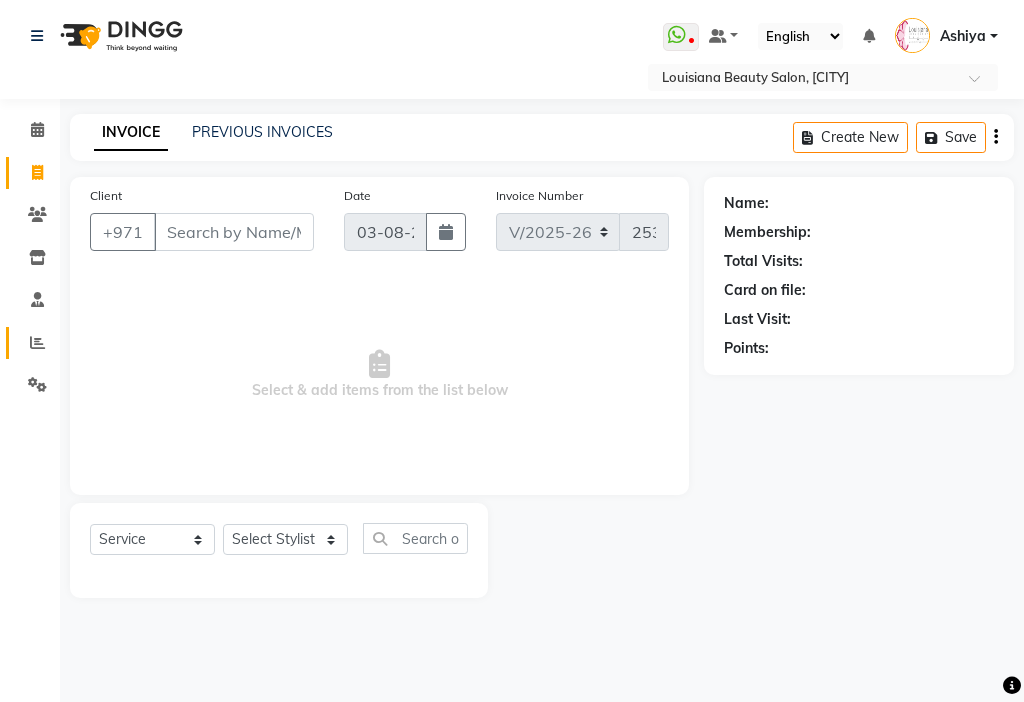 click 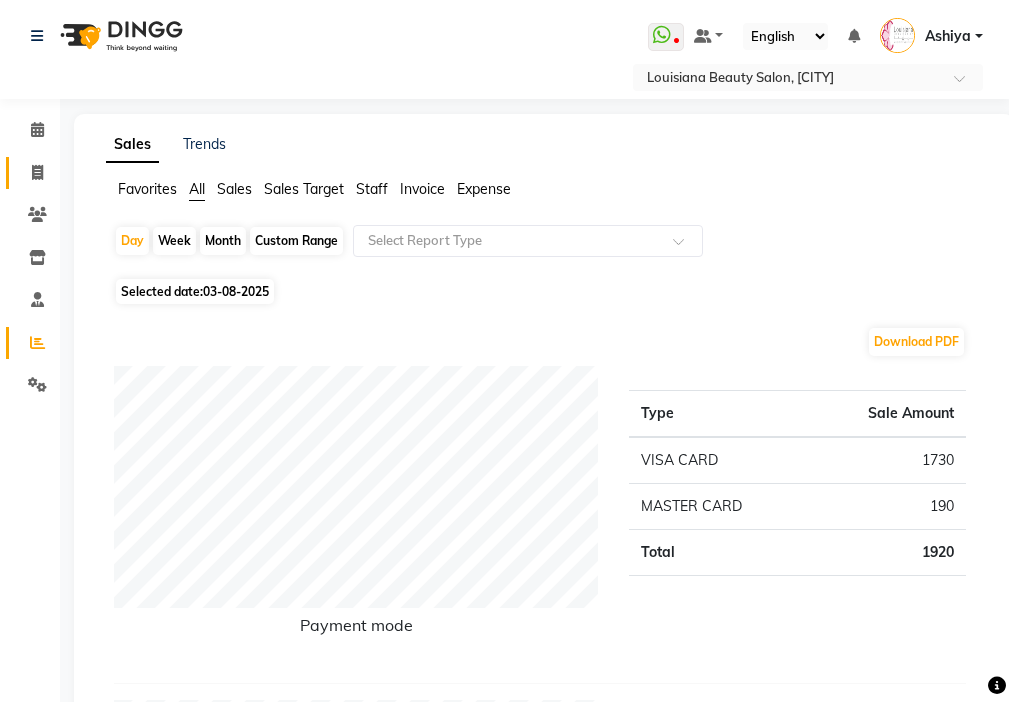 click 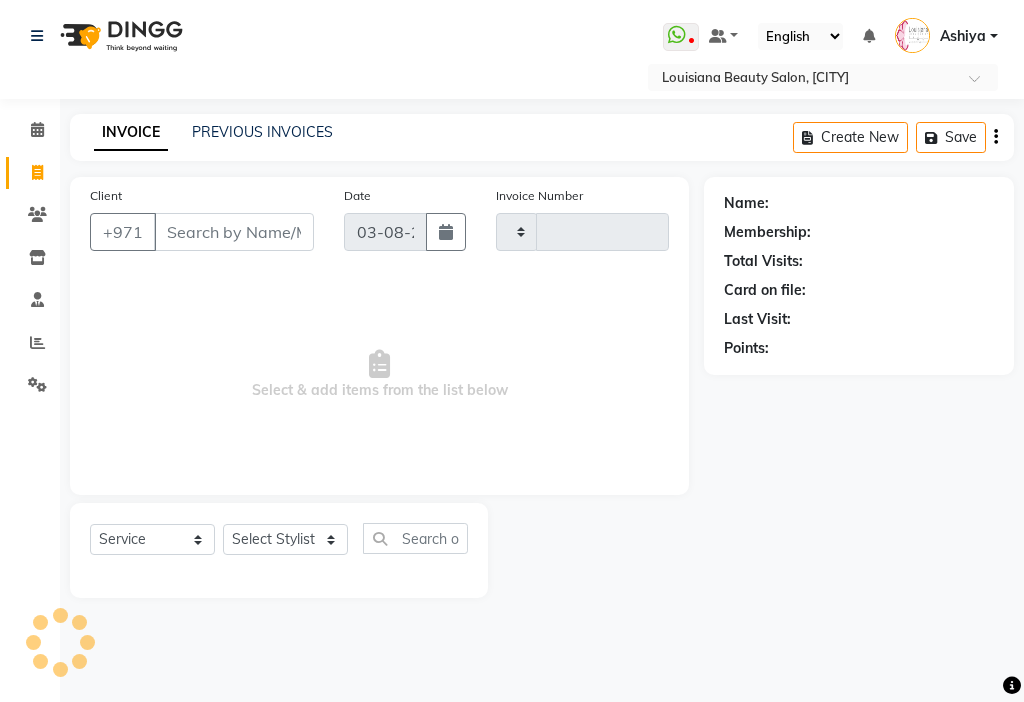 type on "2537" 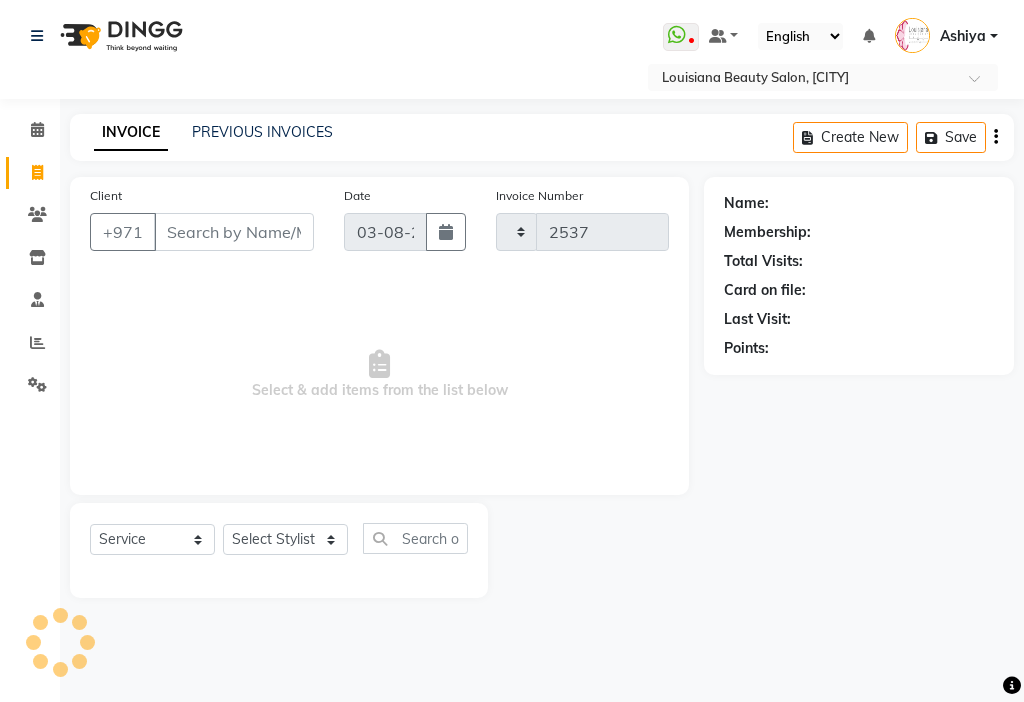 select on "637" 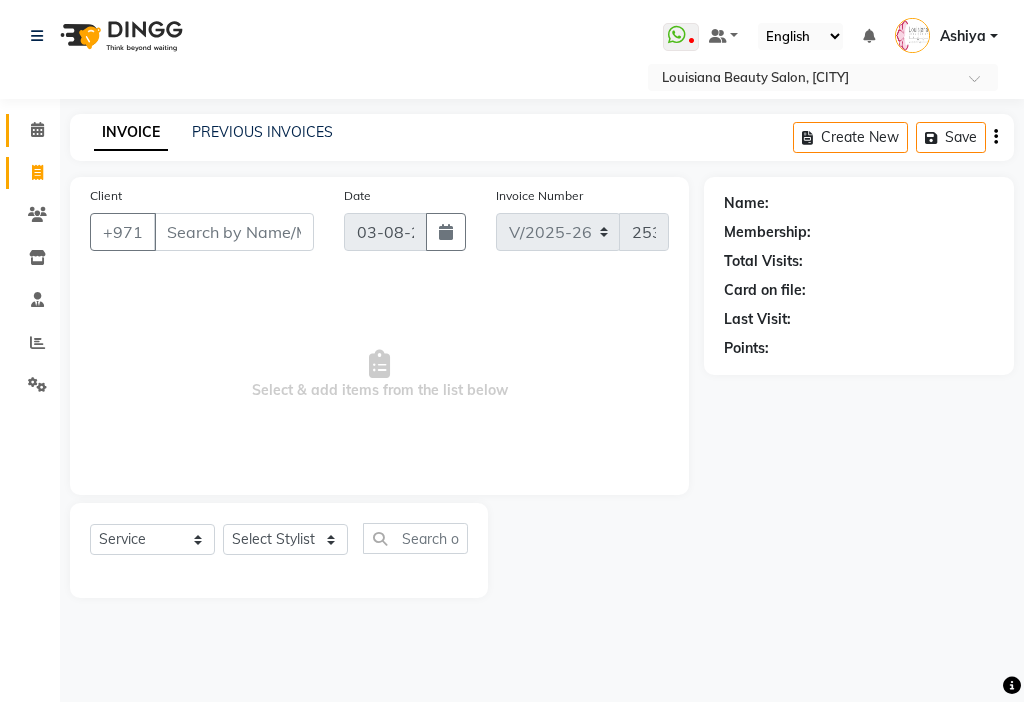 click 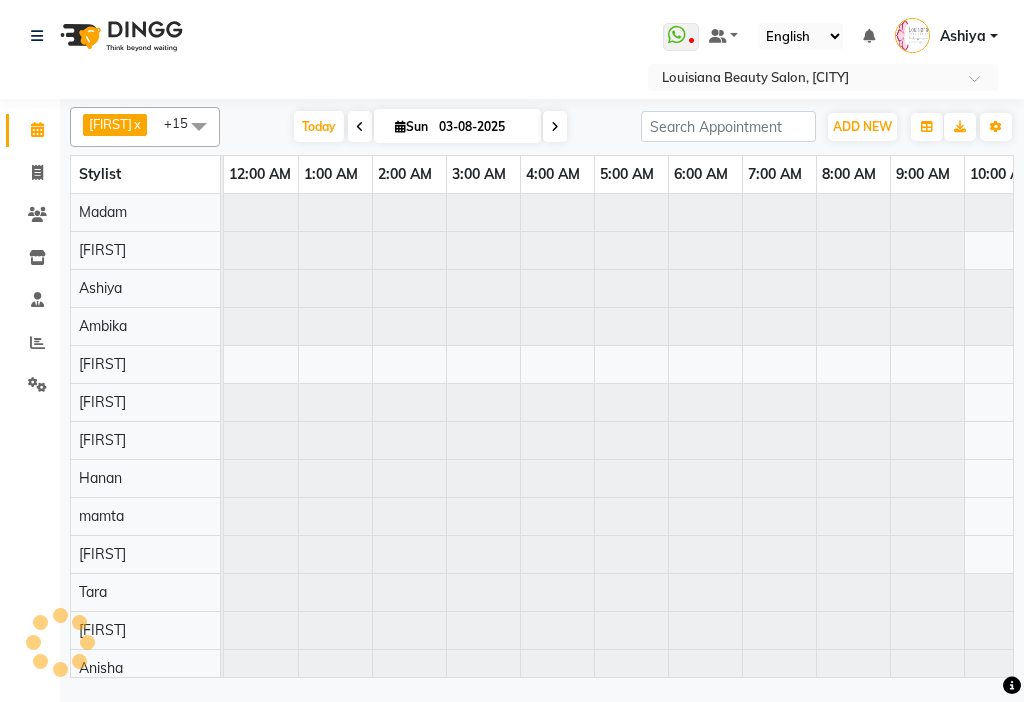 scroll, scrollTop: 0, scrollLeft: 987, axis: horizontal 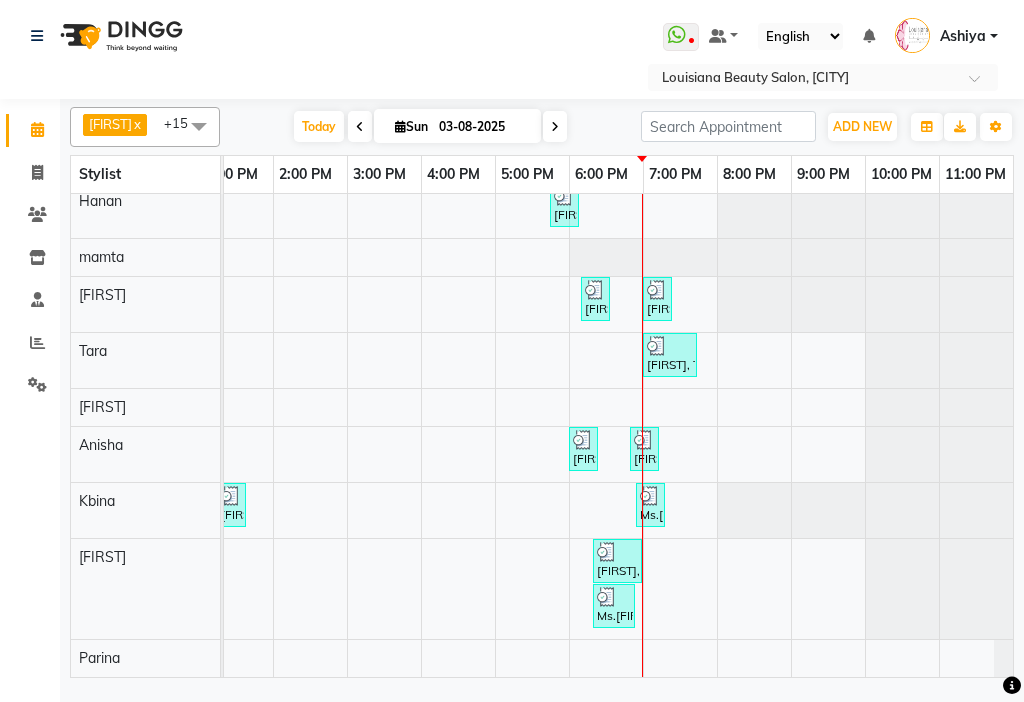 click at bounding box center [614, 597] 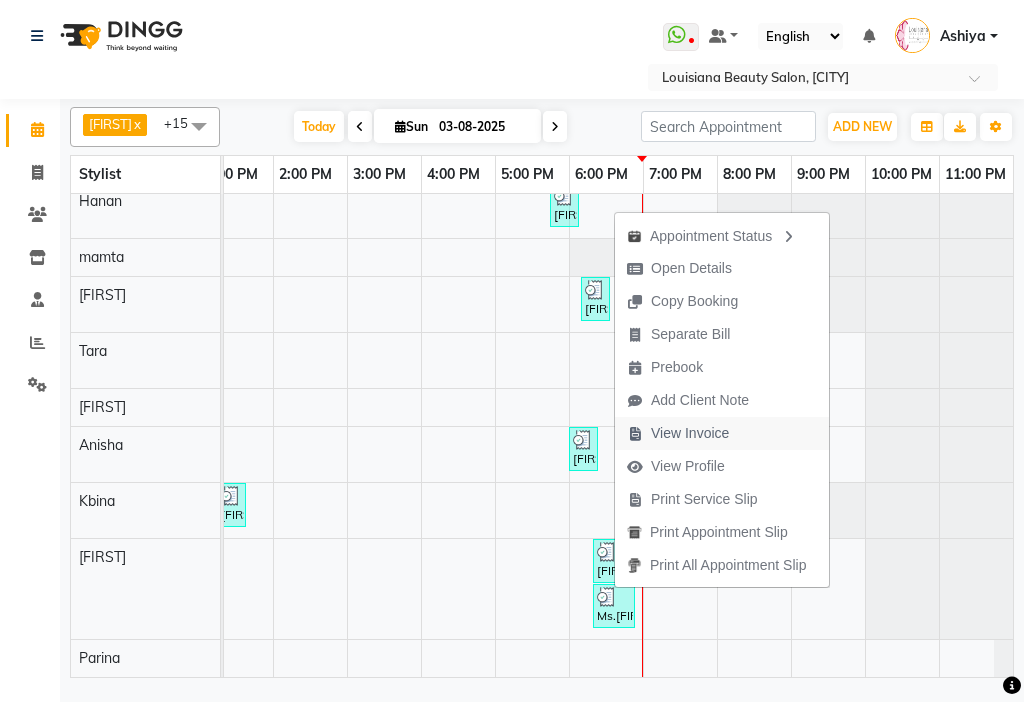 click on "View Invoice" at bounding box center [690, 433] 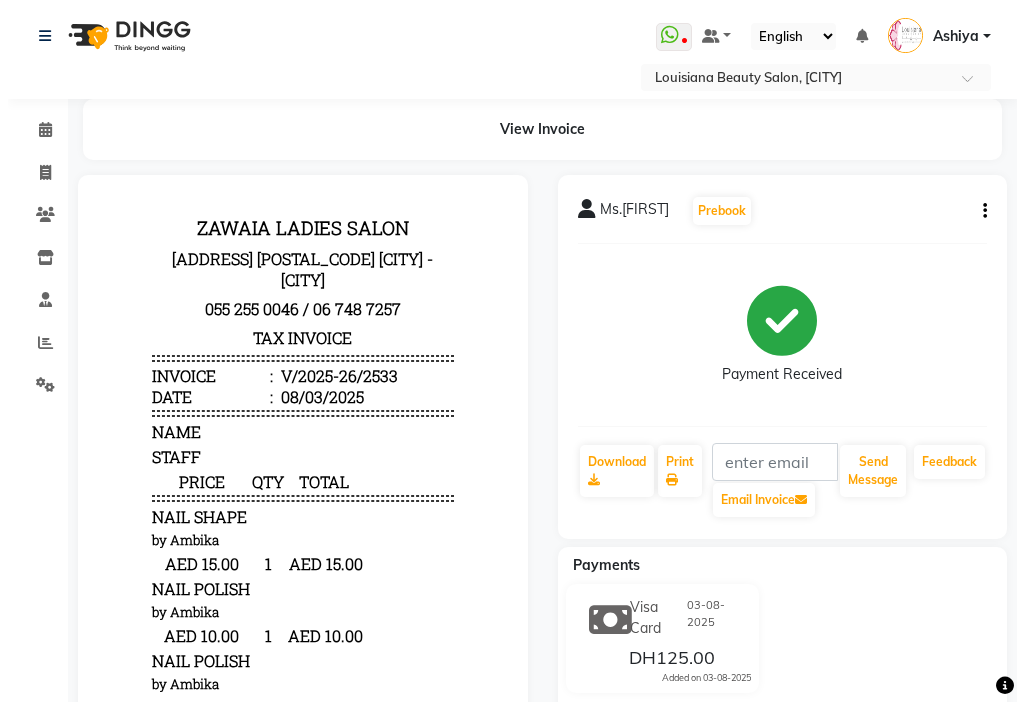 scroll, scrollTop: 0, scrollLeft: 0, axis: both 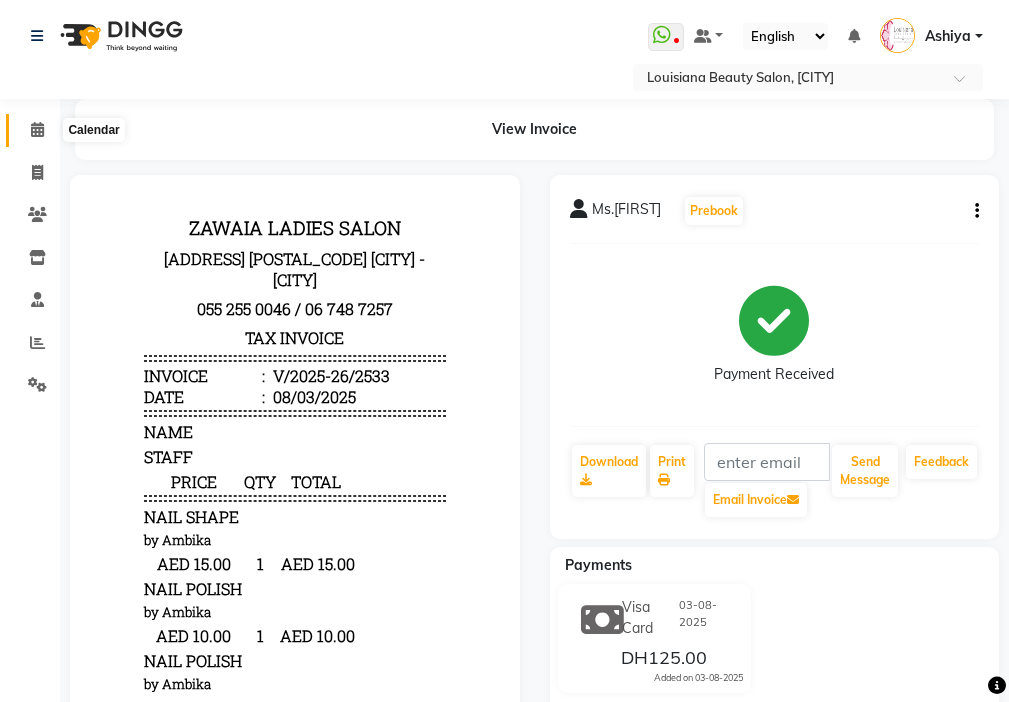 click 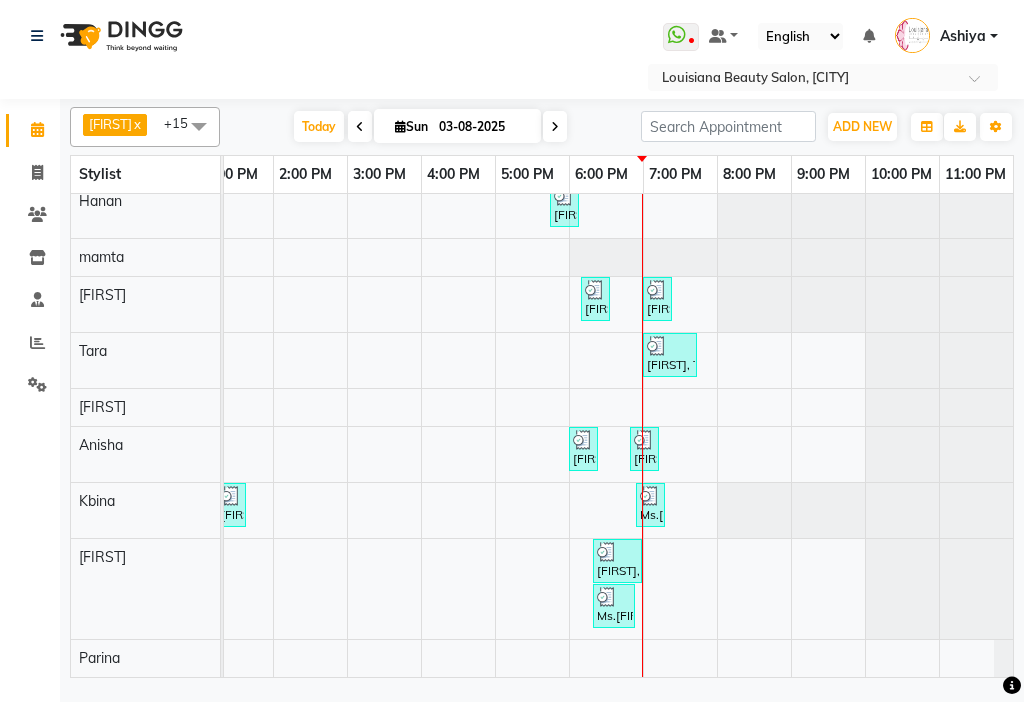 click on "[FIRST], TK12, 07:00 PM-07:45 PM, Hair cut normal (DH80),MUDHRAJ (DH100),MUDHRAJ (DH100)" at bounding box center [670, 355] 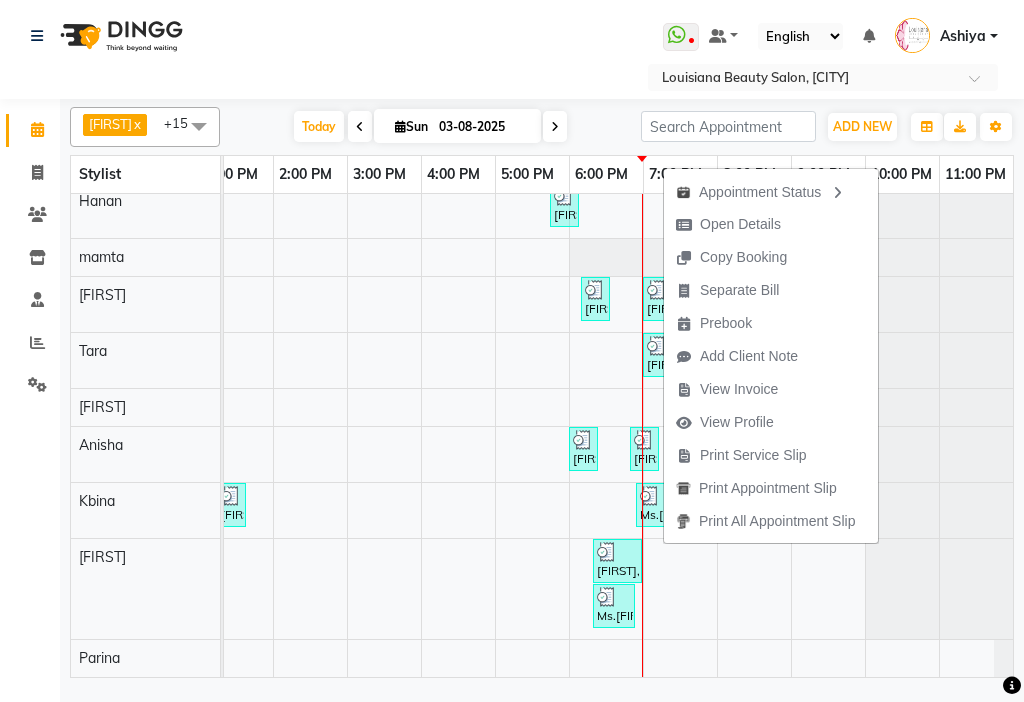 click at bounding box center (614, 597) 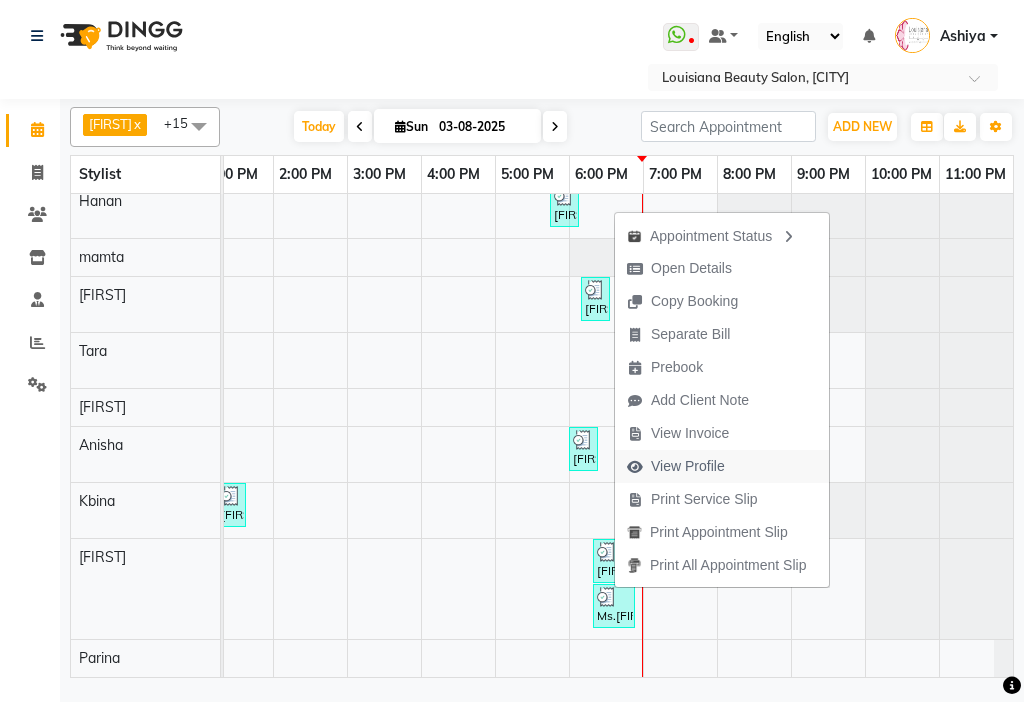 click on "View Profile" at bounding box center [688, 466] 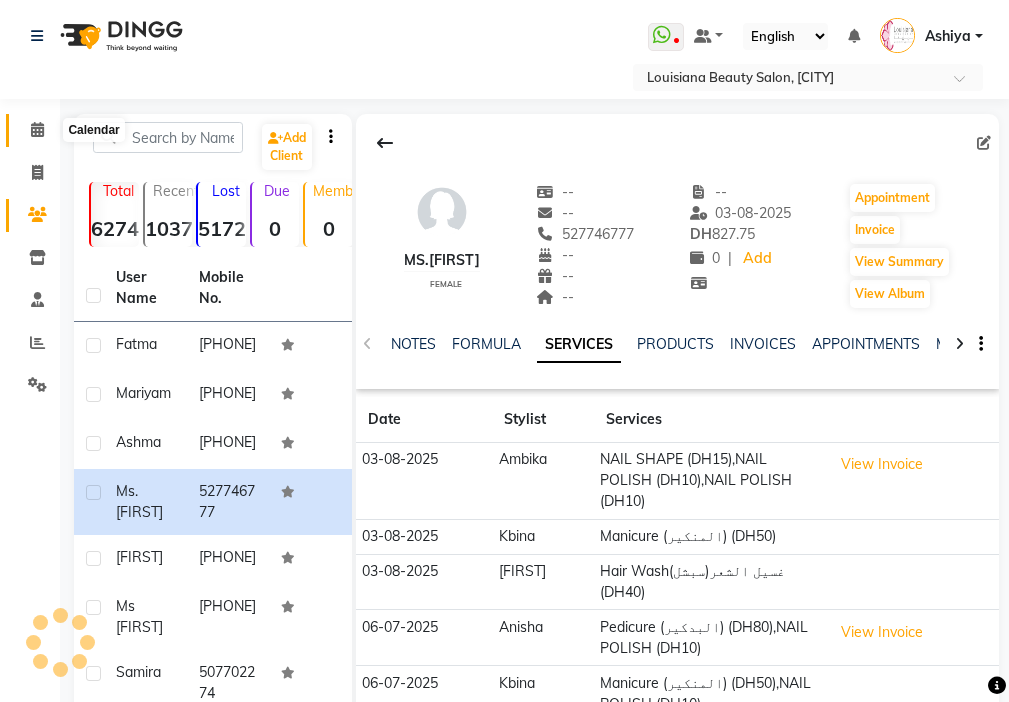click 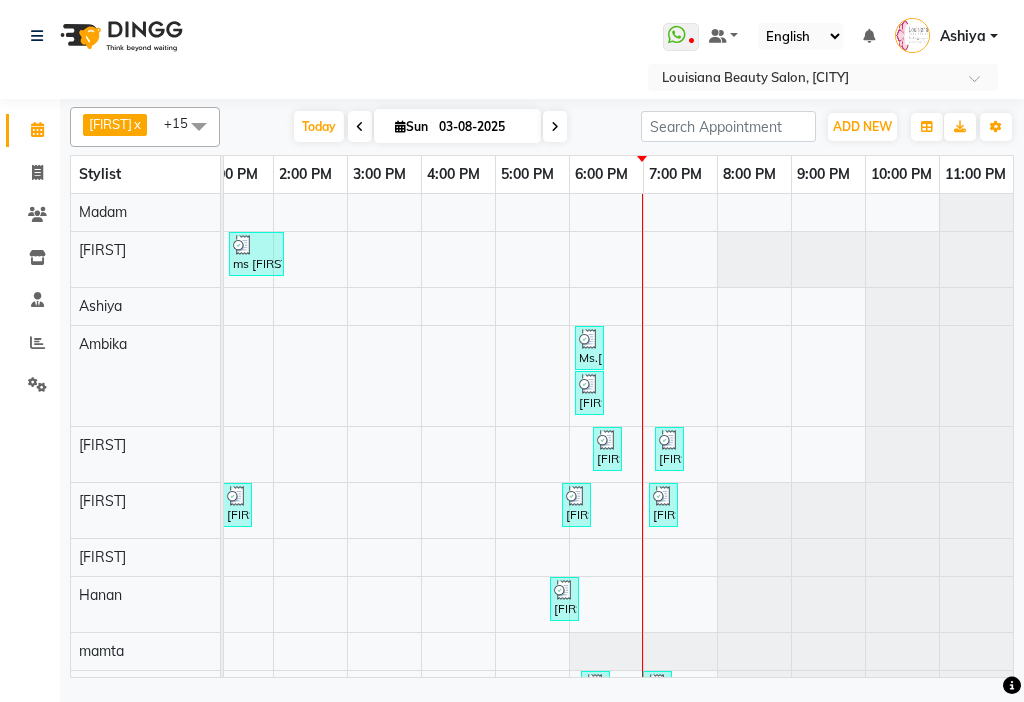 drag, startPoint x: 997, startPoint y: 371, endPoint x: 1011, endPoint y: 395, distance: 27.784887 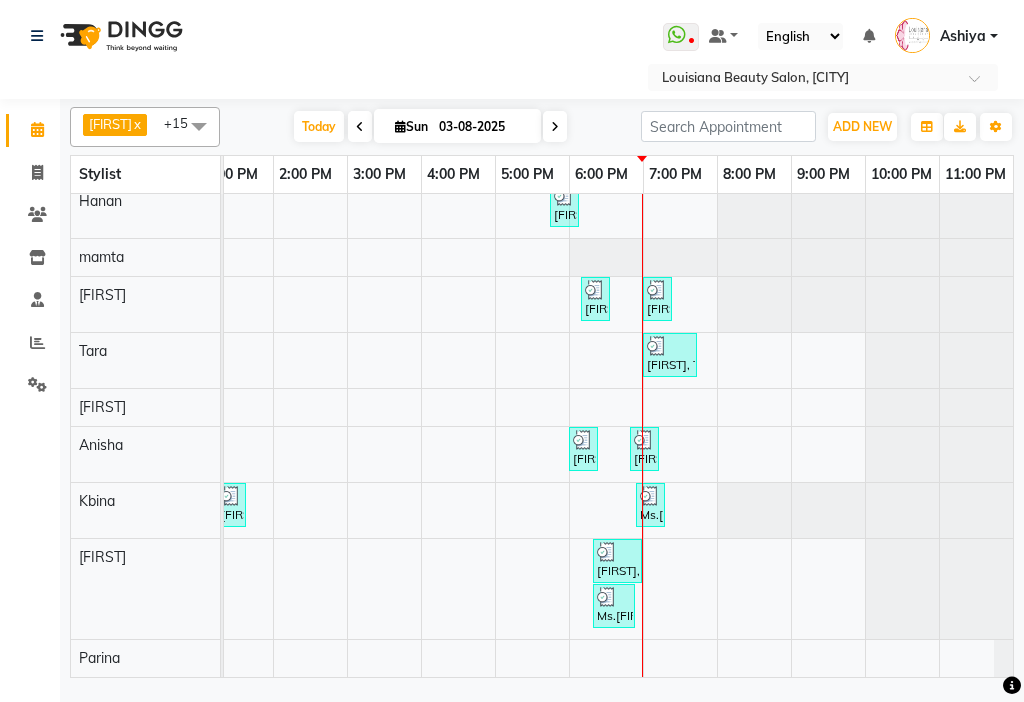 click on "[FIRST], TK12, 06:20 PM-07:00 PM, Hair Wash(سبشل)غسيل الشعر (DH40),MUDHRAJ (DH100)" at bounding box center [617, 561] 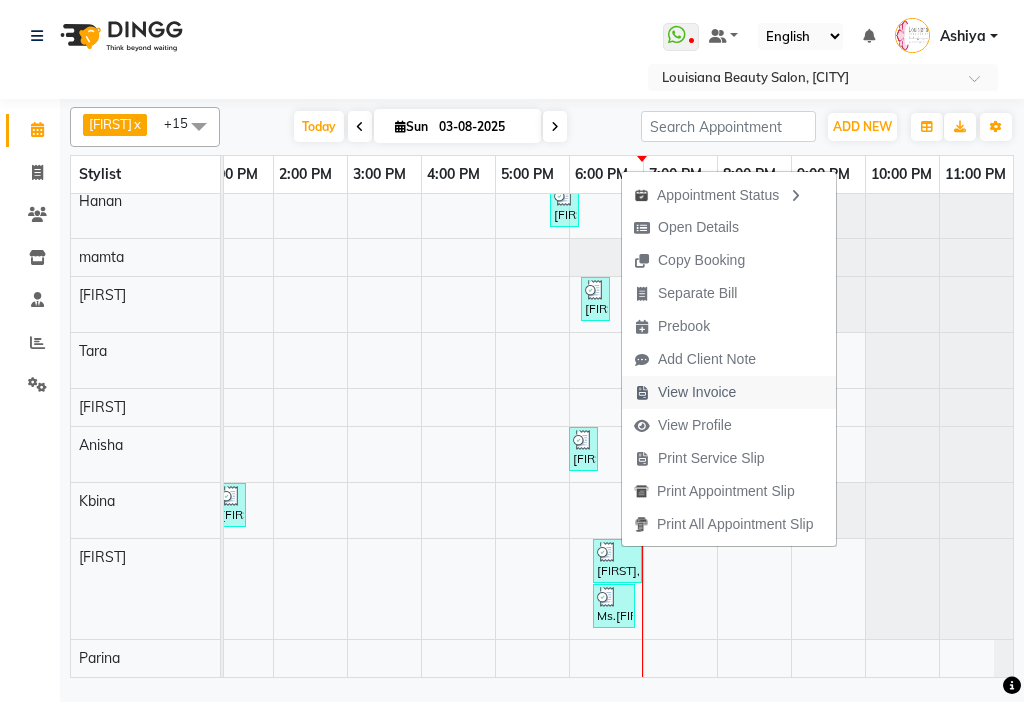 click on "View Invoice" at bounding box center [697, 392] 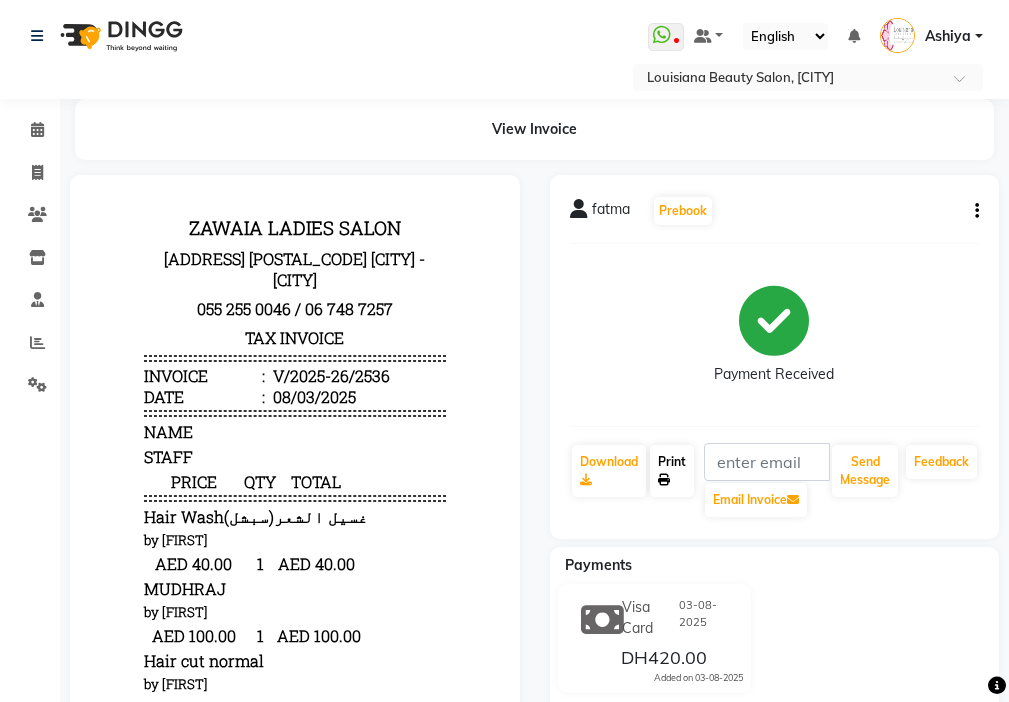 click on "Print" 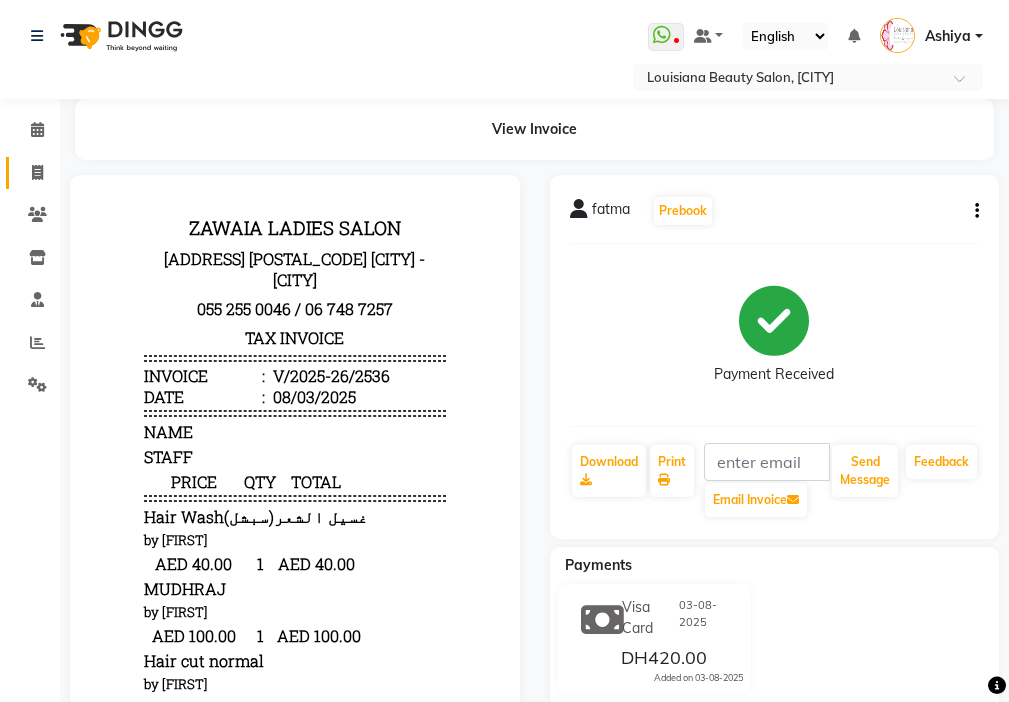 click on "Invoice" 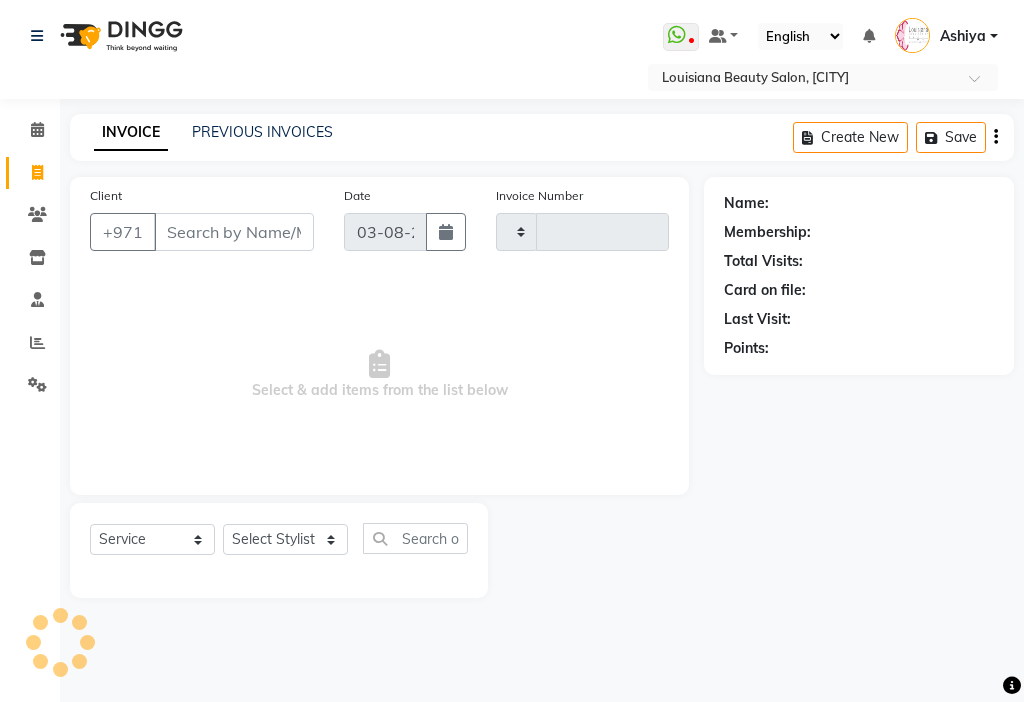 type on "2537" 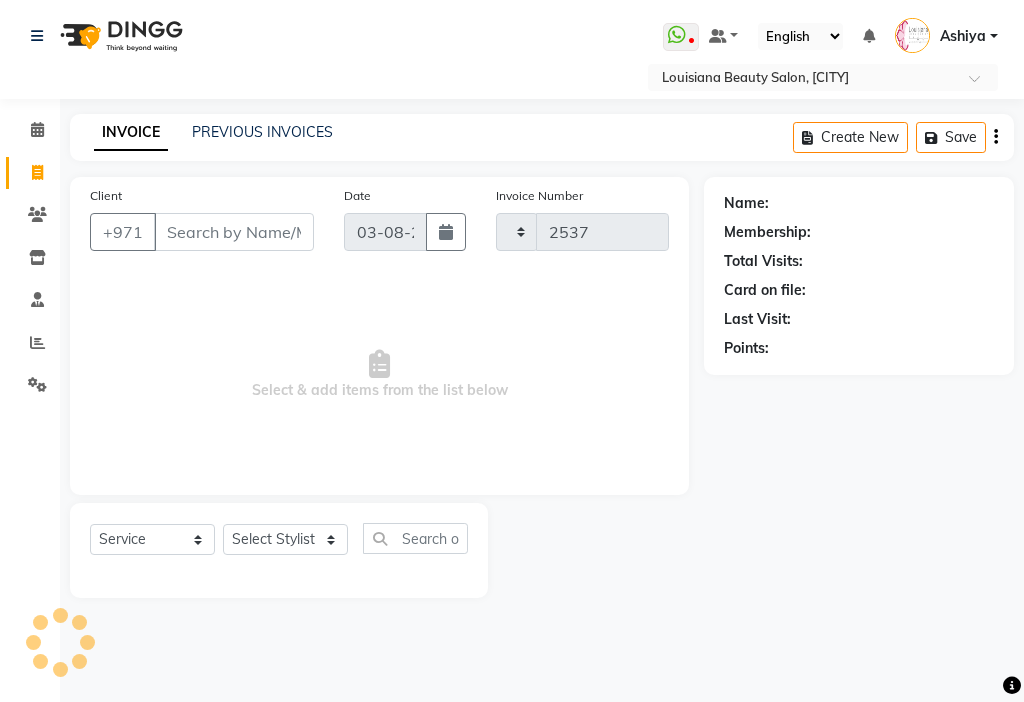 select on "637" 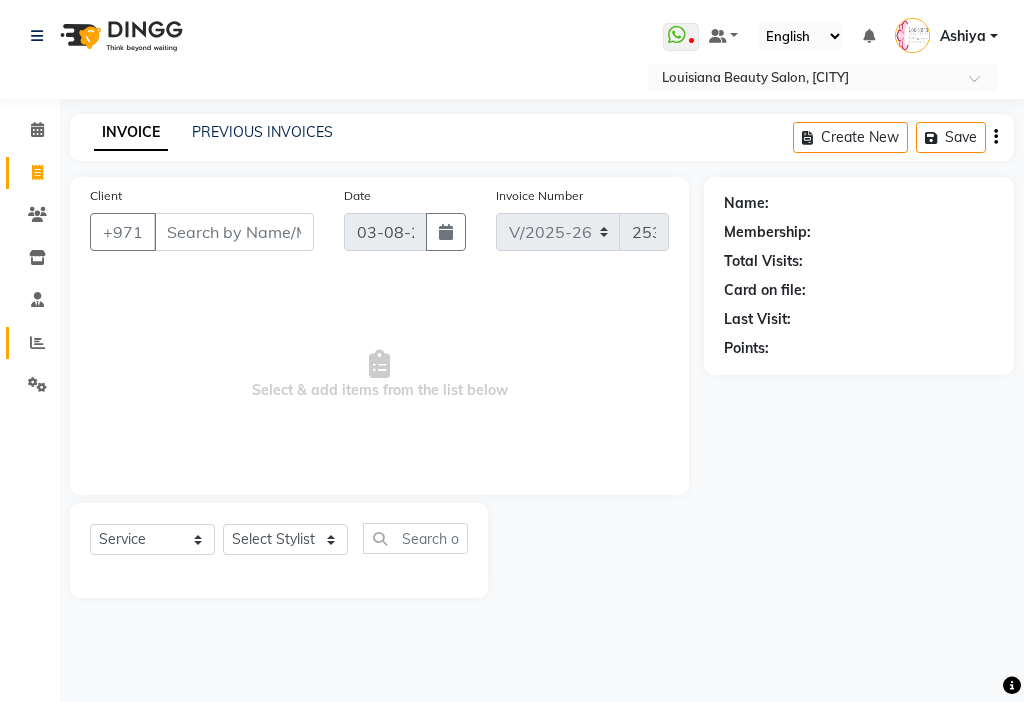 click on "Reports" 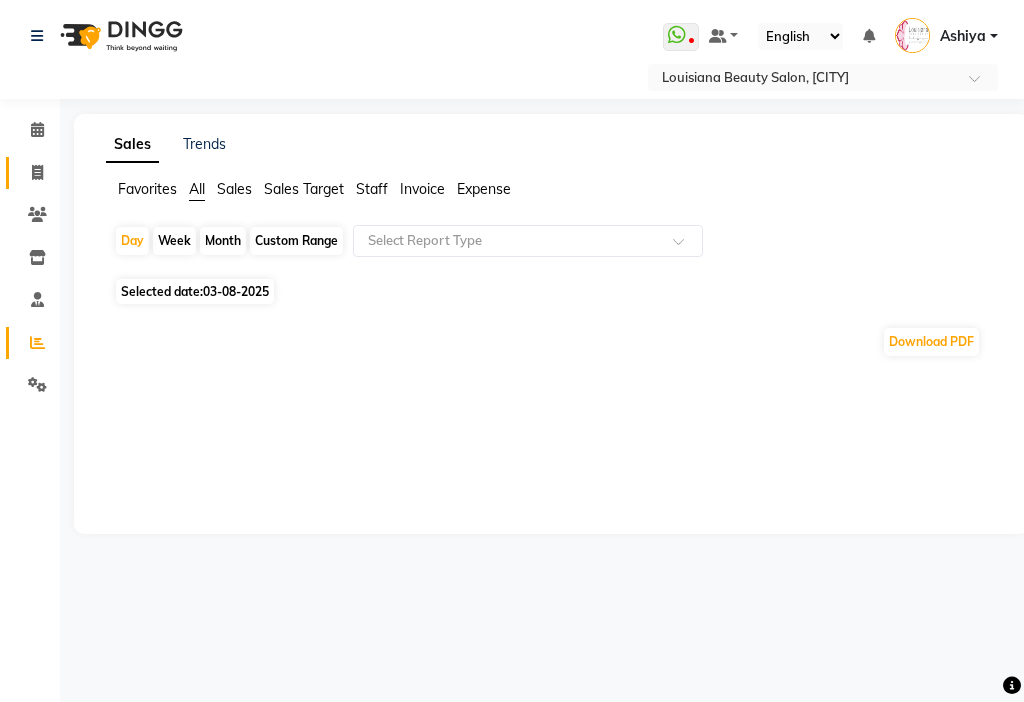 click 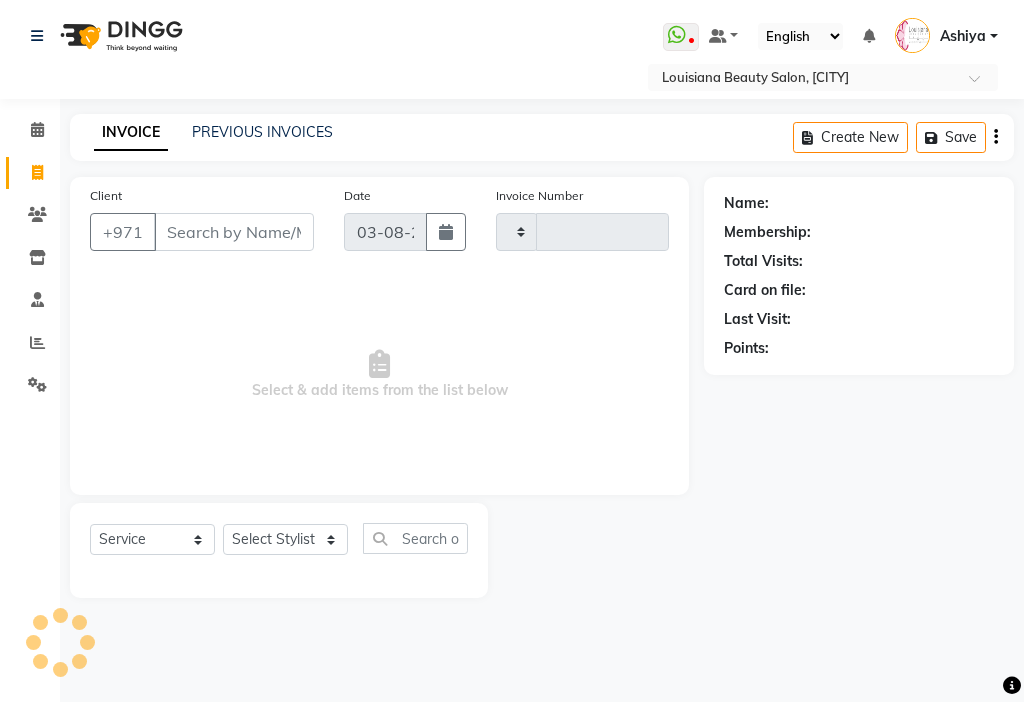 type on "2537" 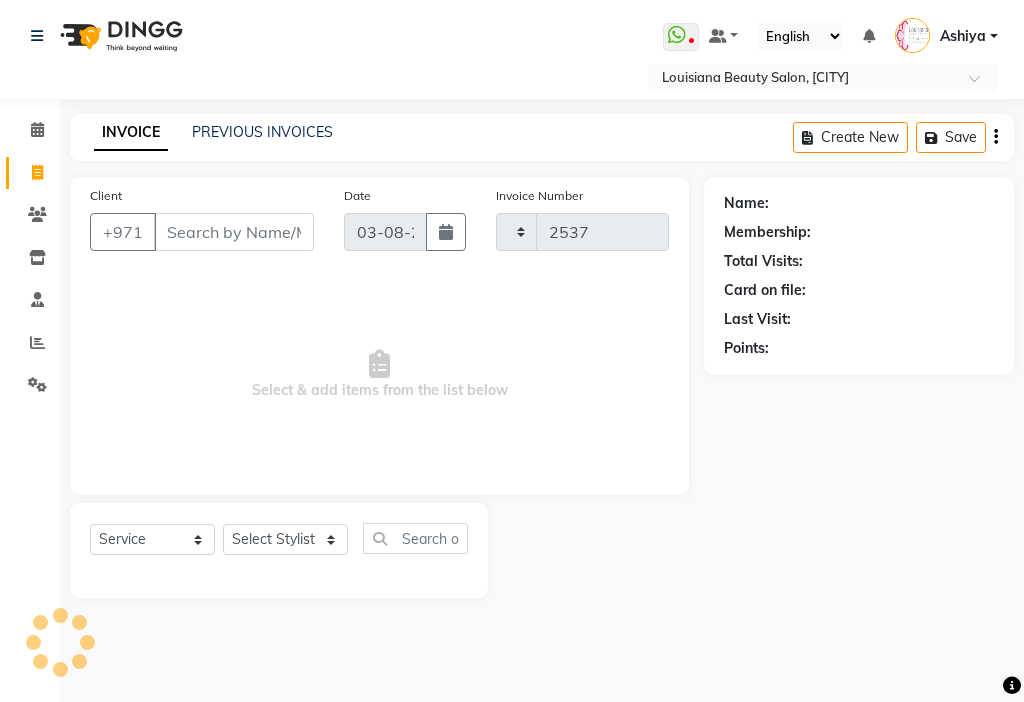 select on "637" 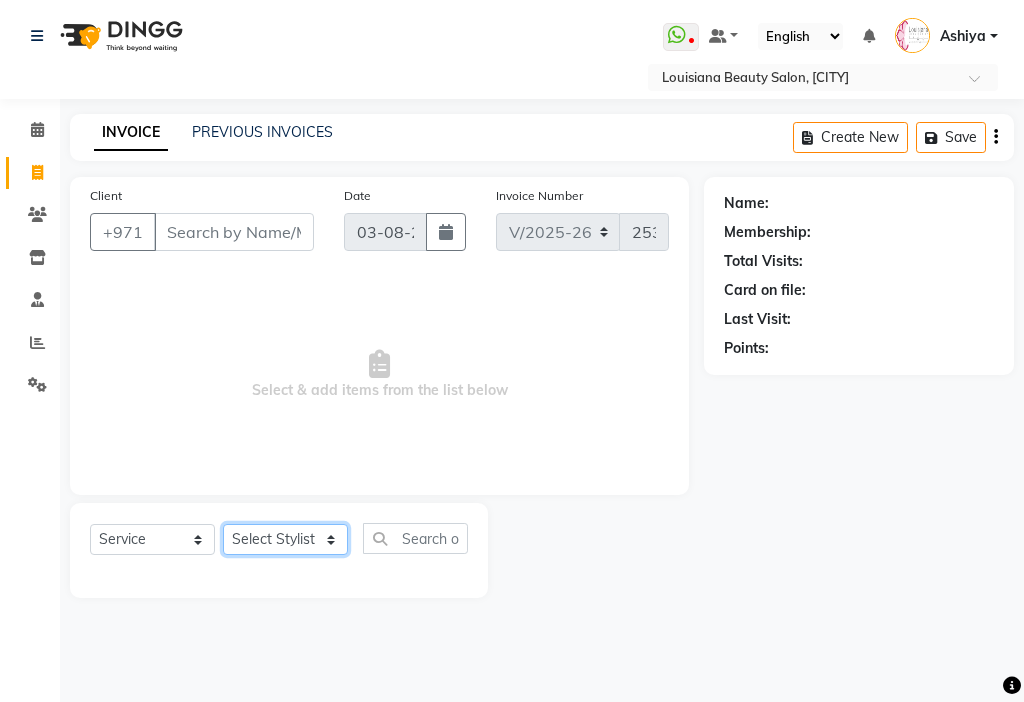 click on "Select Stylist [FIRST] [FIRST] [FIRST] [FIRST] Cashier [FIRST] [FIRST] [FIRST] [FIRST] Kbina Madam mamta Parina sabita [FIRST] [LAST] [FIRST] [FIRST] [FIRST] NORMAL COLOUR ART (DH50)  x Beauty Makeup (DH400) Beauty Facial (DH150) Beauty Face Shama (DH60) Beauty Face Bleach (DH60) Beauty Face Threading (DH50) Beauty Upper Lips Bleach (DH20) Forhead Waxing (DH10) Nose Waxing (DH10) Upper Lip Waxing (DH10) Hand Waxing Full (DH70) Beauty Eyelashes Adhesive (DH30) Beauty Eye Makeup (DH150) Beauty Hand Henna(حناء اليد) (DH50) Beauty Legs Henna(حناء الرجل) (DH50) paraffin wax hand (DH30) paraffin  wax leg  (DH50) chin threading (DH15) Extra Pin (DH20) ROOT HALF DYE (DH80) Beauty Gasha (DH50) Baby Start (DH20) Rinceage  (DH200) Enercose (DH200) Rosemary (DH80) Filler (DH0) Sedar (DH80) photo (DH10) Al mashat (DH80) Half leg Waxing (شمع نصف الرجل) (DH50) Half Hand Waxing (شمع اليدين) (DH40) Under Arms Waxing (شمع الابط) (DH20) Manicure  (المنكير) (DH50)" 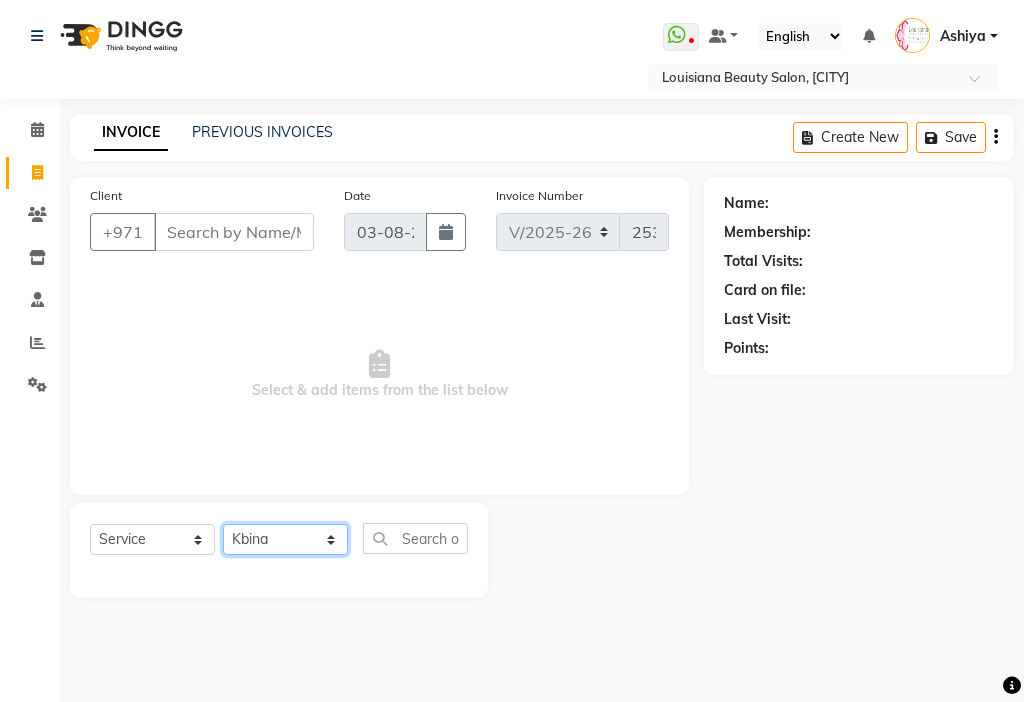 click on "Select Stylist [FIRST] [FIRST] [FIRST] [FIRST] Cashier [FIRST] [FIRST] [FIRST] [FIRST] Kbina Madam mamta Parina sabita [FIRST] [LAST] [FIRST] [FIRST] [FIRST] NORMAL COLOUR ART (DH50)  x Beauty Makeup (DH400) Beauty Facial (DH150) Beauty Face Shama (DH60) Beauty Face Bleach (DH60) Beauty Face Threading (DH50) Beauty Upper Lips Bleach (DH20) Forhead Waxing (DH10) Nose Waxing (DH10) Upper Lip Waxing (DH10) Hand Waxing Full (DH70) Beauty Eyelashes Adhesive (DH30) Beauty Eye Makeup (DH150) Beauty Hand Henna(حناء اليد) (DH50) Beauty Legs Henna(حناء الرجل) (DH50) paraffin wax hand (DH30) paraffin  wax leg  (DH50) chin threading (DH15) Extra Pin (DH20) ROOT HALF DYE (DH80) Beauty Gasha (DH50) Baby Start (DH20) Rinceage  (DH200) Enercose (DH200) Rosemary (DH80) Filler (DH0) Sedar (DH80) photo (DH10) Al mashat (DH80) Half leg Waxing (شمع نصف الرجل) (DH50) Half Hand Waxing (شمع اليدين) (DH40) Under Arms Waxing (شمع الابط) (DH20) Manicure  (المنكير) (DH50)" 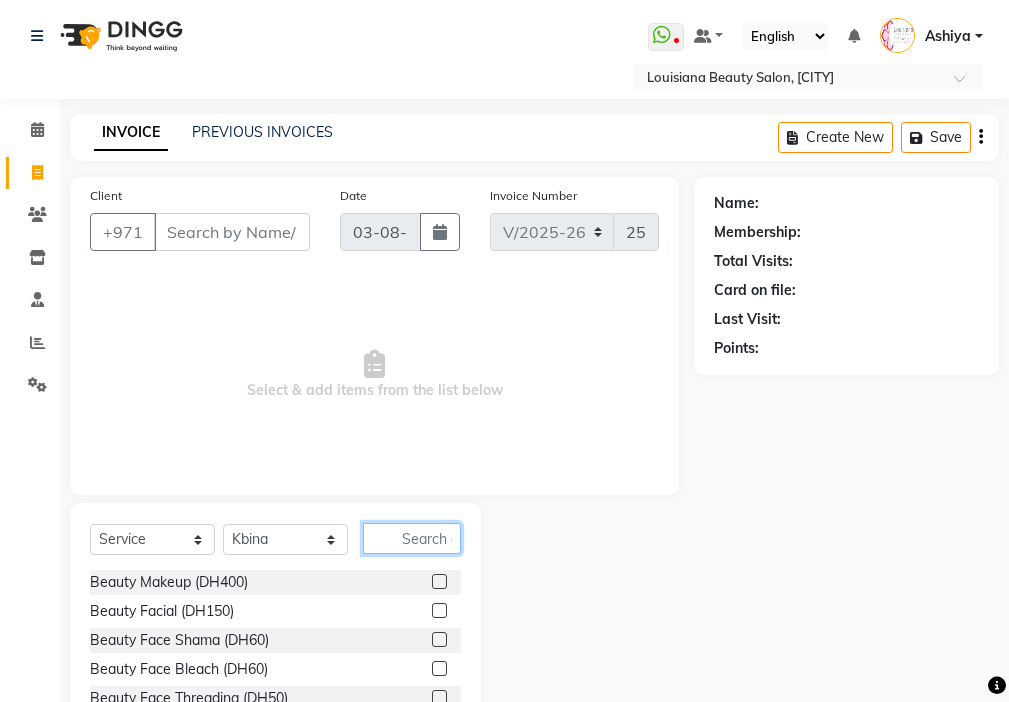 click 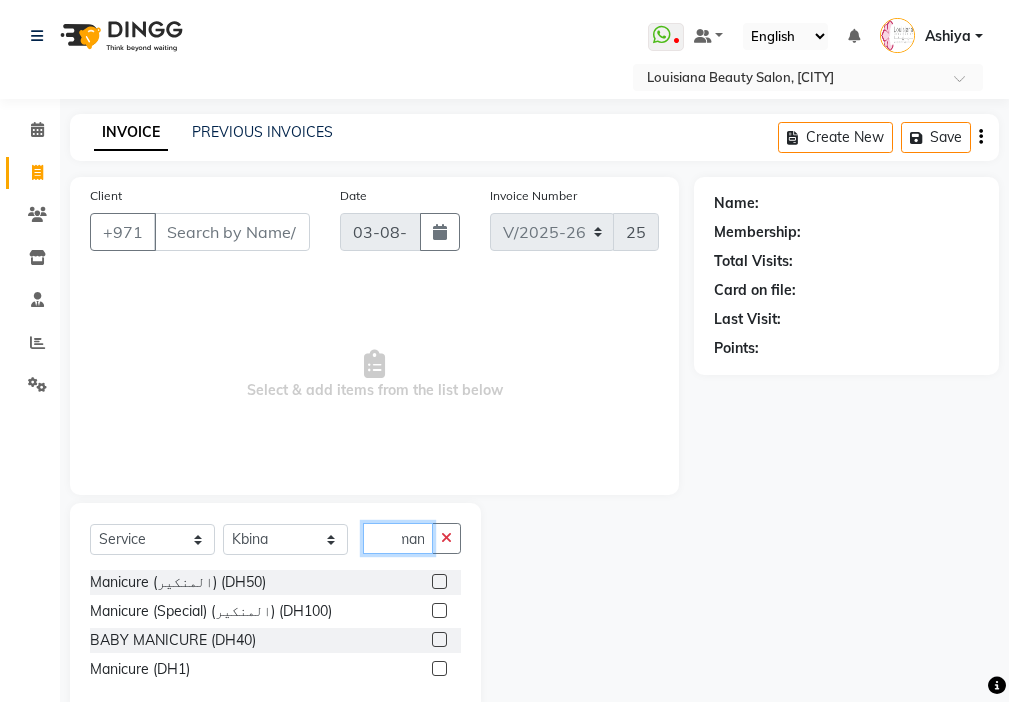 scroll, scrollTop: 0, scrollLeft: 9, axis: horizontal 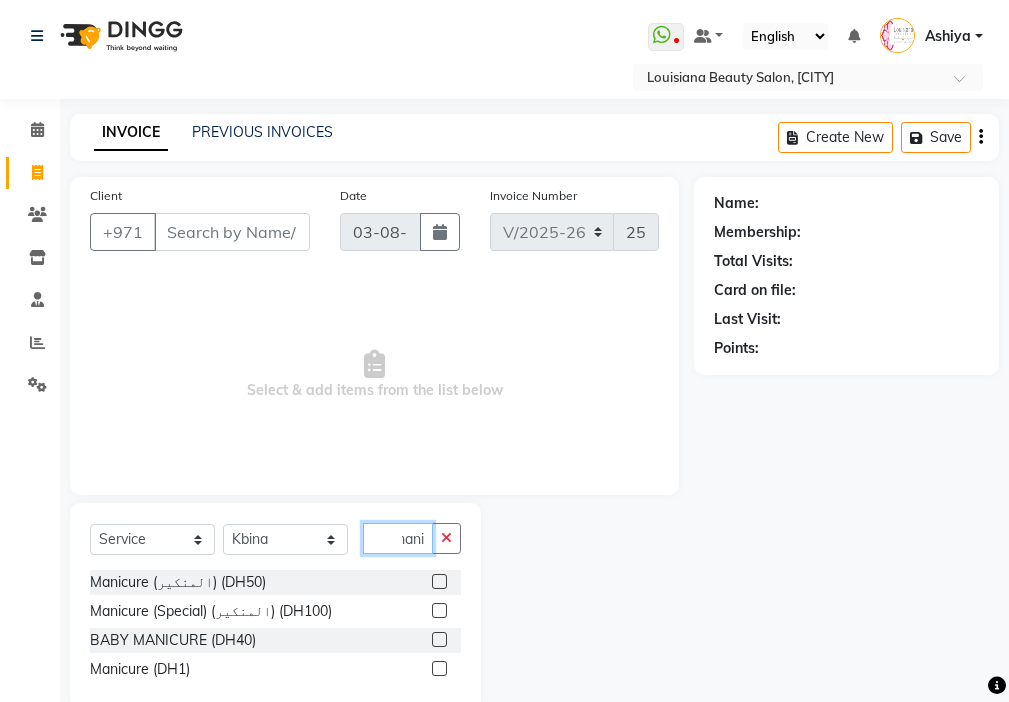 type on "mani" 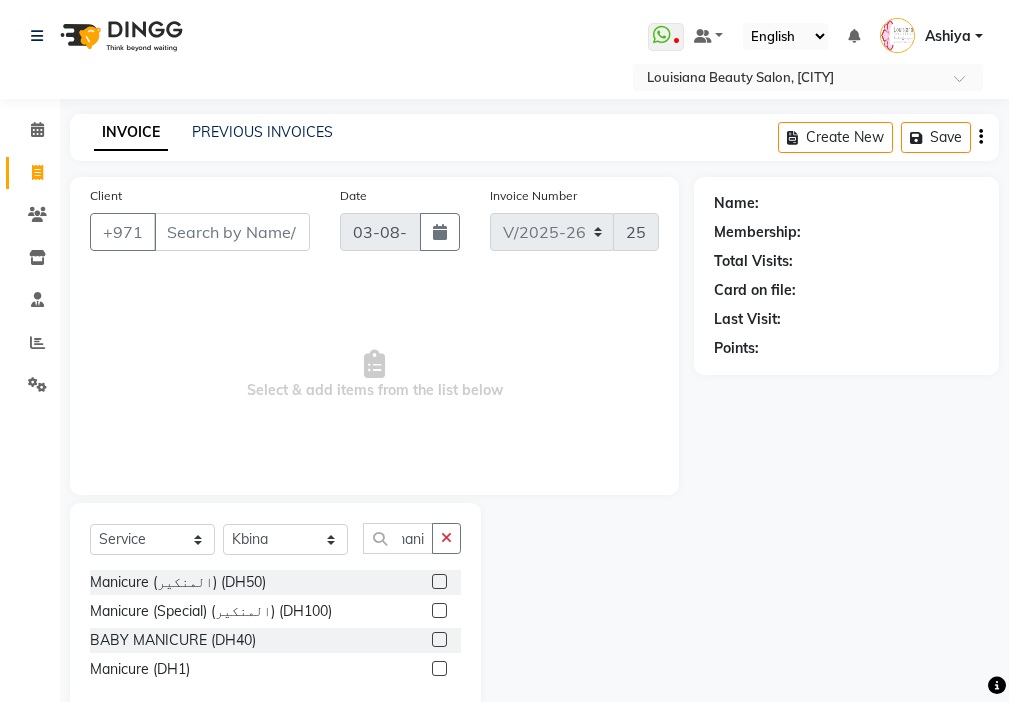 click 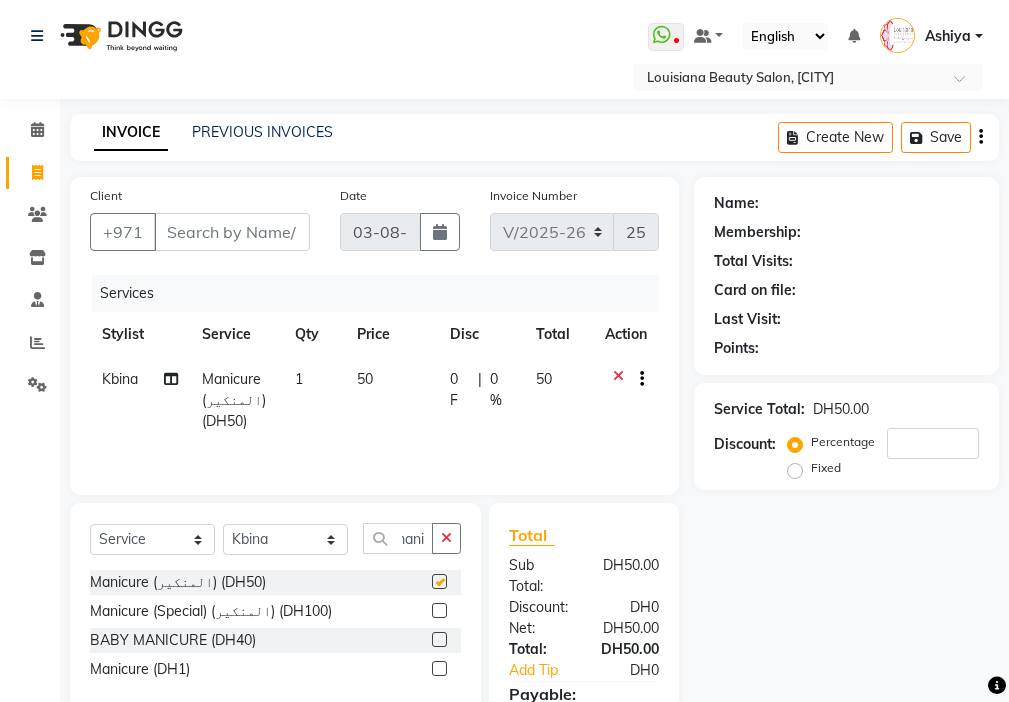 scroll, scrollTop: 0, scrollLeft: 0, axis: both 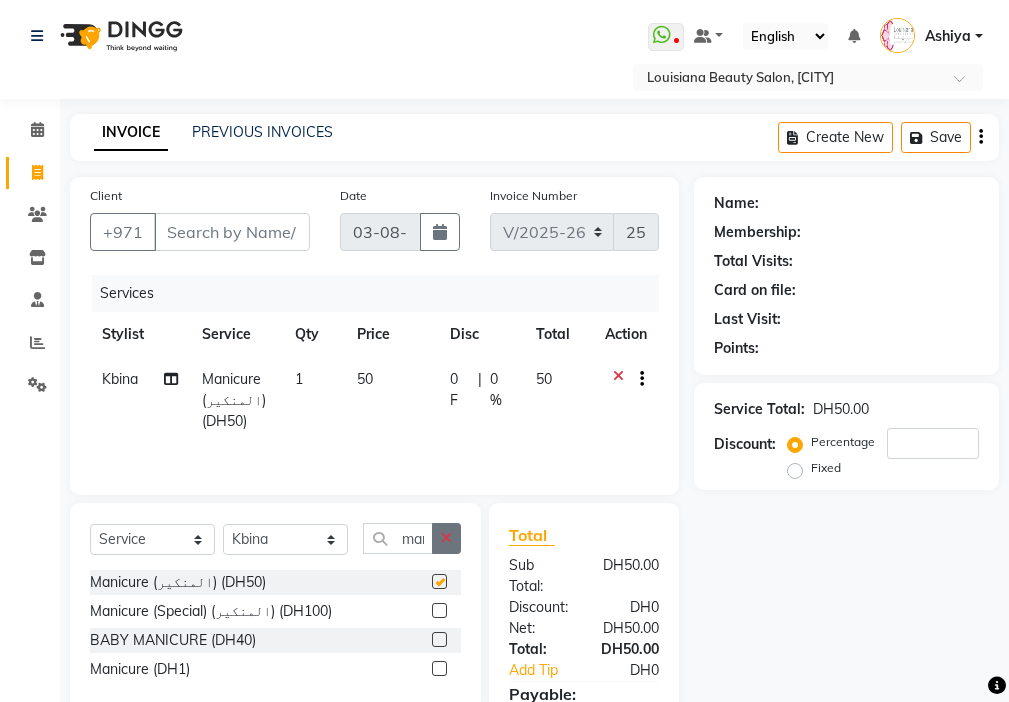 click 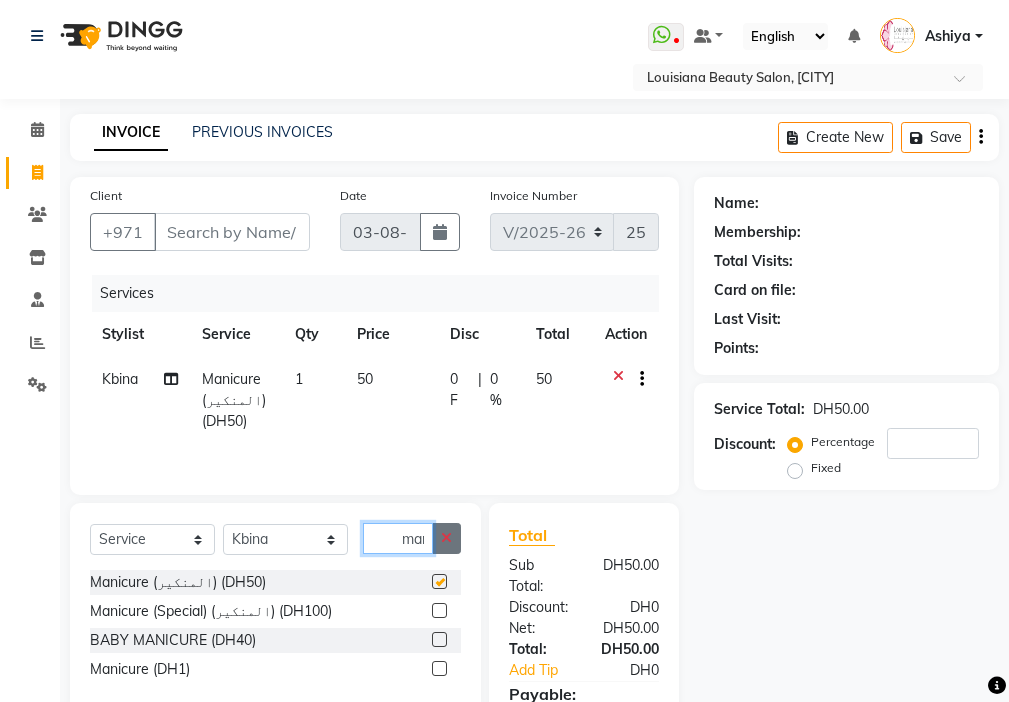 type 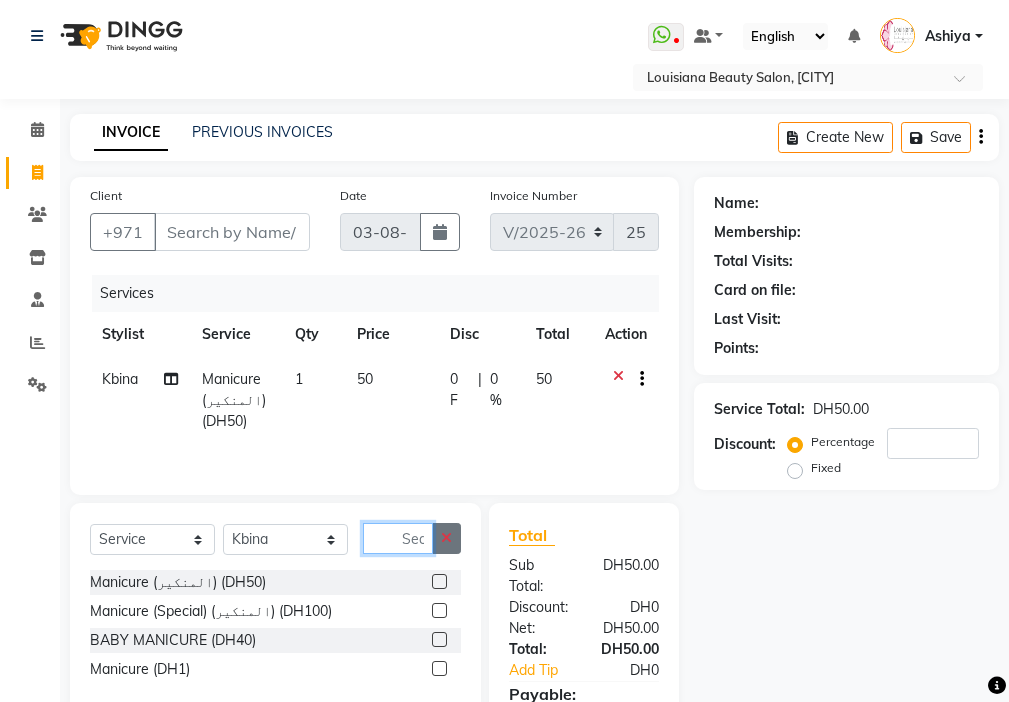 checkbox on "false" 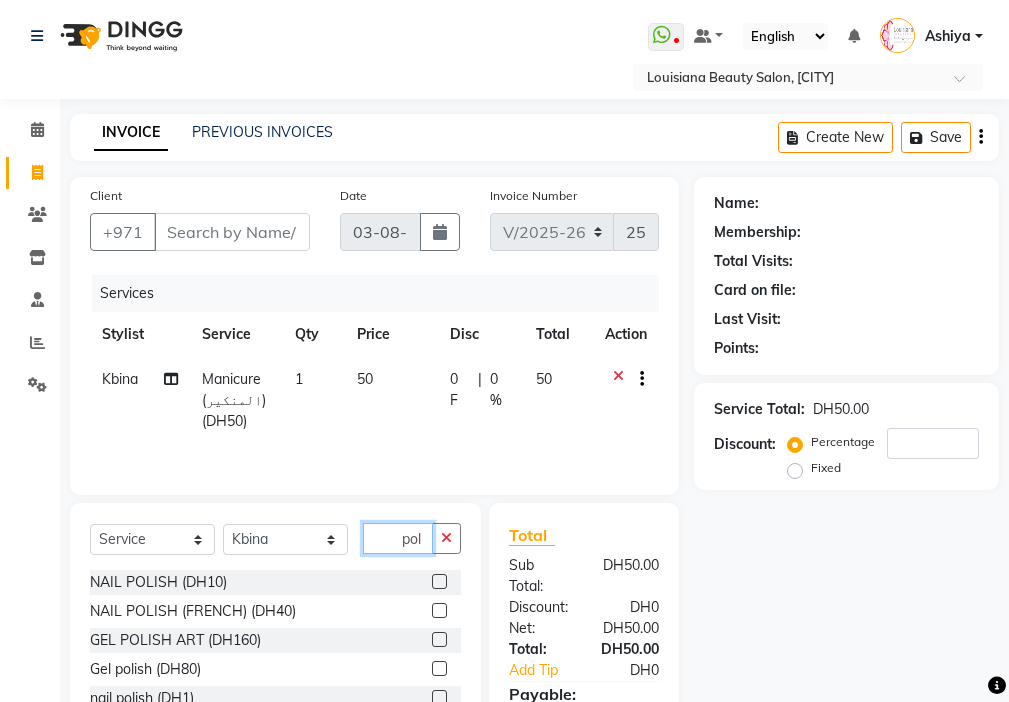 type on "pol" 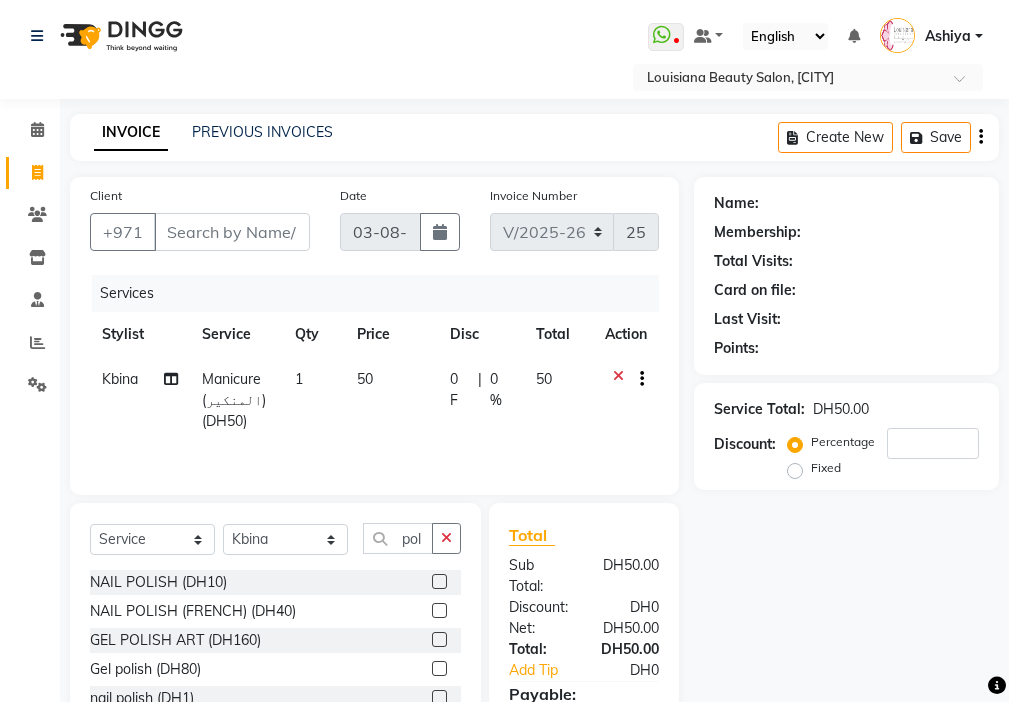 click 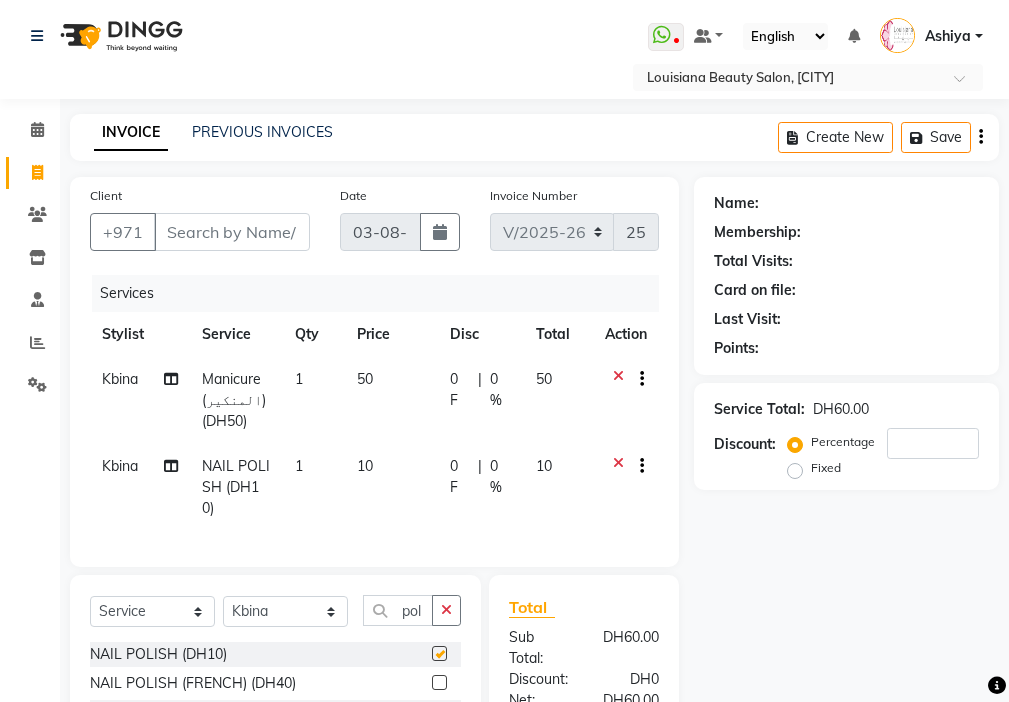 checkbox on "false" 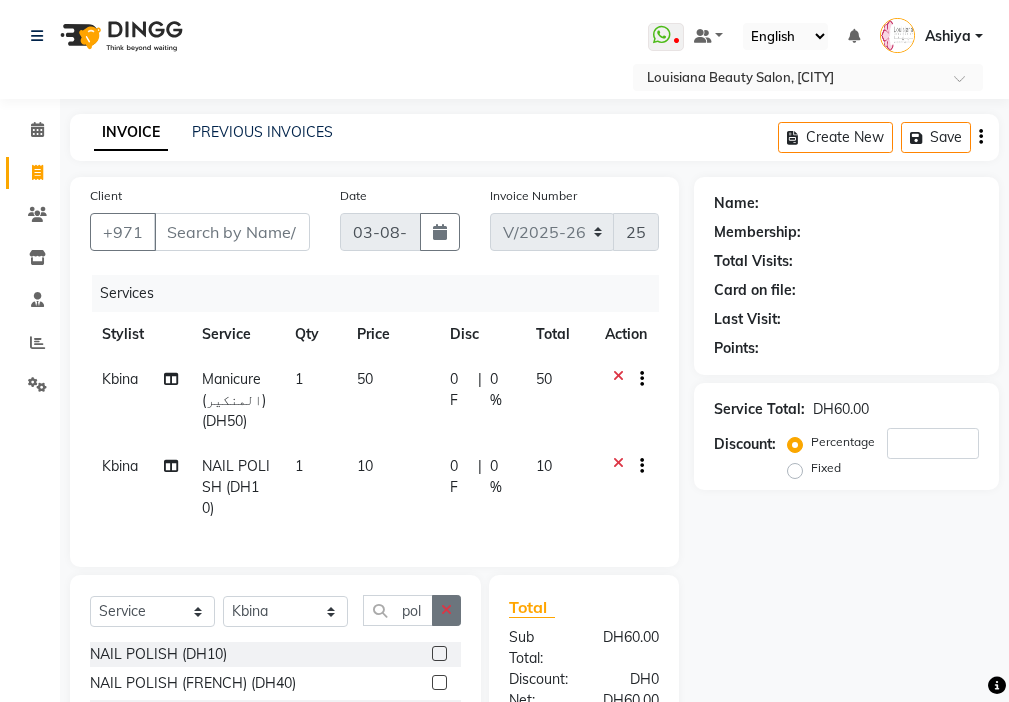 click 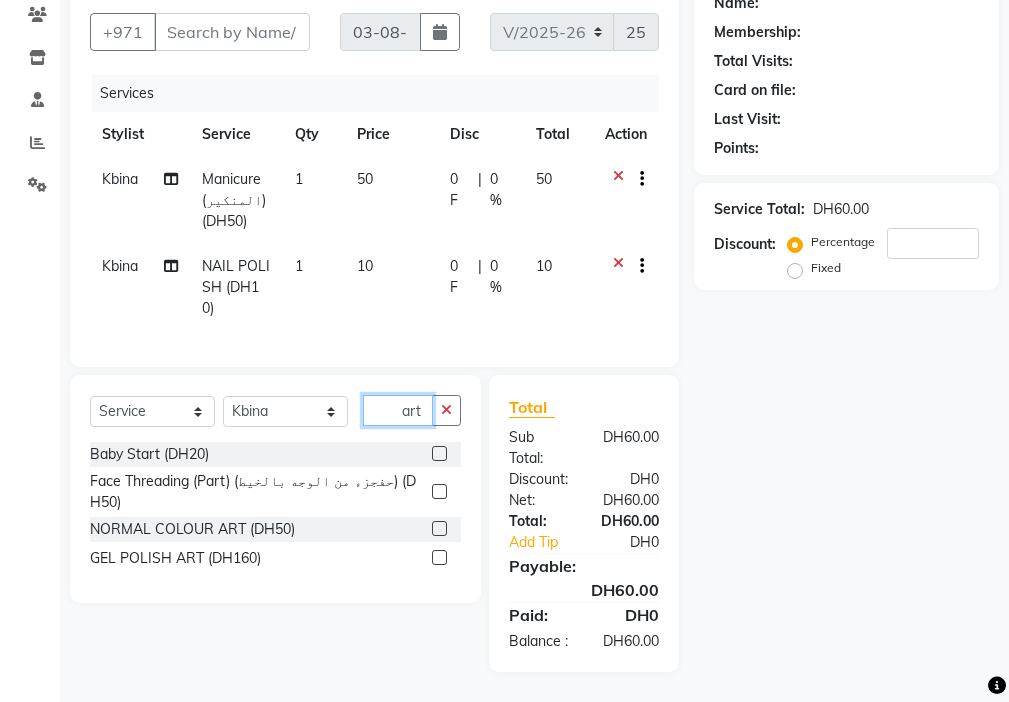 scroll, scrollTop: 236, scrollLeft: 0, axis: vertical 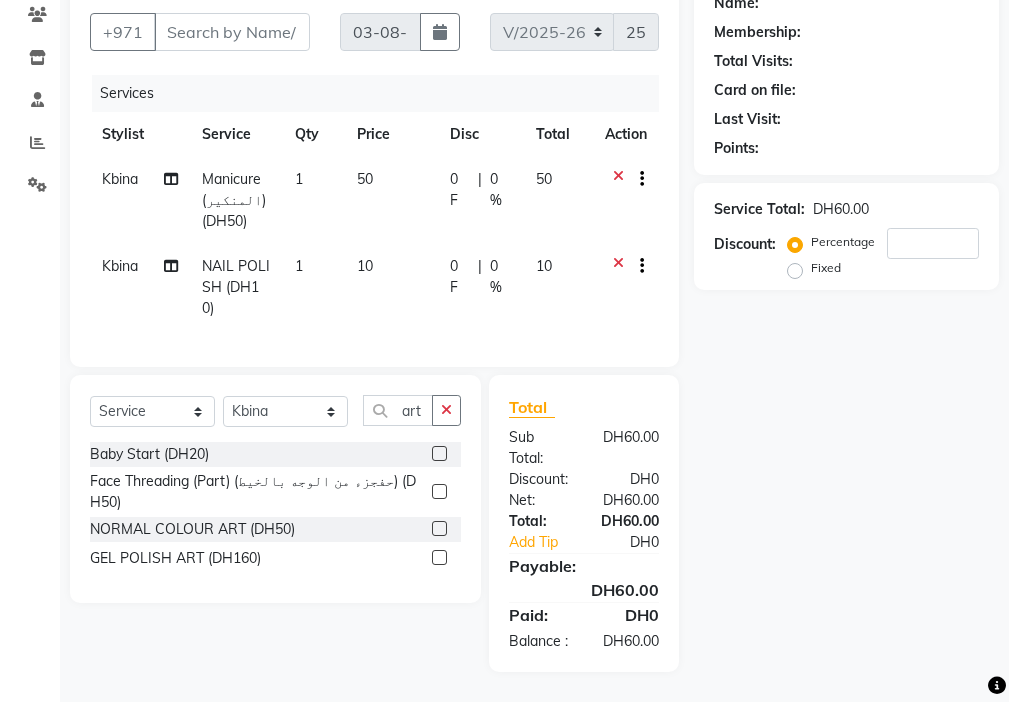 click 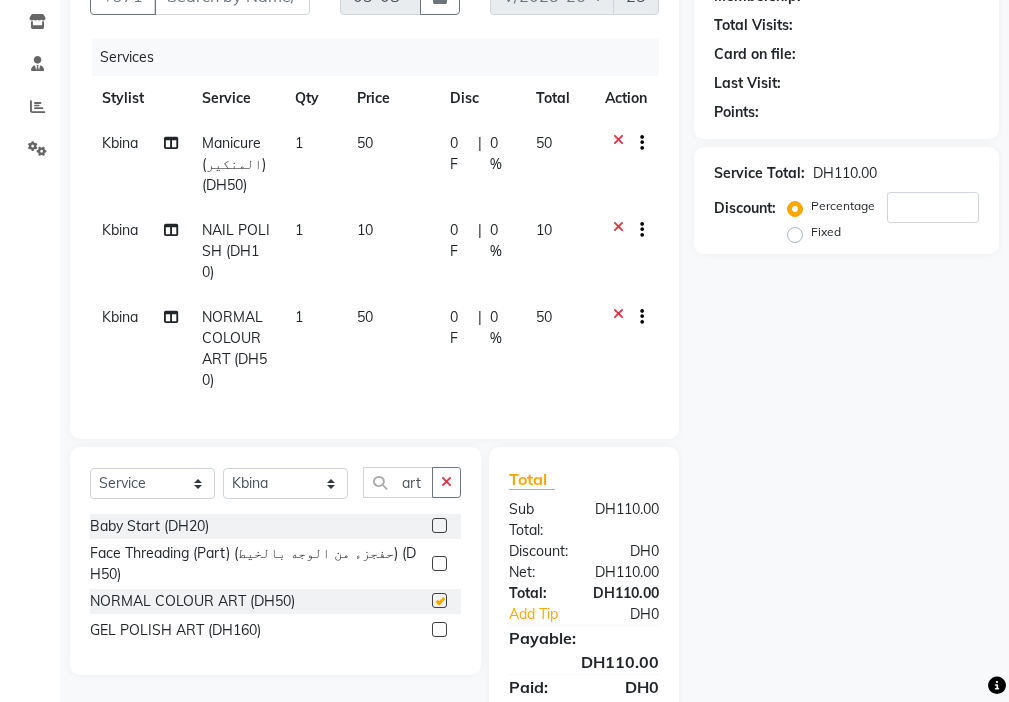 click on "50" 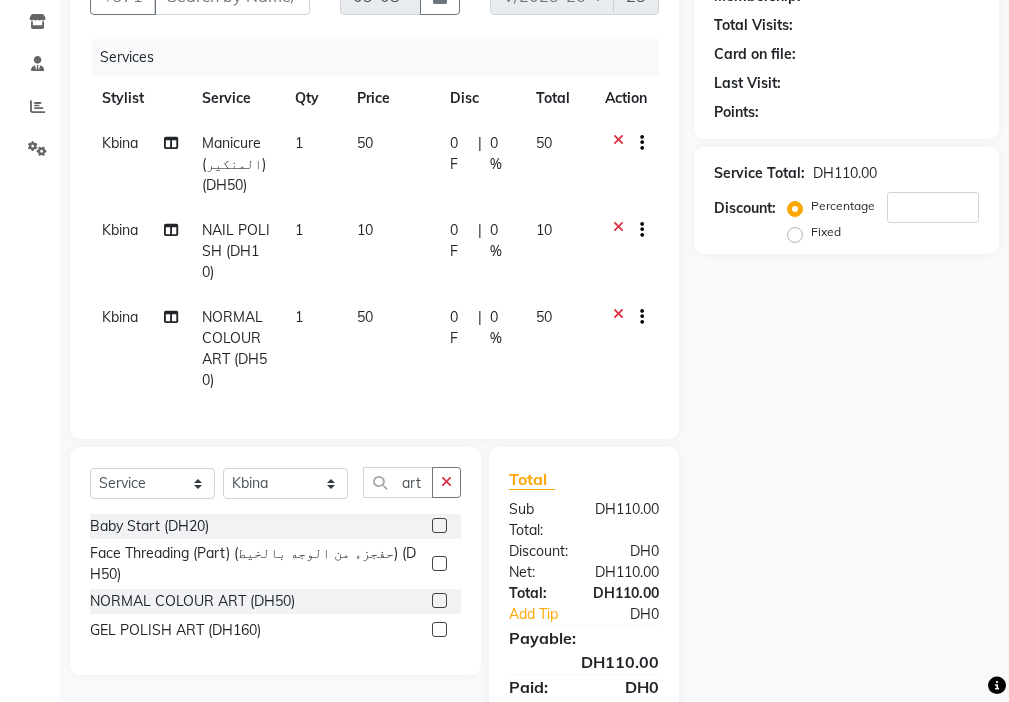 checkbox on "false" 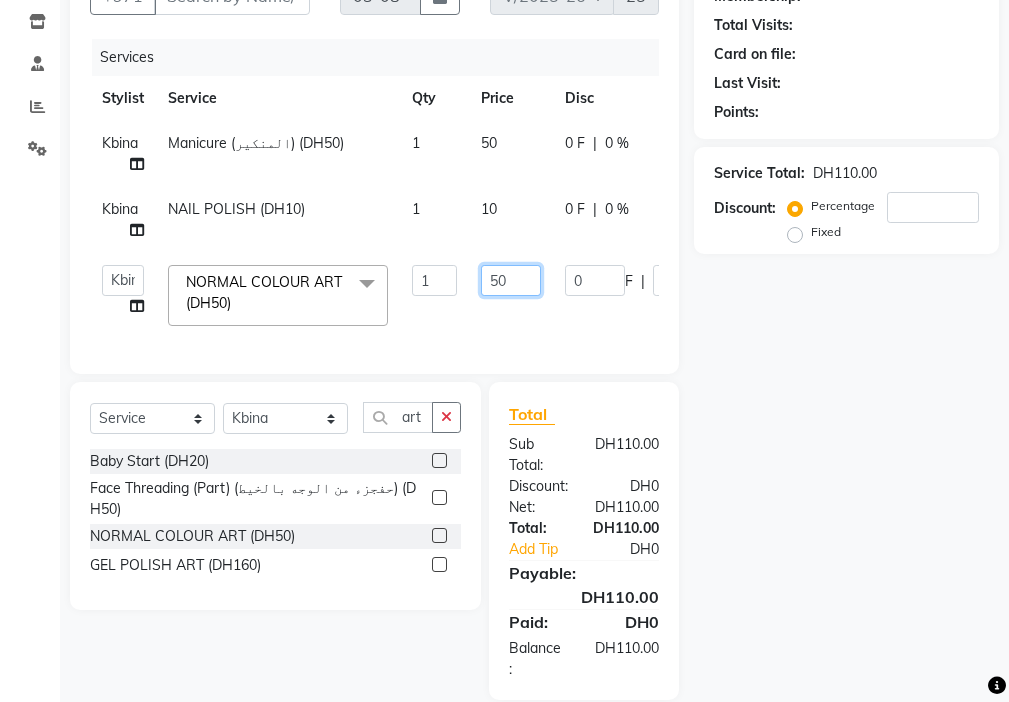 click on "50" 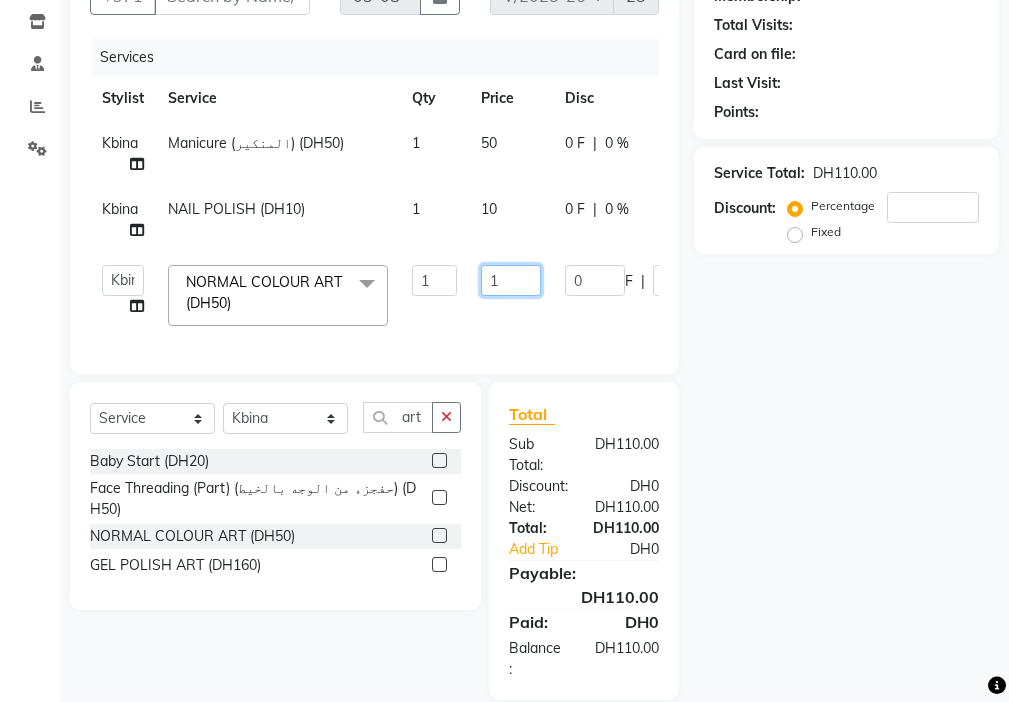 type on "10" 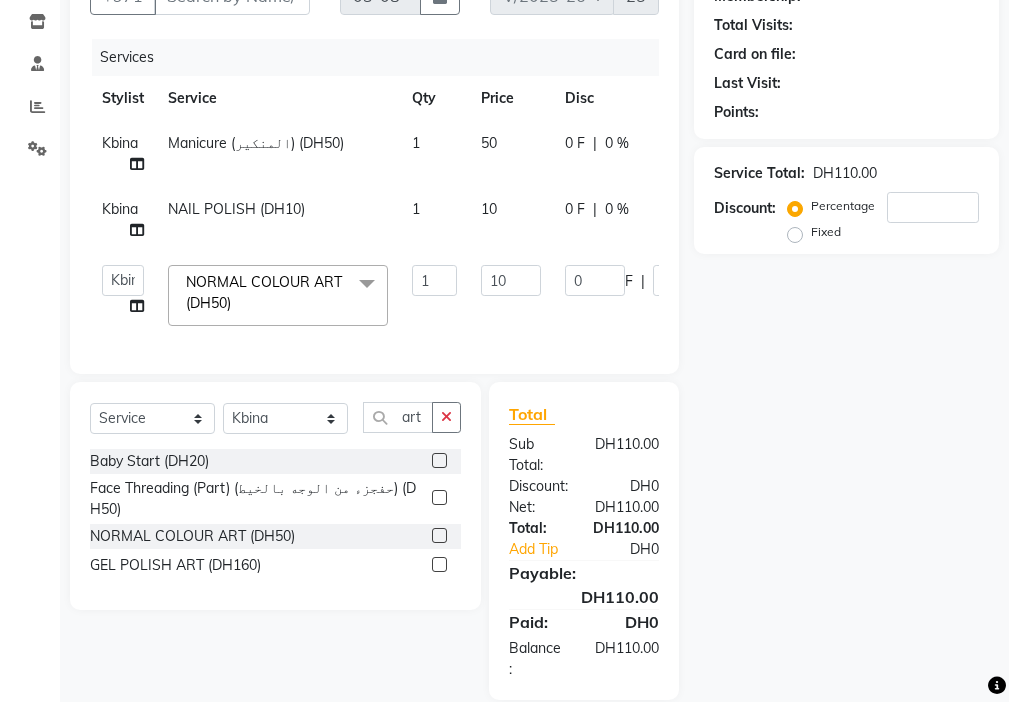 click on "Select Stylist [FIRST]   [FIRST]   [FIRST]   [FIRST]   Cashier   [FIRST]   [FIRST]   [FIRST]   [FIRST]   Kbina   Madam   mamta   Parina   sabita   [FIRST] [LAST]   [FIRST]   [FIRST]   [FIRST]  NORMAL COLOUR ART (DH50)  x Beauty Makeup (DH400) Beauty Facial (DH150) Beauty Face Shama (DH60) Beauty Face Bleach (DH60) Beauty Face Threading (DH50) Beauty Upper Lips Bleach (DH20) Forhead Waxing (DH10) Nose Waxing (DH10) Upper Lip Waxing (DH10) Hand Waxing Full (DH70) Beauty Eyelashes Adhesive (DH30) Beauty Eye Makeup (DH150) Beauty Hand Henna(حناء اليد) (DH50) Beauty Legs Henna(حناء الرجل) (DH50) paraffin wax hand (DH30) paraffin  wax leg  (DH50) chin threading (DH15) Extra Pin (DH20) ROOT HALF DYE (DH80) Beauty Gasha (DH50) Baby Start (DH20) Rinceage  (DH200) Enercose (DH200) Rosemary (DH80) Filler (DH0) Sedar (DH80) photo (DH10) Al mashat (DH80) Half leg Waxing (شمع نصف الرجل) (DH50) Half Hand Waxing (شمع اليدين) (DH40) Under Arms Waxing (شمع الابط) (DH20) Manicure  (المنكير) (DH50)" 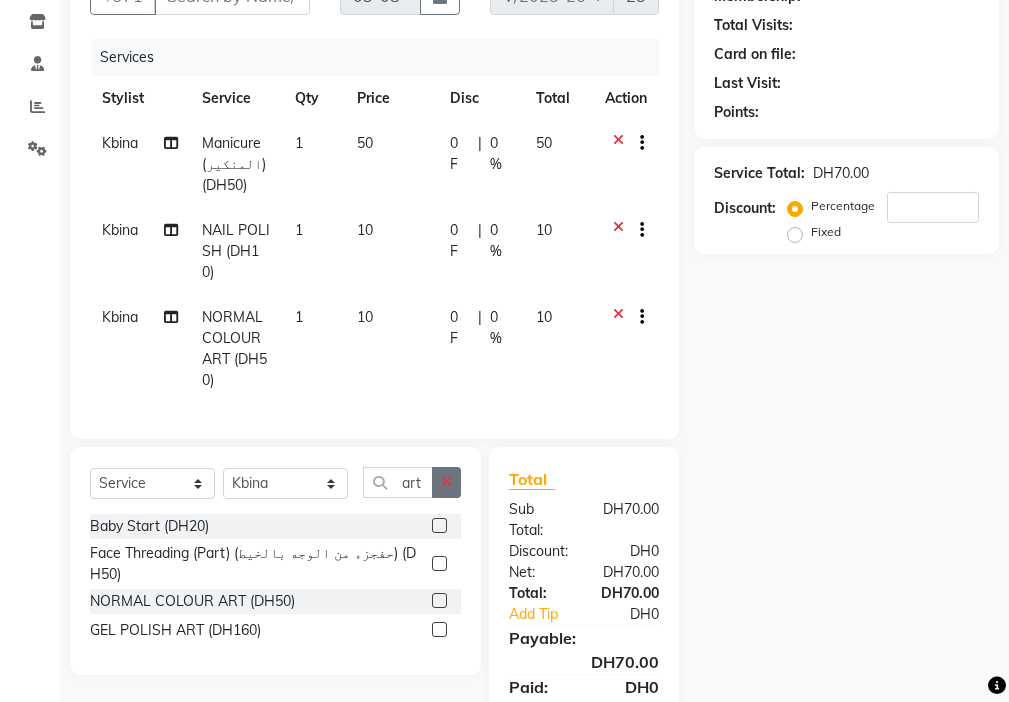 click 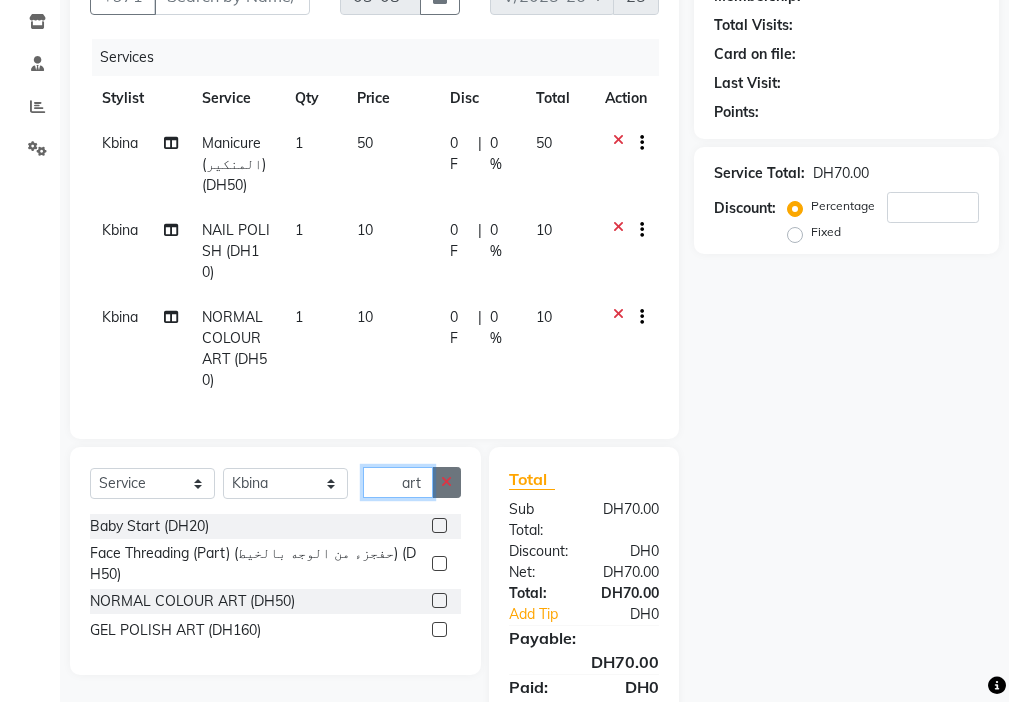 type 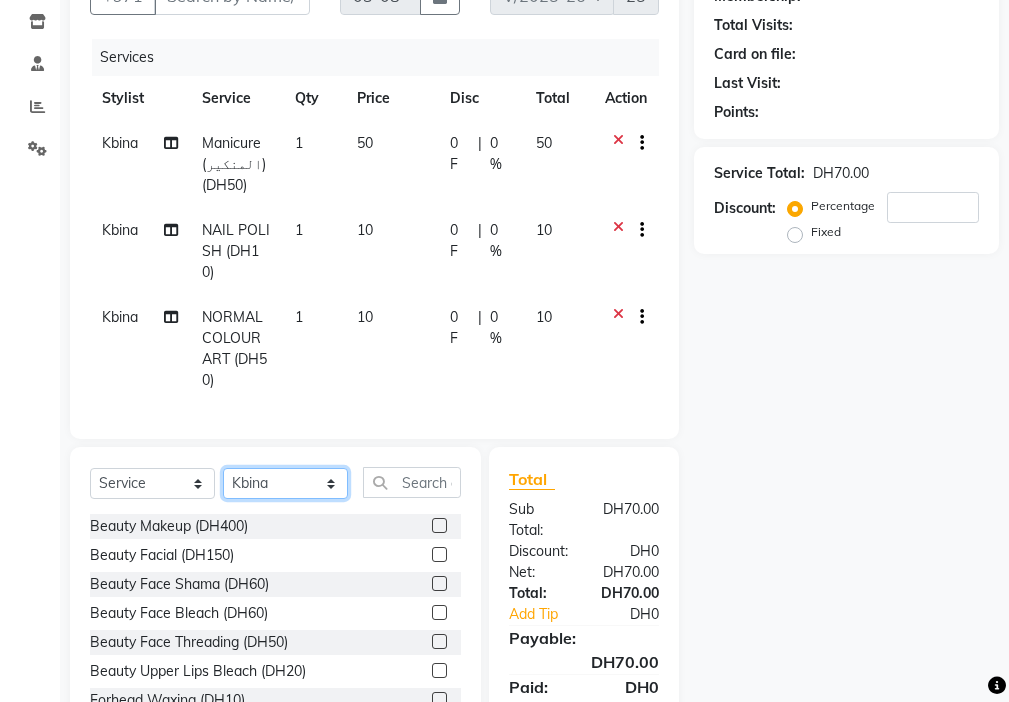 click on "Select Stylist [FIRST] [FIRST] [FIRST] [FIRST] Cashier [FIRST] [FIRST] [FIRST] [FIRST] Kbina Madam mamta Parina sabita [FIRST] [LAST] [FIRST] [FIRST] [FIRST] NORMAL COLOUR ART (DH50)  x Beauty Makeup (DH400) Beauty Facial (DH150) Beauty Face Shama (DH60) Beauty Face Bleach (DH60) Beauty Face Threading (DH50) Beauty Upper Lips Bleach (DH20) Forhead Waxing (DH10) Nose Waxing (DH10) Upper Lip Waxing (DH10) Hand Waxing Full (DH70) Beauty Eyelashes Adhesive (DH30) Beauty Eye Makeup (DH150) Beauty Hand Henna(حناء اليد) (DH50) Beauty Legs Henna(حناء الرجل) (DH50) paraffin wax hand (DH30) paraffin  wax leg  (DH50) chin threading (DH15) Extra Pin (DH20) ROOT HALF DYE (DH80) Beauty Gasha (DH50) Baby Start (DH20) Rinceage  (DH200) Enercose (DH200) Rosemary (DH80) Filler (DH0) Sedar (DH80) photo (DH10) Al mashat (DH80) Half leg Waxing (شمع نصف الرجل) (DH50) Half Hand Waxing (شمع اليدين) (DH40) Under Arms Waxing (شمع الابط) (DH20) Manicure  (المنكير) (DH50)" 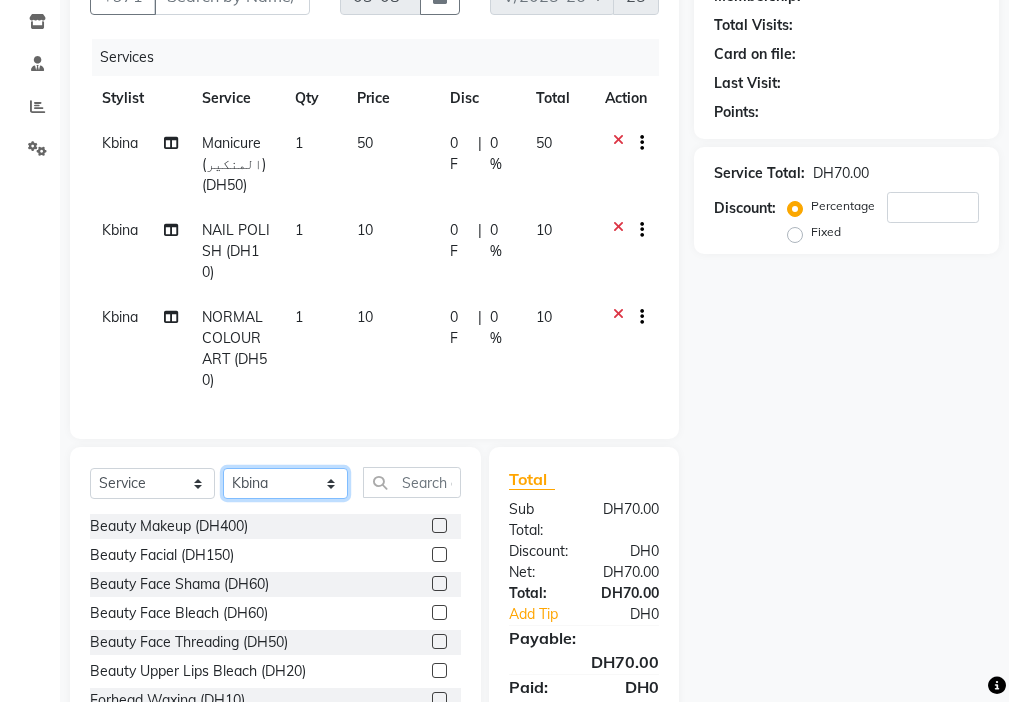 select on "24105" 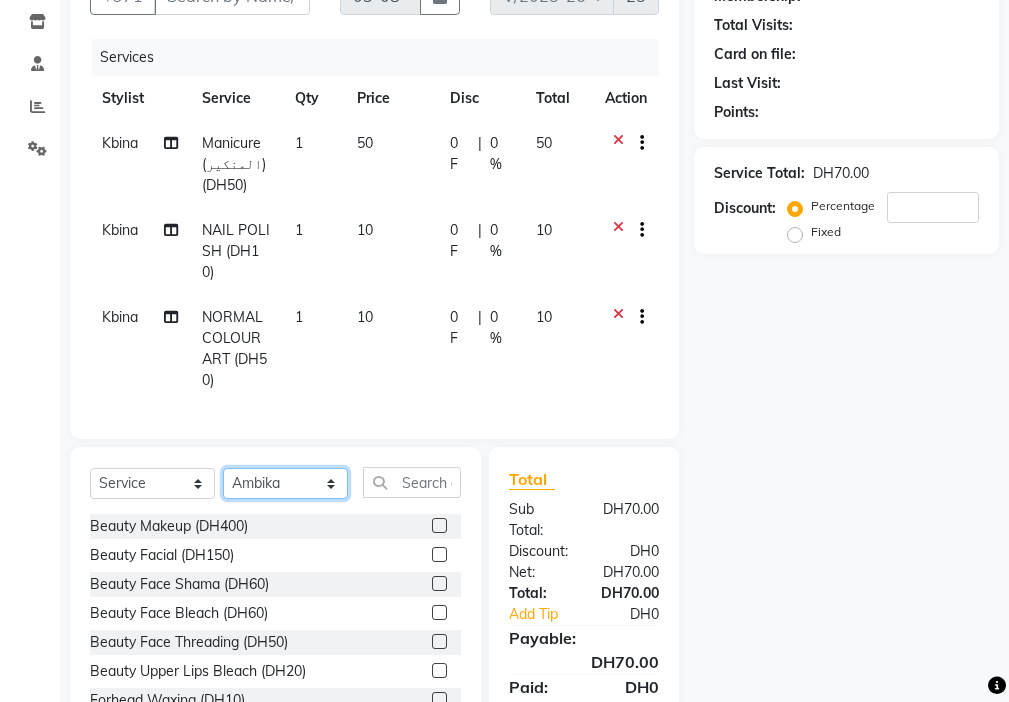 click on "Select Stylist [FIRST] [FIRST] [FIRST] [FIRST] Cashier [FIRST] [FIRST] [FIRST] [FIRST] Kbina Madam mamta Parina sabita [FIRST] [LAST] [FIRST] [FIRST] [FIRST] NORMAL COLOUR ART (DH50)  x Beauty Makeup (DH400) Beauty Facial (DH150) Beauty Face Shama (DH60) Beauty Face Bleach (DH60) Beauty Face Threading (DH50) Beauty Upper Lips Bleach (DH20) Forhead Waxing (DH10) Nose Waxing (DH10) Upper Lip Waxing (DH10) Hand Waxing Full (DH70) Beauty Eyelashes Adhesive (DH30) Beauty Eye Makeup (DH150) Beauty Hand Henna(حناء اليد) (DH50) Beauty Legs Henna(حناء الرجل) (DH50) paraffin wax hand (DH30) paraffin  wax leg  (DH50) chin threading (DH15) Extra Pin (DH20) ROOT HALF DYE (DH80) Beauty Gasha (DH50) Baby Start (DH20) Rinceage  (DH200) Enercose (DH200) Rosemary (DH80) Filler (DH0) Sedar (DH80) photo (DH10) Al mashat (DH80) Half leg Waxing (شمع نصف الرجل) (DH50) Half Hand Waxing (شمع اليدين) (DH40) Under Arms Waxing (شمع الابط) (DH20) Manicure  (المنكير) (DH50)" 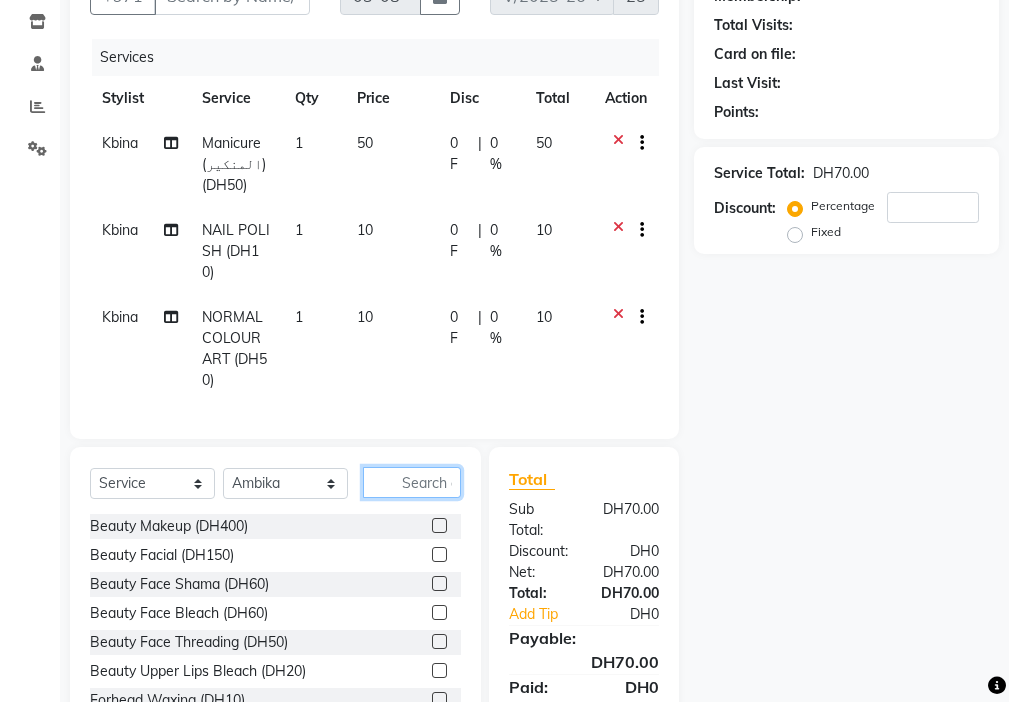 click 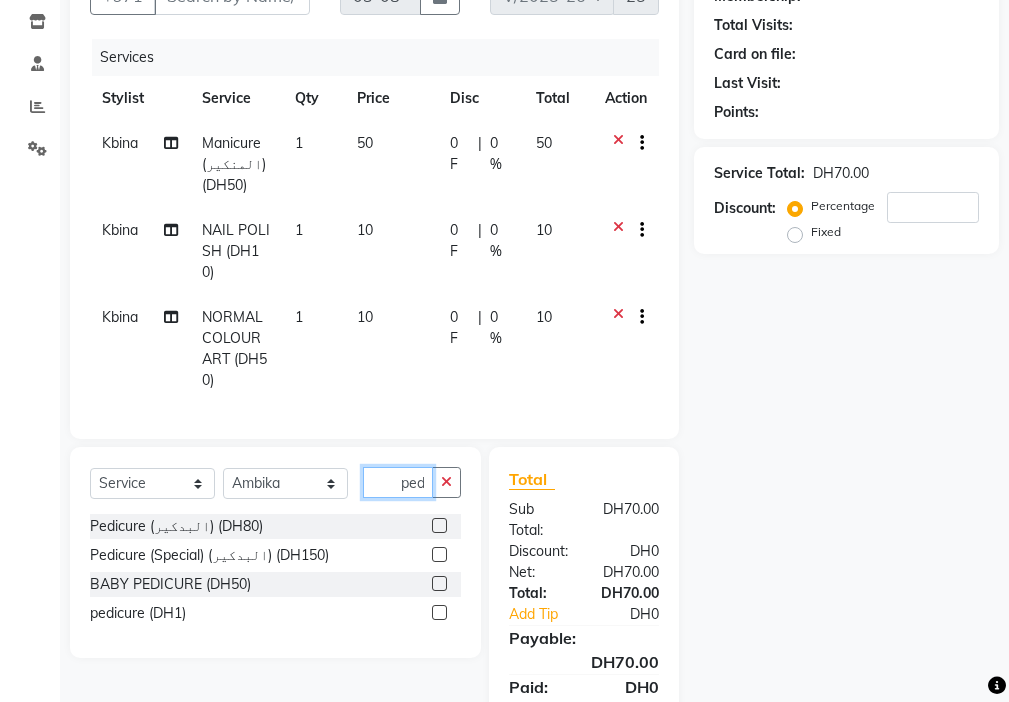 scroll, scrollTop: 0, scrollLeft: 4, axis: horizontal 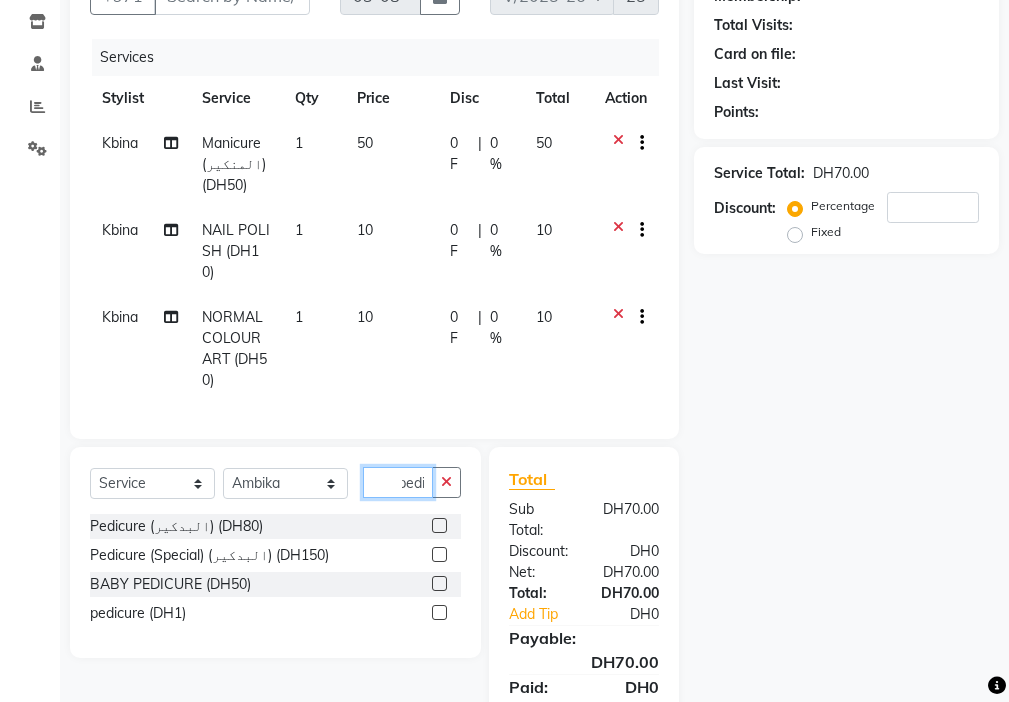 type on "pedi" 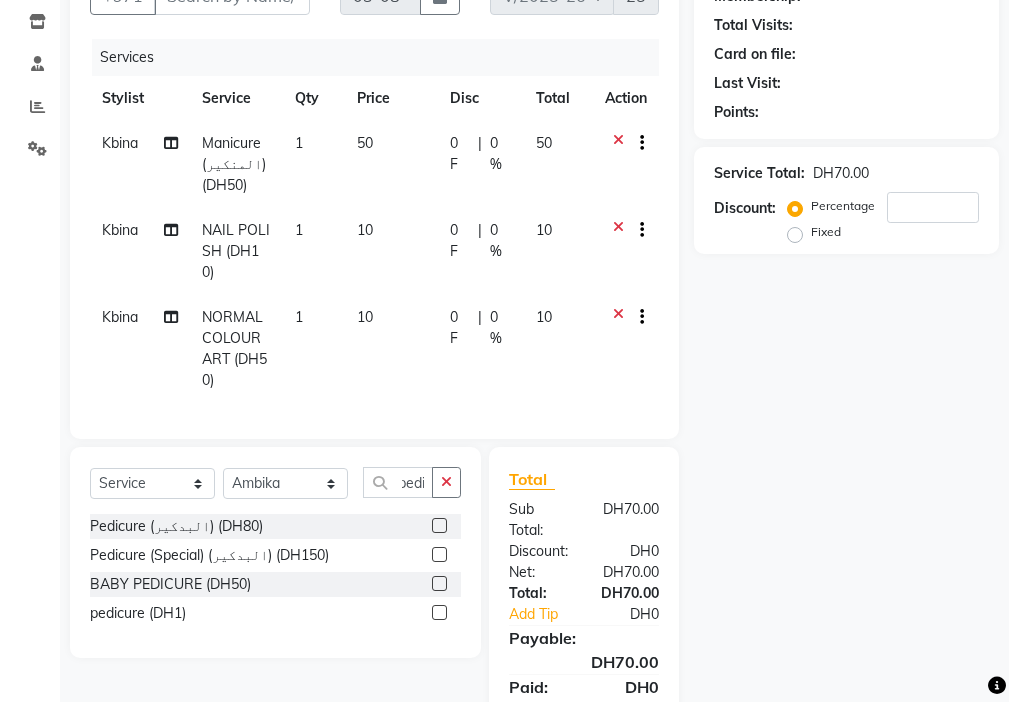 click 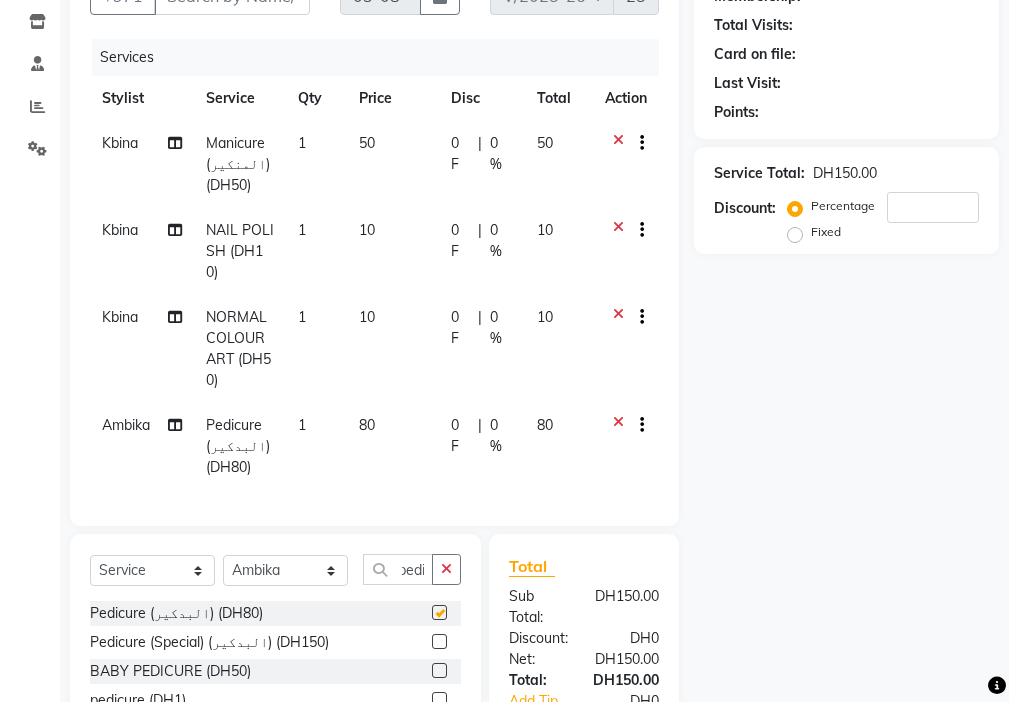 scroll, scrollTop: 0, scrollLeft: 0, axis: both 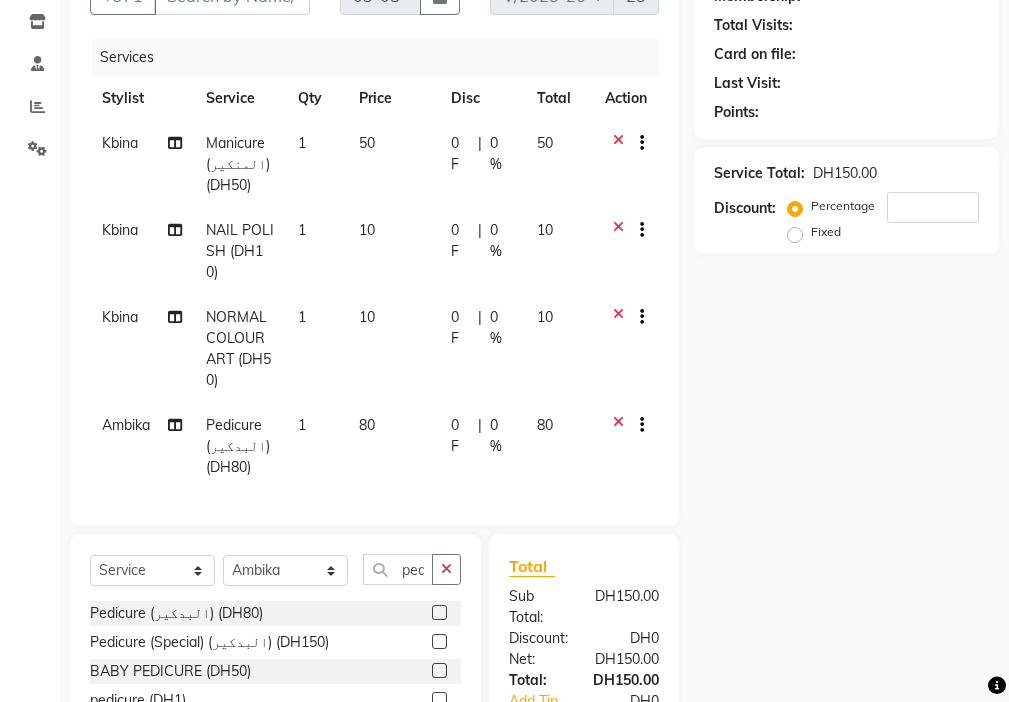 checkbox on "false" 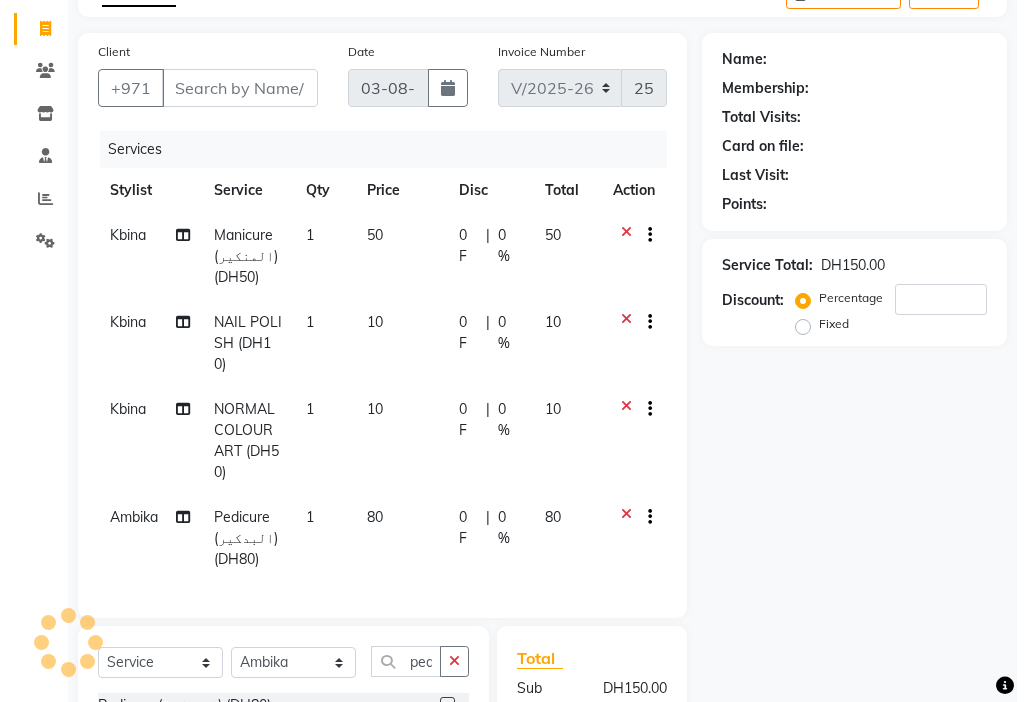 scroll, scrollTop: 114, scrollLeft: 0, axis: vertical 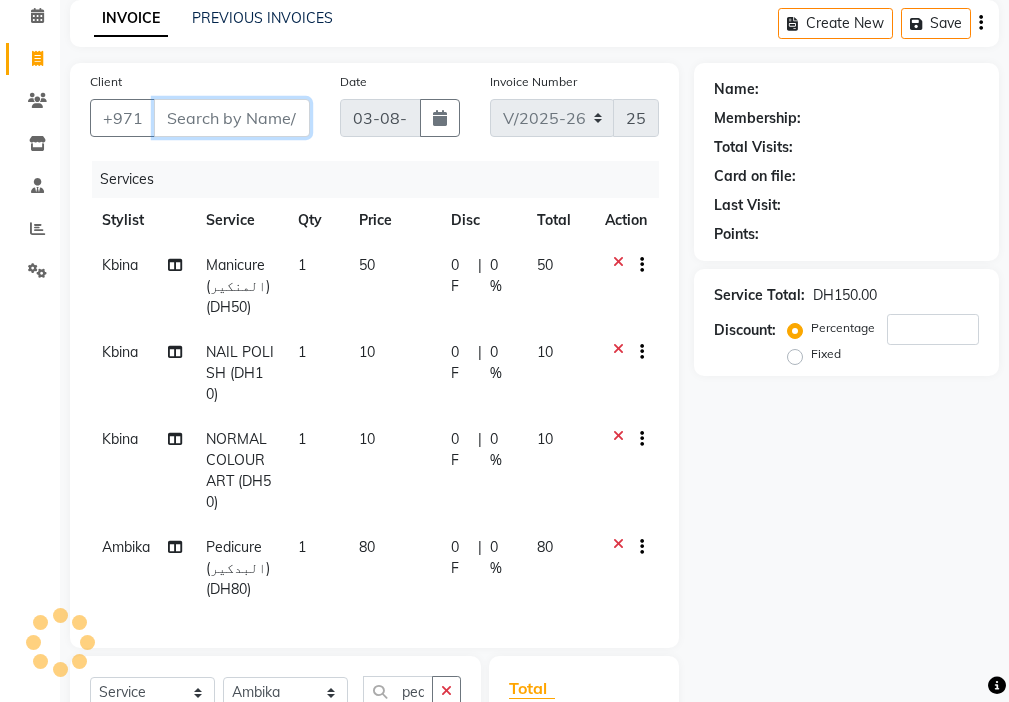 click on "Client" at bounding box center [232, 118] 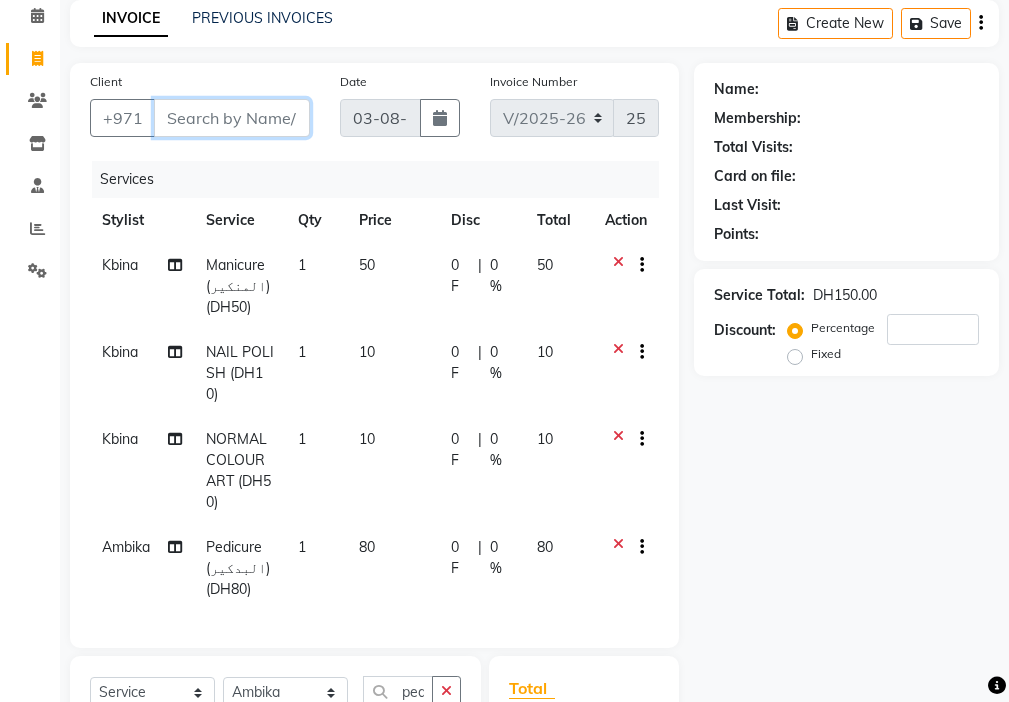 type on "5" 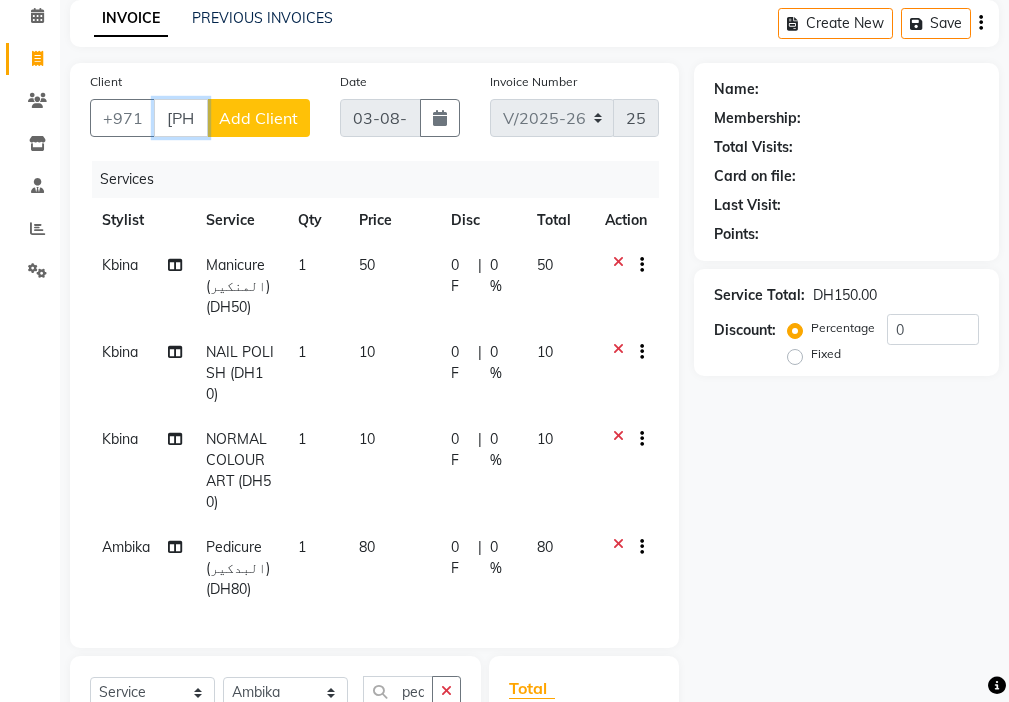 type on "[PHONE]" 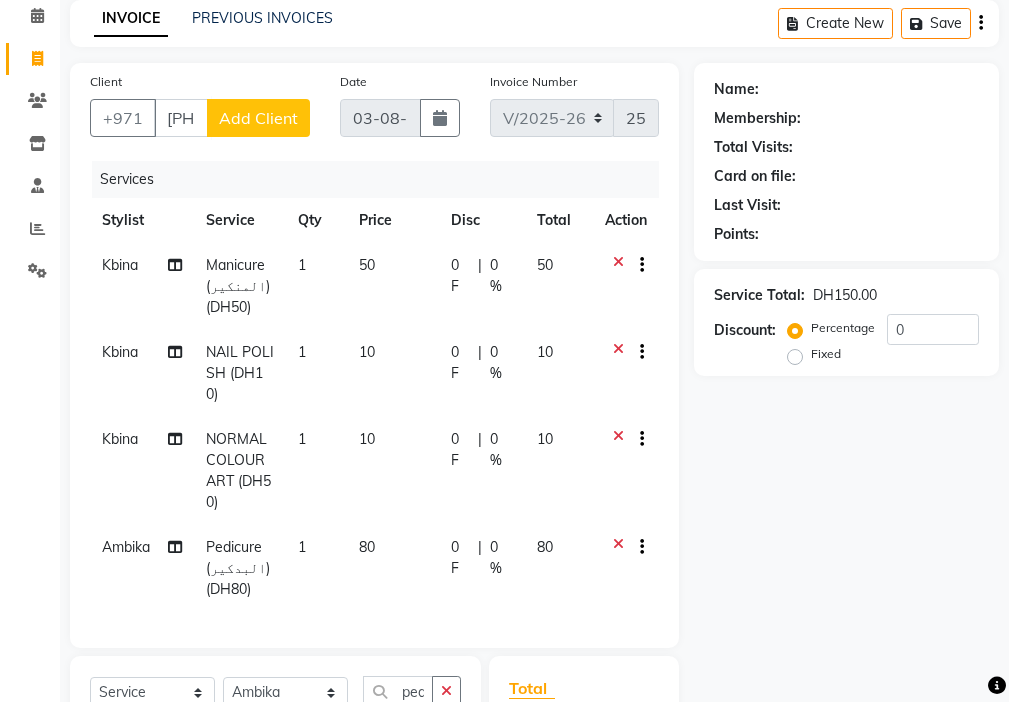 click on "Add Client" 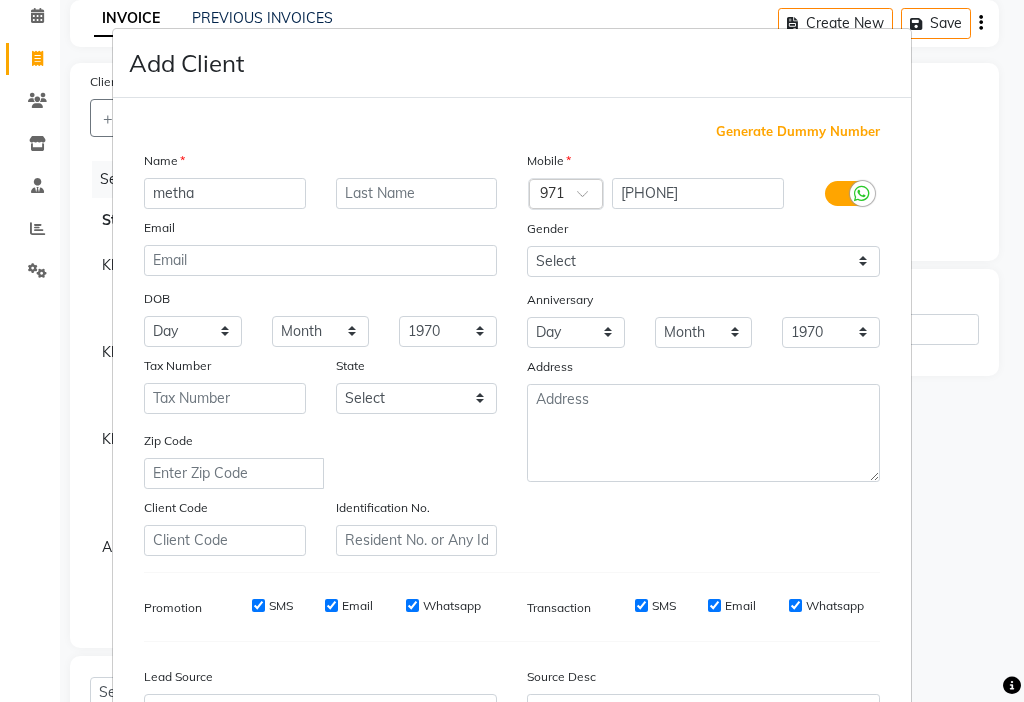 type on "metha" 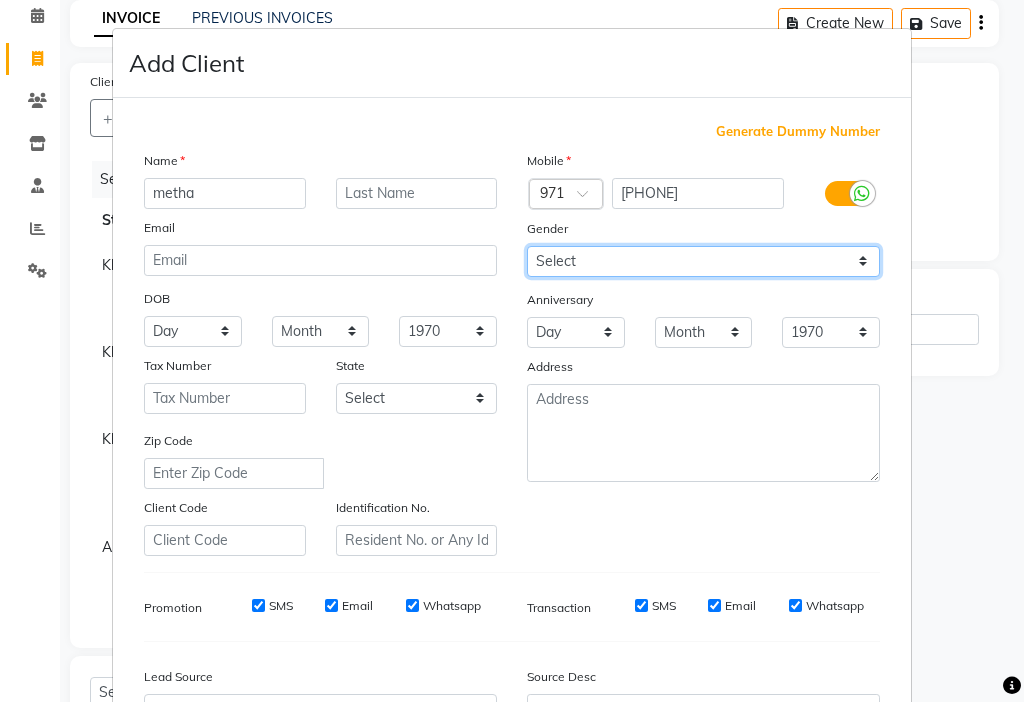 click on "Select Male Female Other Prefer Not To Say" at bounding box center (703, 261) 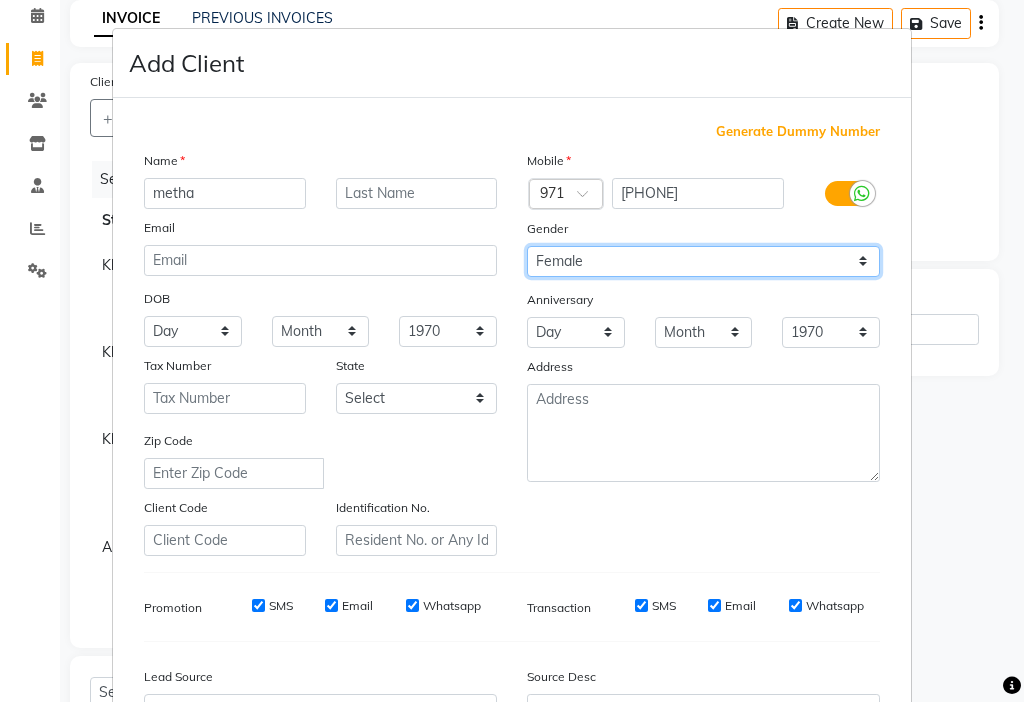 click on "Select Male Female Other Prefer Not To Say" at bounding box center (703, 261) 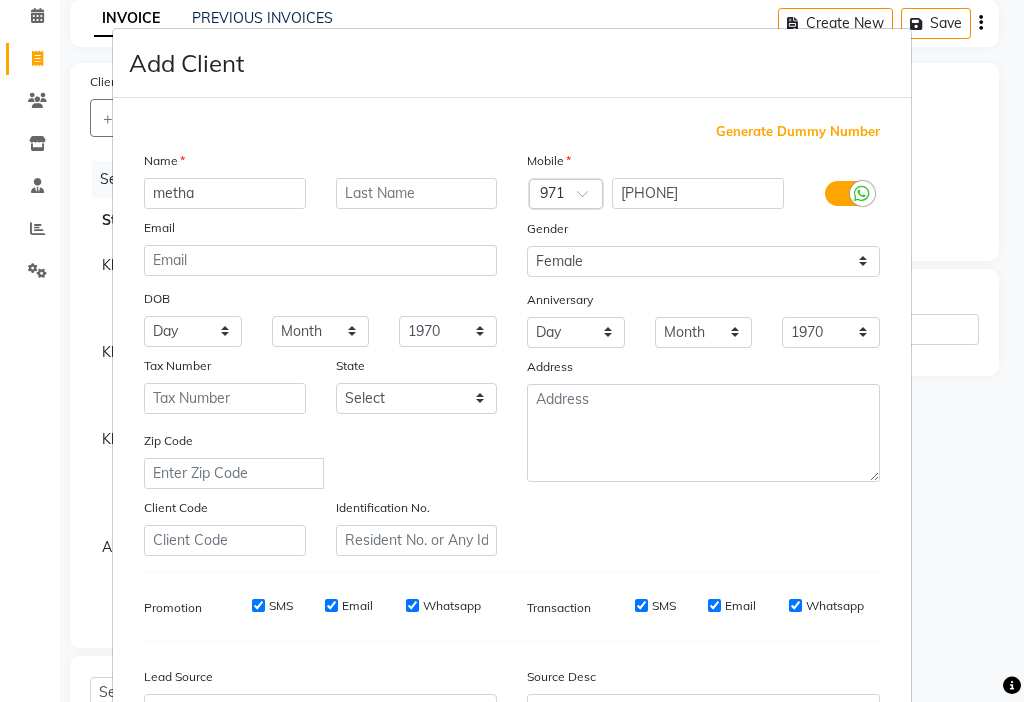 click on "SMS" at bounding box center (281, 606) 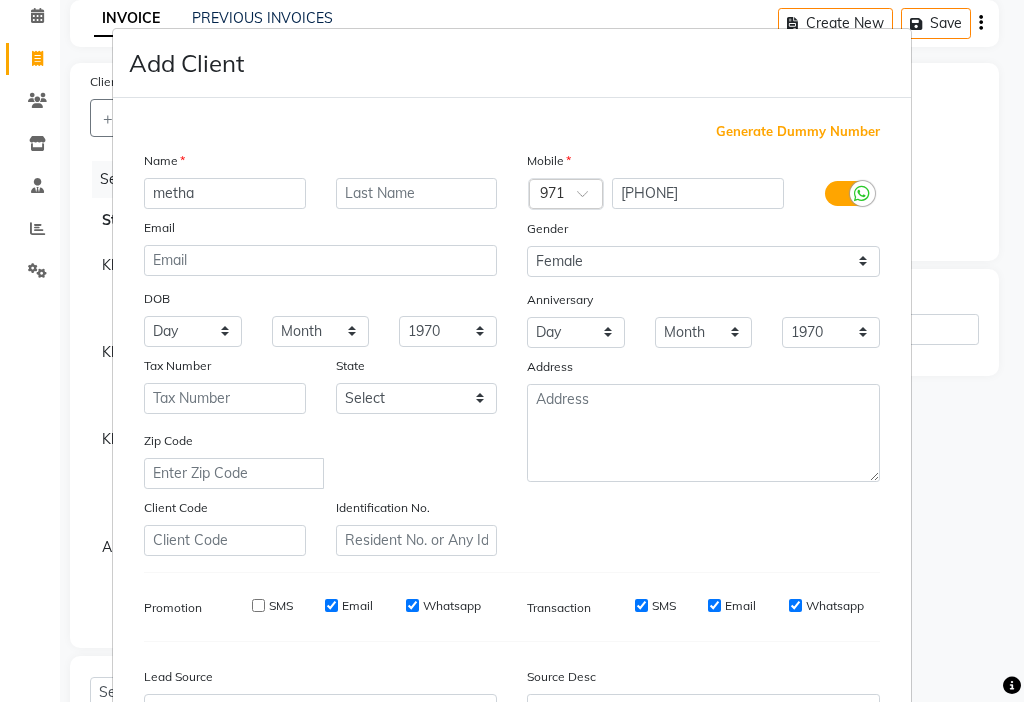 click on "Email" at bounding box center (357, 606) 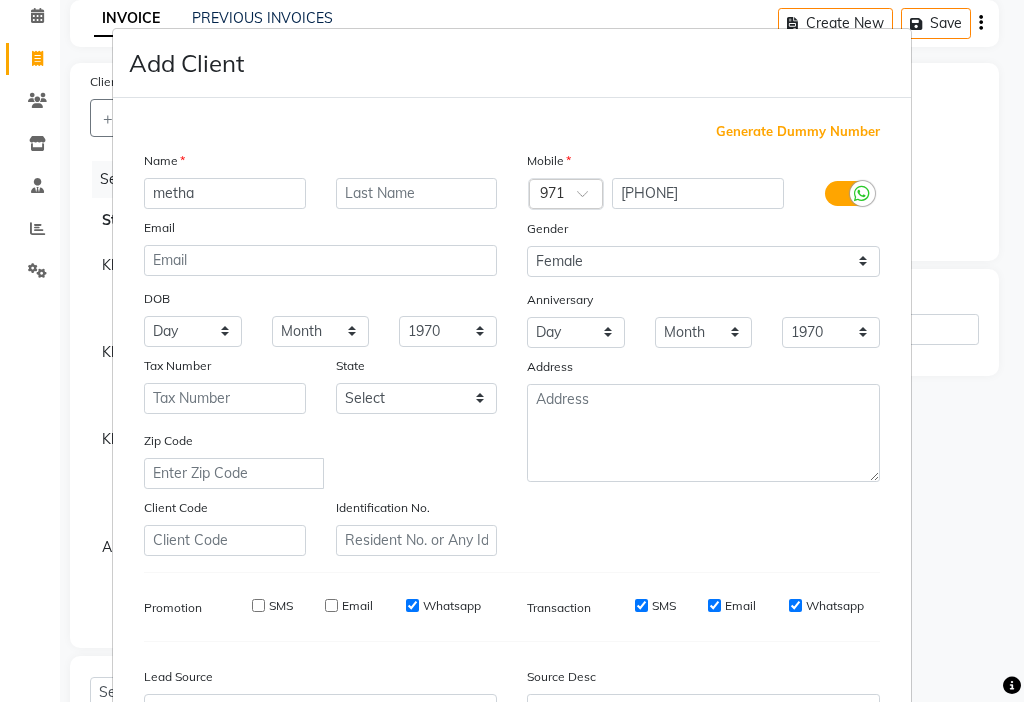 click on "SMS" at bounding box center (641, 605) 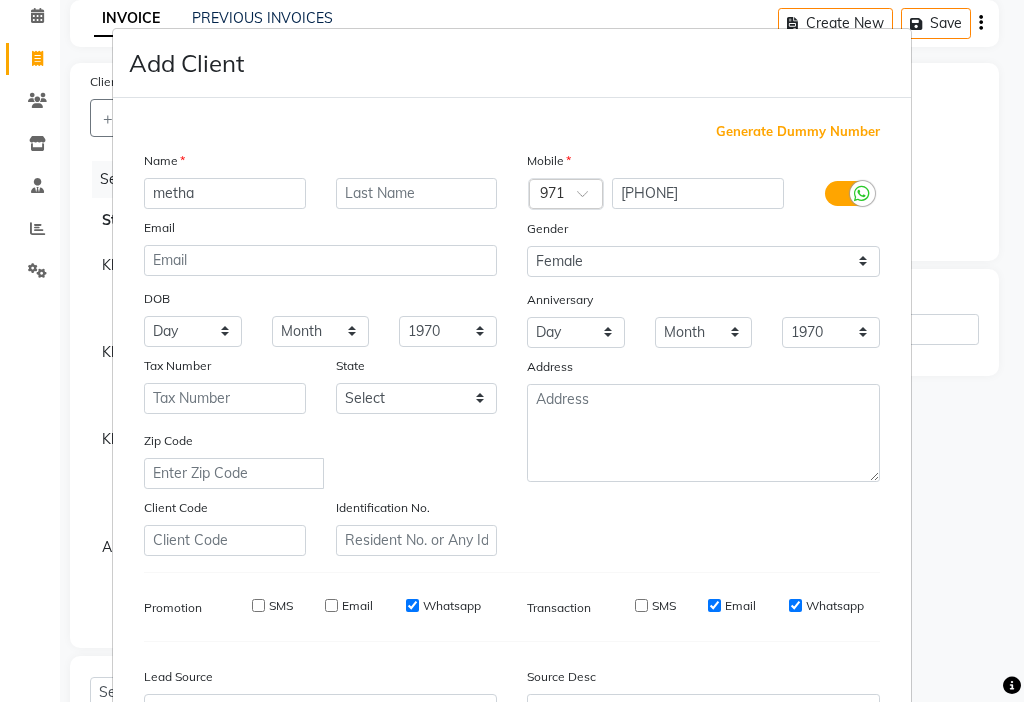 click on "Email" at bounding box center [740, 606] 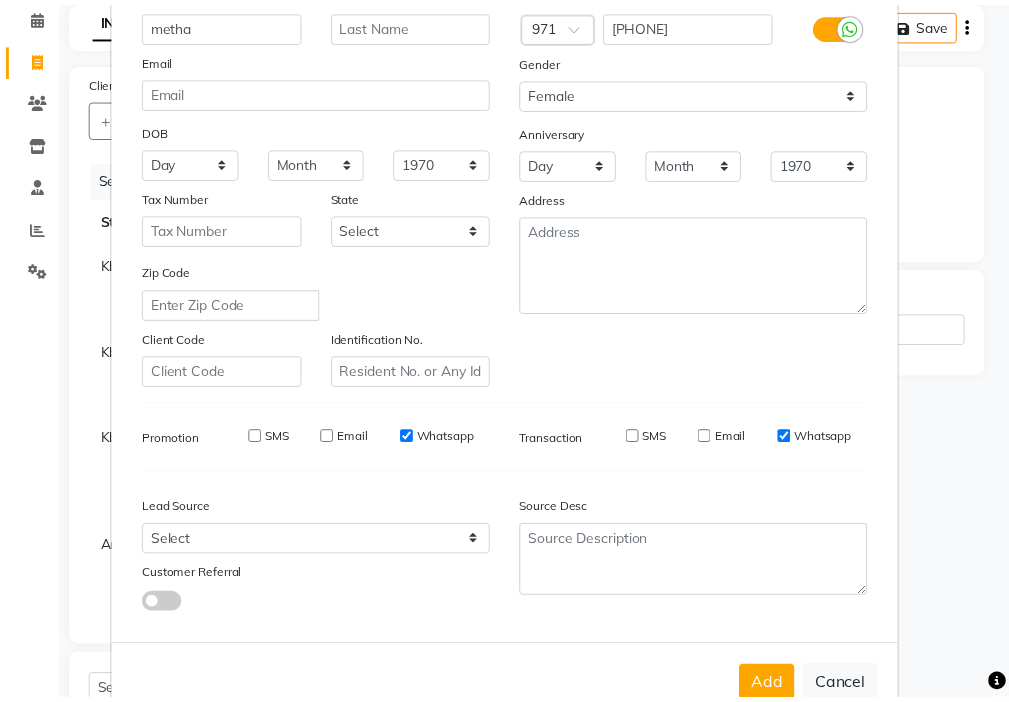 scroll, scrollTop: 183, scrollLeft: 0, axis: vertical 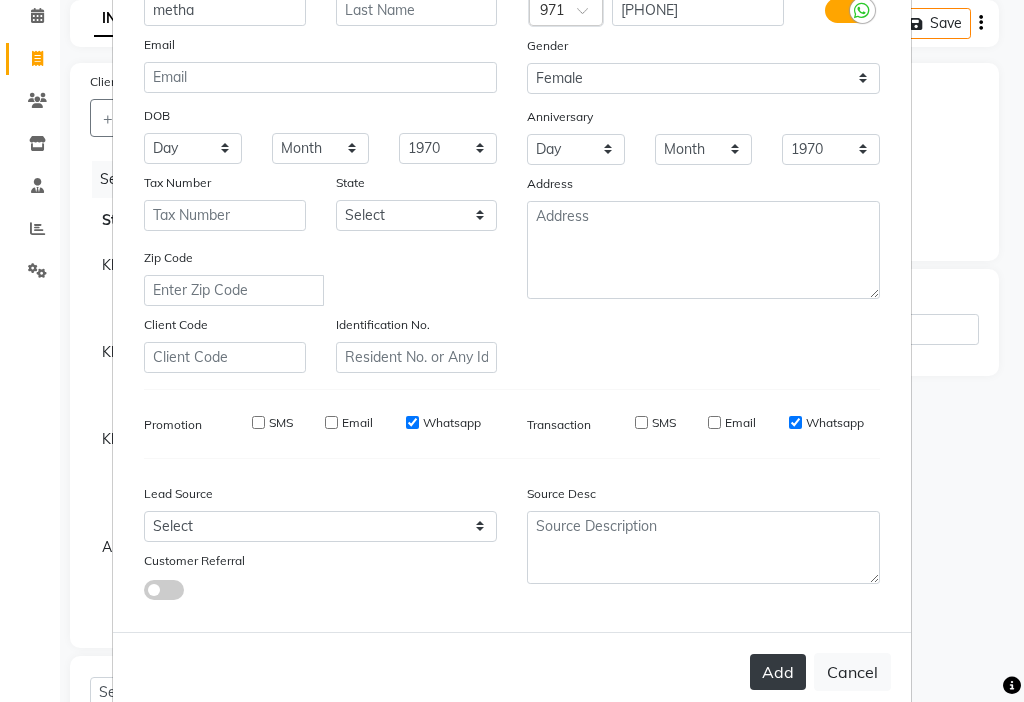 click on "Add" at bounding box center [778, 672] 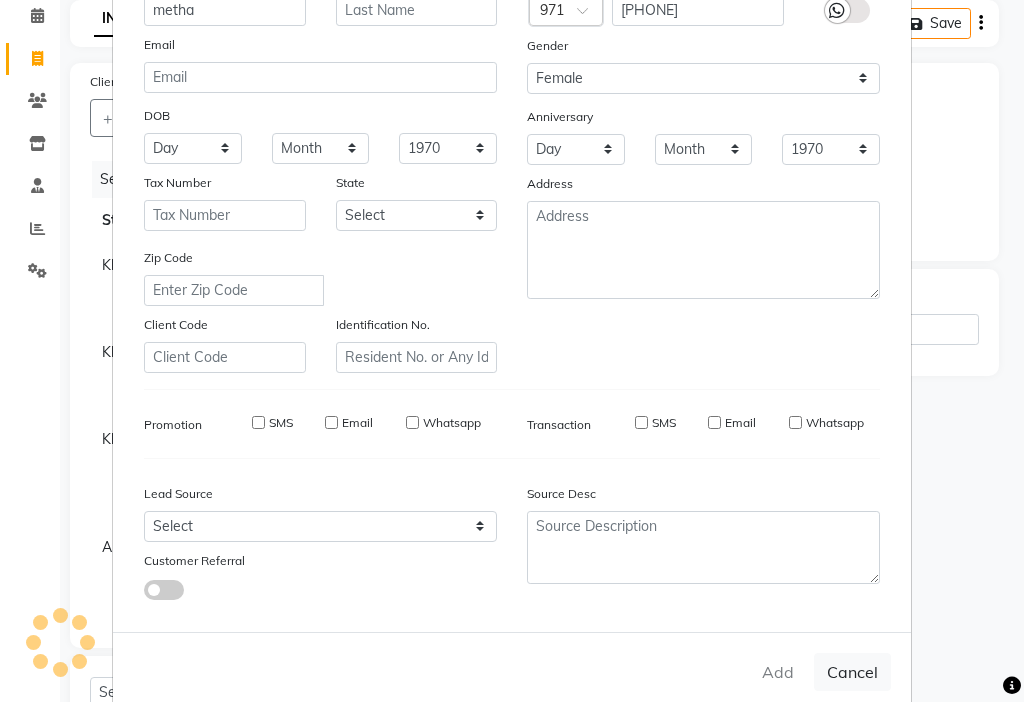 type 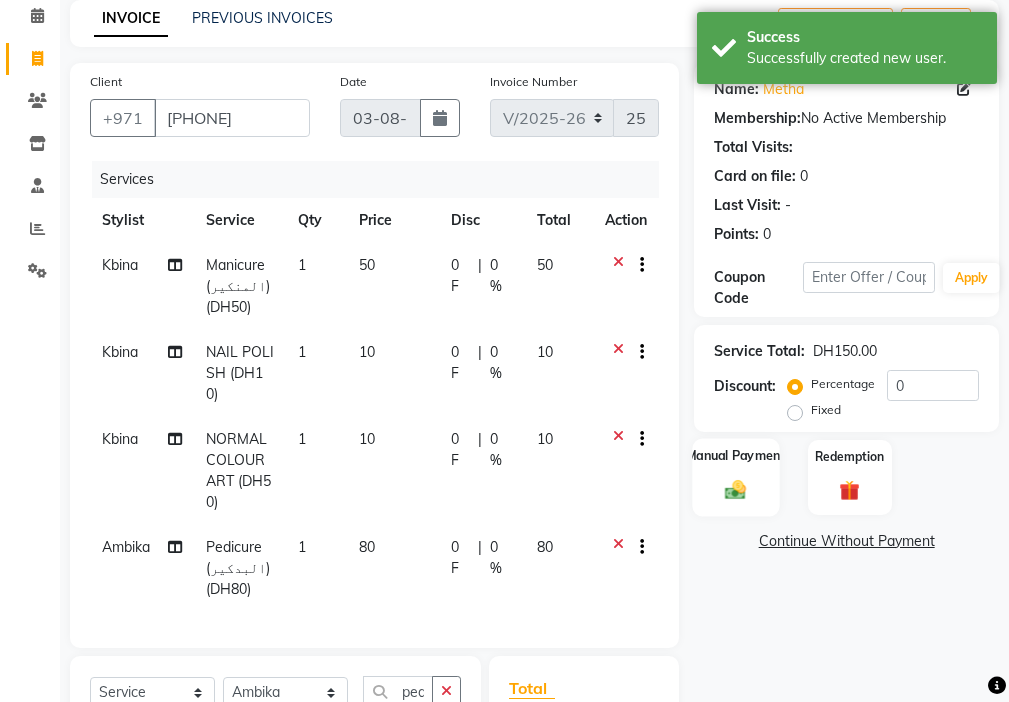 click on "Manual Payment" 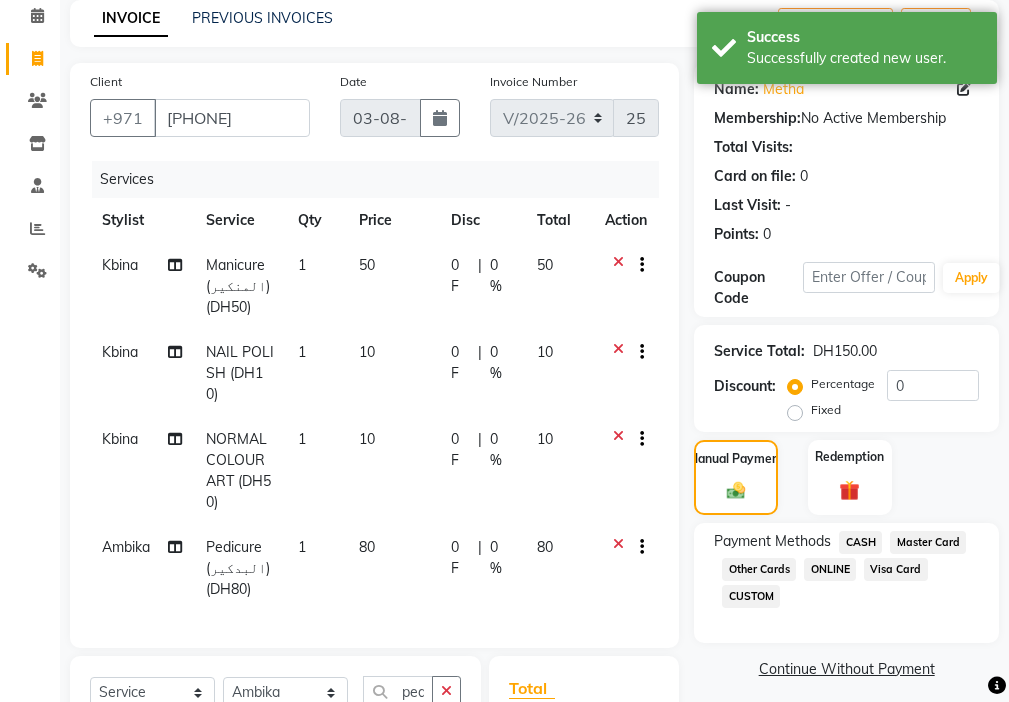 click on "Visa Card" 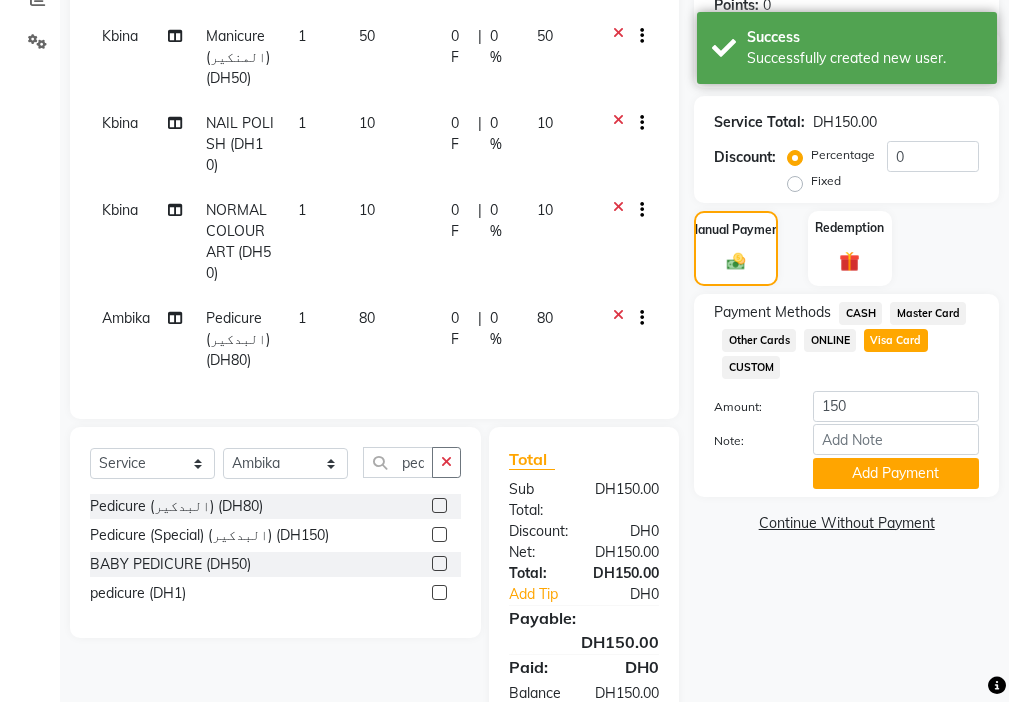 scroll, scrollTop: 431, scrollLeft: 0, axis: vertical 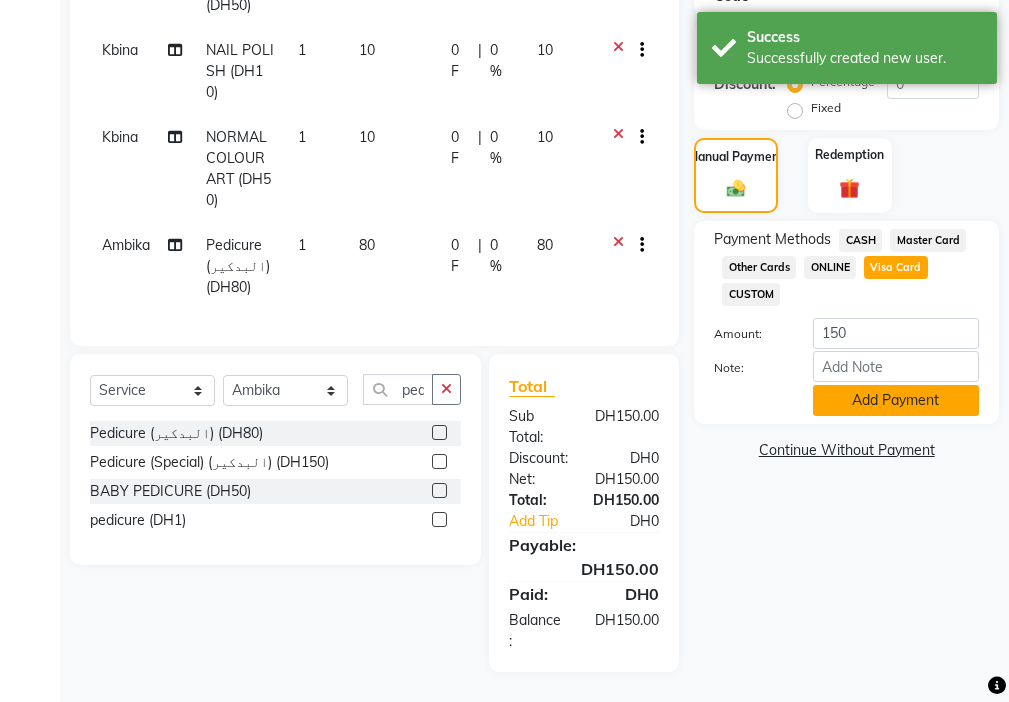 click on "Add Payment" 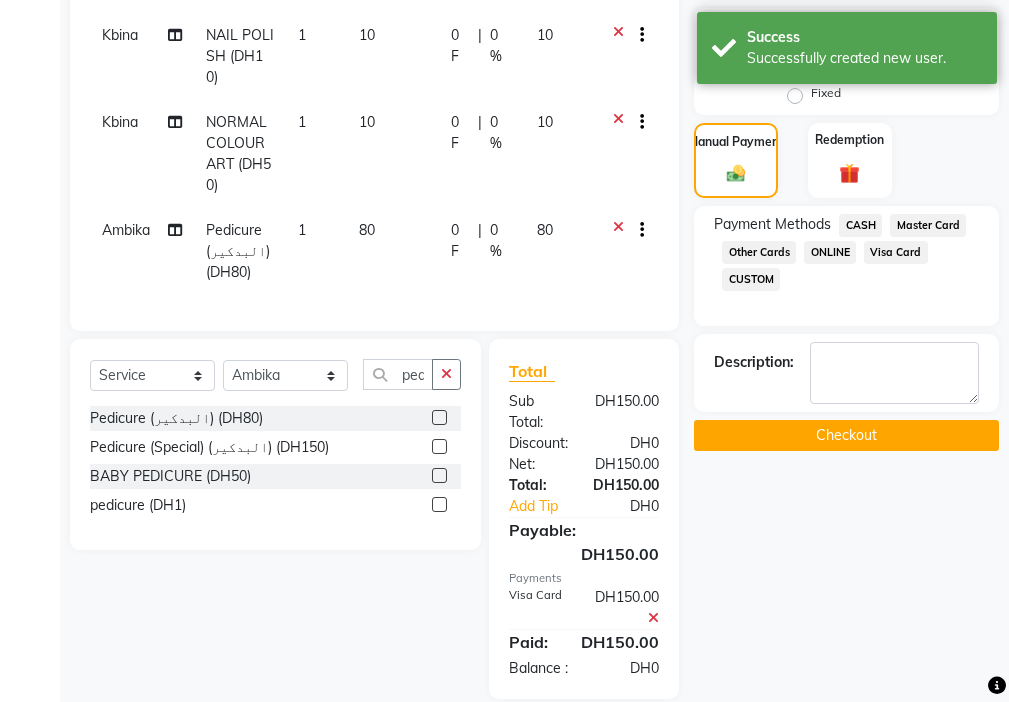 click on "Checkout" 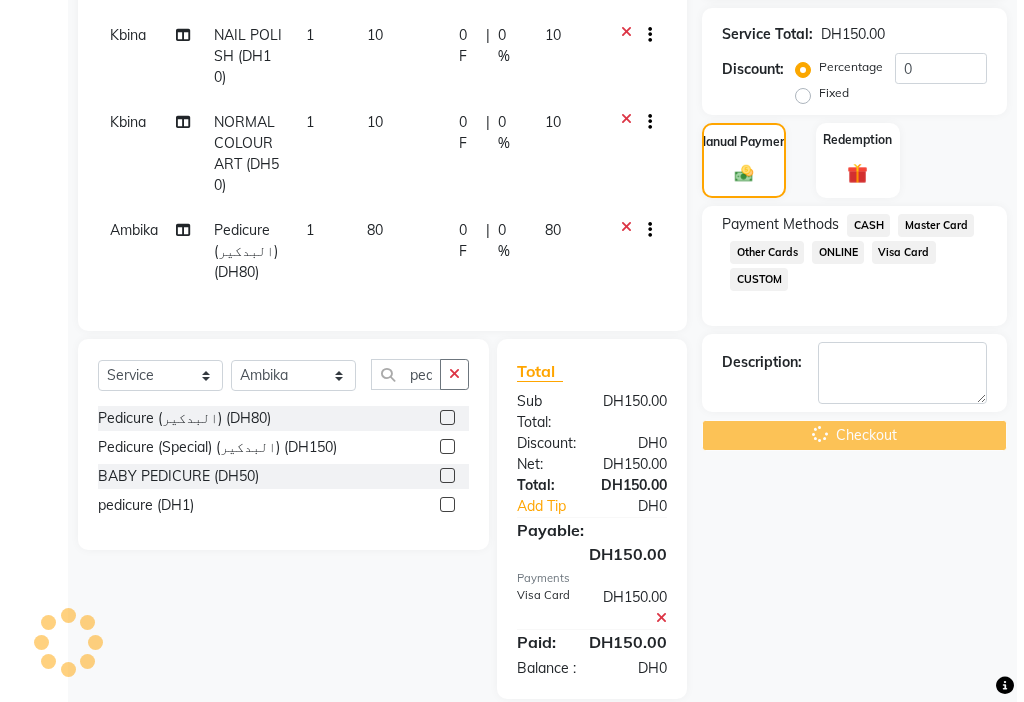 scroll, scrollTop: 0, scrollLeft: 0, axis: both 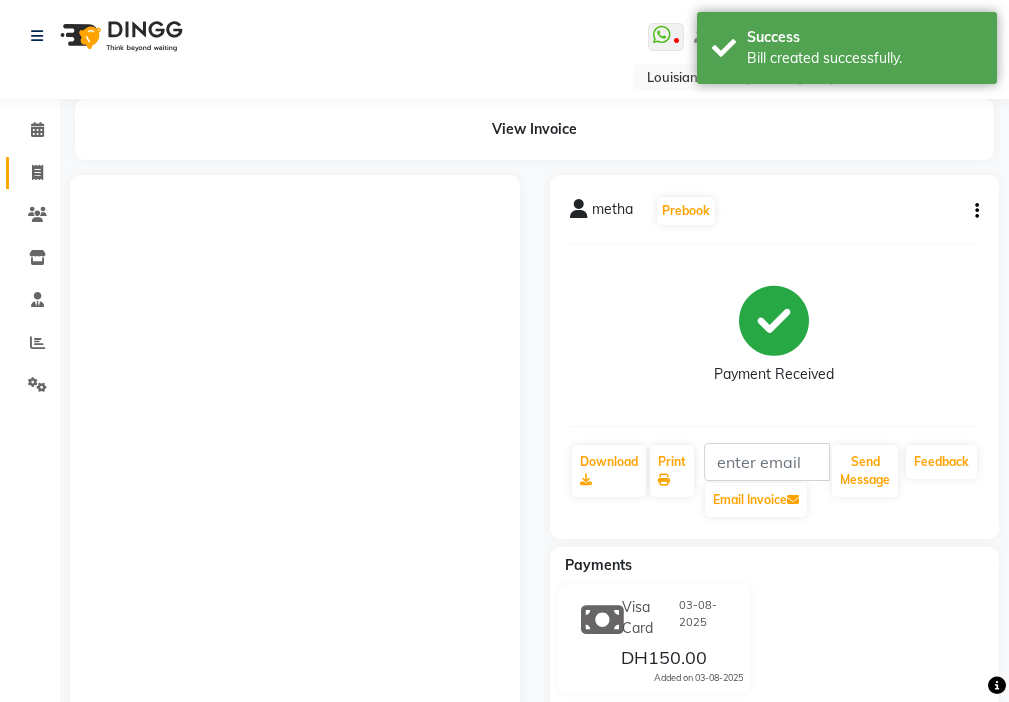 click 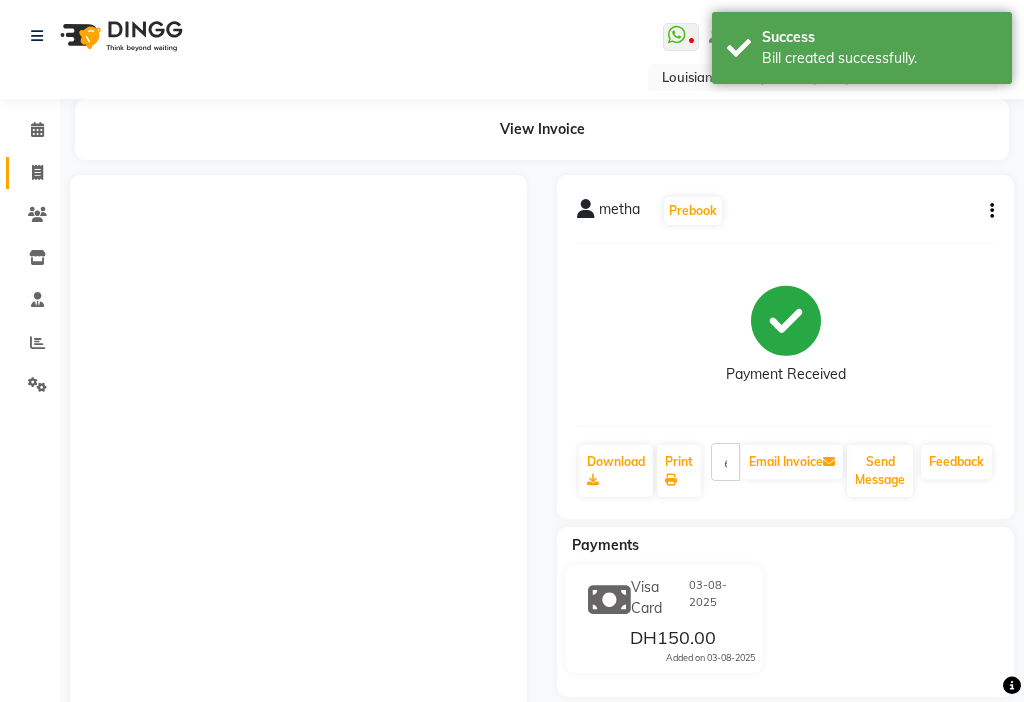 select on "service" 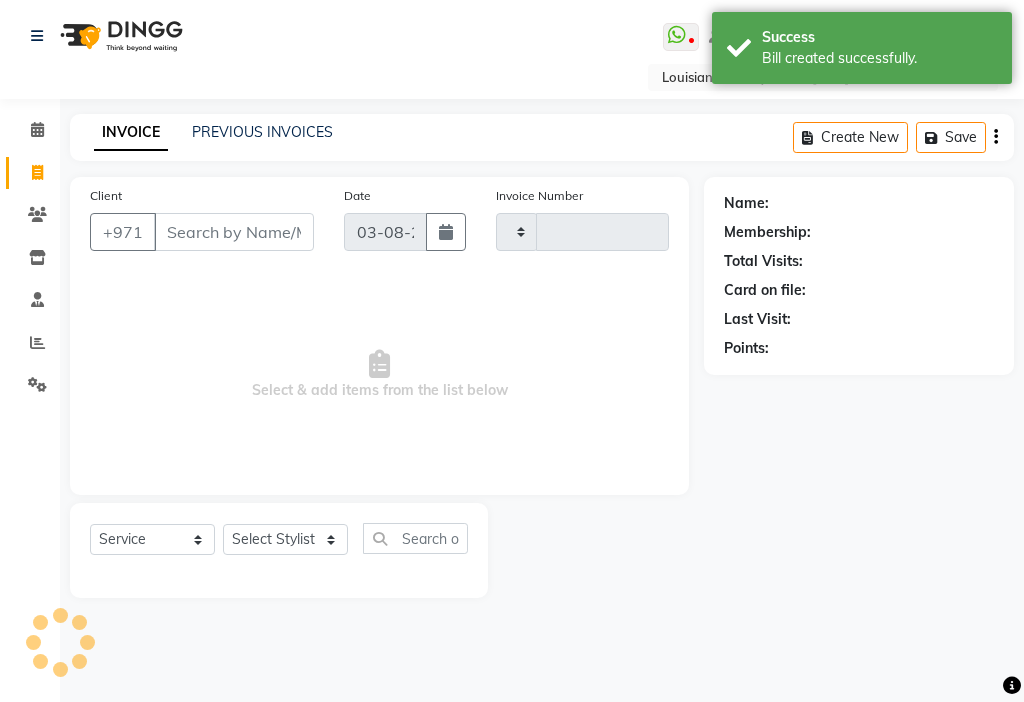 type 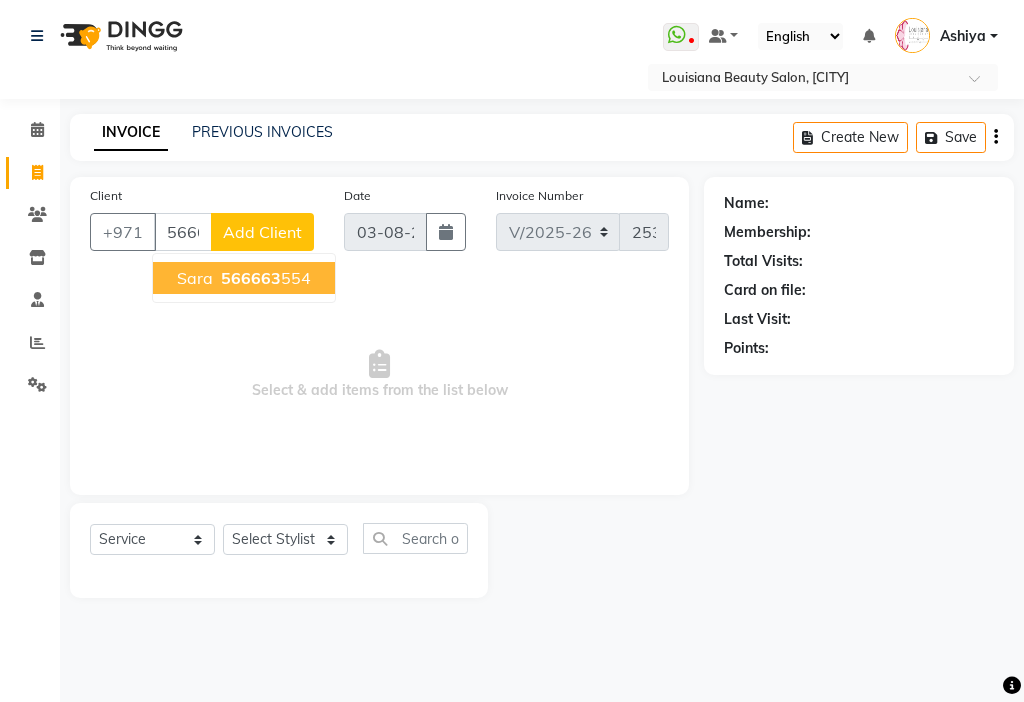 click on "566663" at bounding box center (251, 278) 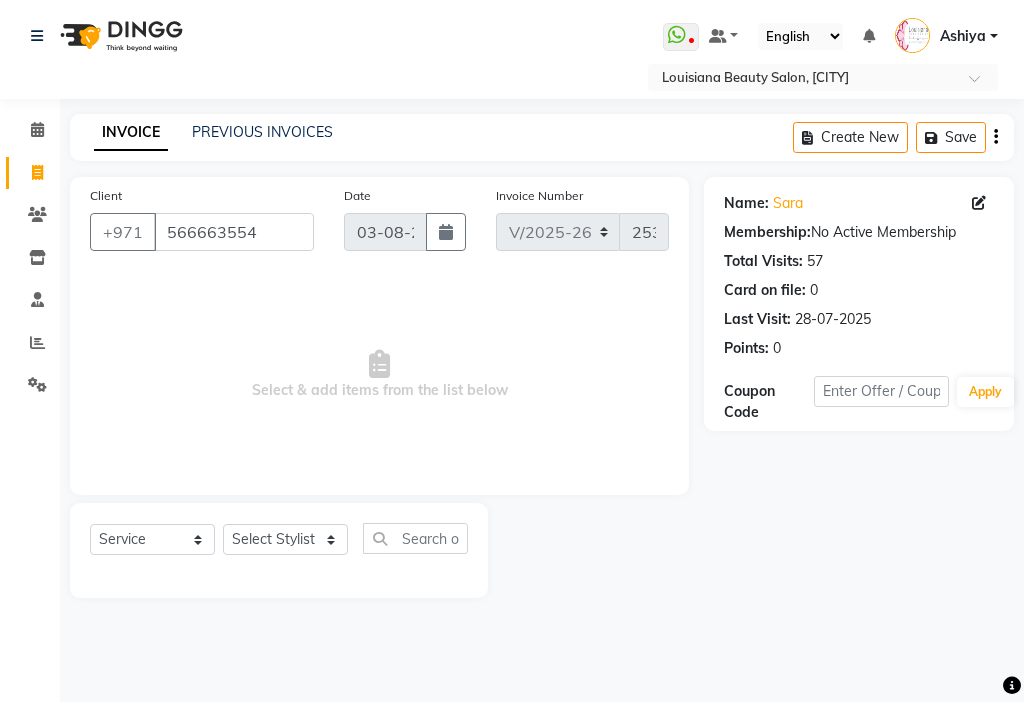 click 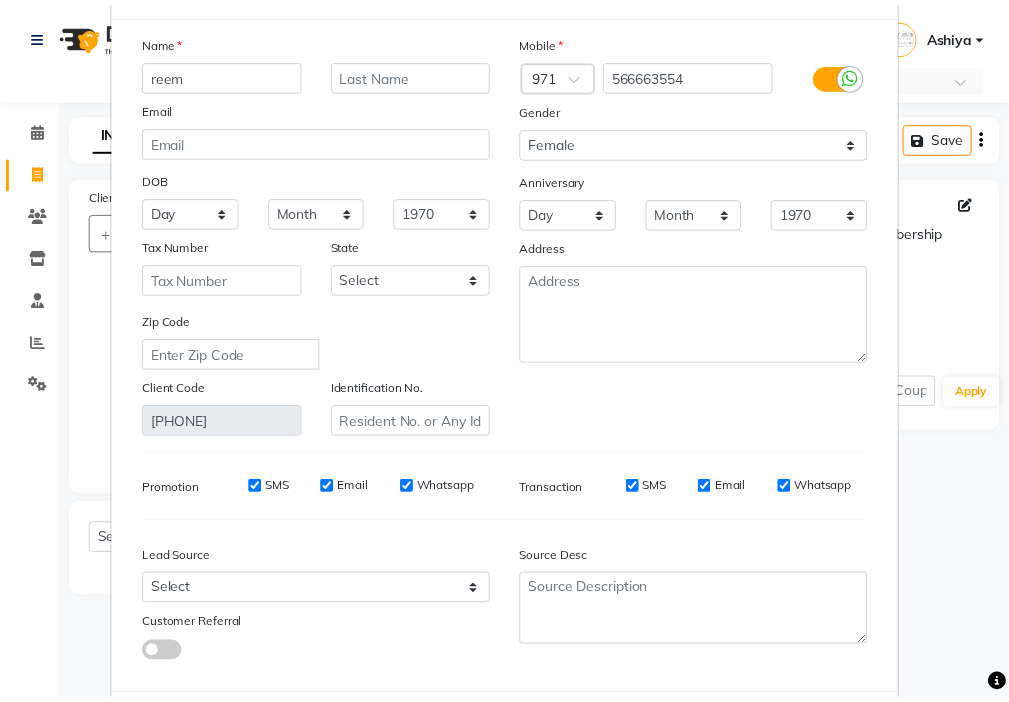 scroll, scrollTop: 185, scrollLeft: 0, axis: vertical 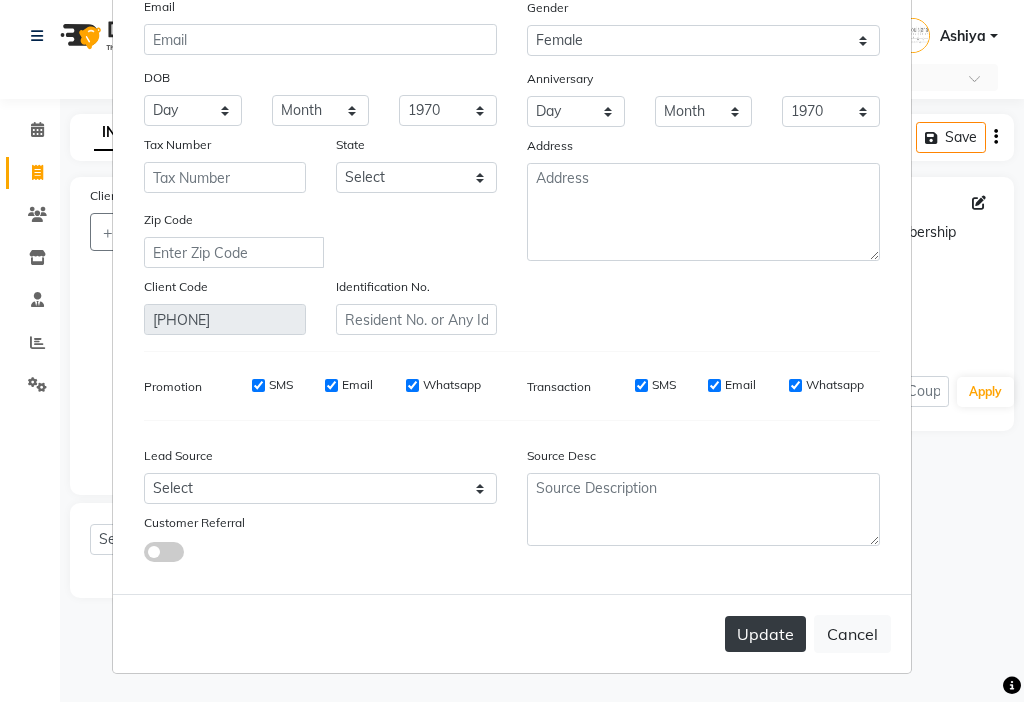click on "Update" at bounding box center [765, 634] 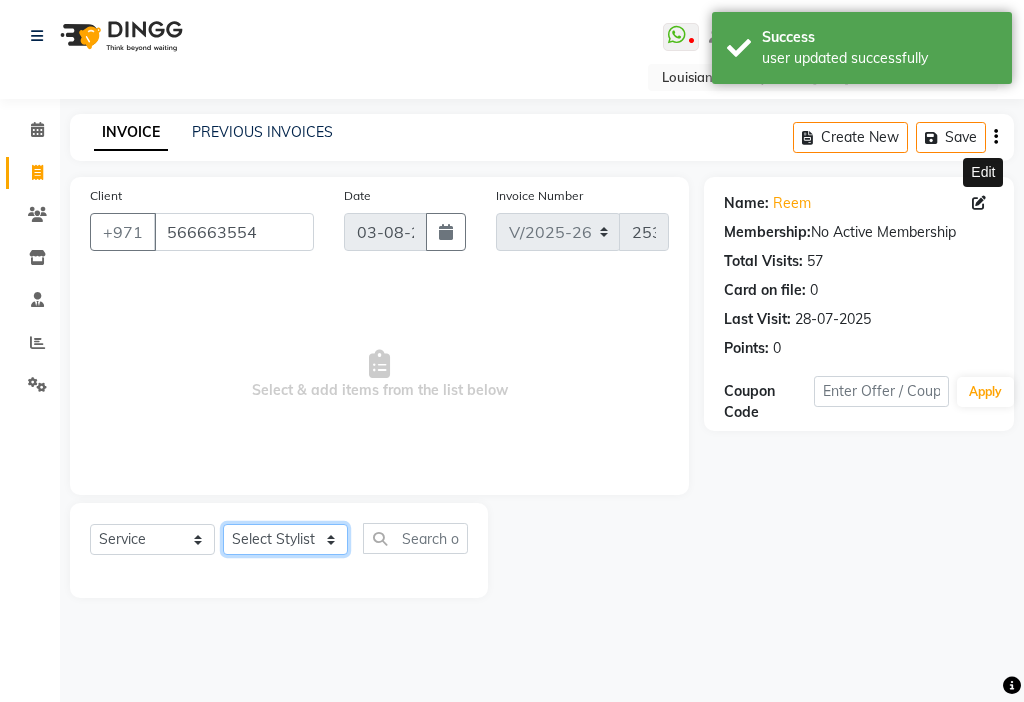 click on "Select Stylist [FIRST] [FIRST] [FIRST] [FIRST] Cashier [FIRST] [FIRST] [FIRST] [FIRST] Kbina Madam mamta Parina sabita [FIRST] [LAST] [FIRST] [FIRST] [FIRST] NORMAL COLOUR ART (DH50)  x Beauty Makeup (DH400) Beauty Facial (DH150) Beauty Face Shama (DH60) Beauty Face Bleach (DH60) Beauty Face Threading (DH50) Beauty Upper Lips Bleach (DH20) Forhead Waxing (DH10) Nose Waxing (DH10) Upper Lip Waxing (DH10) Hand Waxing Full (DH70) Beauty Eyelashes Adhesive (DH30) Beauty Eye Makeup (DH150) Beauty Hand Henna(حناء اليد) (DH50) Beauty Legs Henna(حناء الرجل) (DH50) paraffin wax hand (DH30) paraffin  wax leg  (DH50) chin threading (DH15) Extra Pin (DH20) ROOT HALF DYE (DH80) Beauty Gasha (DH50) Baby Start (DH20) Rinceage  (DH200) Enercose (DH200) Rosemary (DH80) Filler (DH0) Sedar (DH80) photo (DH10) Al mashat (DH80) Half leg Waxing (شمع نصف الرجل) (DH50) Half Hand Waxing (شمع اليدين) (DH40) Under Arms Waxing (شمع الابط) (DH20) Manicure  (المنكير) (DH50)" 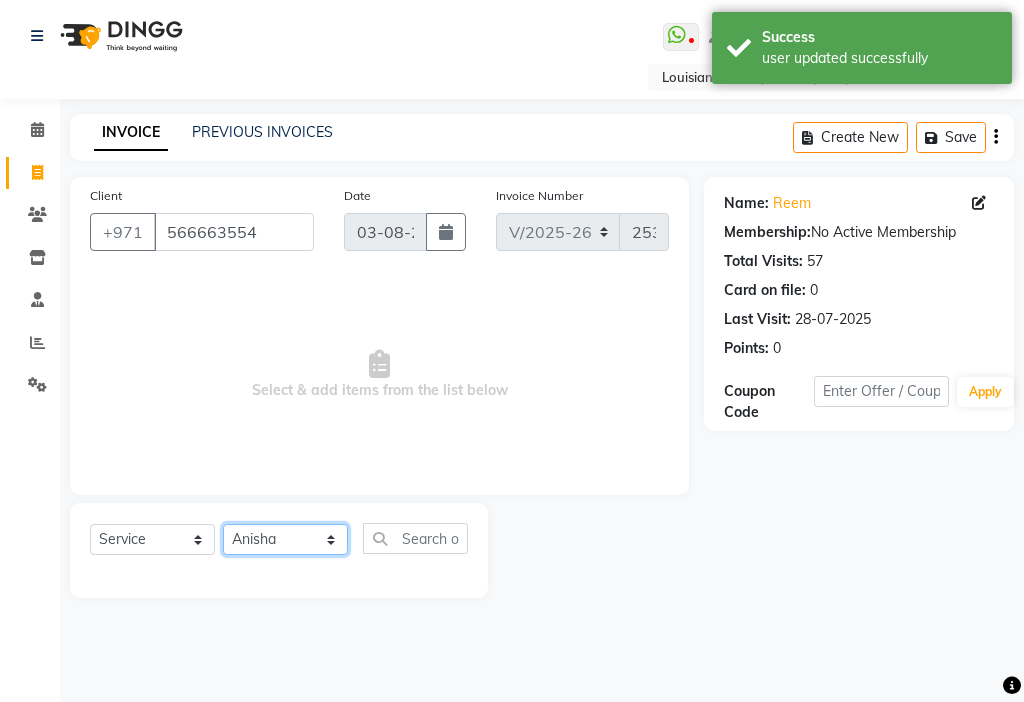 click on "Select Stylist [FIRST] [FIRST] [FIRST] [FIRST] Cashier [FIRST] [FIRST] [FIRST] [FIRST] Kbina Madam mamta Parina sabita [FIRST] [LAST] [FIRST] [FIRST] [FIRST] NORMAL COLOUR ART (DH50)  x Beauty Makeup (DH400) Beauty Facial (DH150) Beauty Face Shama (DH60) Beauty Face Bleach (DH60) Beauty Face Threading (DH50) Beauty Upper Lips Bleach (DH20) Forhead Waxing (DH10) Nose Waxing (DH10) Upper Lip Waxing (DH10) Hand Waxing Full (DH70) Beauty Eyelashes Adhesive (DH30) Beauty Eye Makeup (DH150) Beauty Hand Henna(حناء اليد) (DH50) Beauty Legs Henna(حناء الرجل) (DH50) paraffin wax hand (DH30) paraffin  wax leg  (DH50) chin threading (DH15) Extra Pin (DH20) ROOT HALF DYE (DH80) Beauty Gasha (DH50) Baby Start (DH20) Rinceage  (DH200) Enercose (DH200) Rosemary (DH80) Filler (DH0) Sedar (DH80) photo (DH10) Al mashat (DH80) Half leg Waxing (شمع نصف الرجل) (DH50) Half Hand Waxing (شمع اليدين) (DH40) Under Arms Waxing (شمع الابط) (DH20) Manicure  (المنكير) (DH50)" 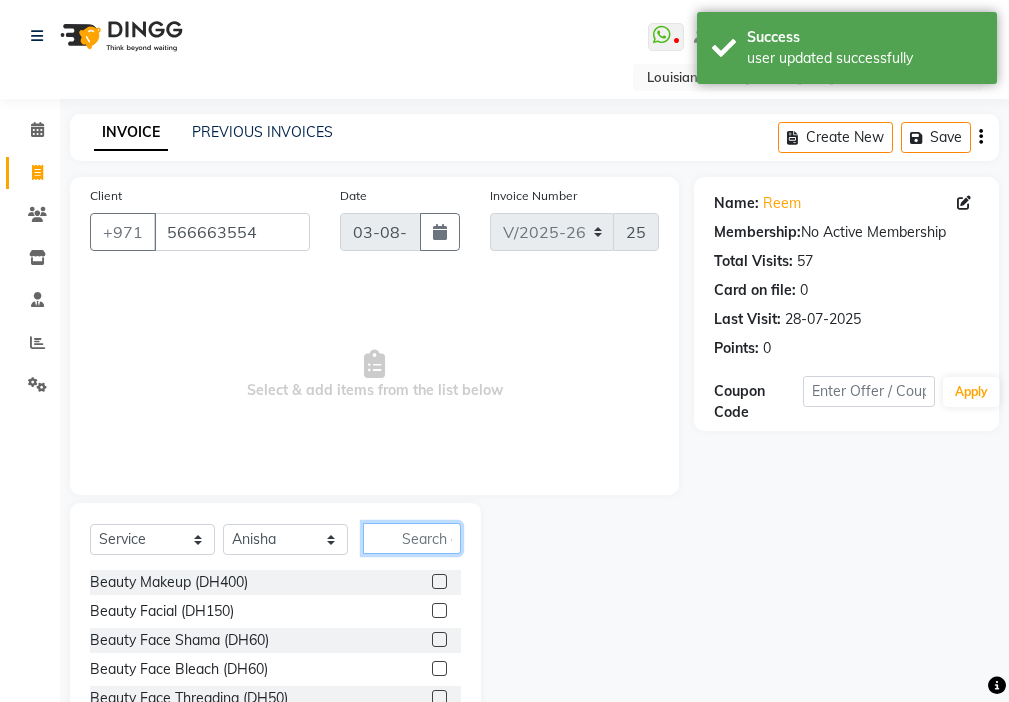 click 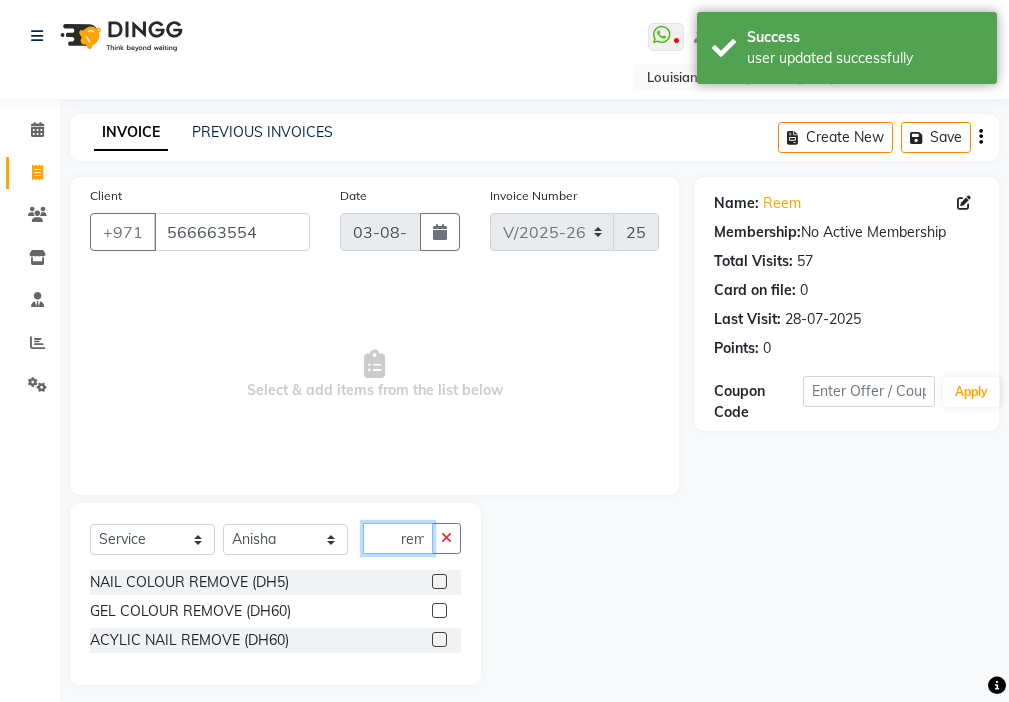 scroll, scrollTop: 0, scrollLeft: 9, axis: horizontal 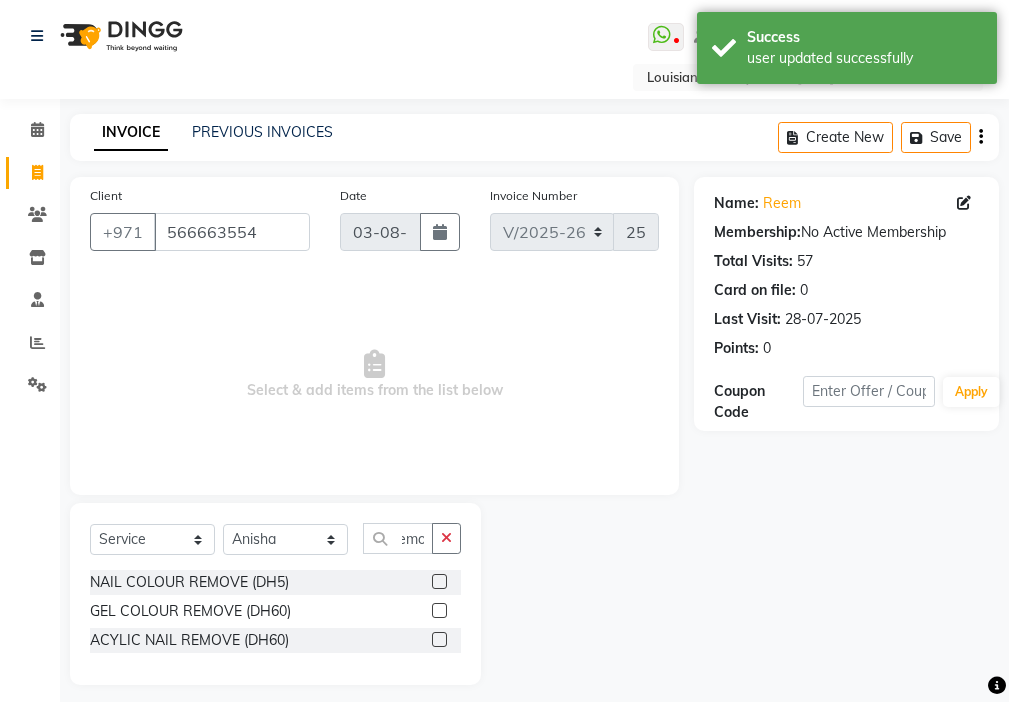 click 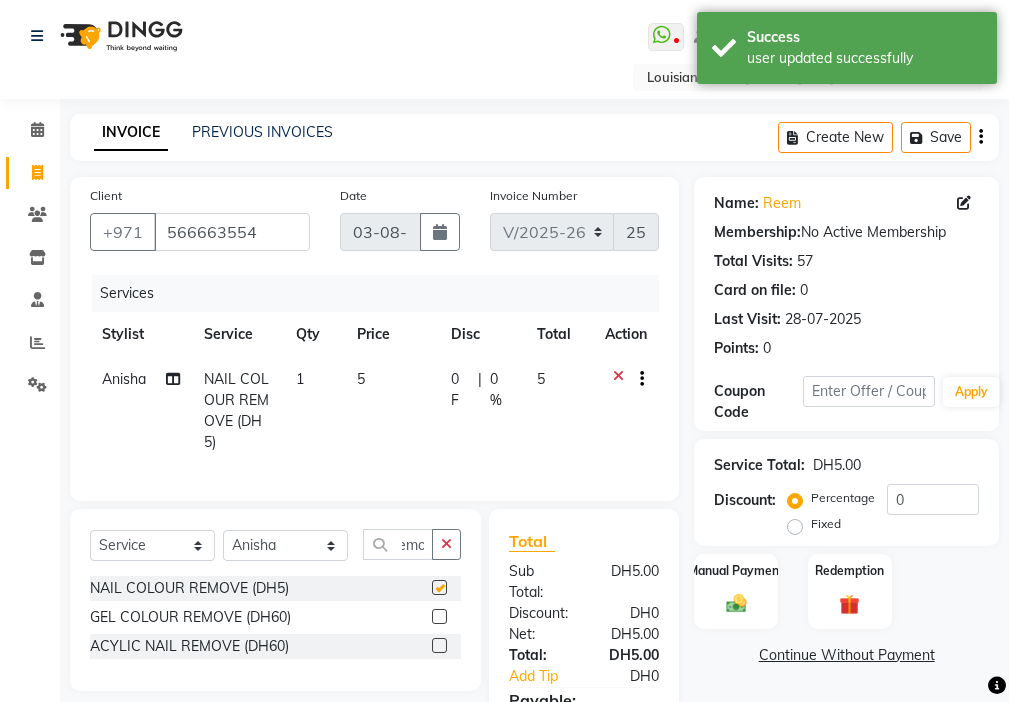 scroll, scrollTop: 0, scrollLeft: 0, axis: both 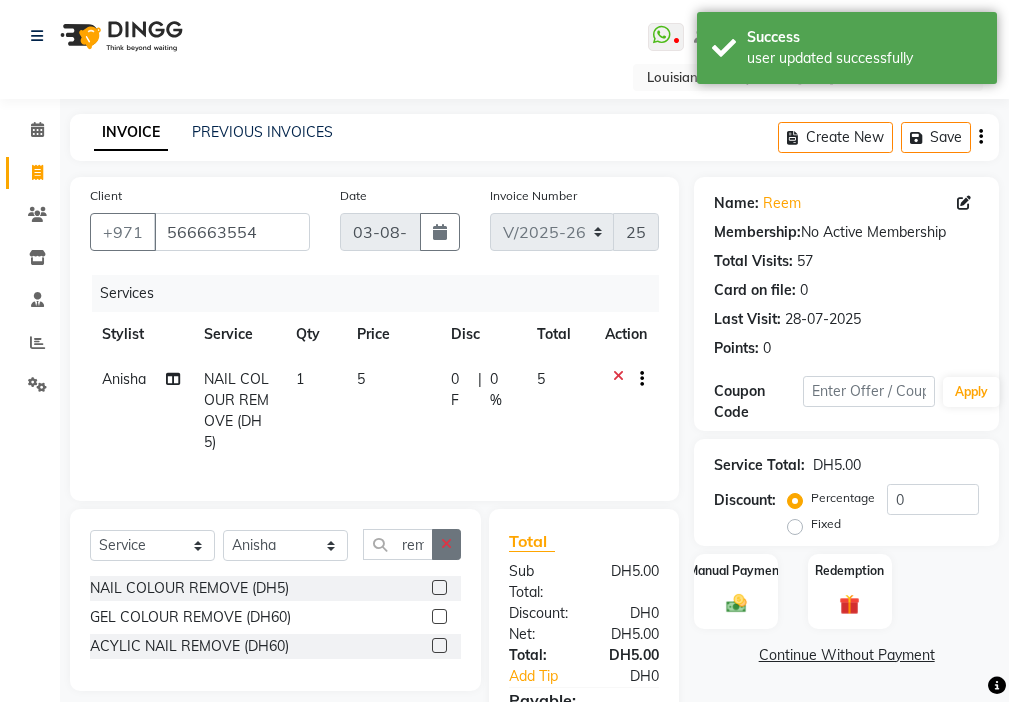 click 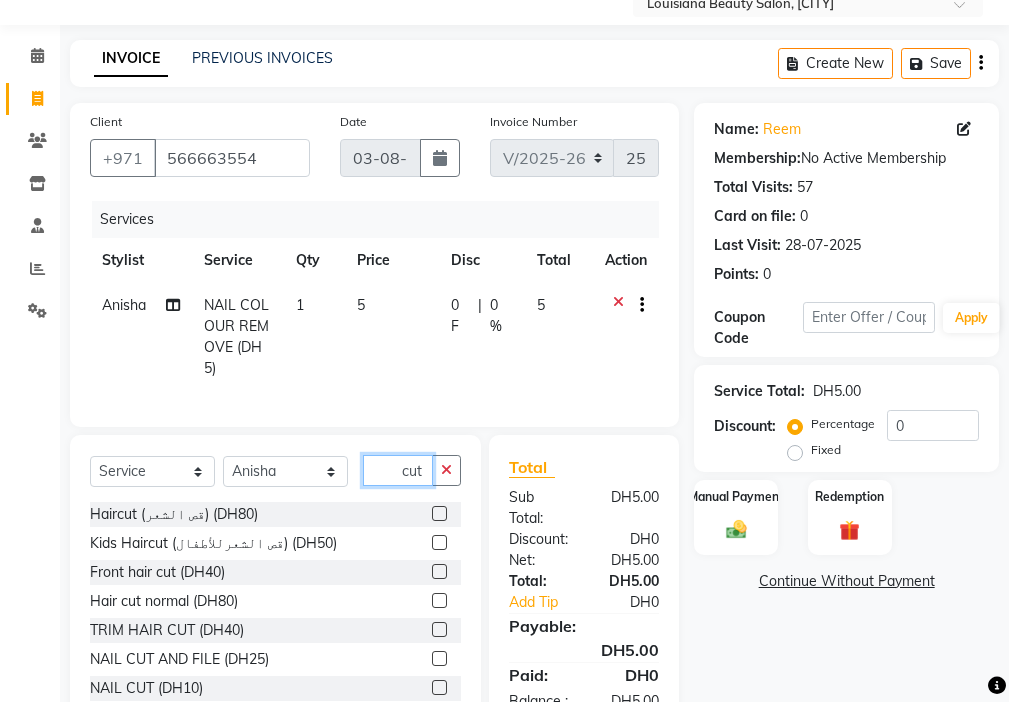 scroll, scrollTop: 170, scrollLeft: 0, axis: vertical 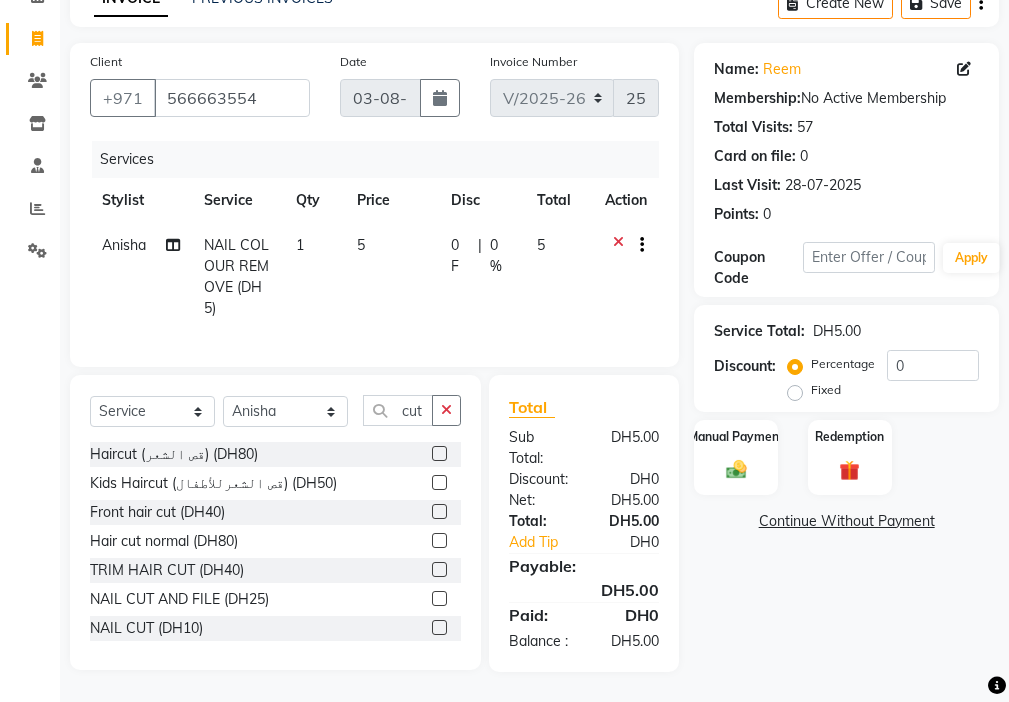 click 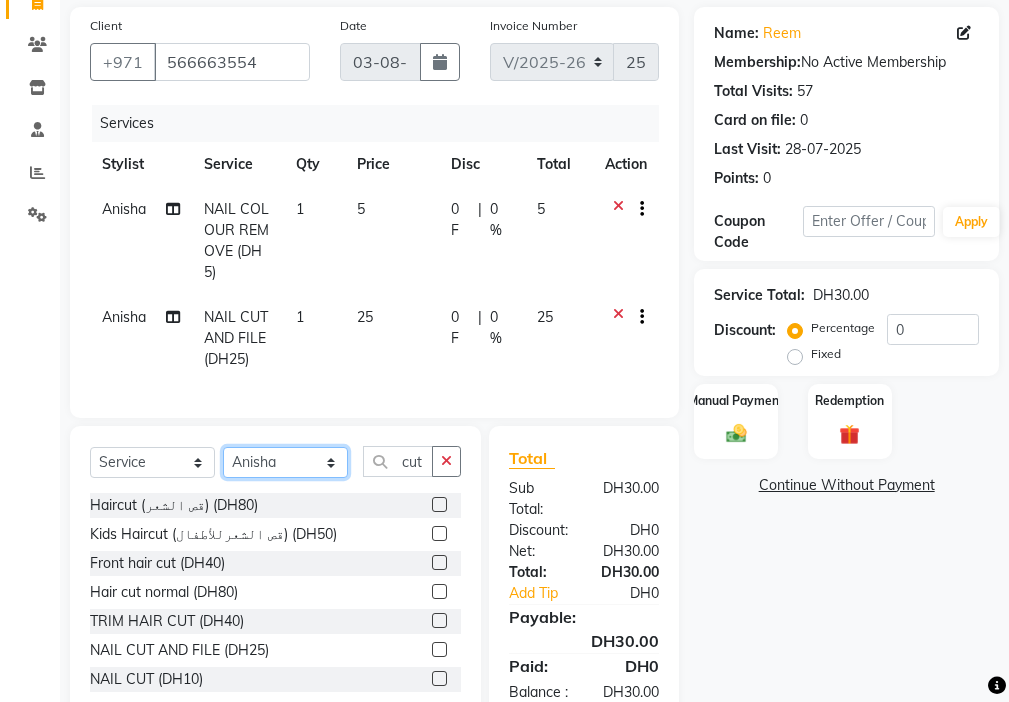 click on "Select Stylist [FIRST] [FIRST] [FIRST] [FIRST] Cashier [FIRST] [FIRST] [FIRST] [FIRST] Kbina Madam mamta Parina sabita [FIRST] [LAST] [FIRST] [FIRST] [FIRST] NORMAL COLOUR ART (DH50)  x Beauty Makeup (DH400) Beauty Facial (DH150) Beauty Face Shama (DH60) Beauty Face Bleach (DH60) Beauty Face Threading (DH50) Beauty Upper Lips Bleach (DH20) Forhead Waxing (DH10) Nose Waxing (DH10) Upper Lip Waxing (DH10) Hand Waxing Full (DH70) Beauty Eyelashes Adhesive (DH30) Beauty Eye Makeup (DH150) Beauty Hand Henna(حناء اليد) (DH50) Beauty Legs Henna(حناء الرجل) (DH50) paraffin wax hand (DH30) paraffin  wax leg  (DH50) chin threading (DH15) Extra Pin (DH20) ROOT HALF DYE (DH80) Beauty Gasha (DH50) Baby Start (DH20) Rinceage  (DH200) Enercose (DH200) Rosemary (DH80) Filler (DH0) Sedar (DH80) photo (DH10) Al mashat (DH80) Half leg Waxing (شمع نصف الرجل) (DH50) Half Hand Waxing (شمع اليدين) (DH40) Under Arms Waxing (شمع الابط) (DH20) Manicure  (المنكير) (DH50)" 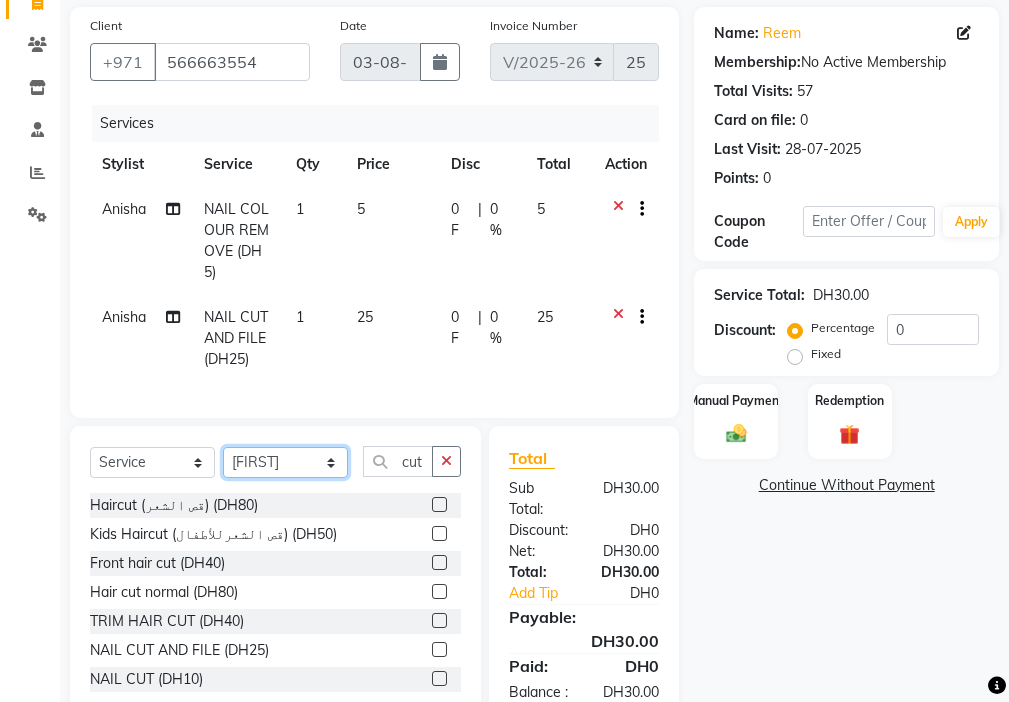 click on "Select Stylist [FIRST] [FIRST] [FIRST] [FIRST] Cashier [FIRST] [FIRST] [FIRST] [FIRST] Kbina Madam mamta Parina sabita [FIRST] [LAST] [FIRST] [FIRST] [FIRST] NORMAL COLOUR ART (DH50)  x Beauty Makeup (DH400) Beauty Facial (DH150) Beauty Face Shama (DH60) Beauty Face Bleach (DH60) Beauty Face Threading (DH50) Beauty Upper Lips Bleach (DH20) Forhead Waxing (DH10) Nose Waxing (DH10) Upper Lip Waxing (DH10) Hand Waxing Full (DH70) Beauty Eyelashes Adhesive (DH30) Beauty Eye Makeup (DH150) Beauty Hand Henna(حناء اليد) (DH50) Beauty Legs Henna(حناء الرجل) (DH50) paraffin wax hand (DH30) paraffin  wax leg  (DH50) chin threading (DH15) Extra Pin (DH20) ROOT HALF DYE (DH80) Beauty Gasha (DH50) Baby Start (DH20) Rinceage  (DH200) Enercose (DH200) Rosemary (DH80) Filler (DH0) Sedar (DH80) photo (DH10) Al mashat (DH80) Half leg Waxing (شمع نصف الرجل) (DH50) Half Hand Waxing (شمع اليدين) (DH40) Under Arms Waxing (شمع الابط) (DH20) Manicure  (المنكير) (DH50)" 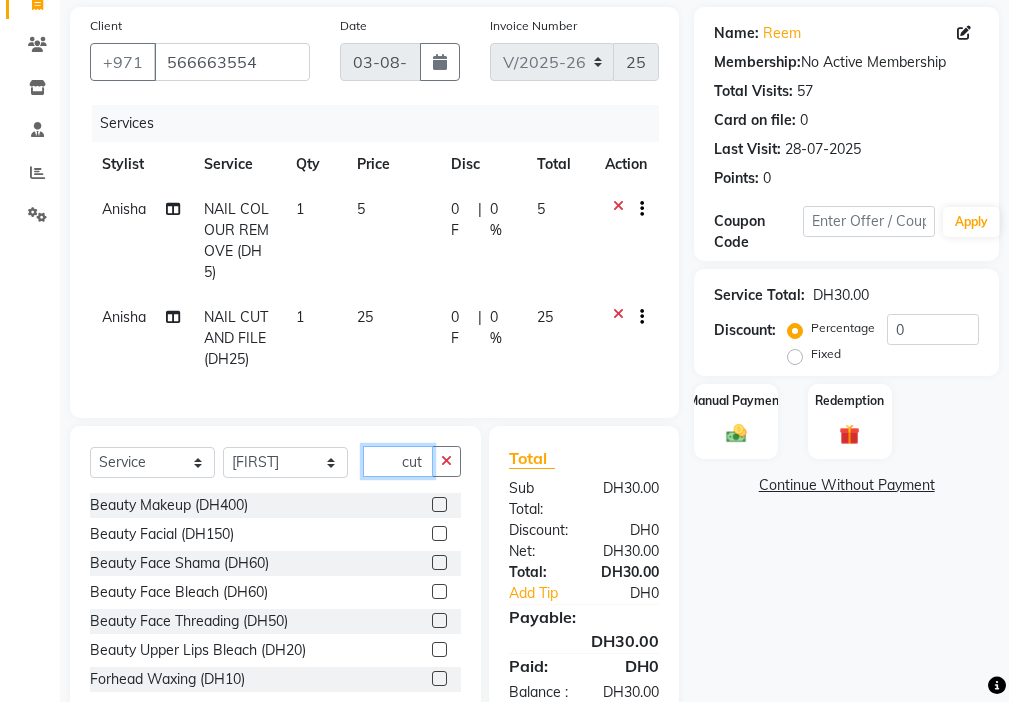 click on "cut" 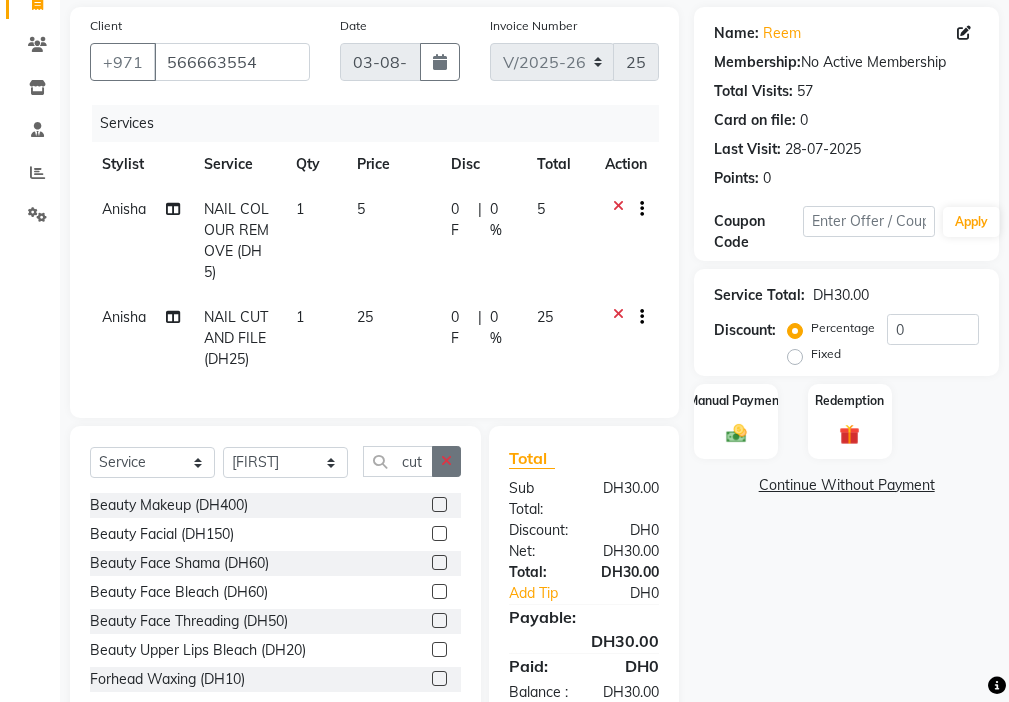 click 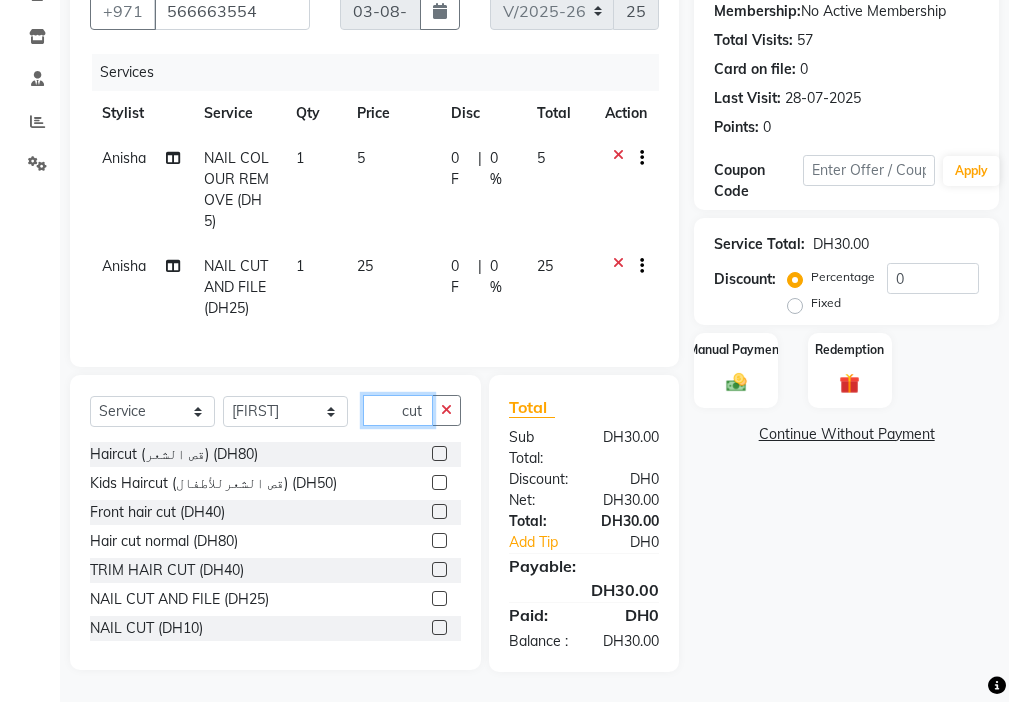 scroll, scrollTop: 257, scrollLeft: 0, axis: vertical 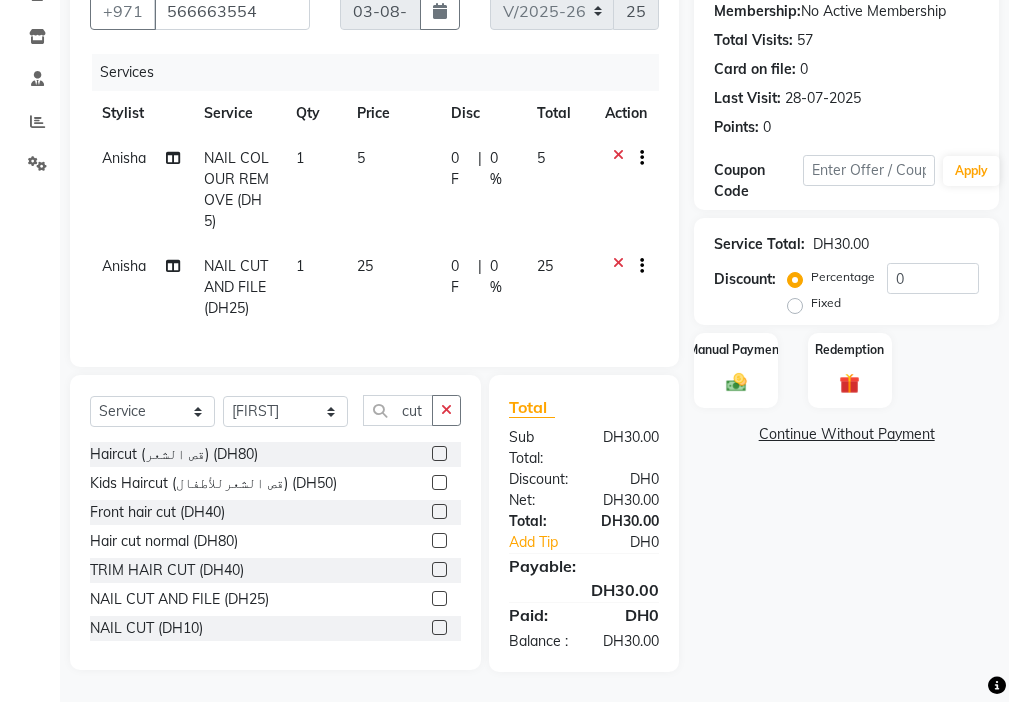 click 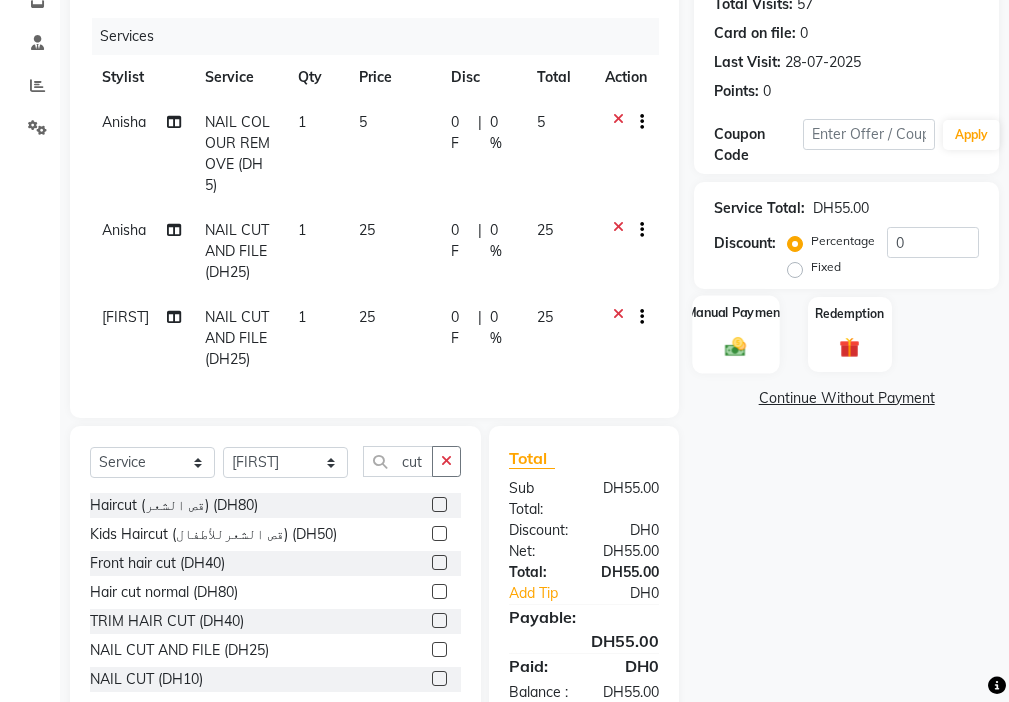 click 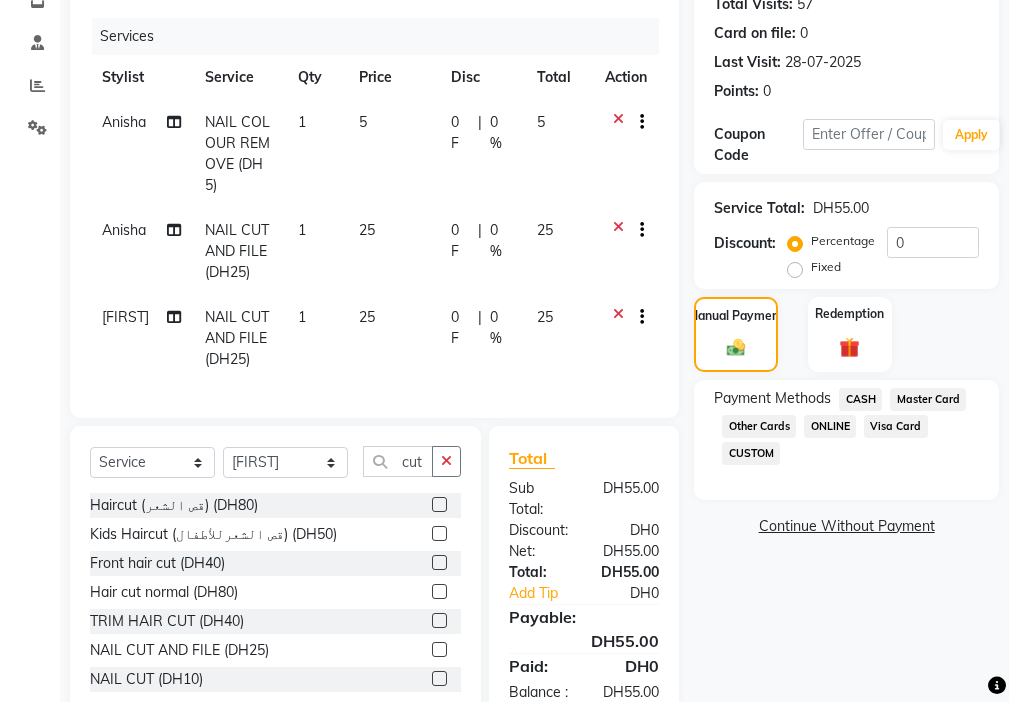click on "Visa Card" 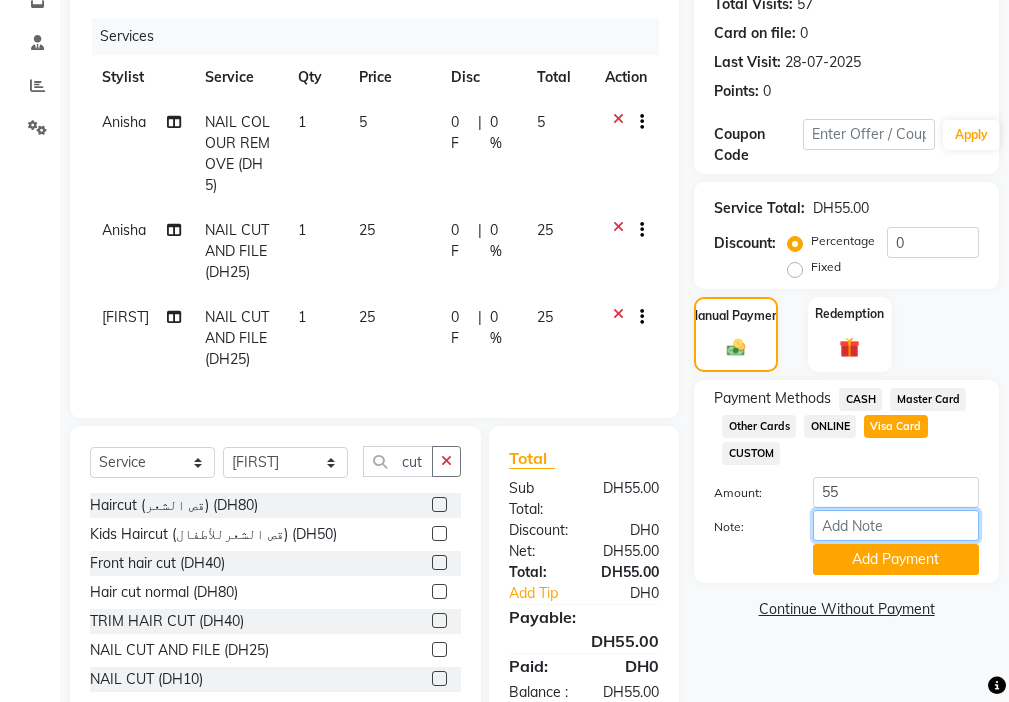 click on "Note:" at bounding box center [896, 525] 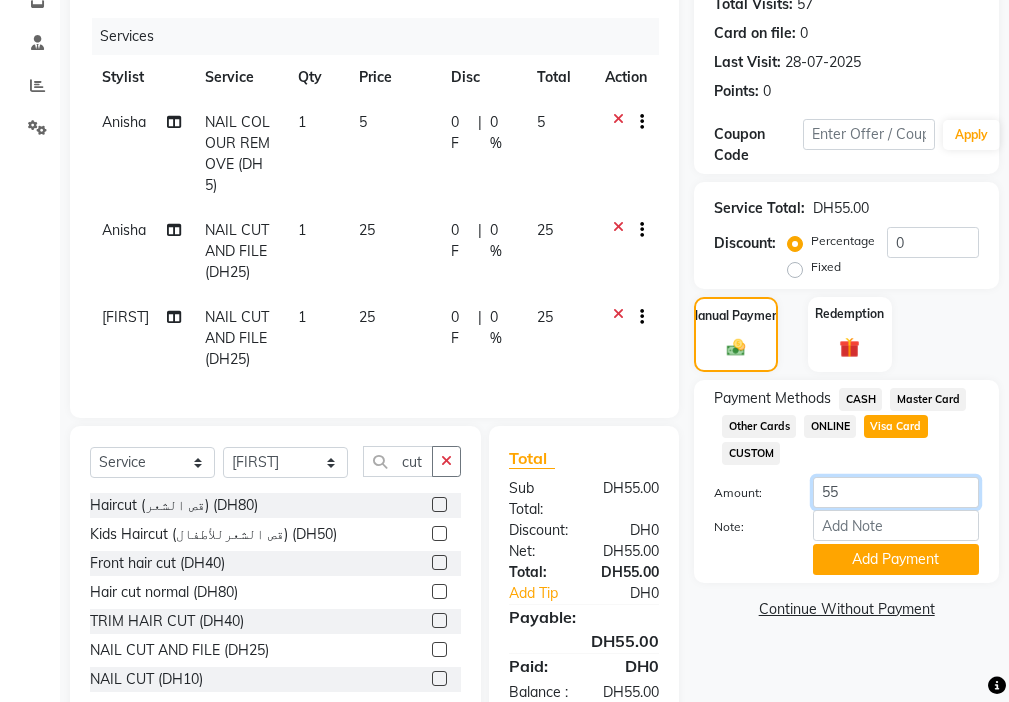 click on "55" 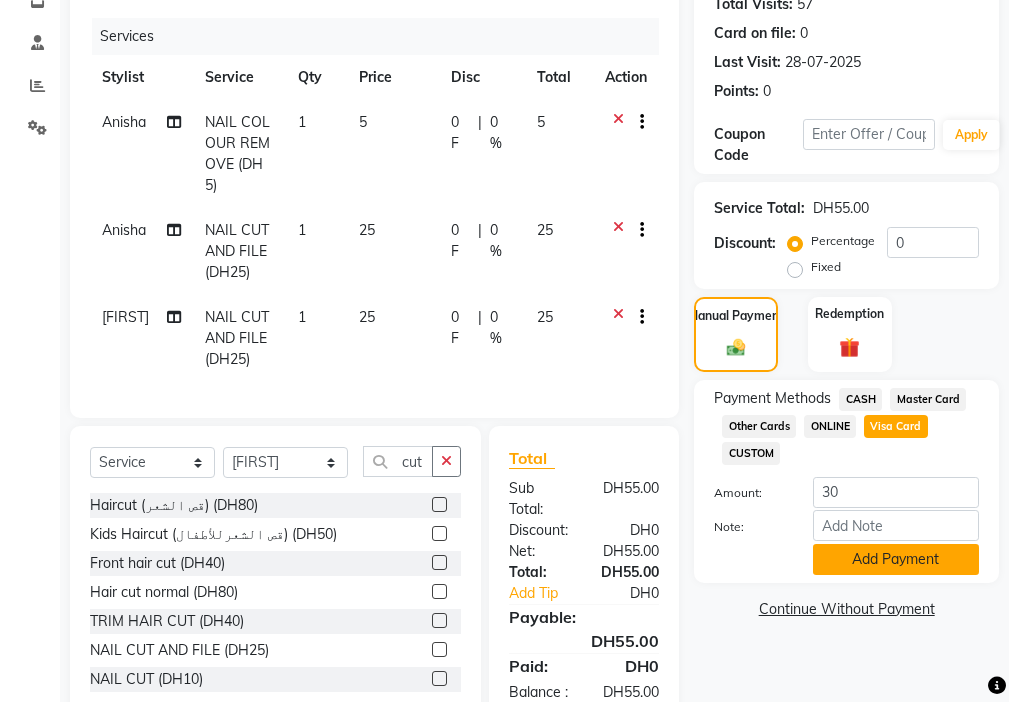 click on "Add Payment" 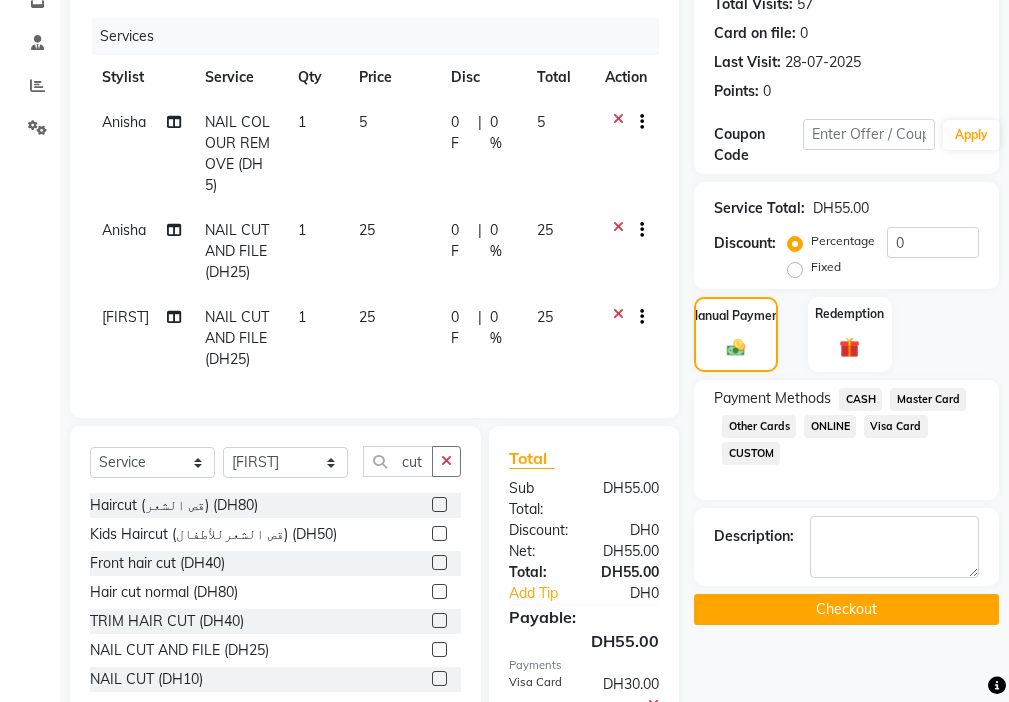 click on "Master Card" 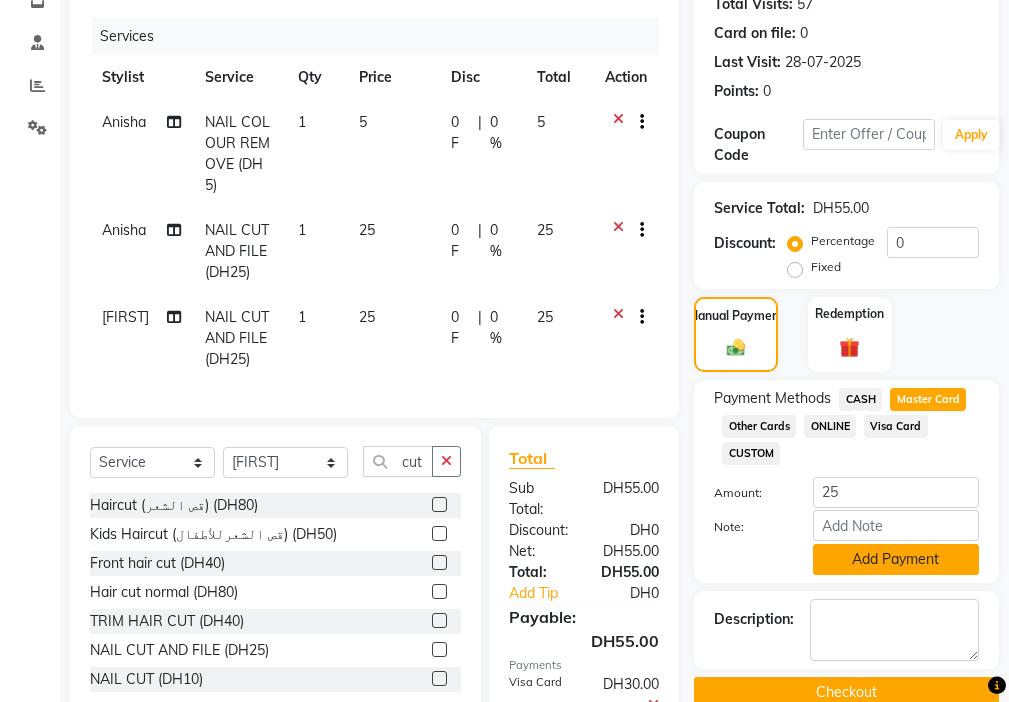 click on "Add Payment" 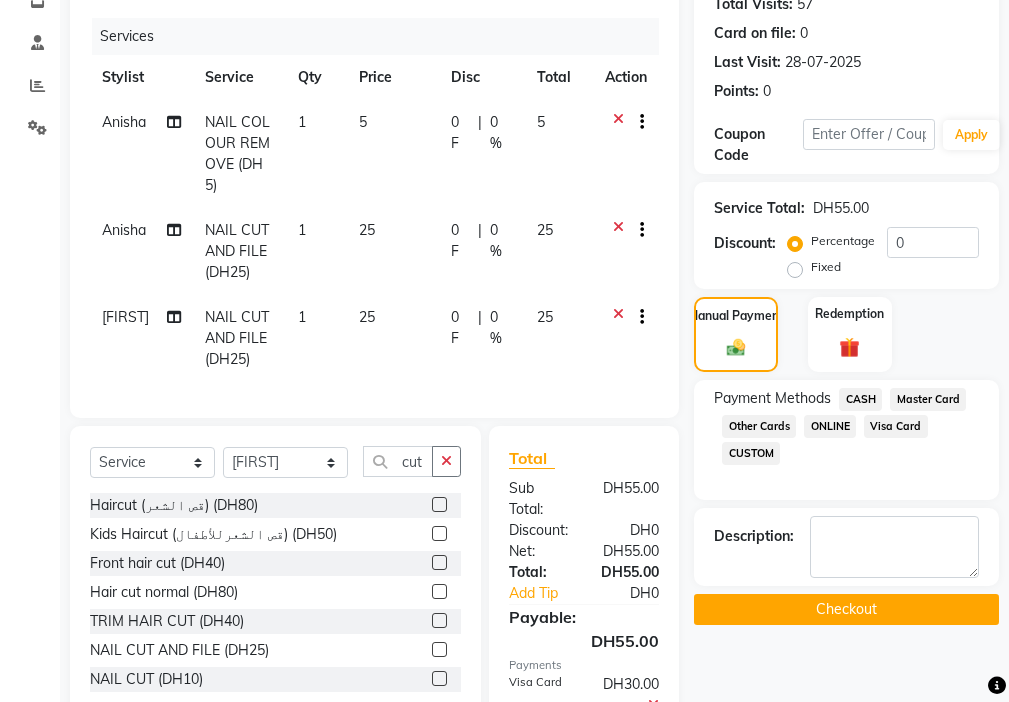 click on "Checkout" 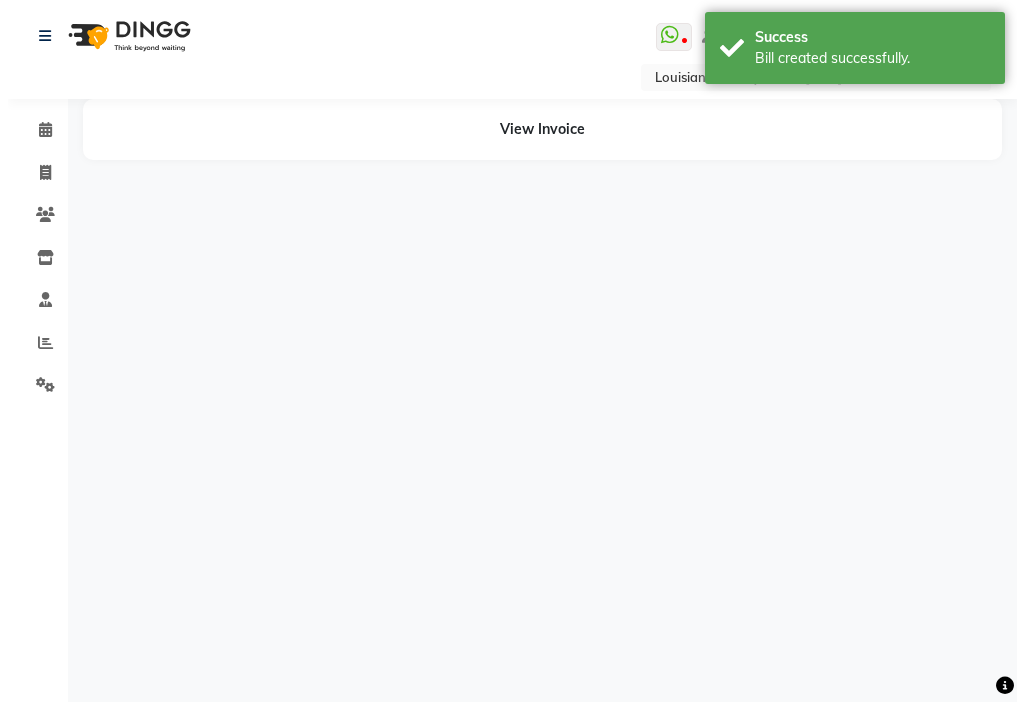 scroll, scrollTop: 0, scrollLeft: 0, axis: both 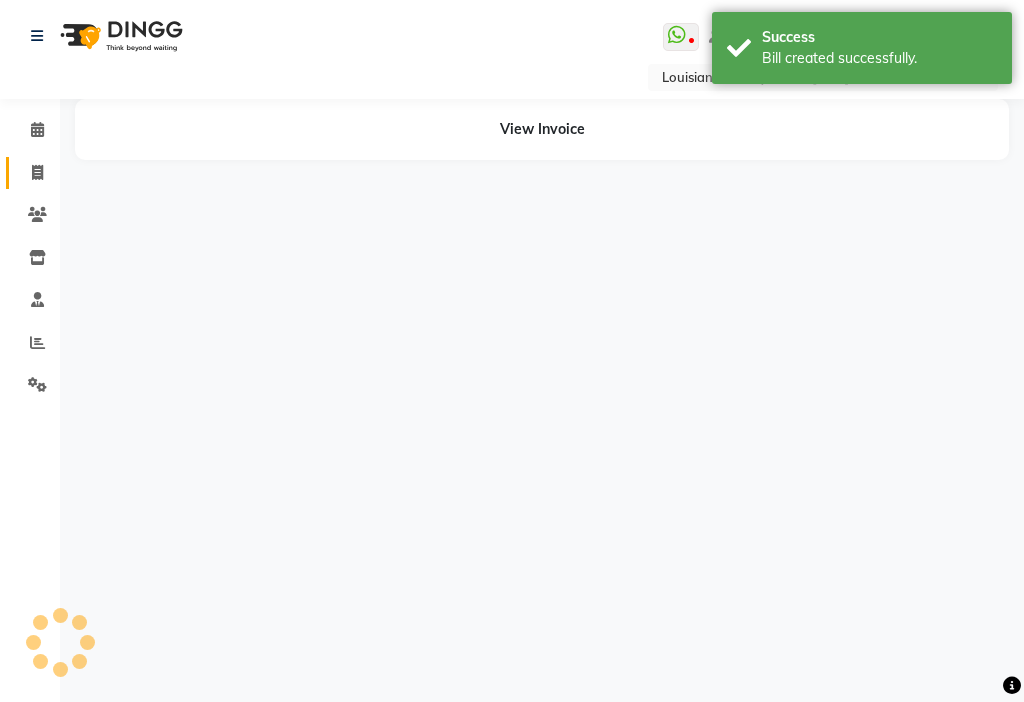 click 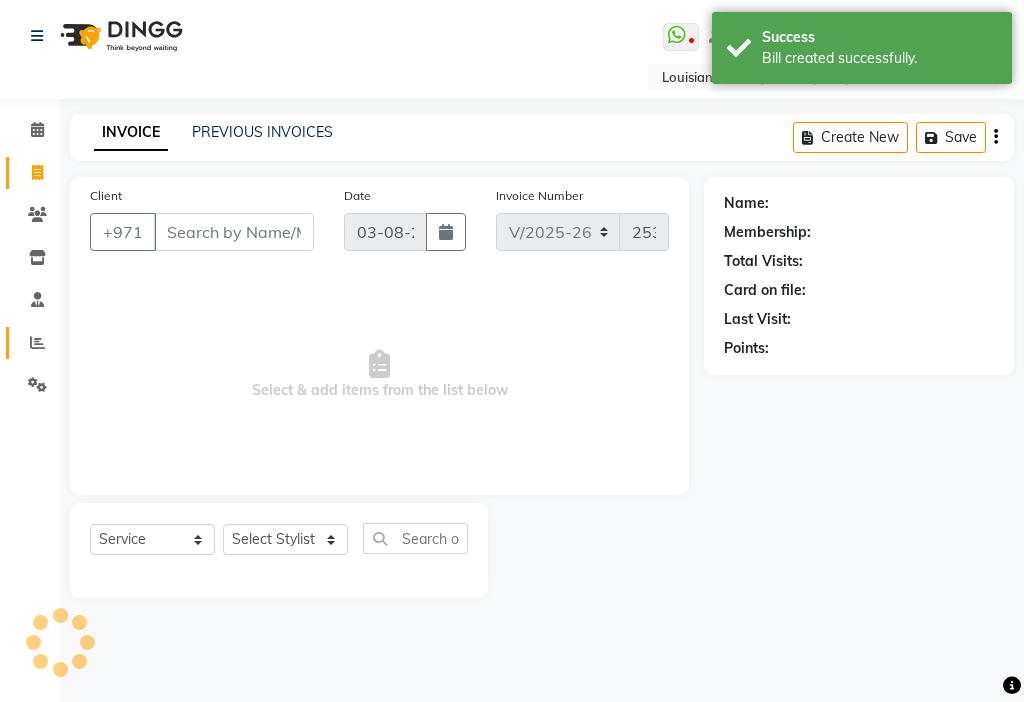 click 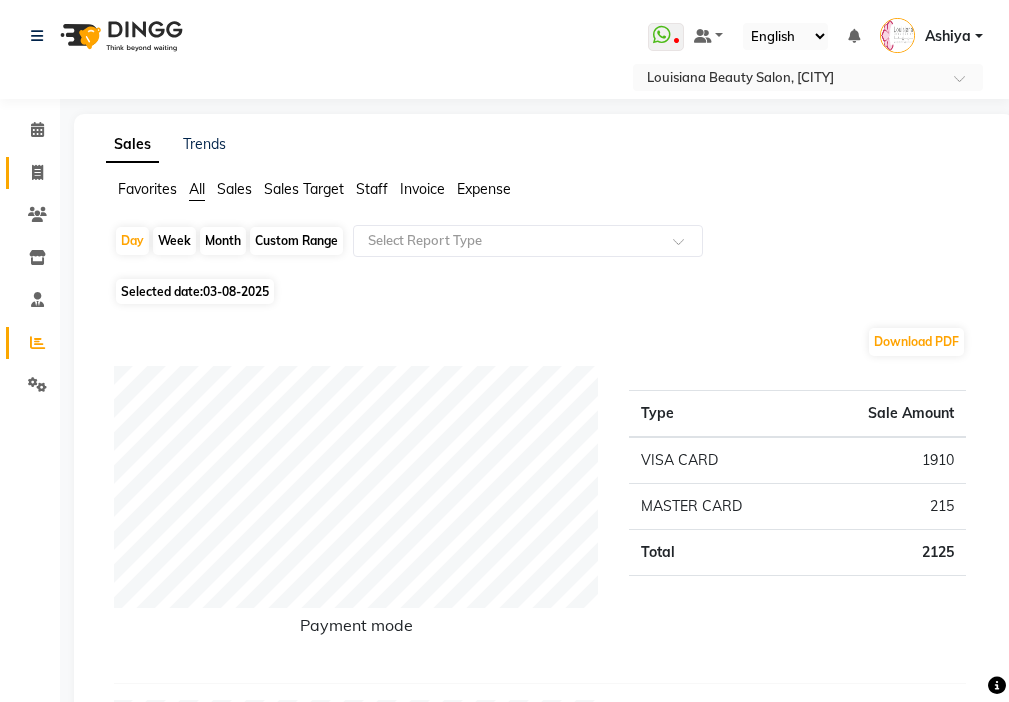 click 